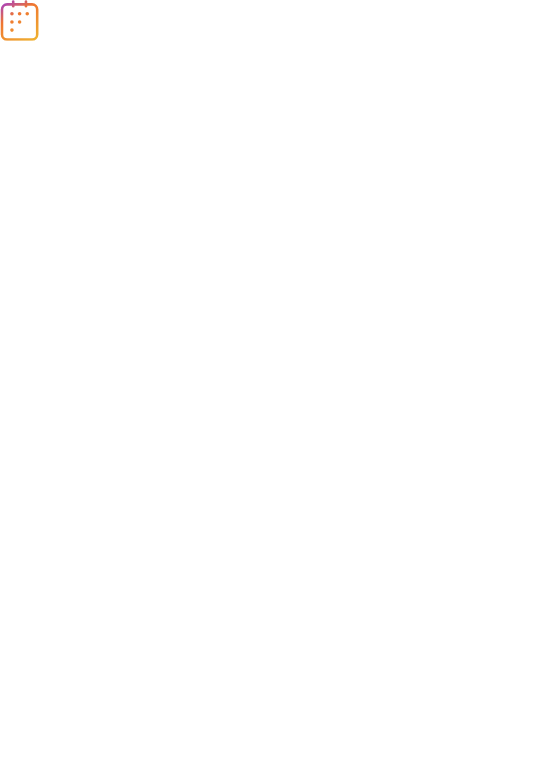 scroll, scrollTop: 0, scrollLeft: 0, axis: both 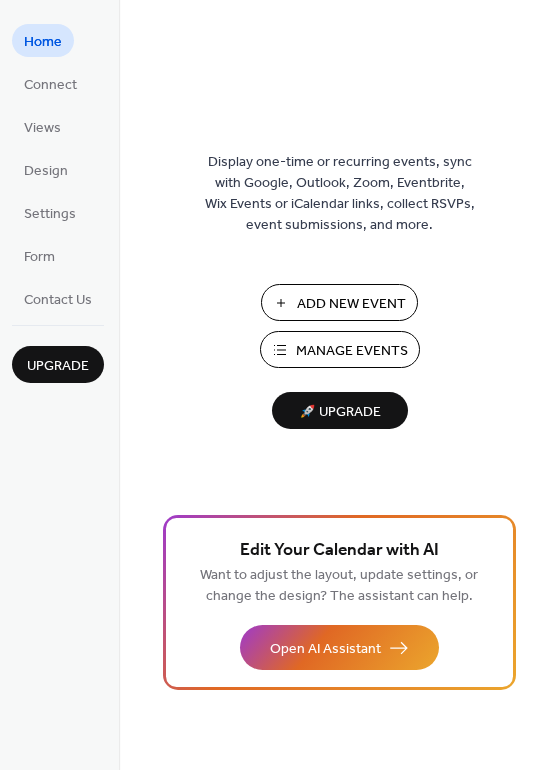 click on "Add New Event" at bounding box center (351, 304) 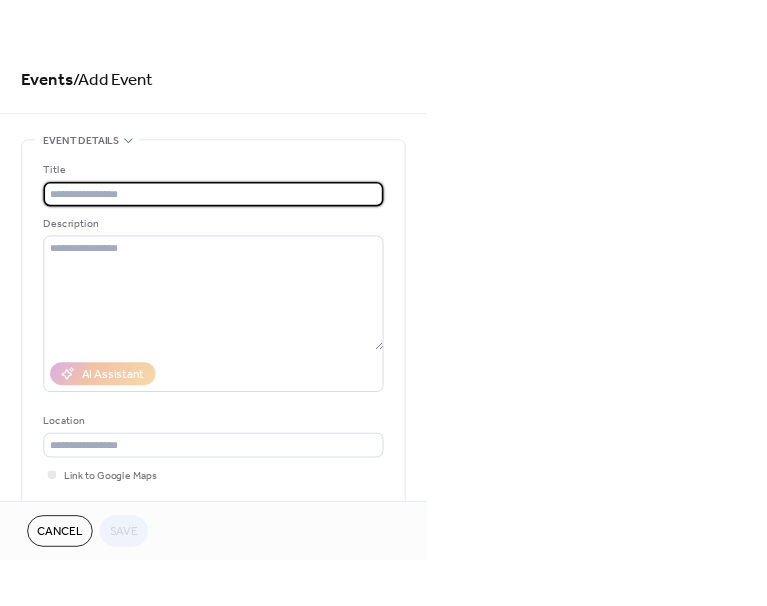 scroll, scrollTop: 0, scrollLeft: 0, axis: both 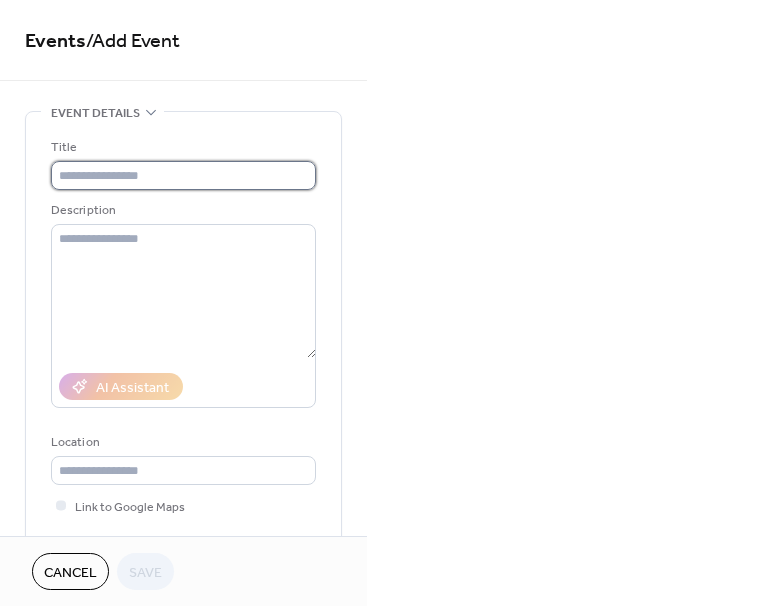 click at bounding box center (183, 175) 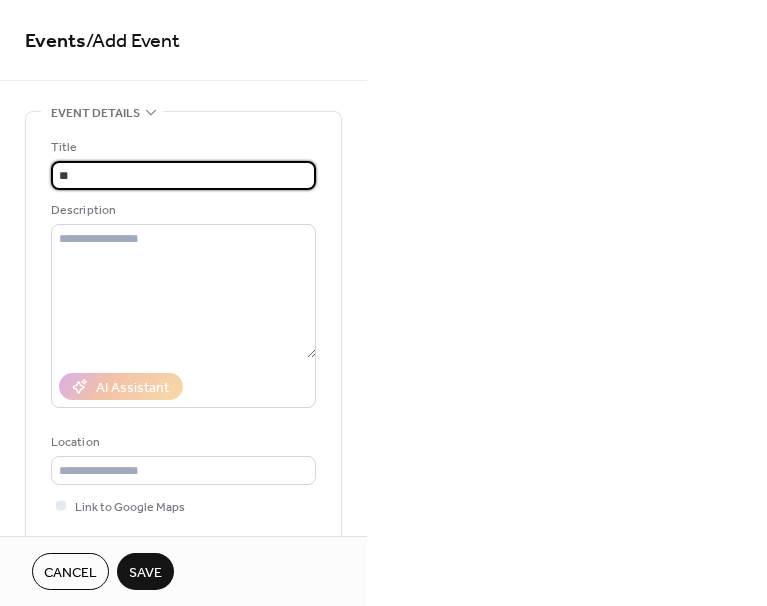 type on "*" 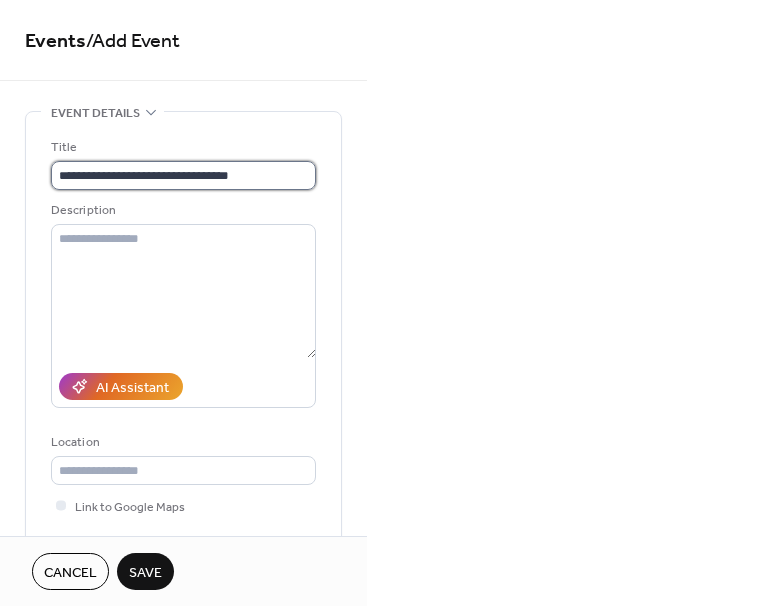 click on "**********" at bounding box center (183, 175) 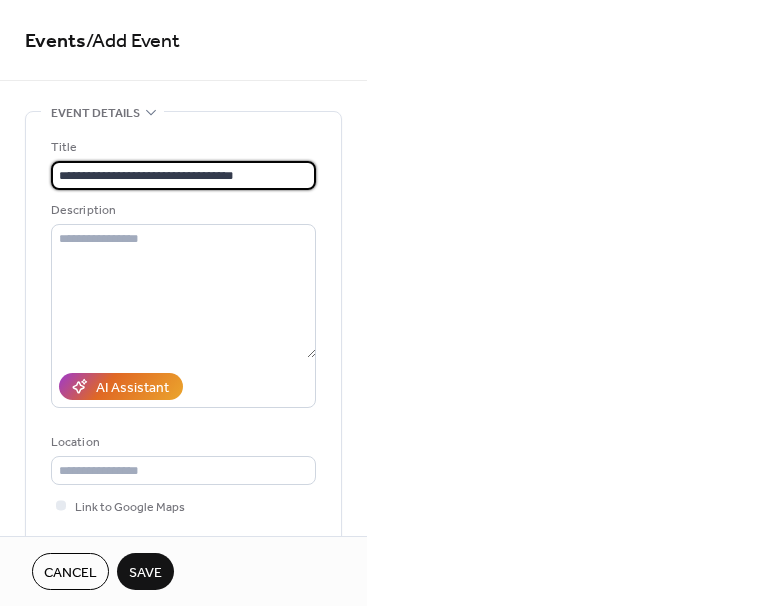 paste on "**********" 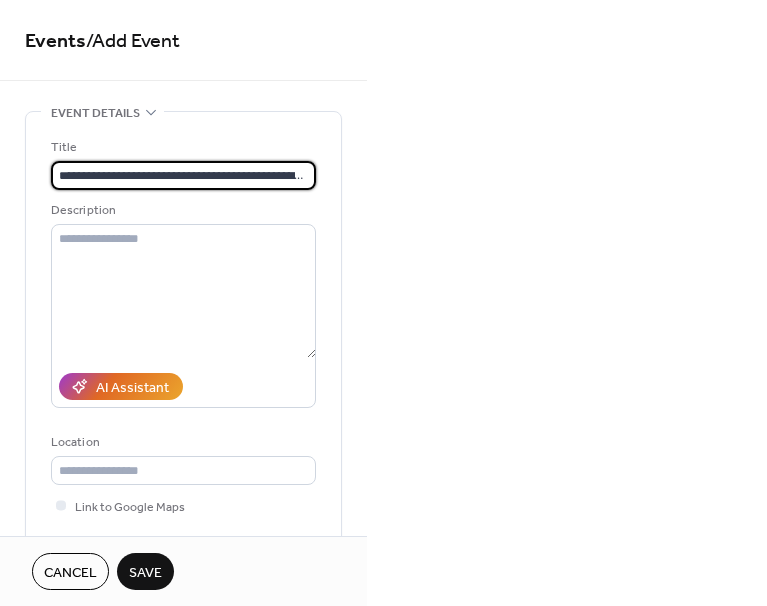 scroll, scrollTop: 0, scrollLeft: 52, axis: horizontal 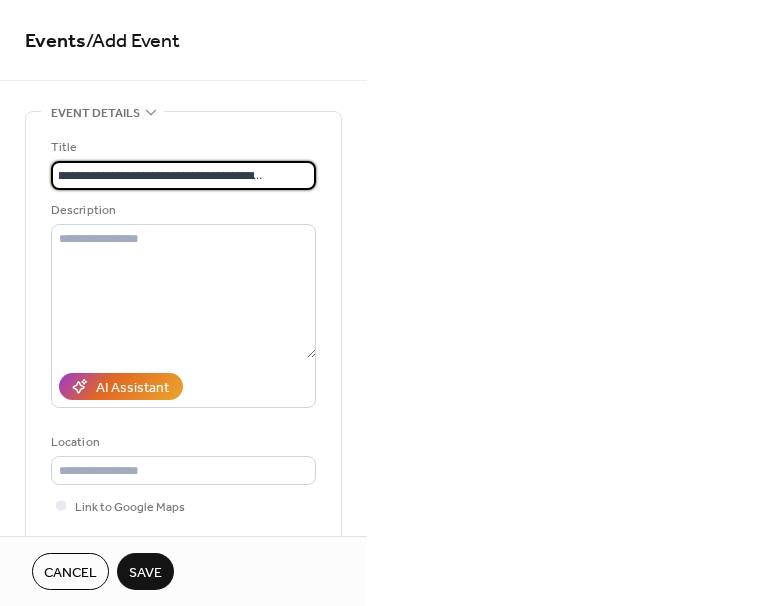 click on "**********" at bounding box center [181, 175] 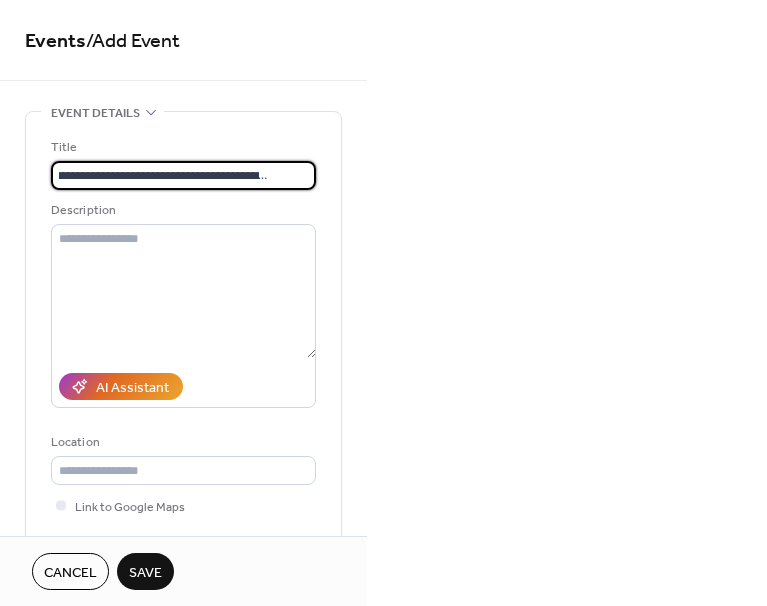 scroll, scrollTop: 0, scrollLeft: 45, axis: horizontal 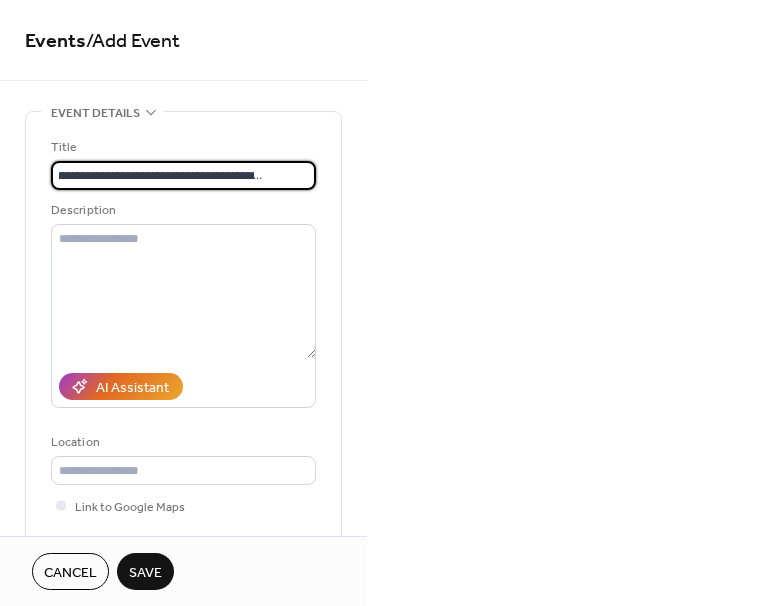 click on "**********" at bounding box center (181, 175) 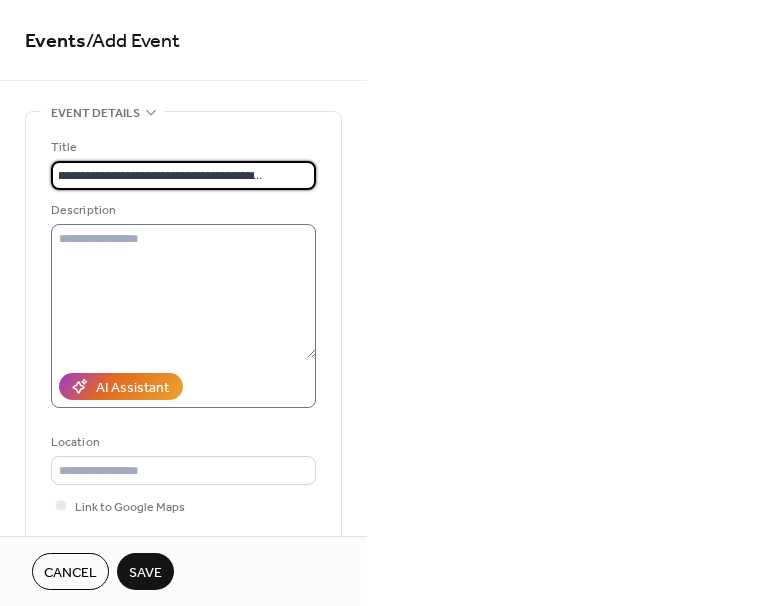type on "**********" 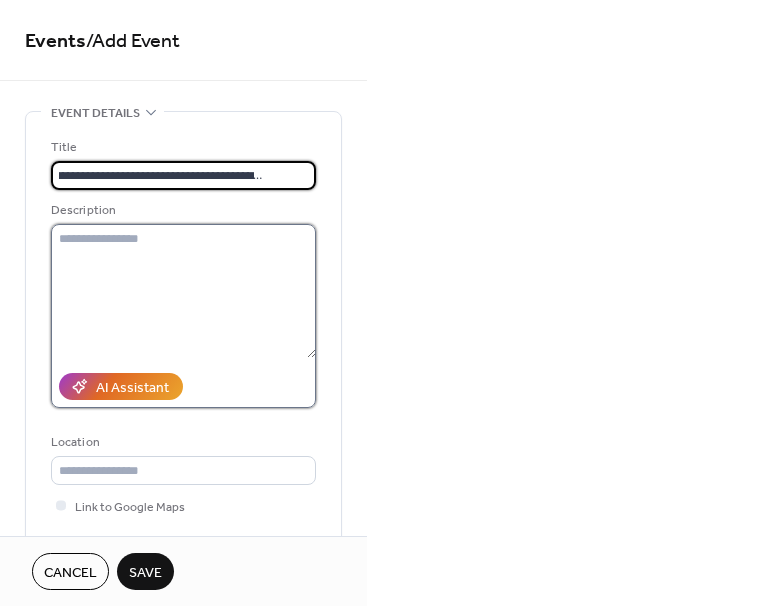 scroll, scrollTop: 0, scrollLeft: 0, axis: both 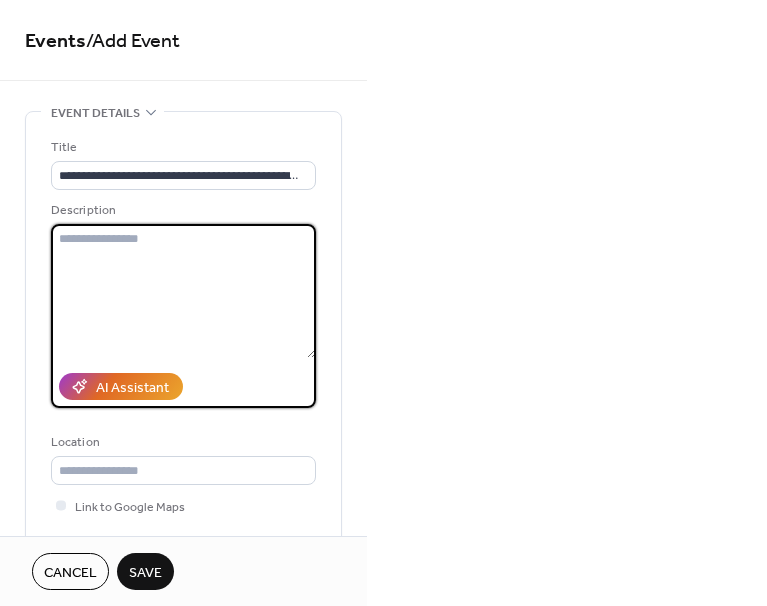 click at bounding box center [183, 291] 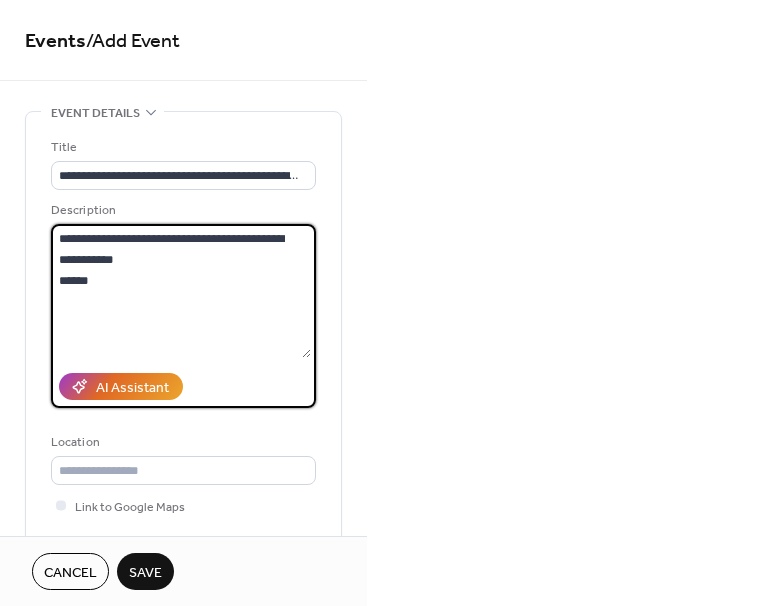 drag, startPoint x: 135, startPoint y: 288, endPoint x: 36, endPoint y: 222, distance: 118.98319 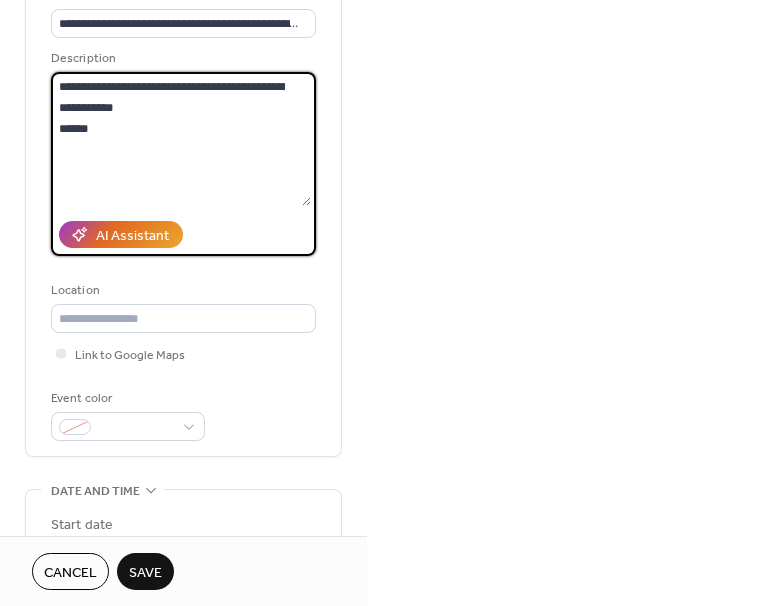scroll, scrollTop: 200, scrollLeft: 0, axis: vertical 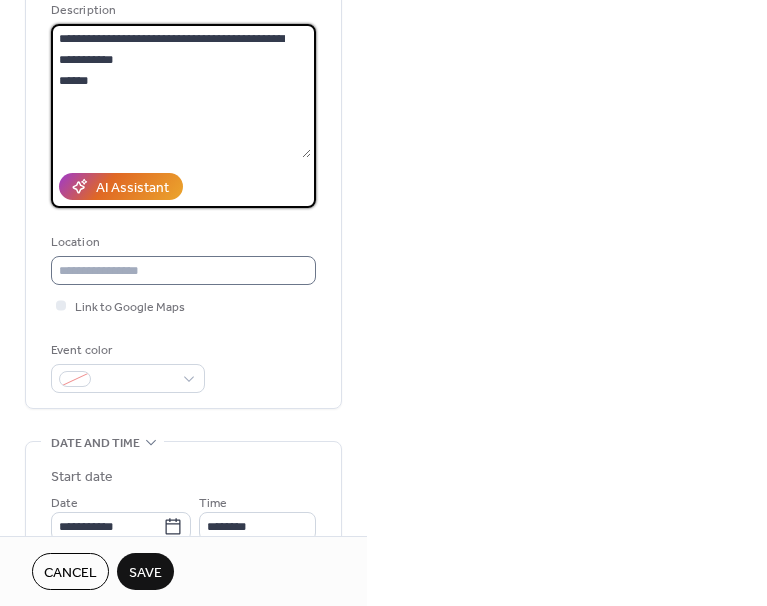 type on "**********" 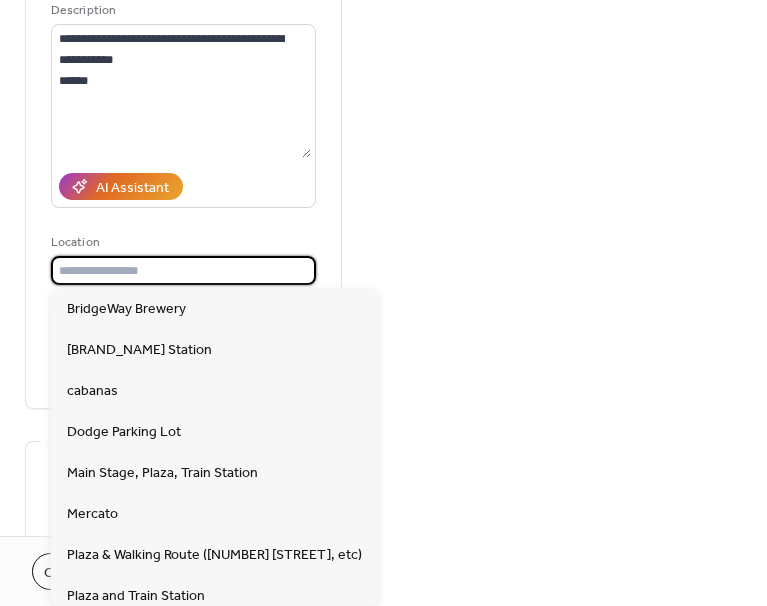 click at bounding box center [183, 270] 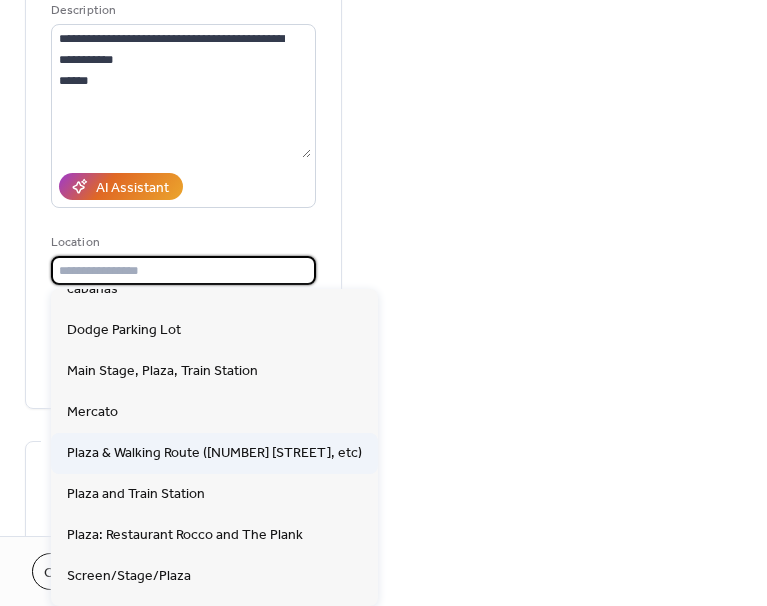 scroll, scrollTop: 100, scrollLeft: 0, axis: vertical 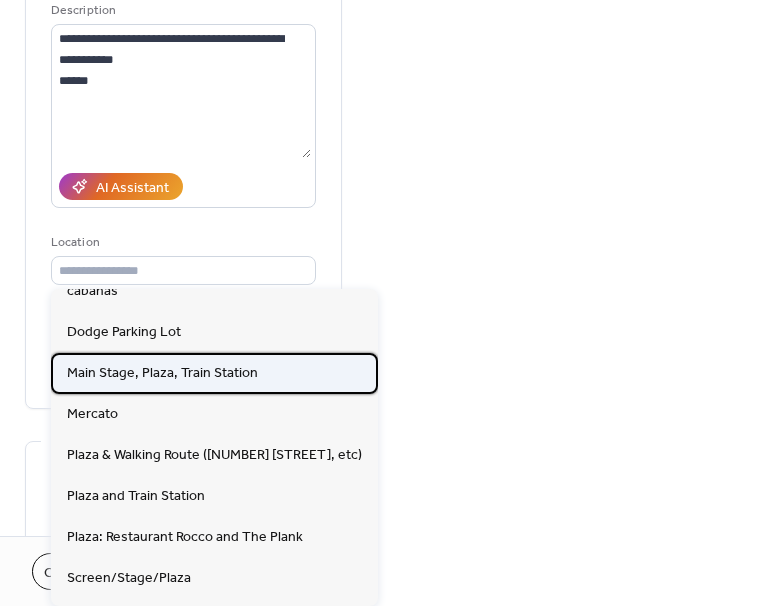 click on "Main Stage, Plaza, Train Station" at bounding box center [162, 372] 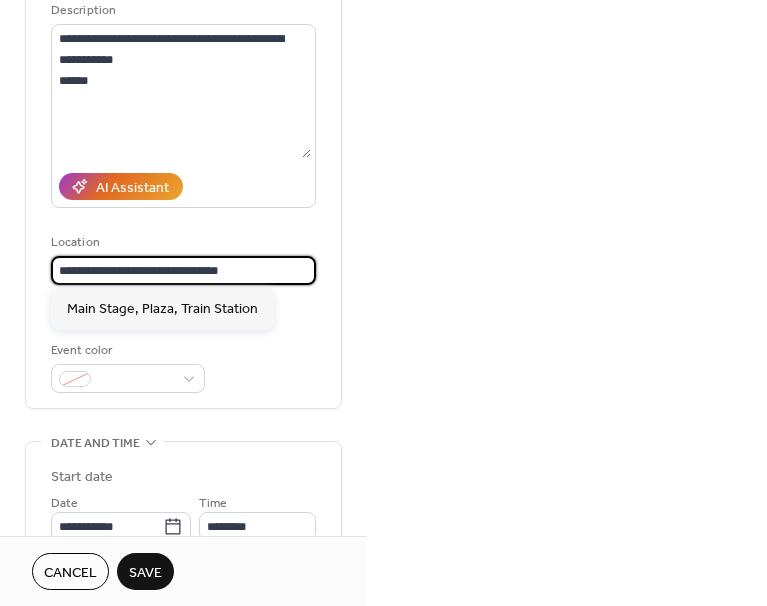 drag, startPoint x: 140, startPoint y: 260, endPoint x: 179, endPoint y: 278, distance: 42.953465 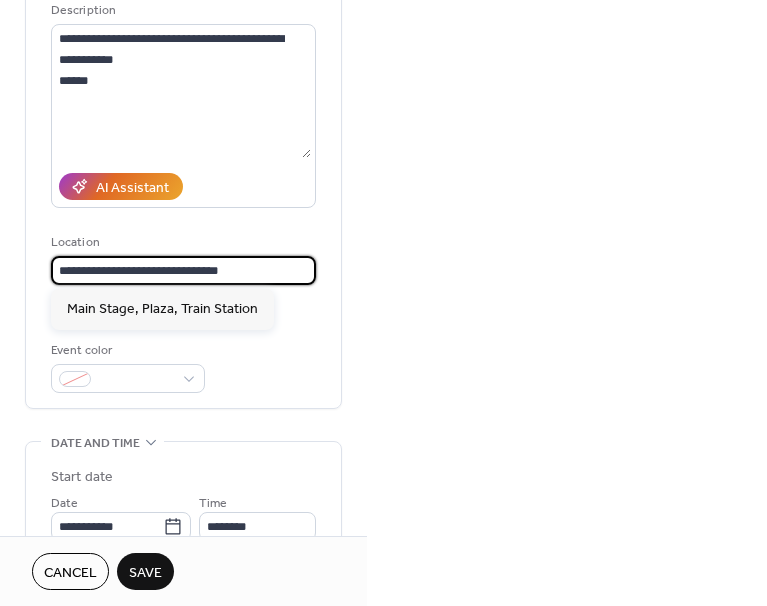 drag, startPoint x: 250, startPoint y: 272, endPoint x: 140, endPoint y: 266, distance: 110.16351 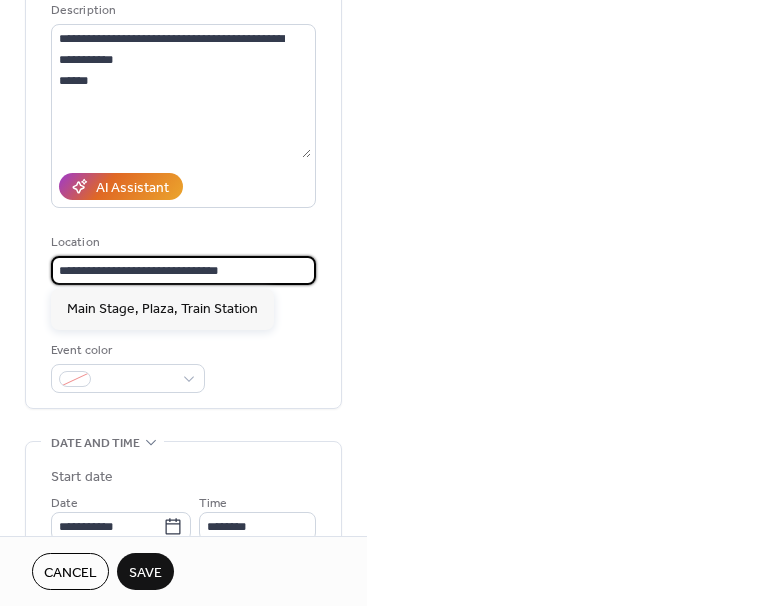 click on "**********" at bounding box center (183, 270) 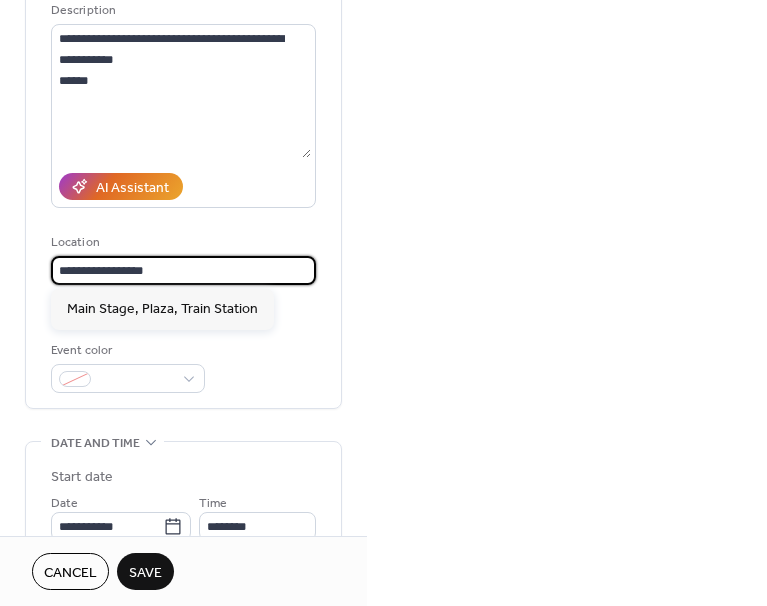 type on "**********" 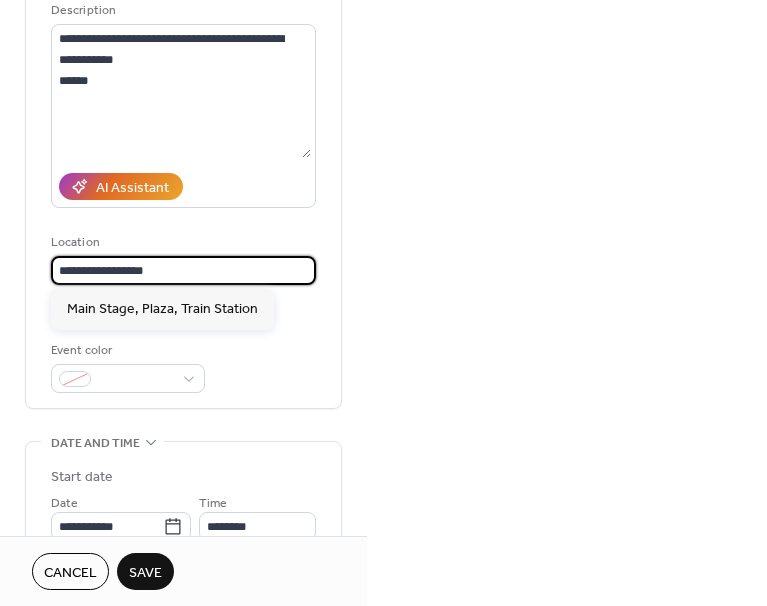 click on "Event color" at bounding box center (183, 366) 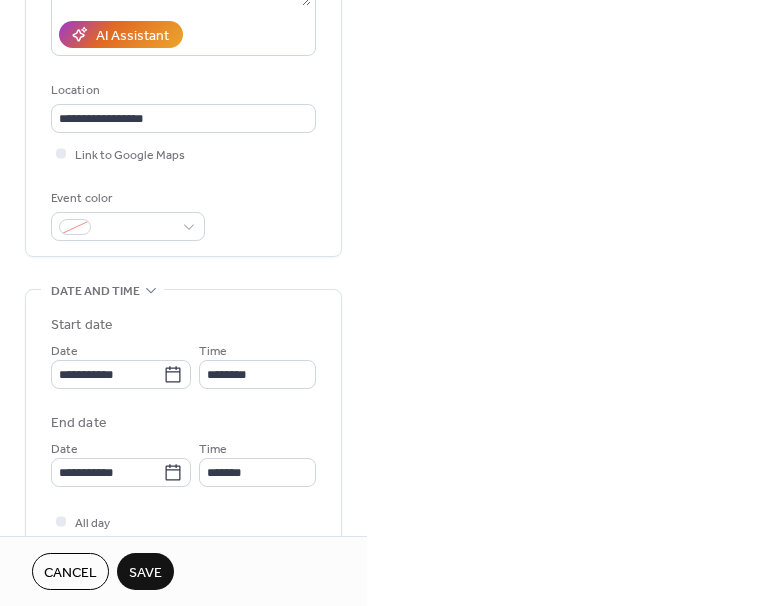 scroll, scrollTop: 400, scrollLeft: 0, axis: vertical 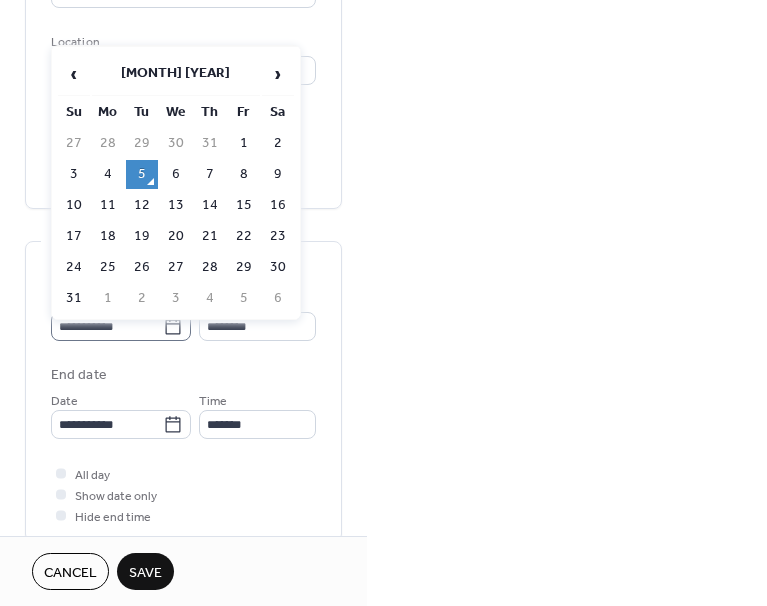 click 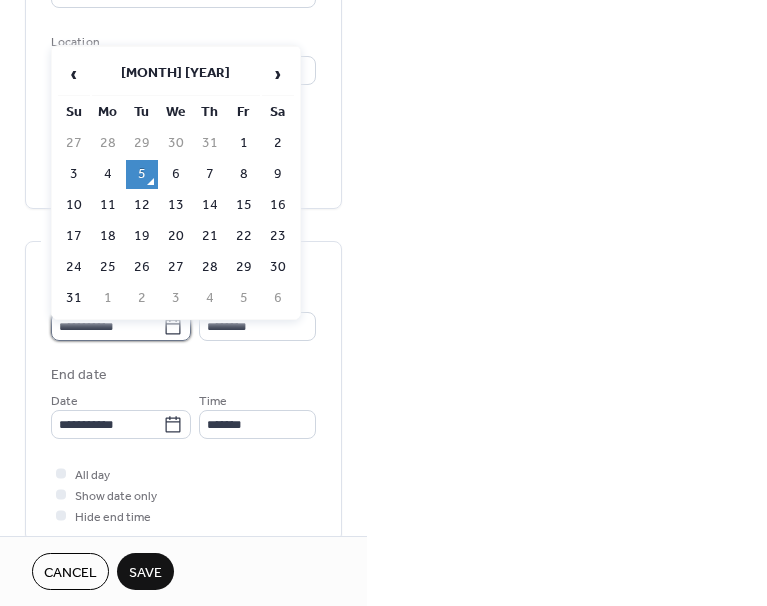 click on "**********" at bounding box center [107, 326] 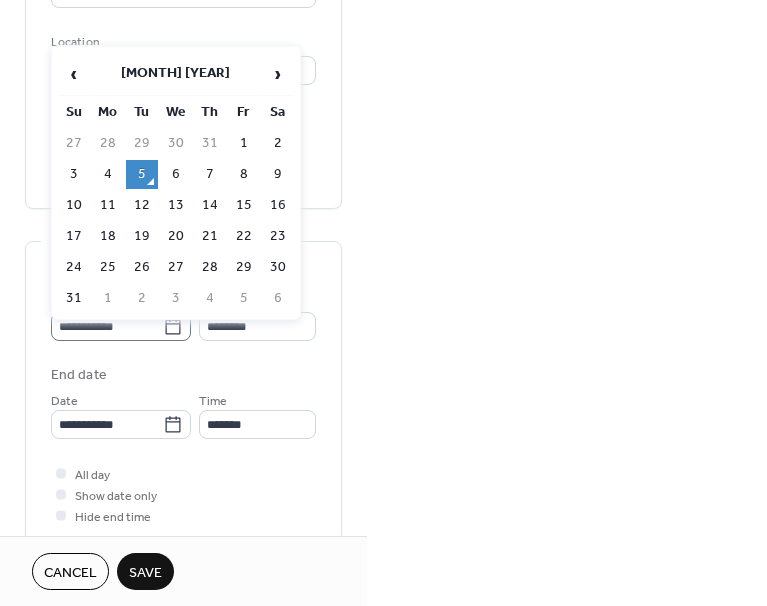 click 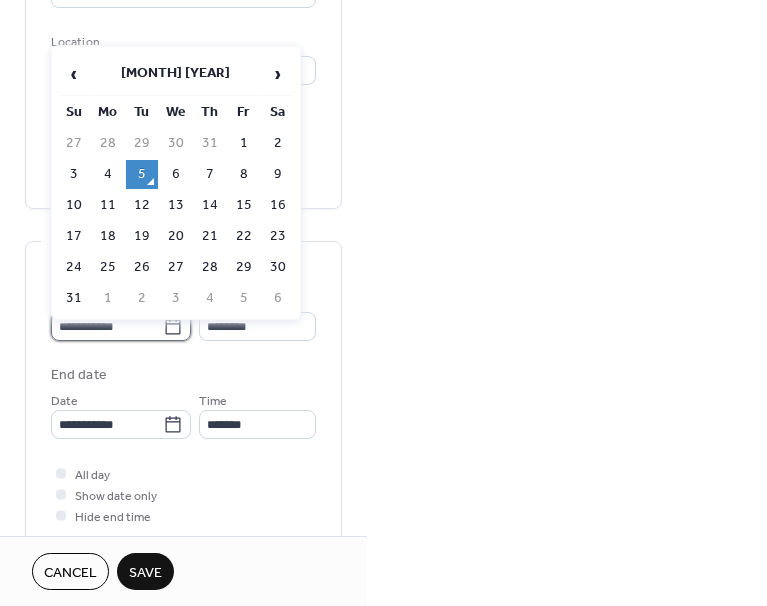 click on "**********" at bounding box center [107, 326] 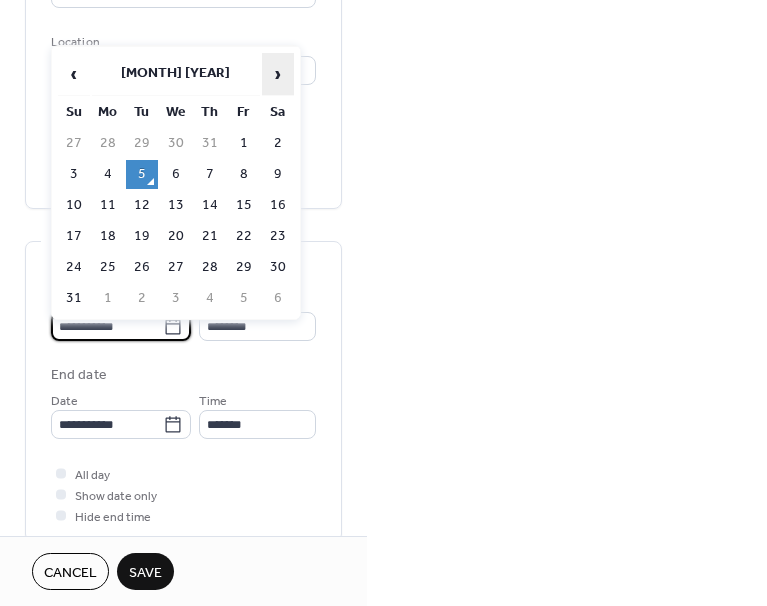 click on "›" at bounding box center (278, 74) 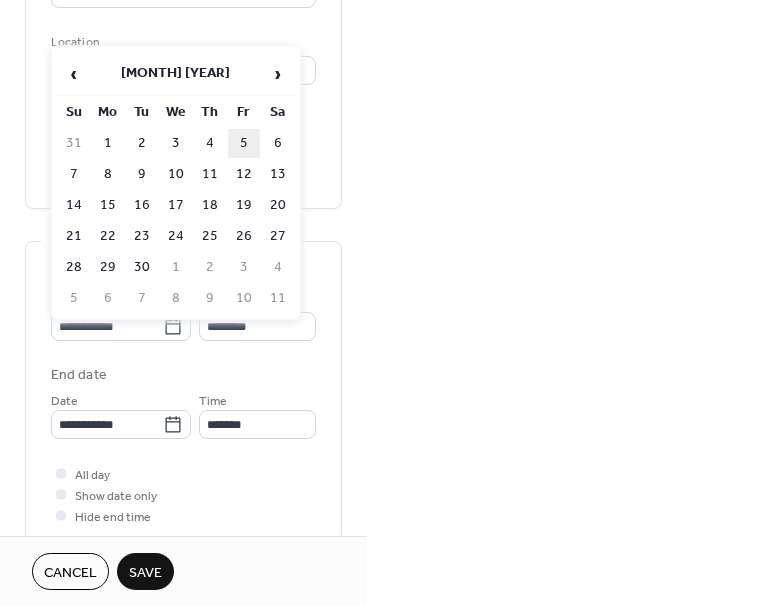 click on "5" at bounding box center (244, 143) 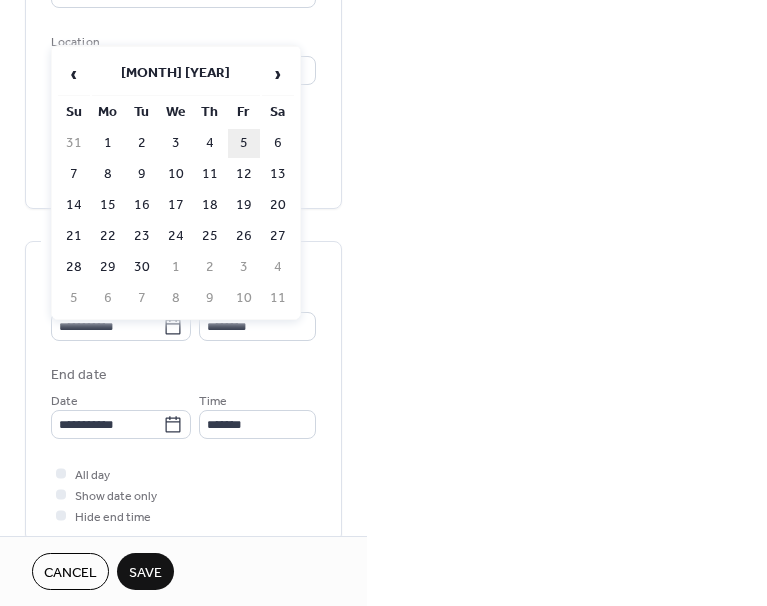 type on "**********" 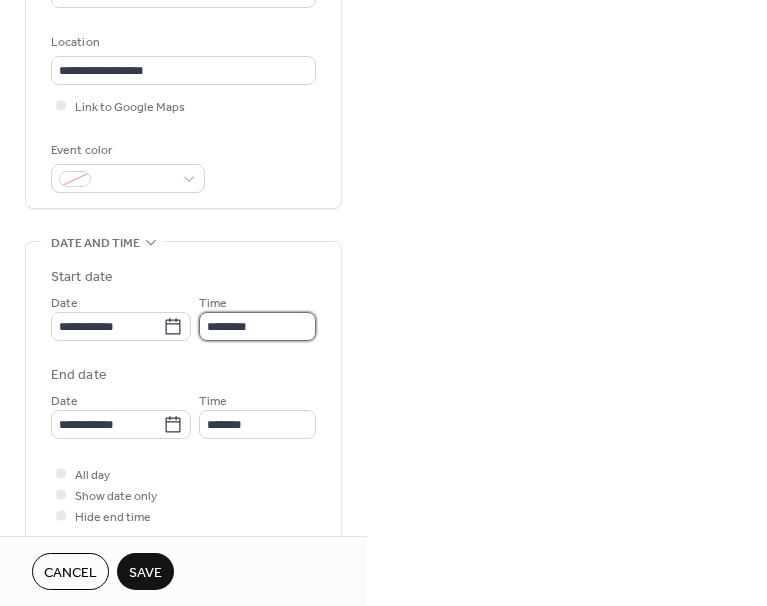 click on "********" at bounding box center [257, 326] 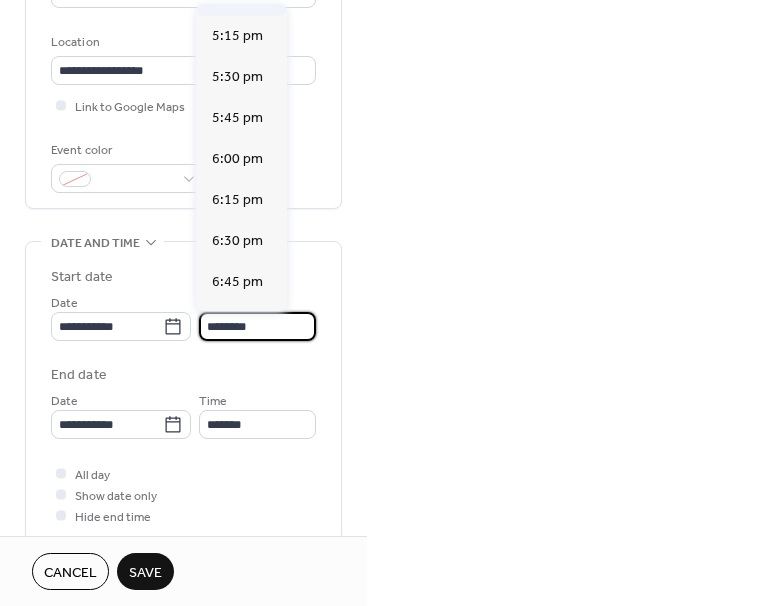 scroll, scrollTop: 2868, scrollLeft: 0, axis: vertical 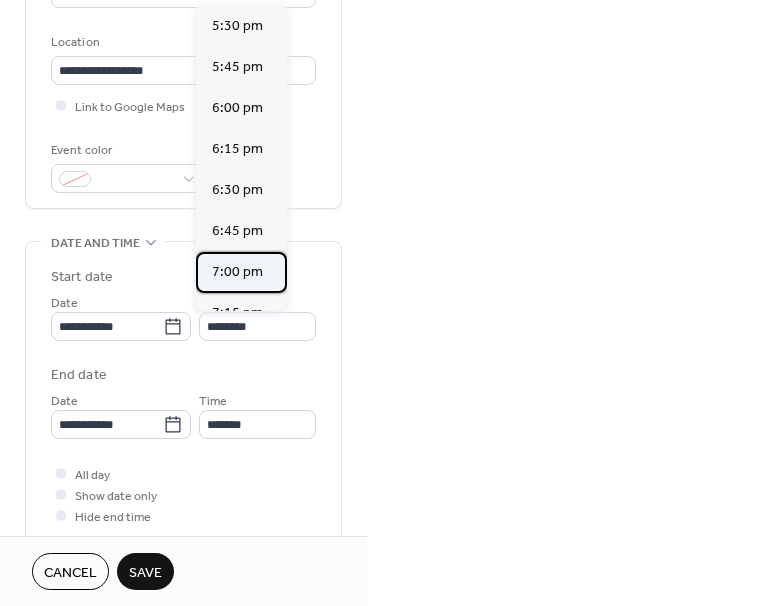click on "7:00 pm" at bounding box center [237, 272] 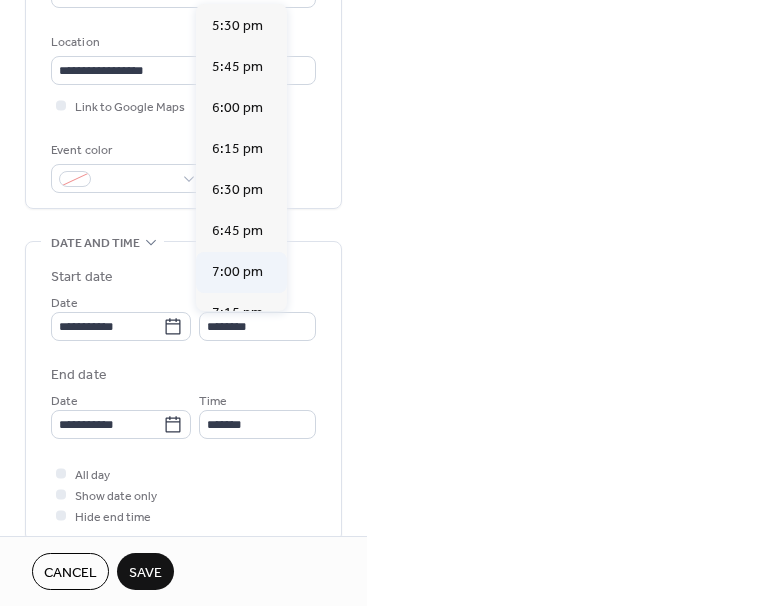 type on "*******" 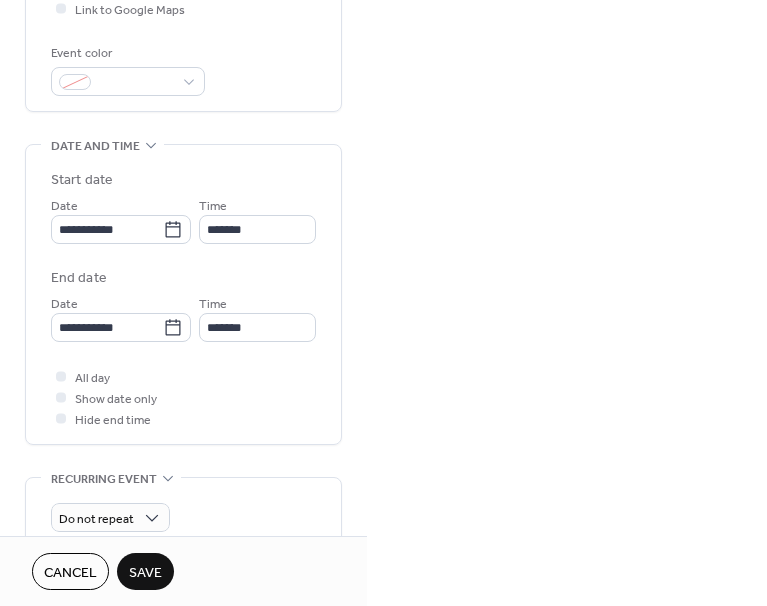 scroll, scrollTop: 500, scrollLeft: 0, axis: vertical 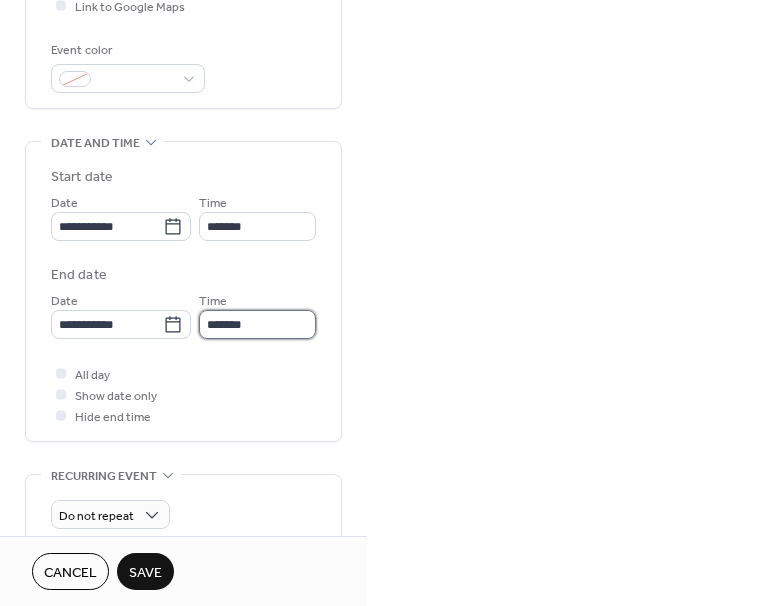click on "*******" at bounding box center [257, 324] 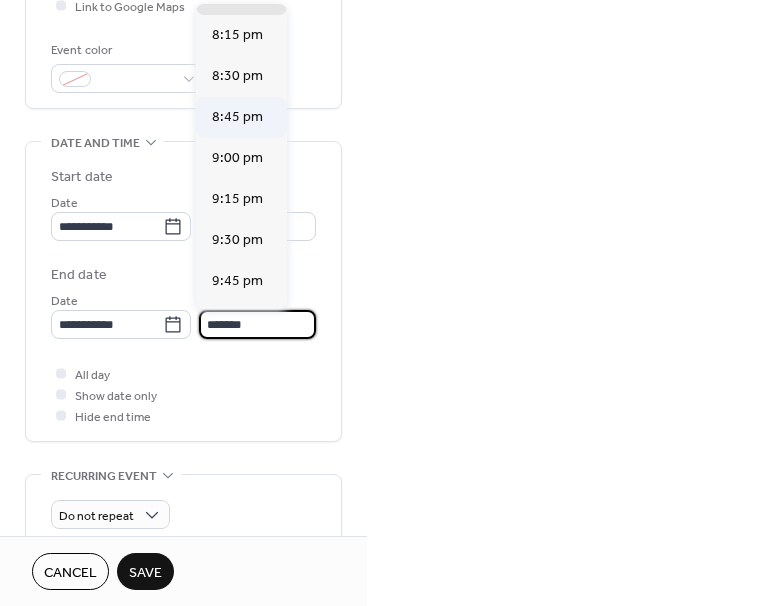 scroll, scrollTop: 200, scrollLeft: 0, axis: vertical 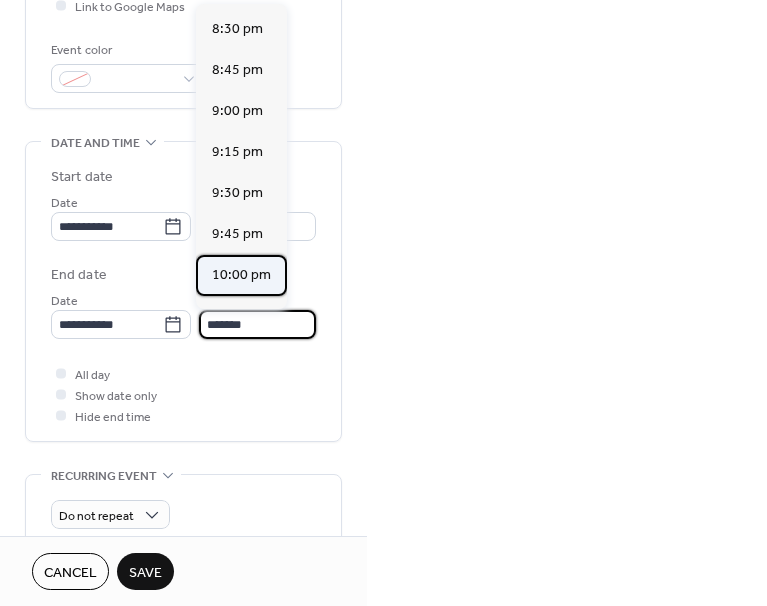 click on "10:00 pm" at bounding box center (241, 275) 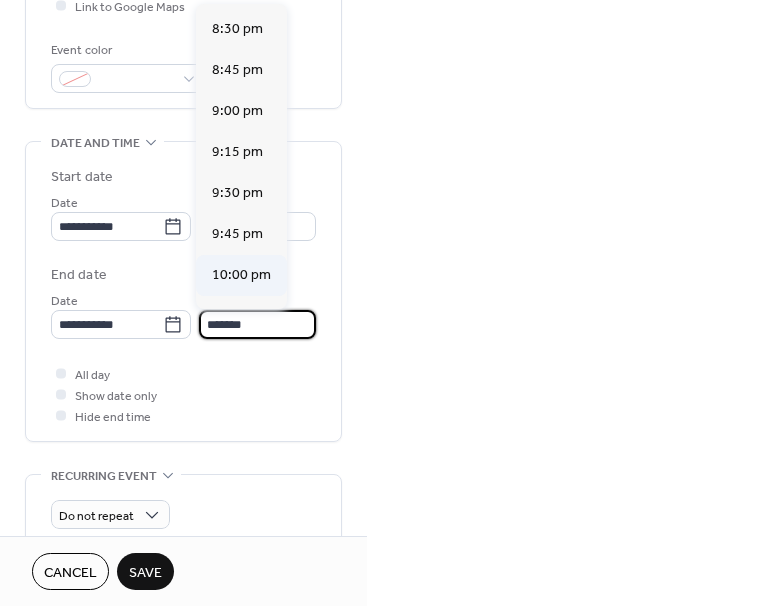 type on "********" 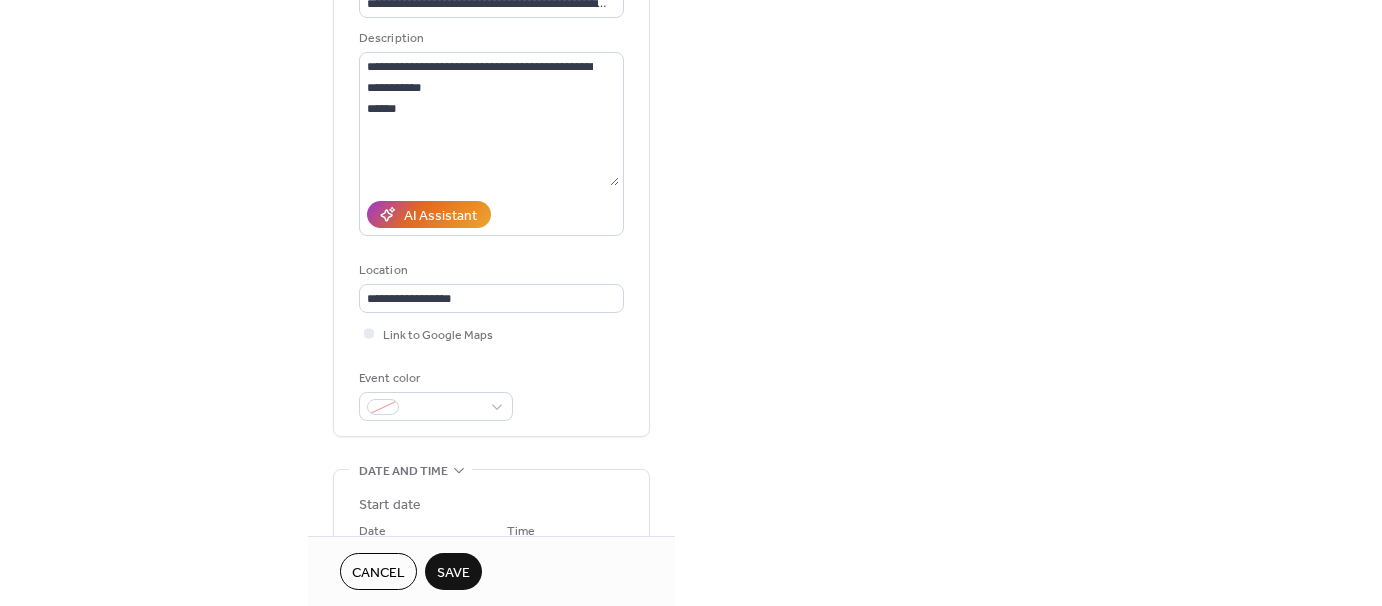 scroll, scrollTop: 124, scrollLeft: 0, axis: vertical 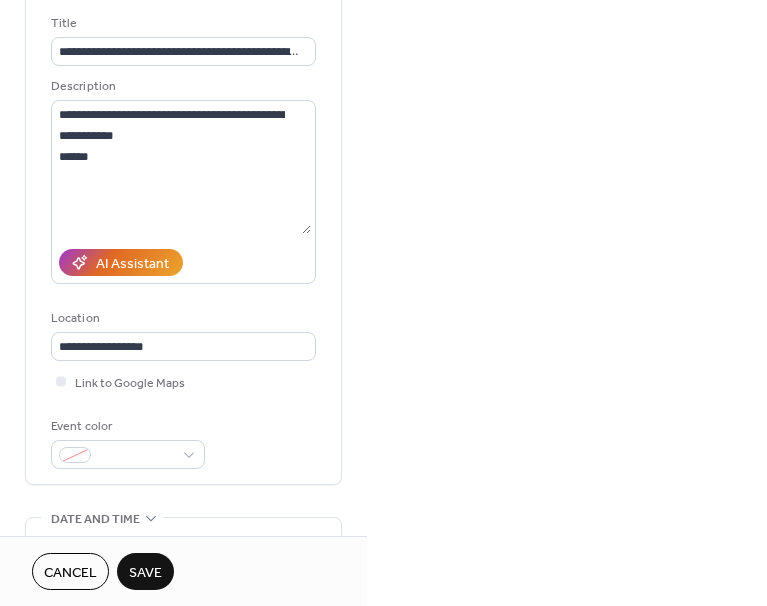 click on "Save" at bounding box center (145, 573) 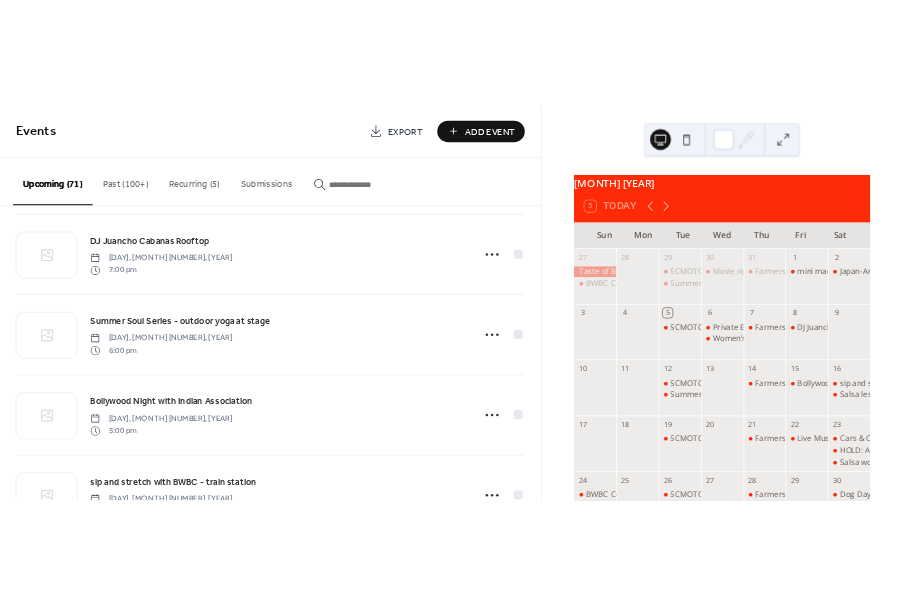 scroll, scrollTop: 300, scrollLeft: 0, axis: vertical 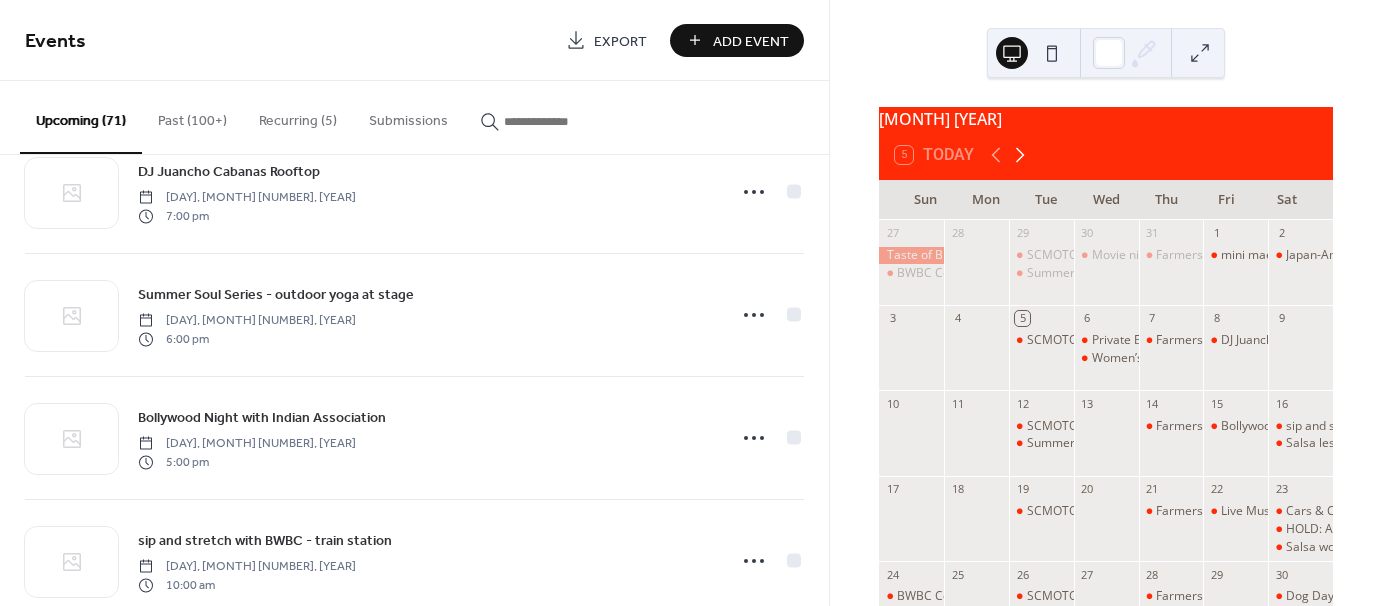 click 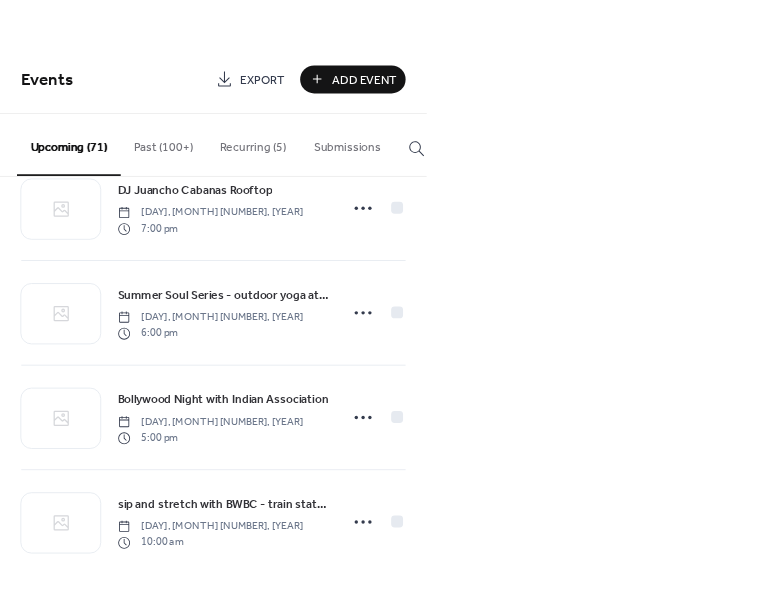 scroll, scrollTop: 280, scrollLeft: 0, axis: vertical 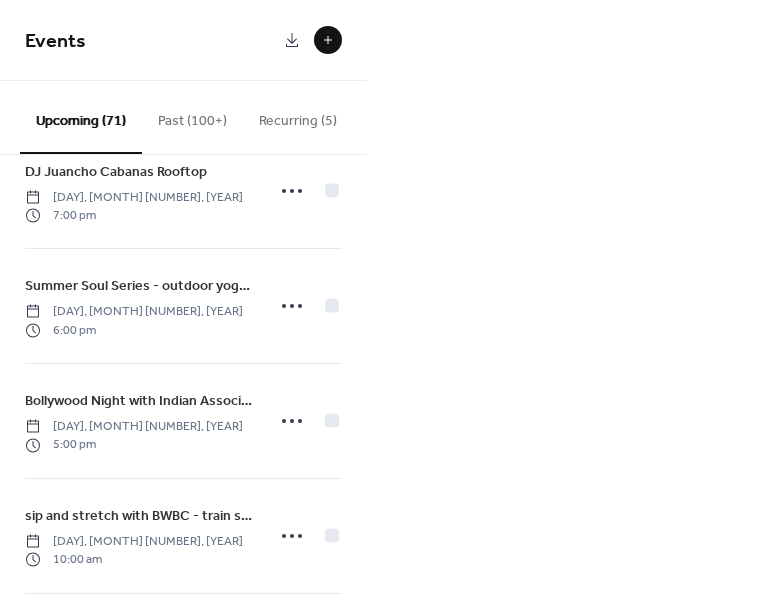 click at bounding box center (328, 40) 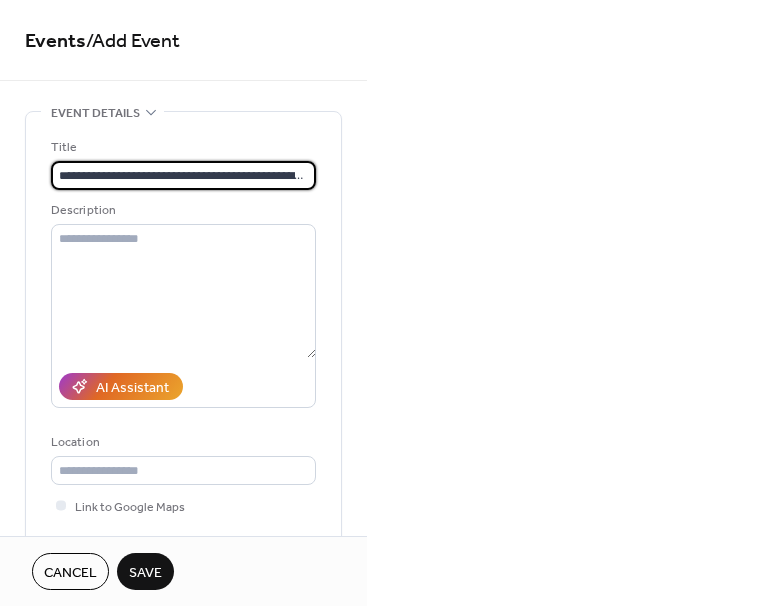 scroll, scrollTop: 0, scrollLeft: 98, axis: horizontal 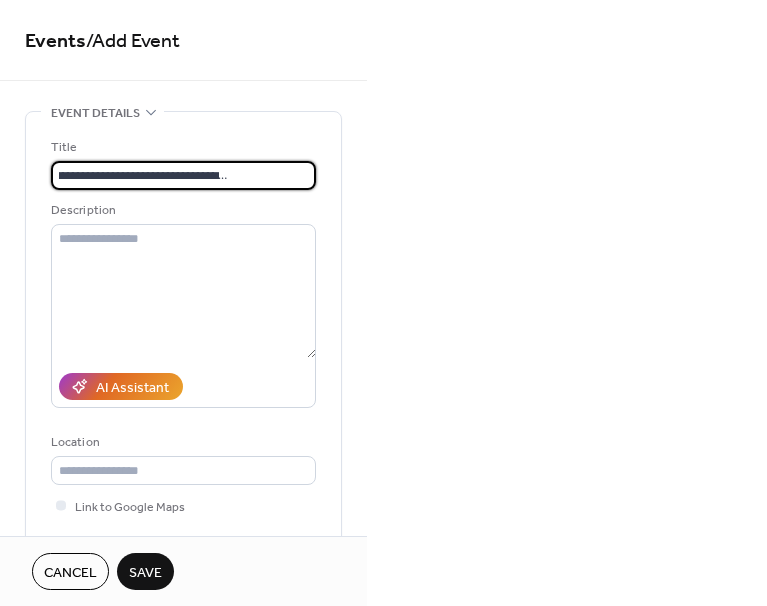 click on "**********" at bounding box center (181, 175) 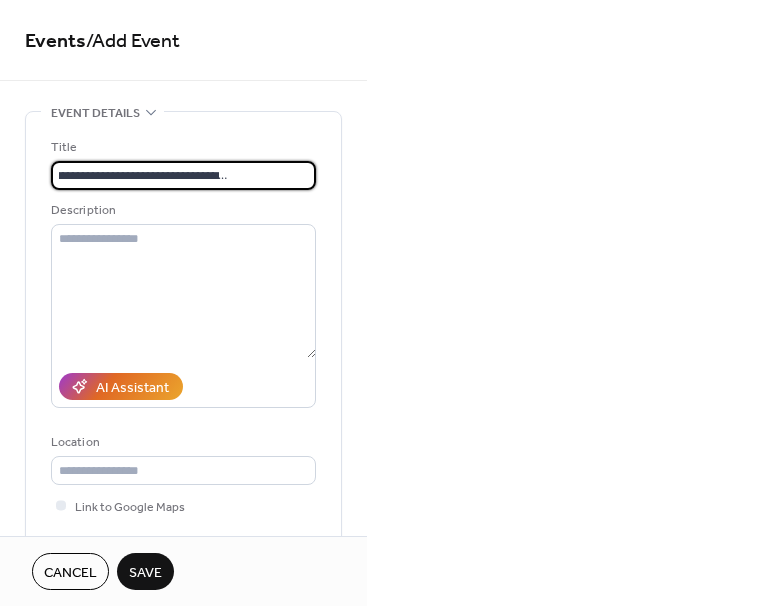 click on "**********" at bounding box center [181, 175] 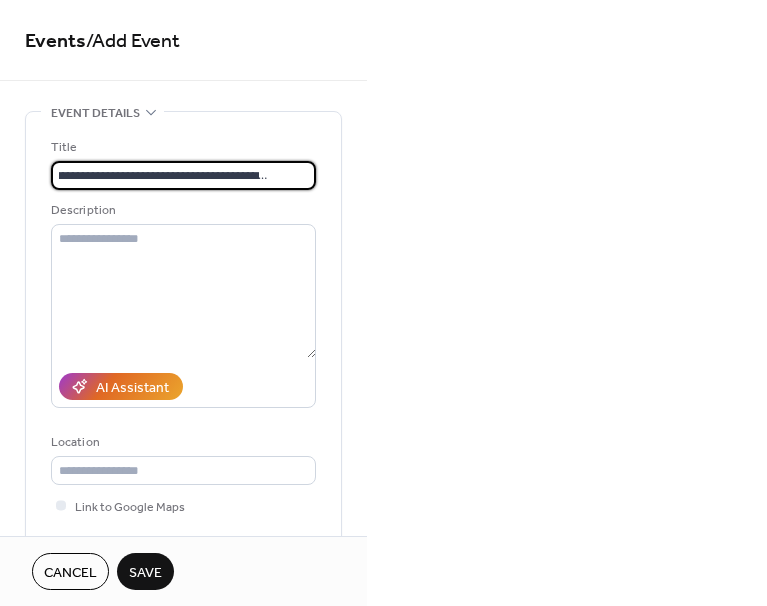scroll, scrollTop: 0, scrollLeft: 33, axis: horizontal 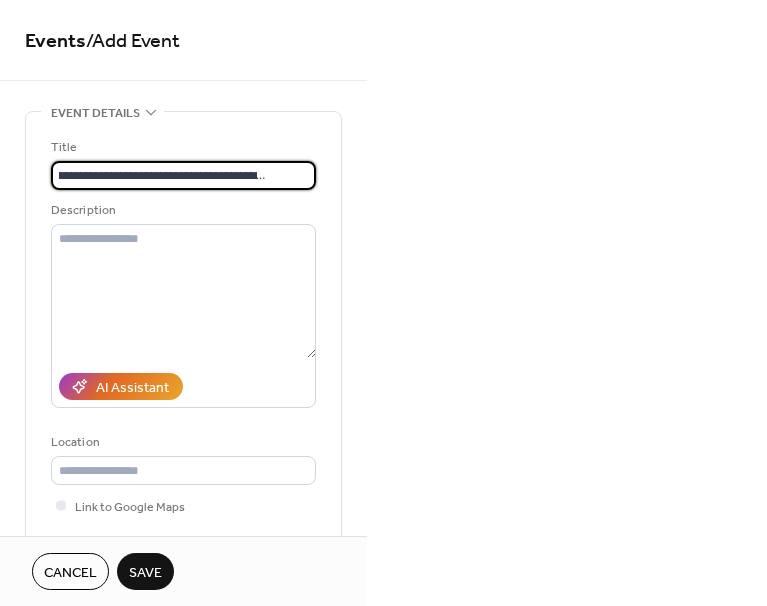 click on "**********" at bounding box center (181, 175) 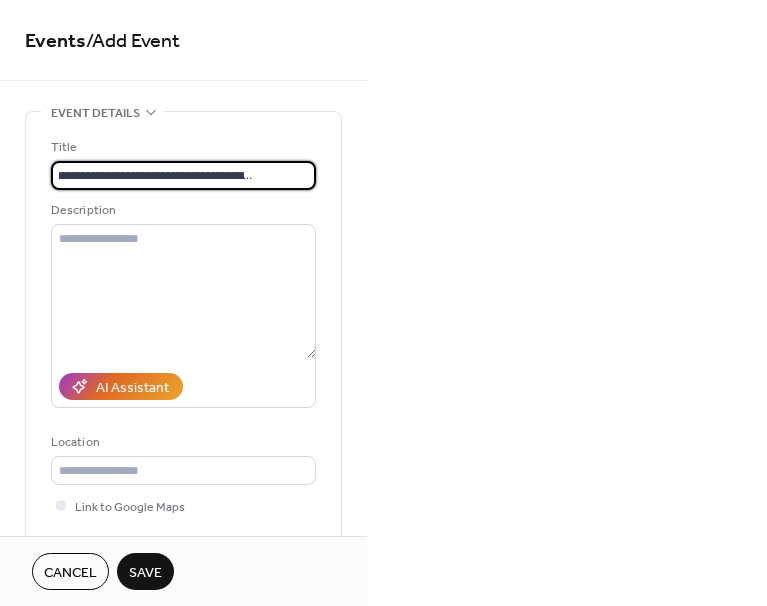 drag, startPoint x: 245, startPoint y: 169, endPoint x: 384, endPoint y: 173, distance: 139.05754 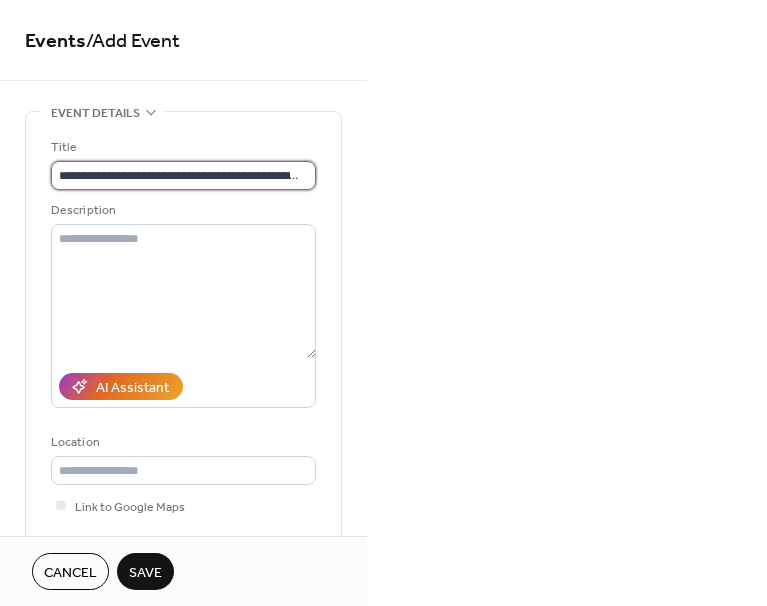 click on "**********" at bounding box center [181, 175] 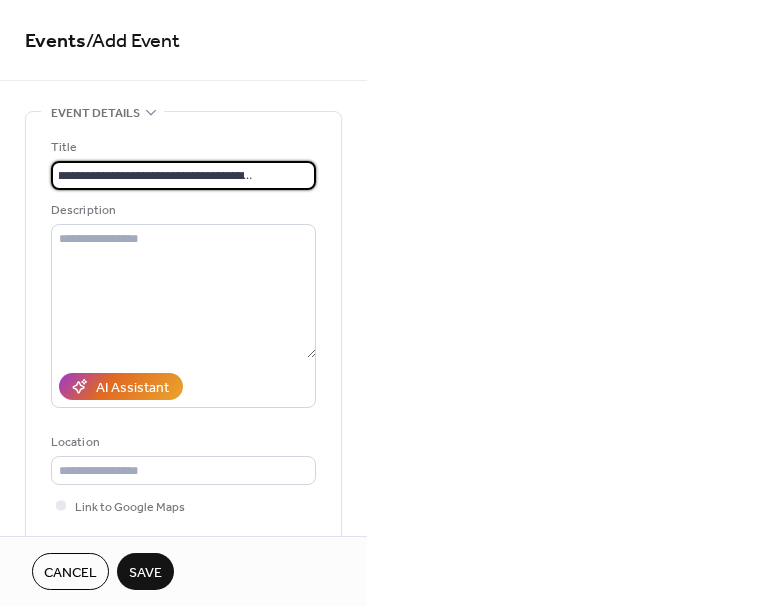 scroll, scrollTop: 0, scrollLeft: 0, axis: both 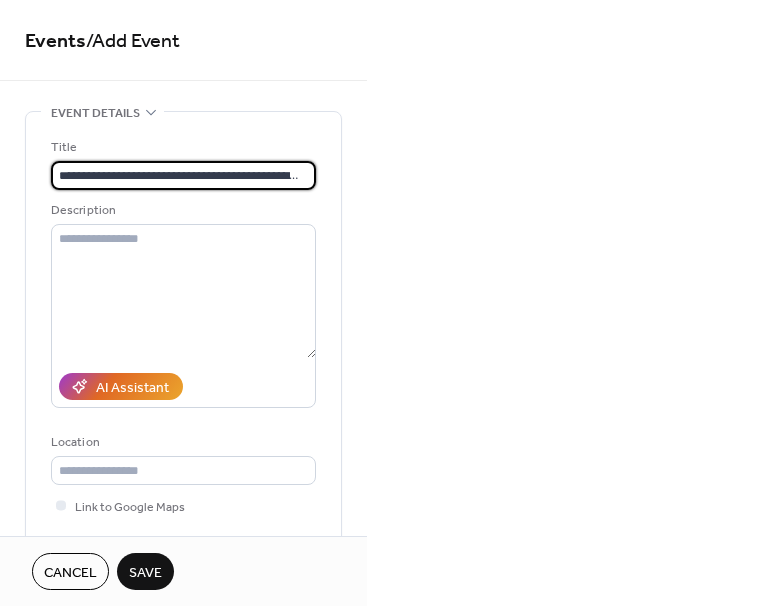 drag, startPoint x: 303, startPoint y: 170, endPoint x: -1, endPoint y: 146, distance: 304.9459 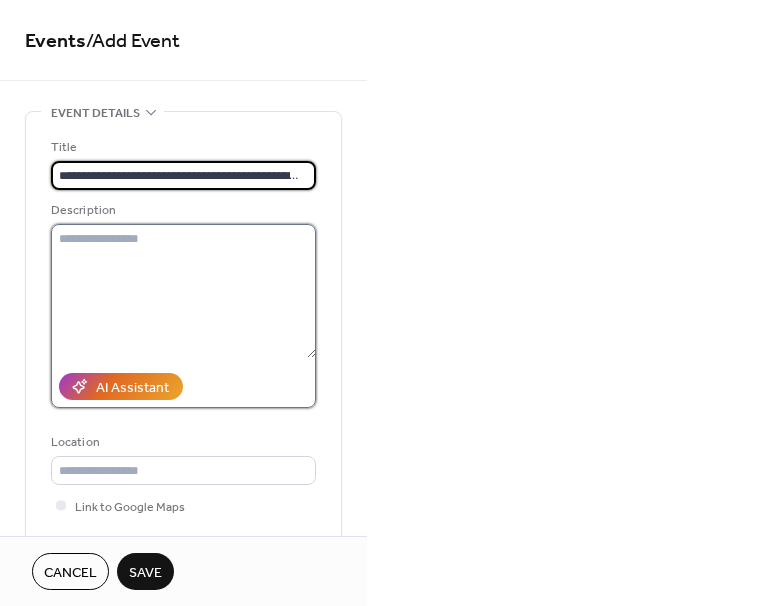 click at bounding box center [183, 291] 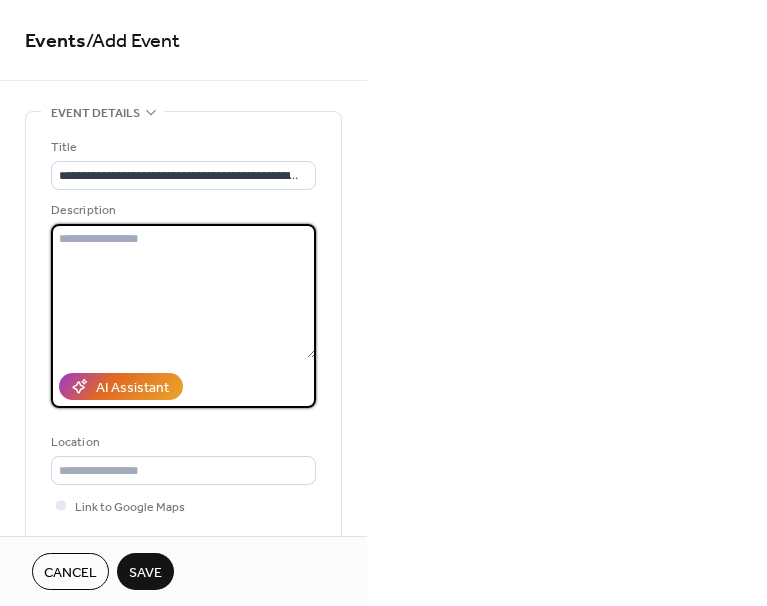 paste on "**********" 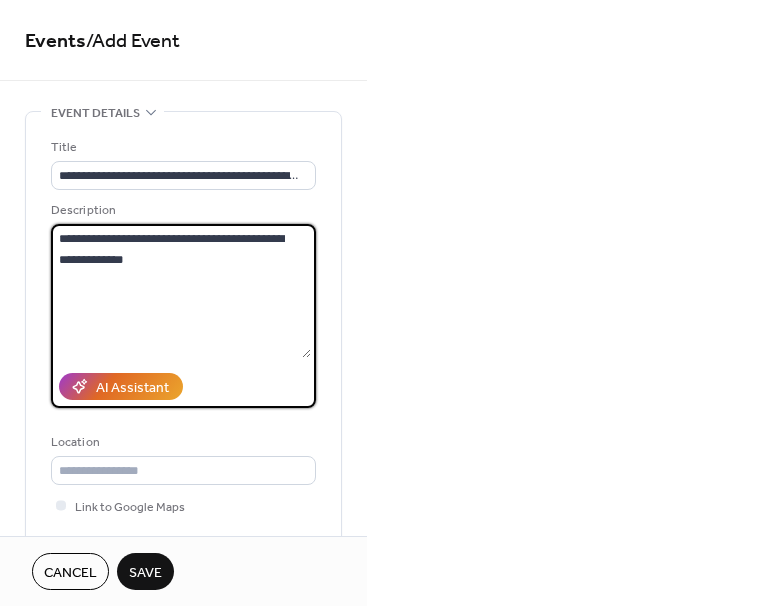 drag, startPoint x: 182, startPoint y: 307, endPoint x: 228, endPoint y: 233, distance: 87.13208 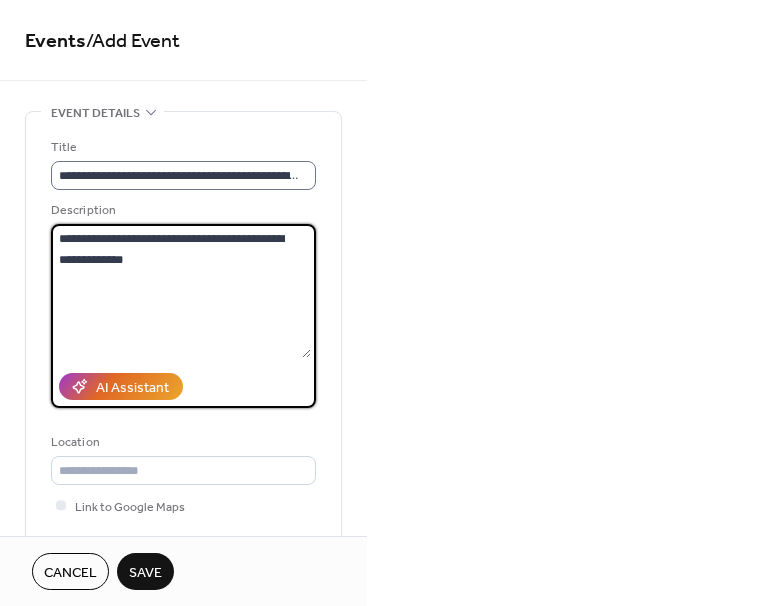 type on "**********" 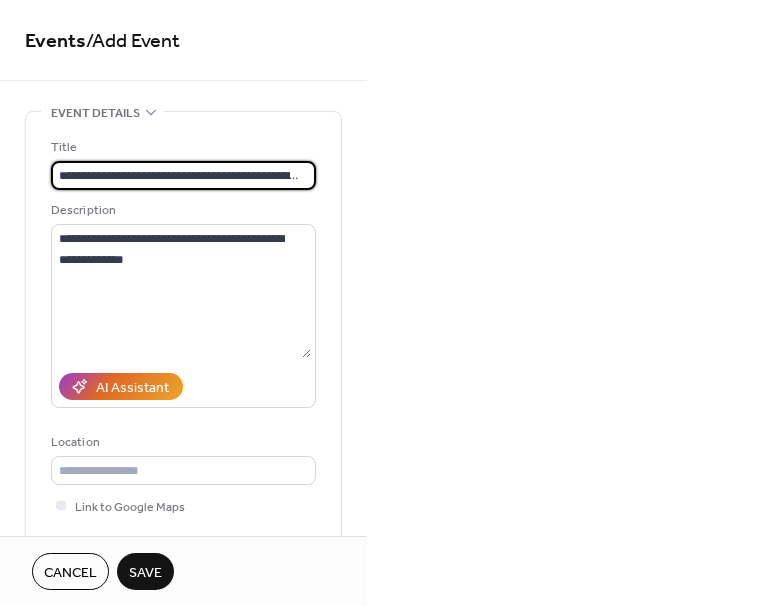 click on "**********" at bounding box center (181, 175) 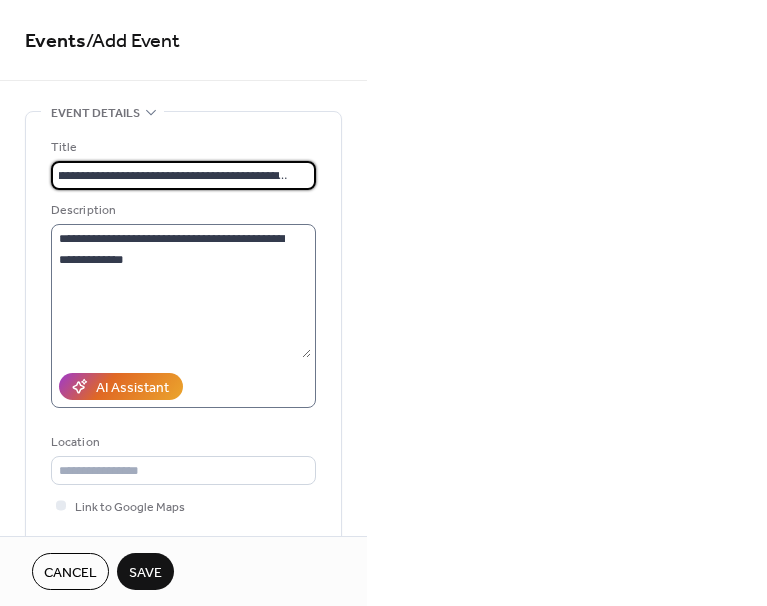 scroll, scrollTop: 0, scrollLeft: 30, axis: horizontal 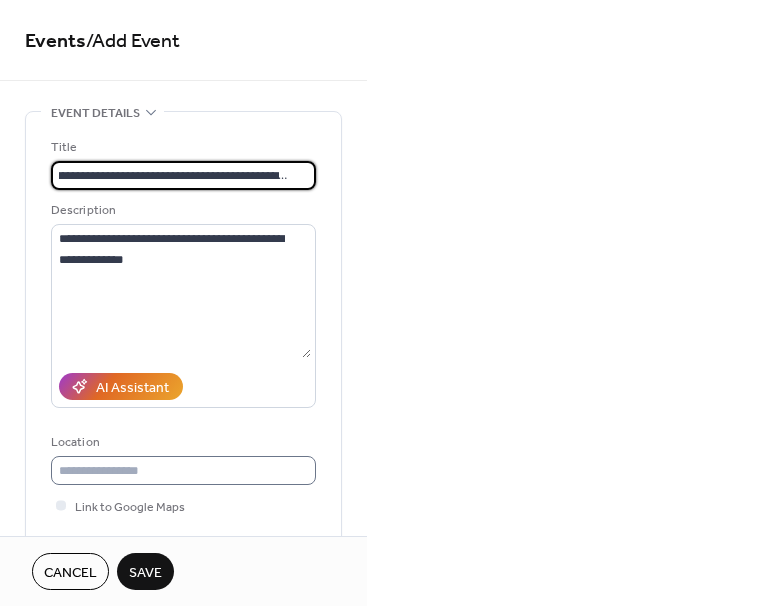 type on "**********" 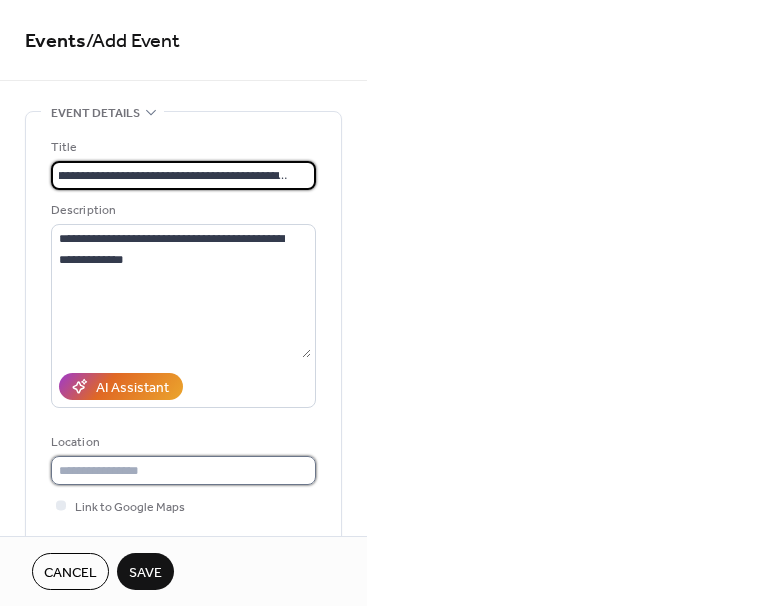 scroll, scrollTop: 0, scrollLeft: 0, axis: both 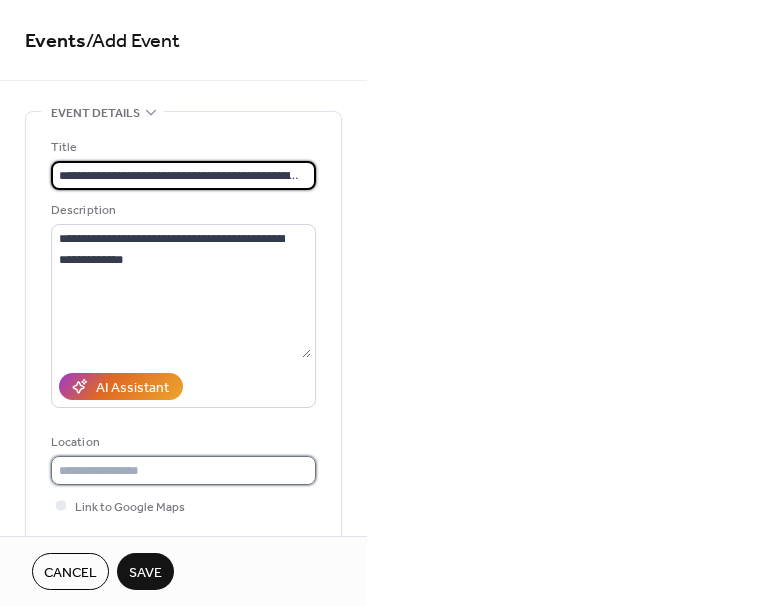 click at bounding box center (183, 470) 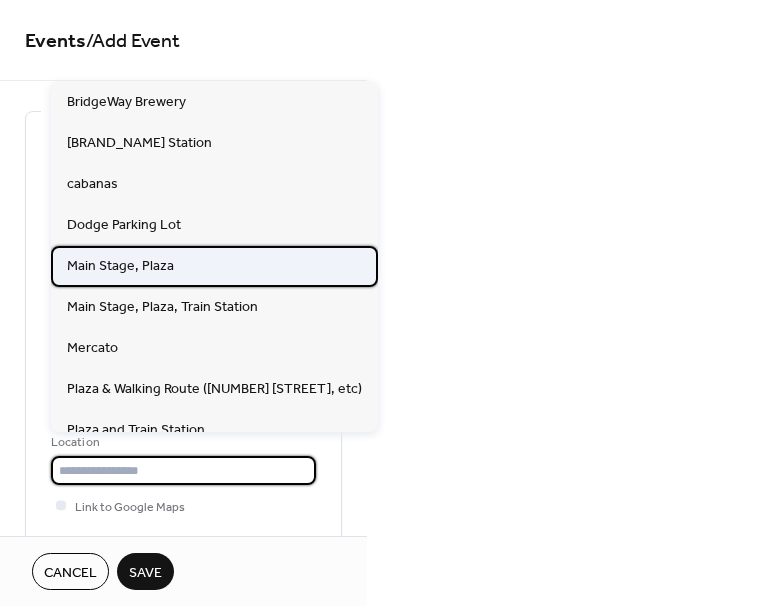 click on "Main Stage, Plaza" at bounding box center (214, 266) 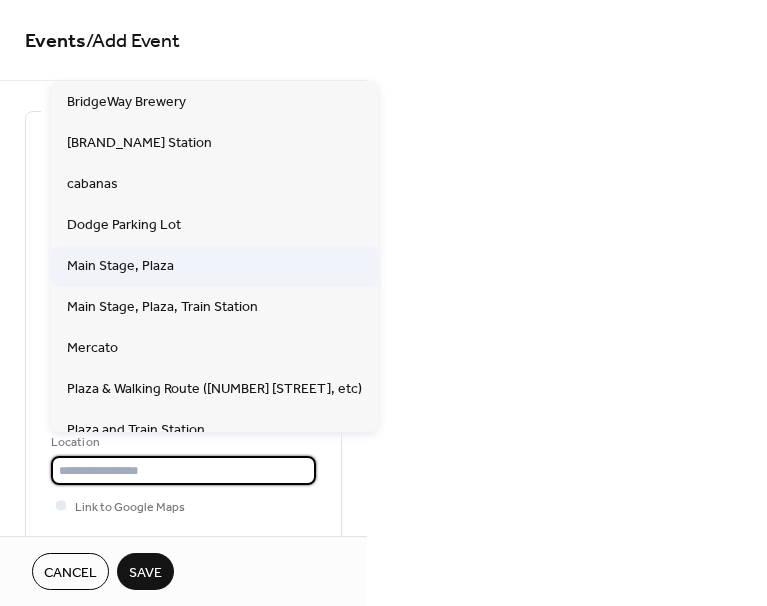 type on "**********" 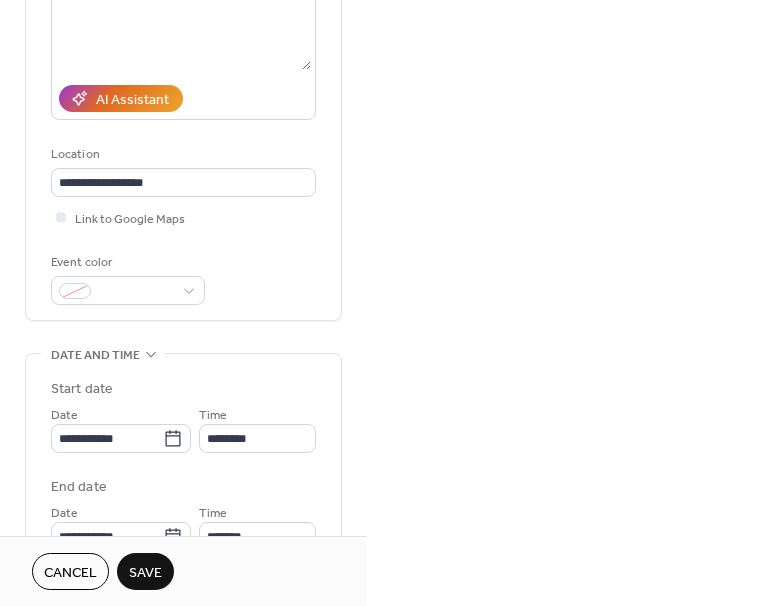 scroll, scrollTop: 300, scrollLeft: 0, axis: vertical 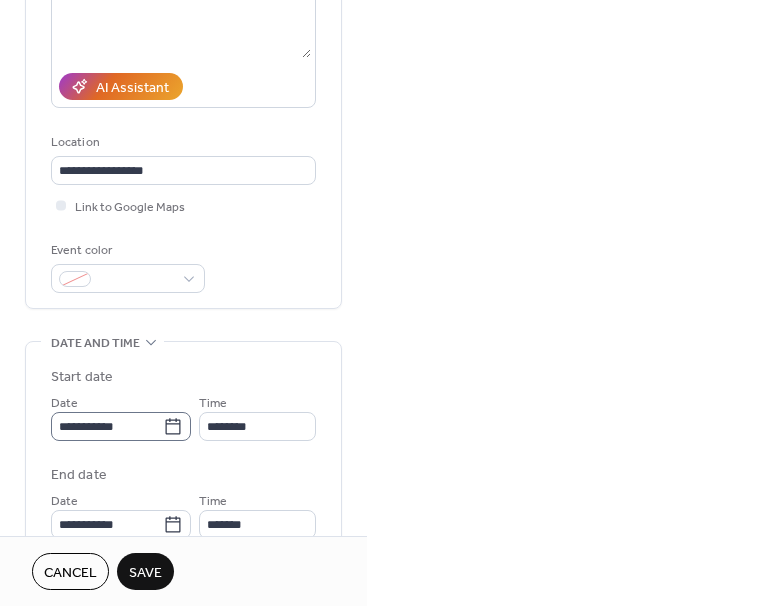 click on "**********" at bounding box center [121, 426] 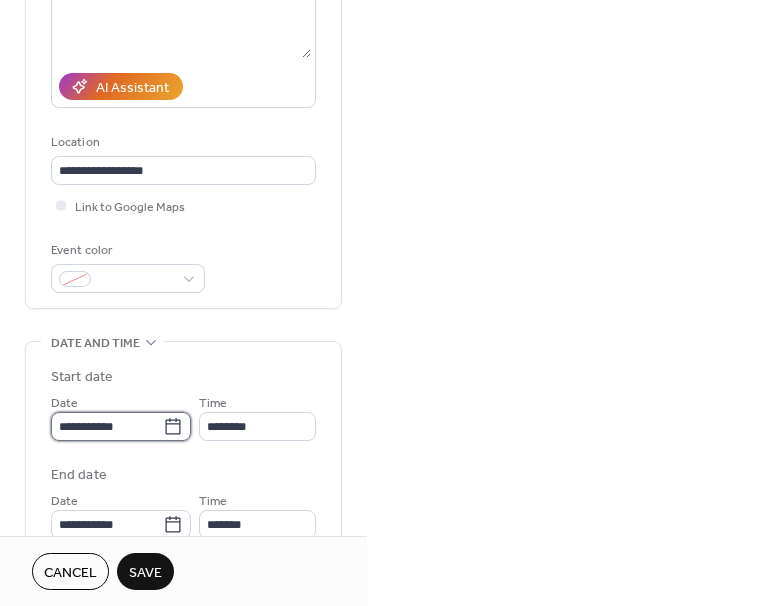 click on "**********" at bounding box center (107, 426) 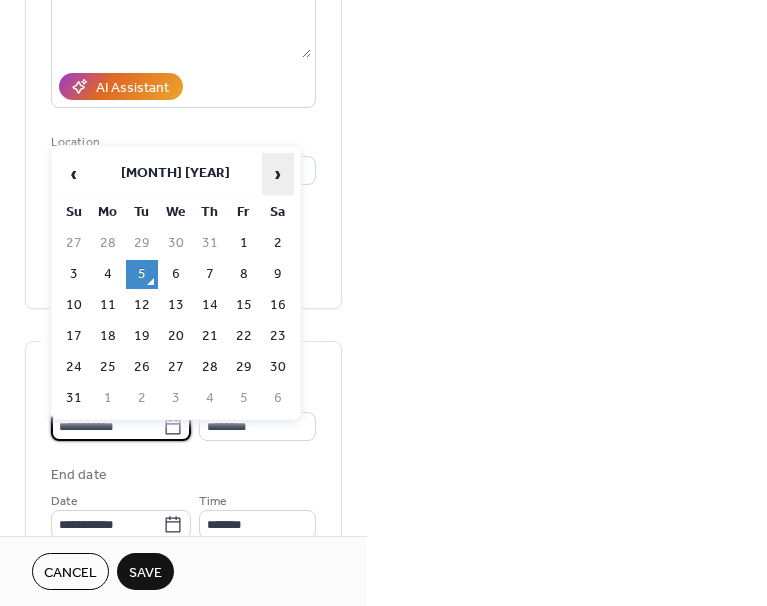 click on "›" at bounding box center (278, 174) 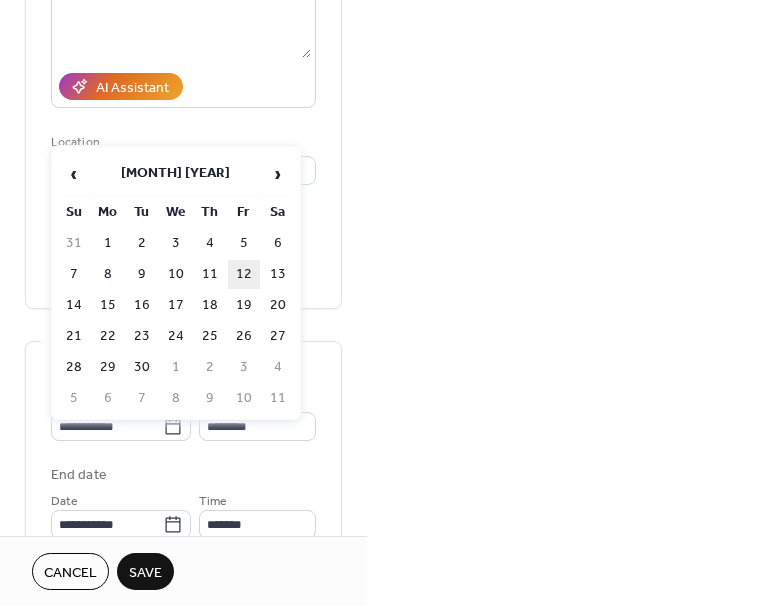 click on "12" at bounding box center (244, 274) 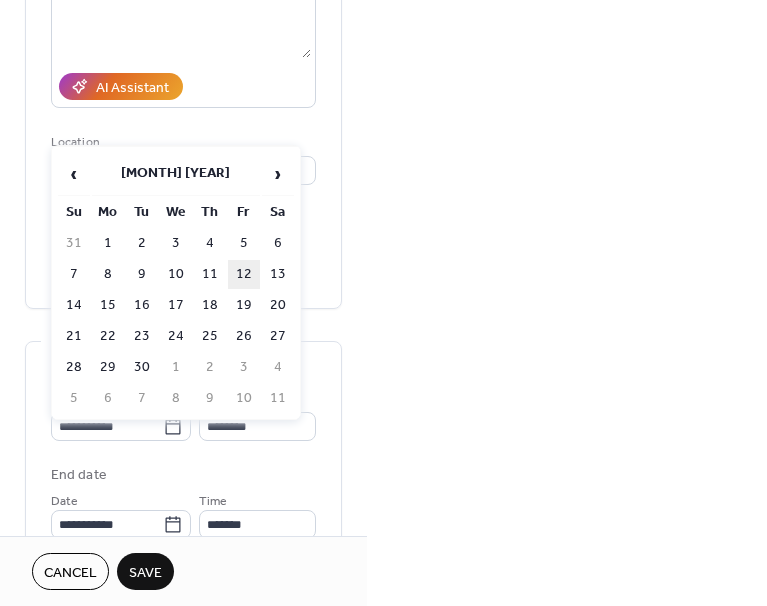 type on "**********" 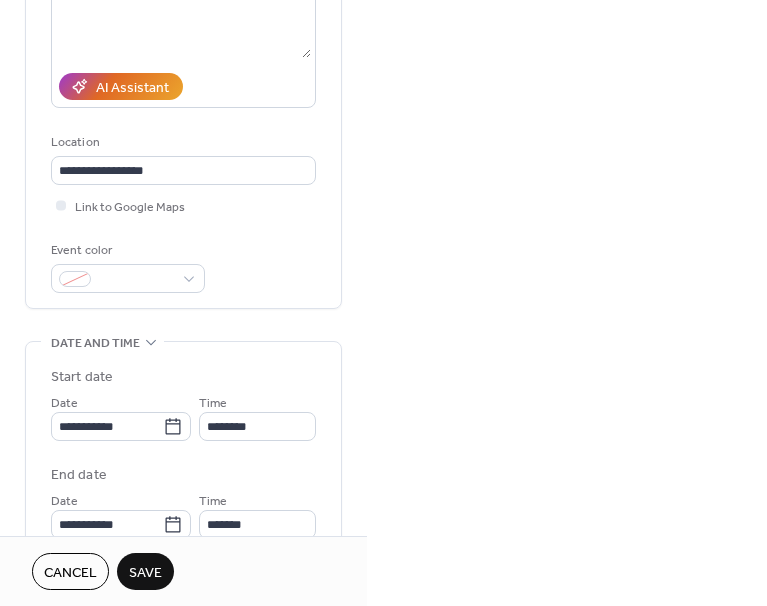 click on "**********" at bounding box center (183, 453) 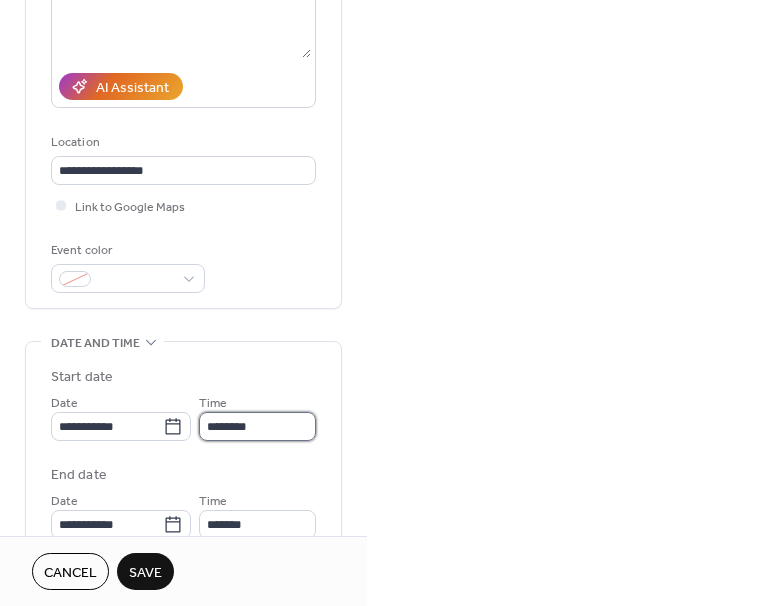 click on "********" at bounding box center [257, 426] 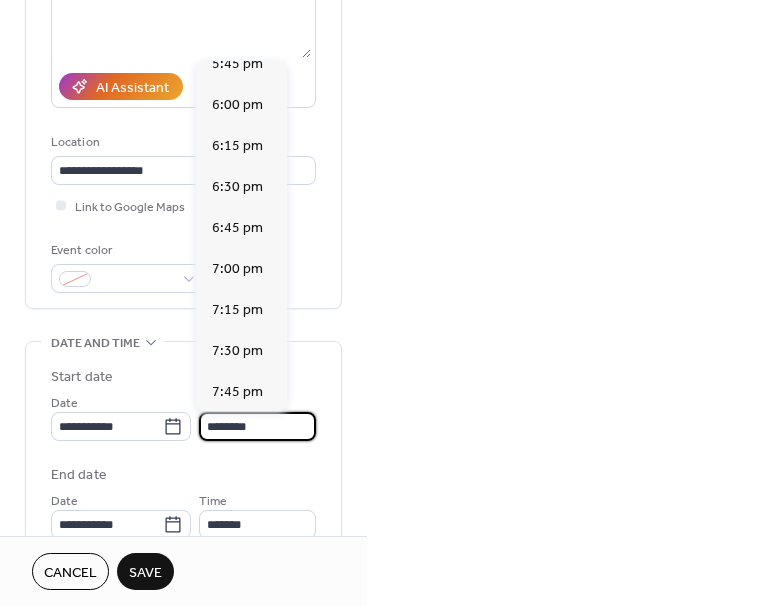 scroll, scrollTop: 2968, scrollLeft: 0, axis: vertical 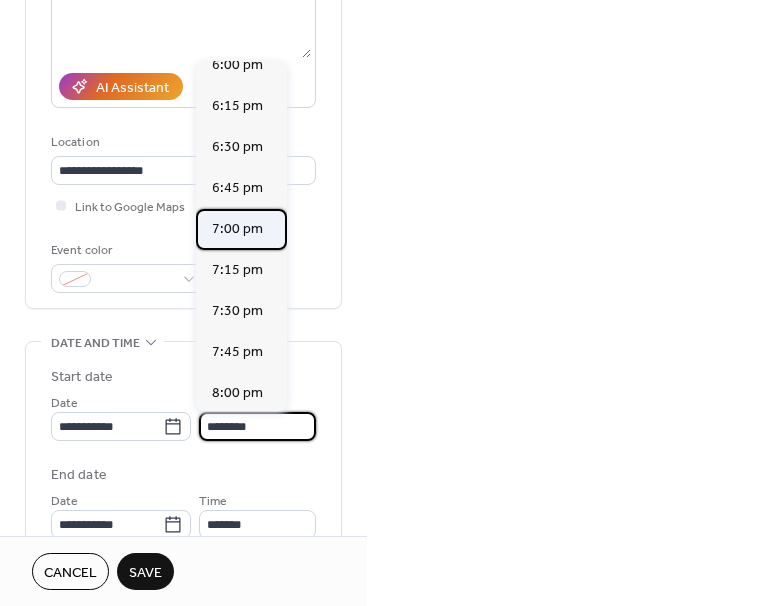 click on "7:00 pm" at bounding box center (237, 229) 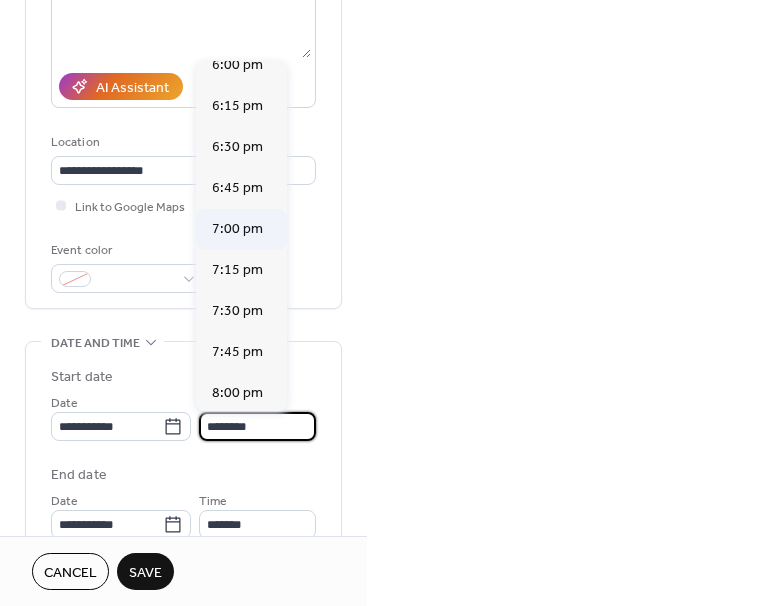 type on "*******" 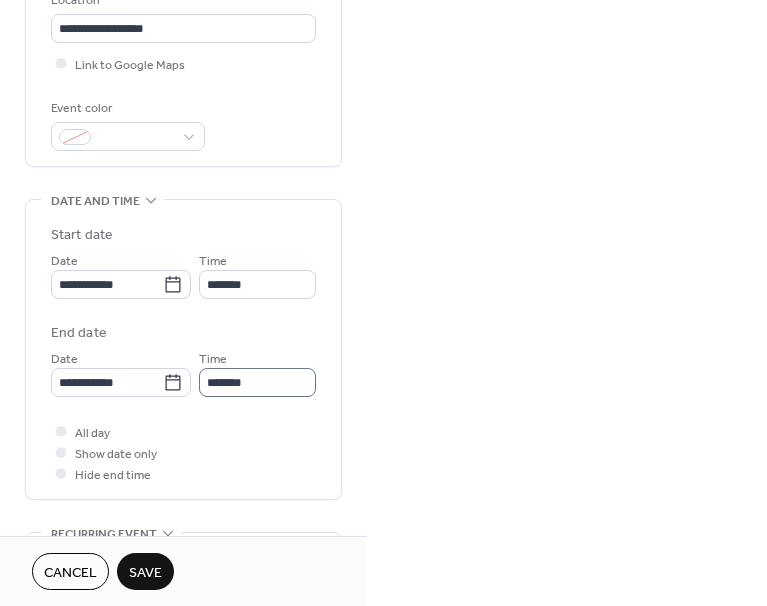 scroll, scrollTop: 500, scrollLeft: 0, axis: vertical 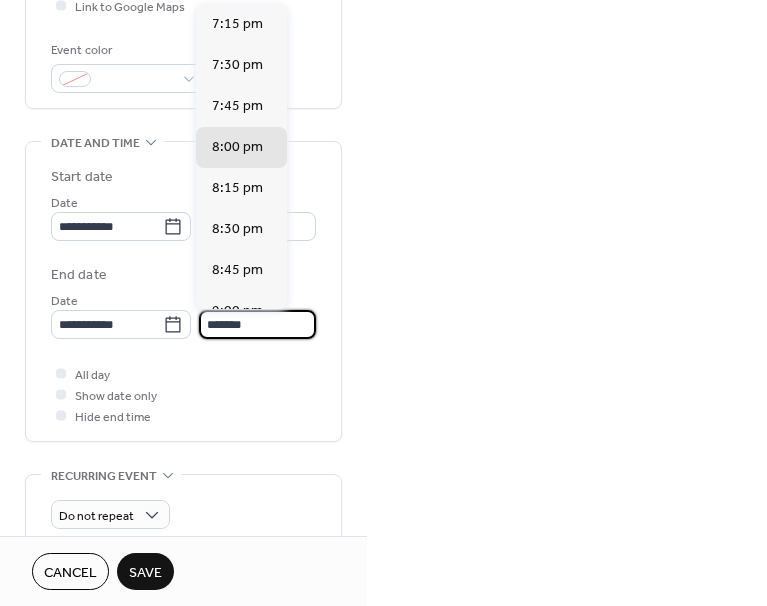 click on "*******" at bounding box center [257, 324] 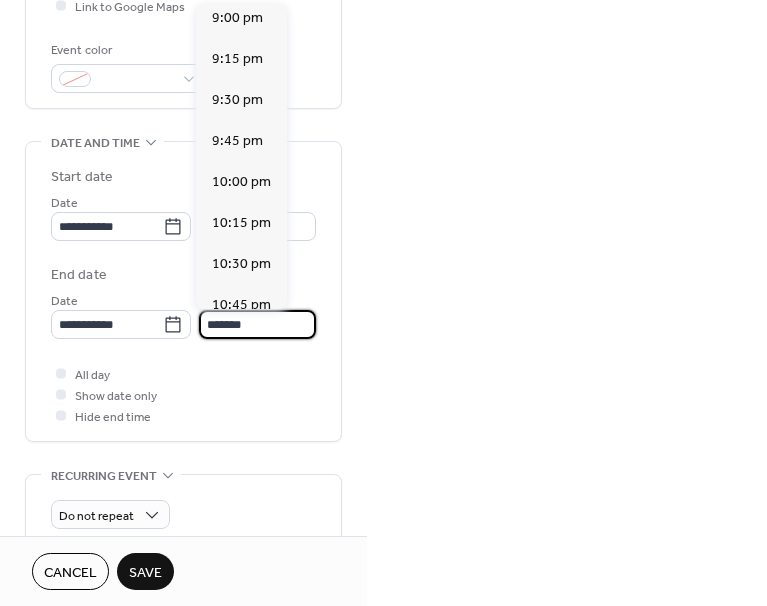 scroll, scrollTop: 300, scrollLeft: 0, axis: vertical 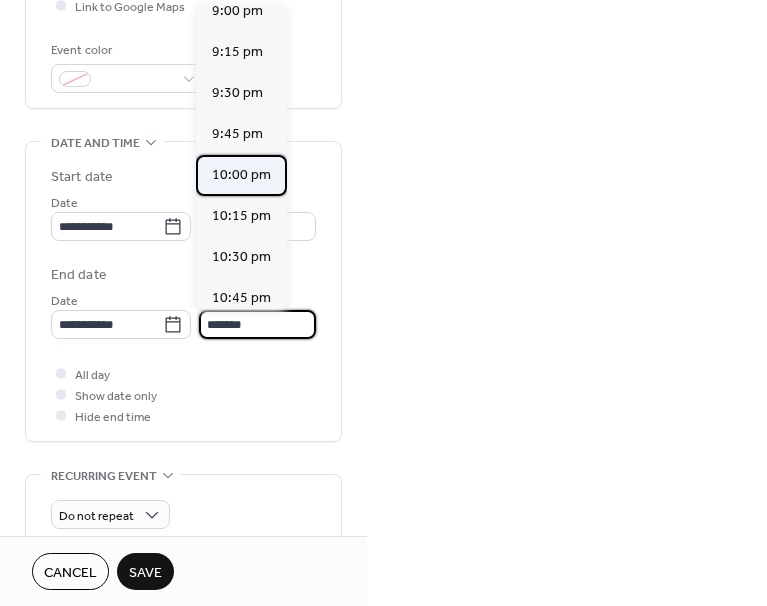 click on "10:00 pm" at bounding box center [241, 175] 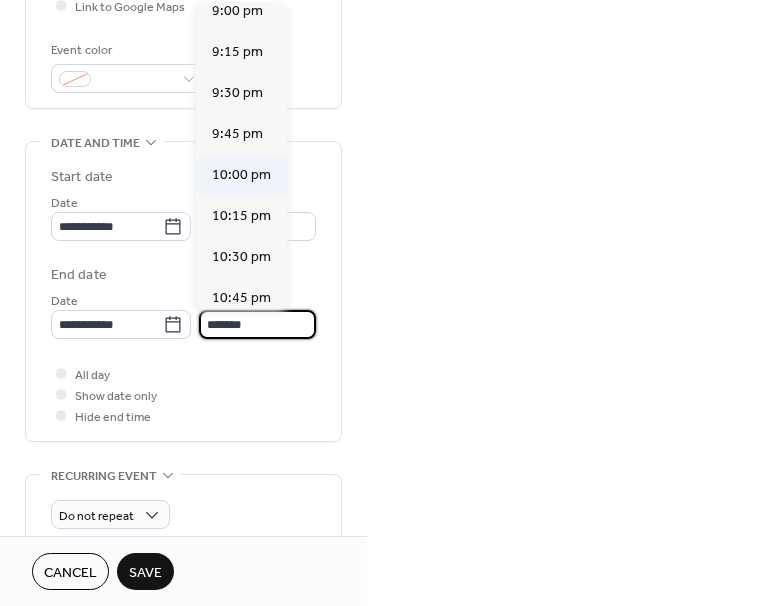 type on "********" 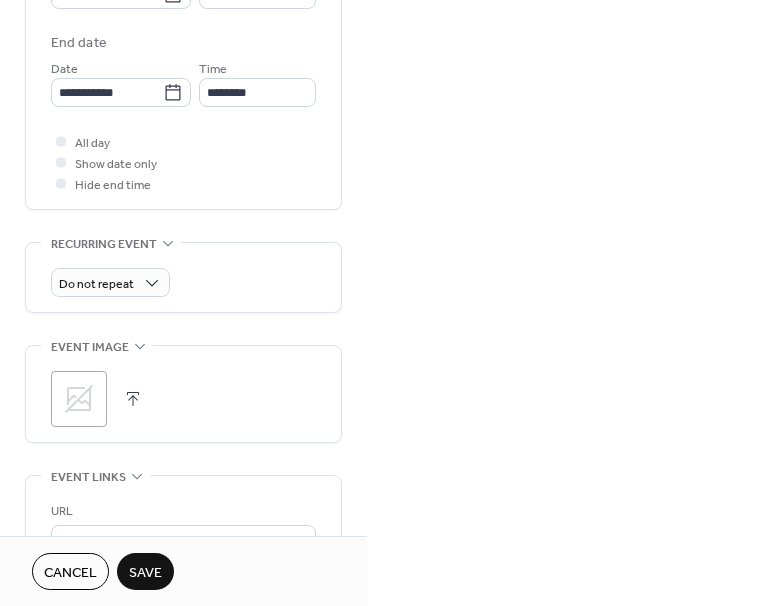 scroll, scrollTop: 800, scrollLeft: 0, axis: vertical 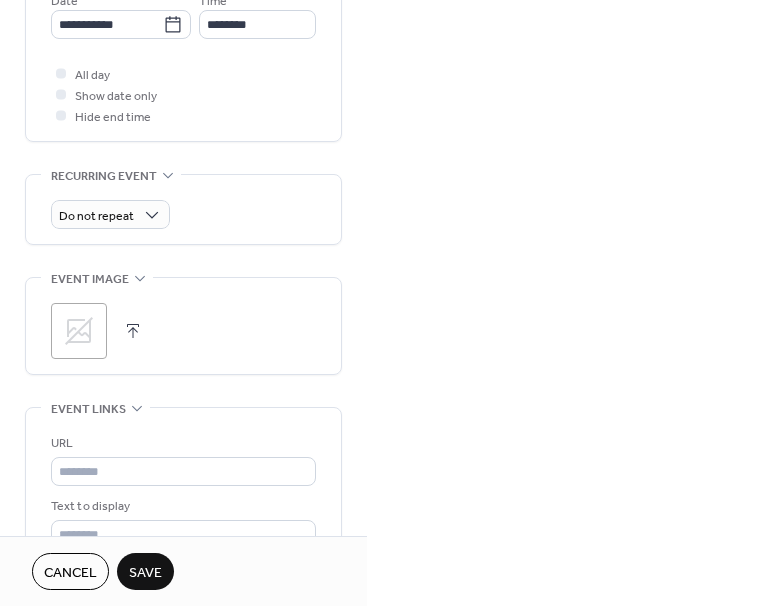 click on "Save" at bounding box center (145, 571) 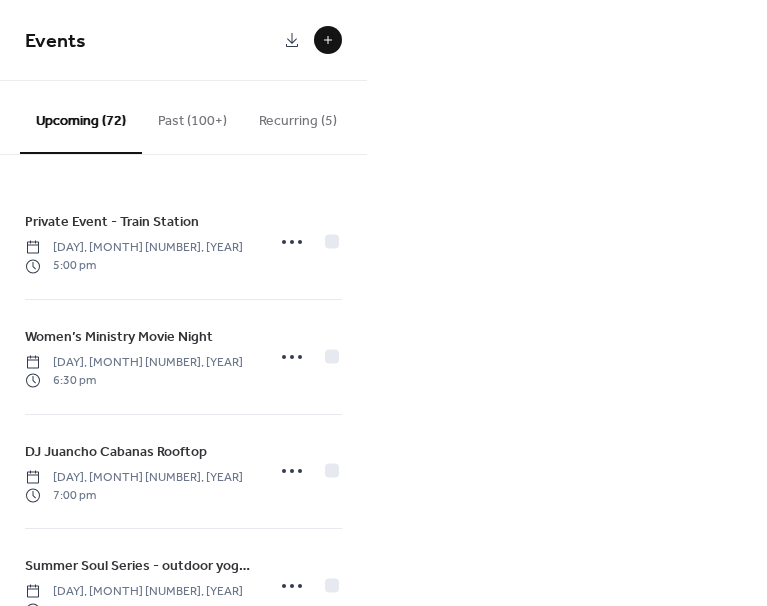 click at bounding box center (328, 40) 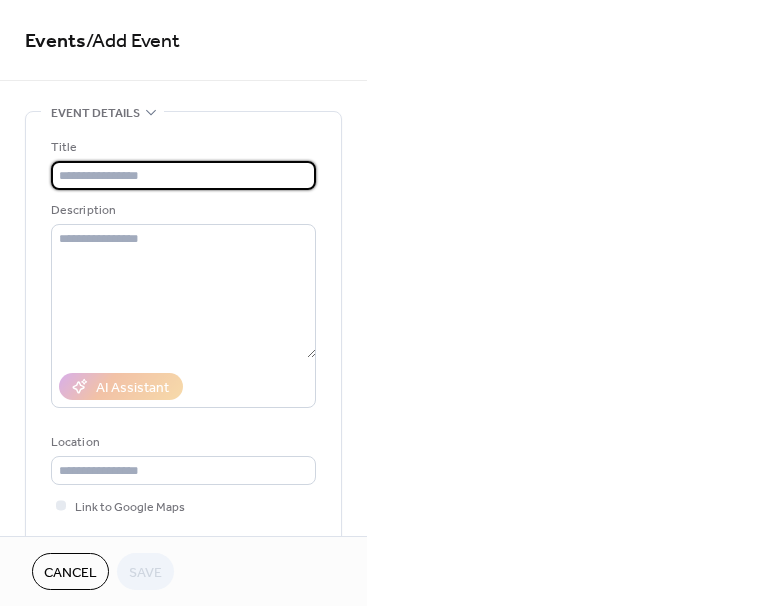 click at bounding box center [183, 175] 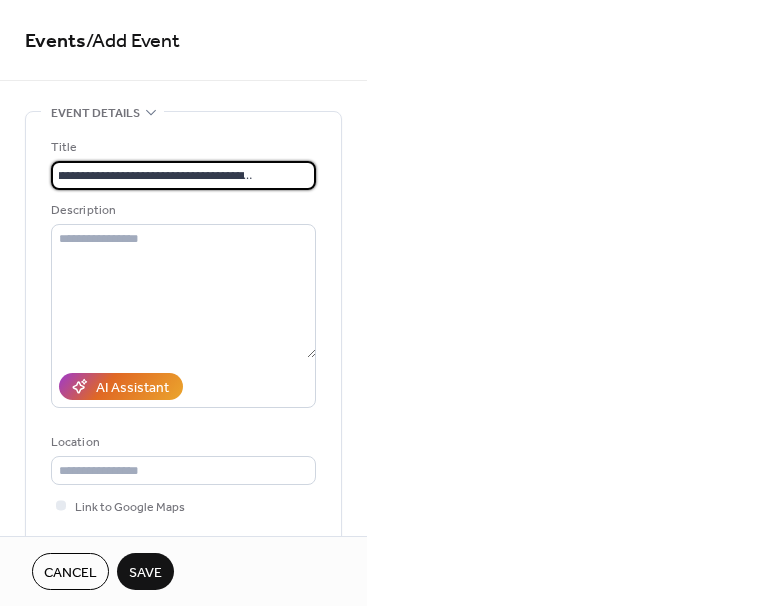 scroll, scrollTop: 1, scrollLeft: 75, axis: both 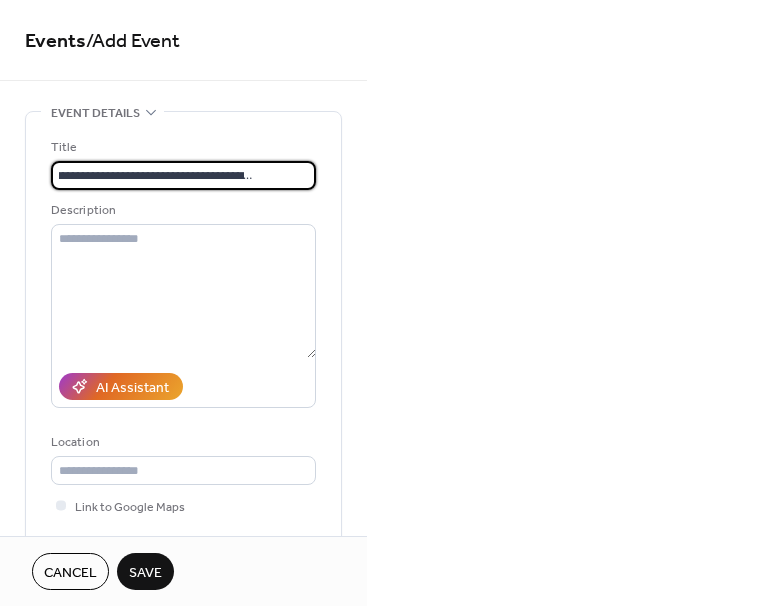 drag, startPoint x: 262, startPoint y: 174, endPoint x: 168, endPoint y: 183, distance: 94.42987 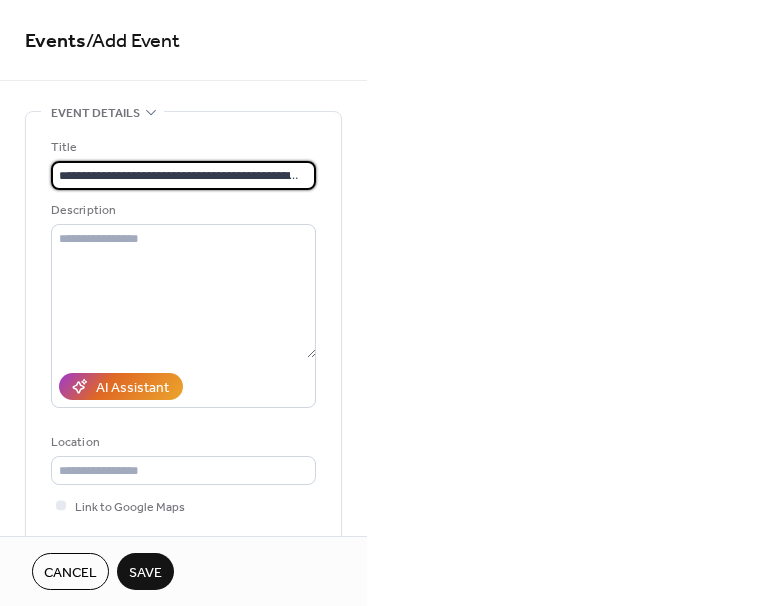 scroll, scrollTop: 0, scrollLeft: 37, axis: horizontal 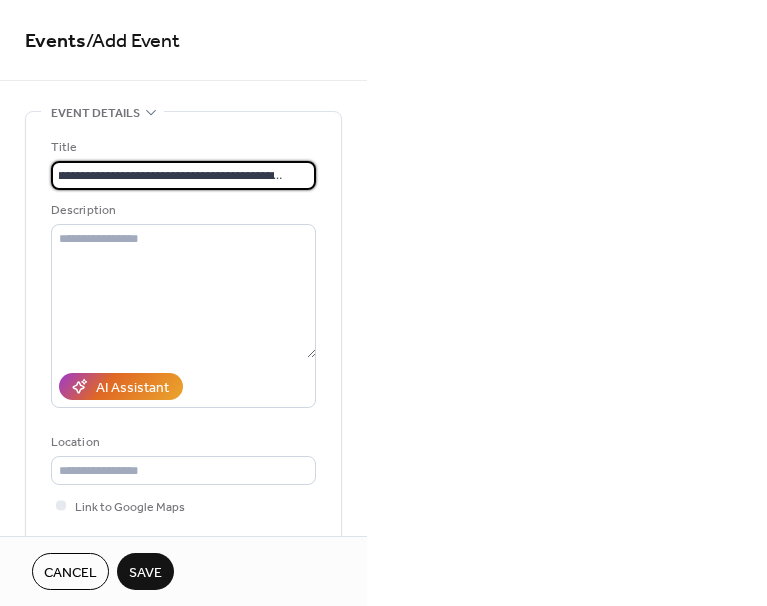 drag, startPoint x: 58, startPoint y: 171, endPoint x: 457, endPoint y: 143, distance: 399.98126 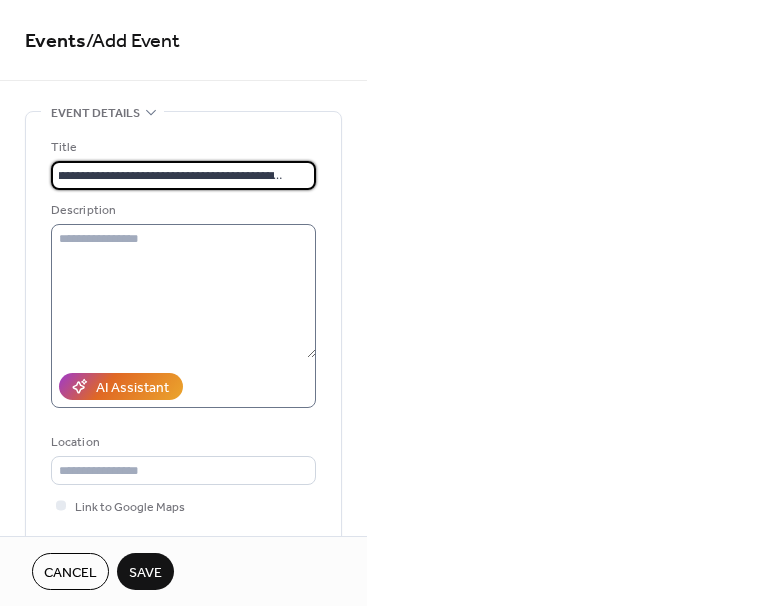 type on "**********" 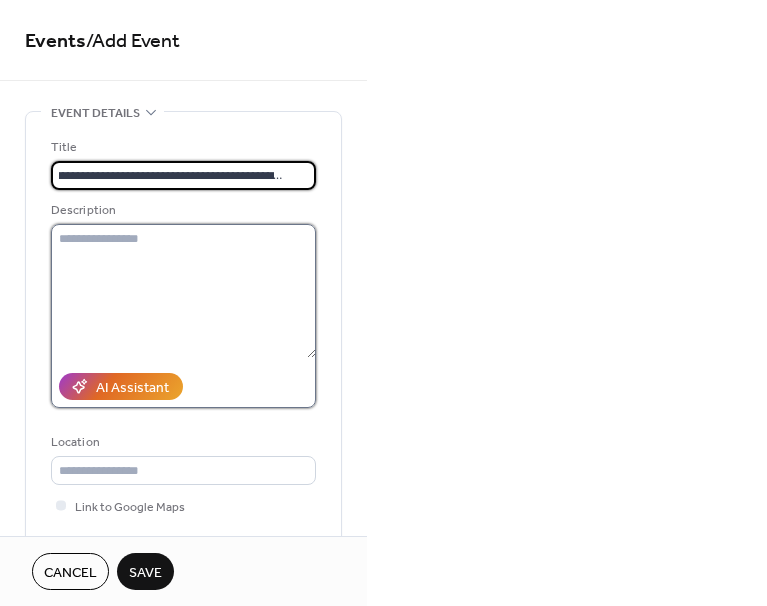scroll, scrollTop: 0, scrollLeft: 0, axis: both 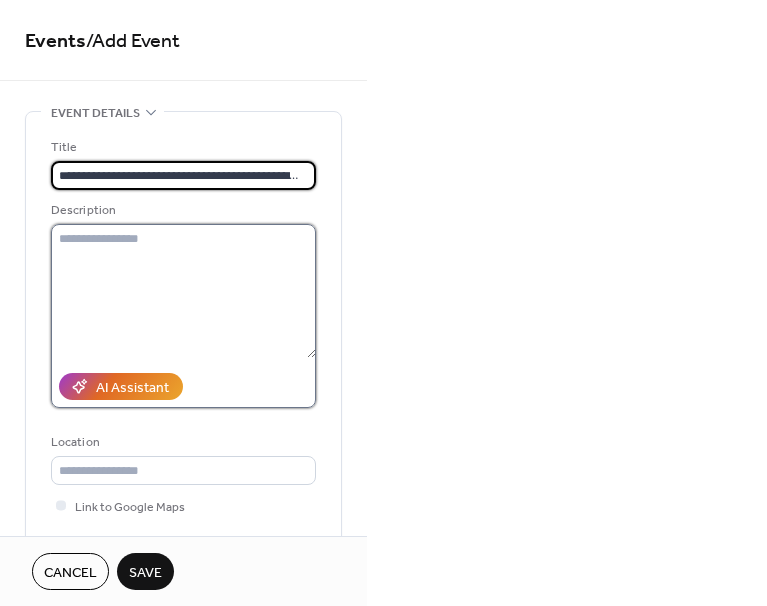 click at bounding box center [183, 291] 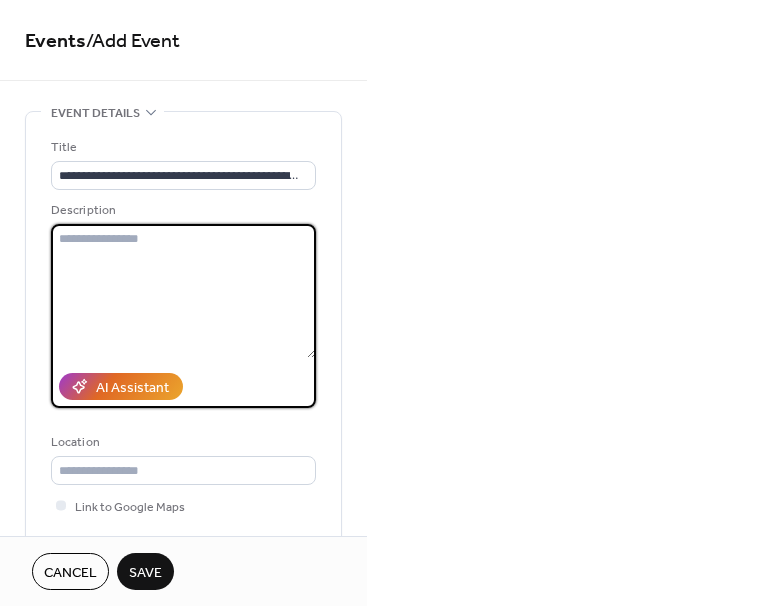 paste on "**********" 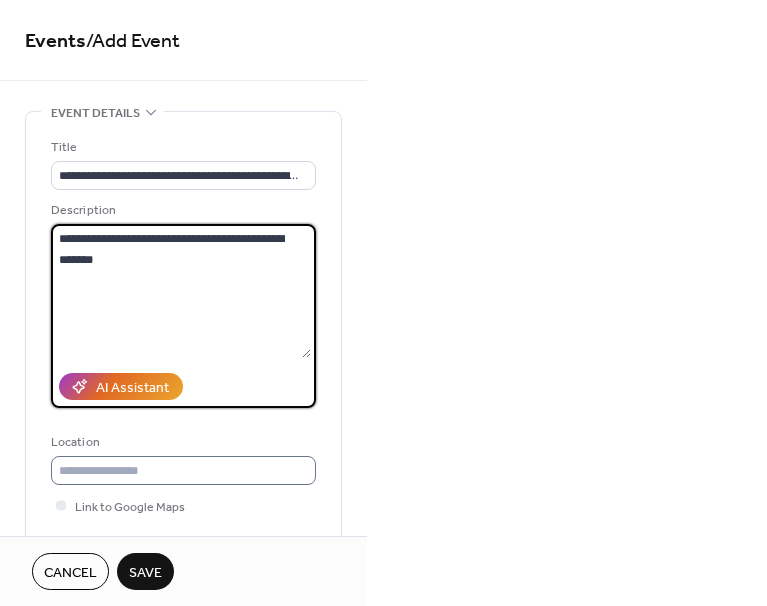 type on "**********" 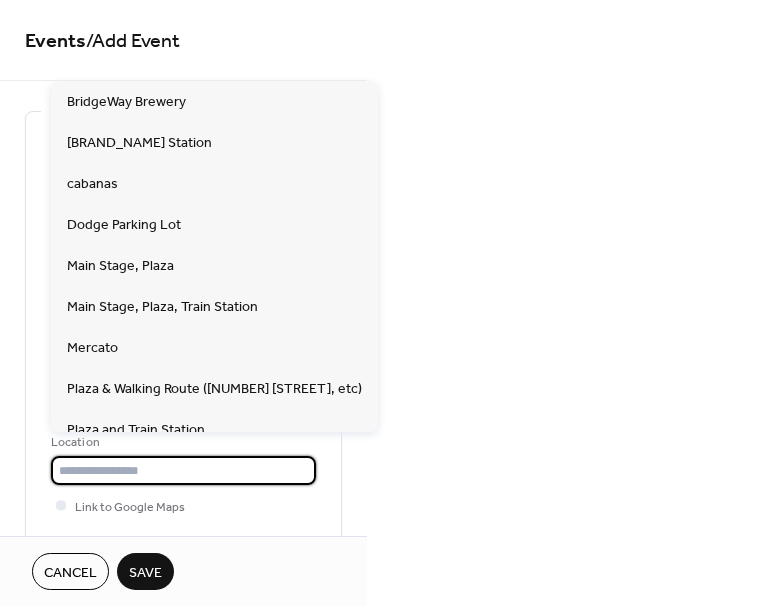 click at bounding box center [183, 470] 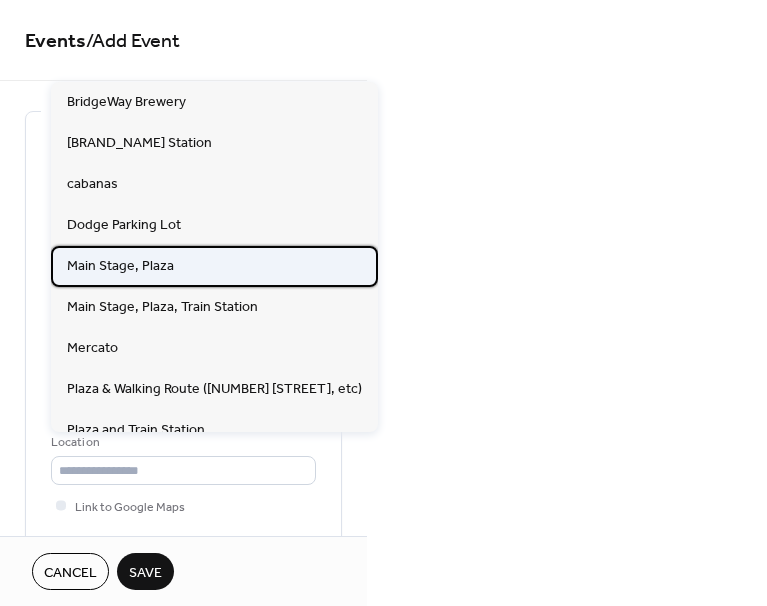 click on "Main Stage, Plaza" at bounding box center [120, 265] 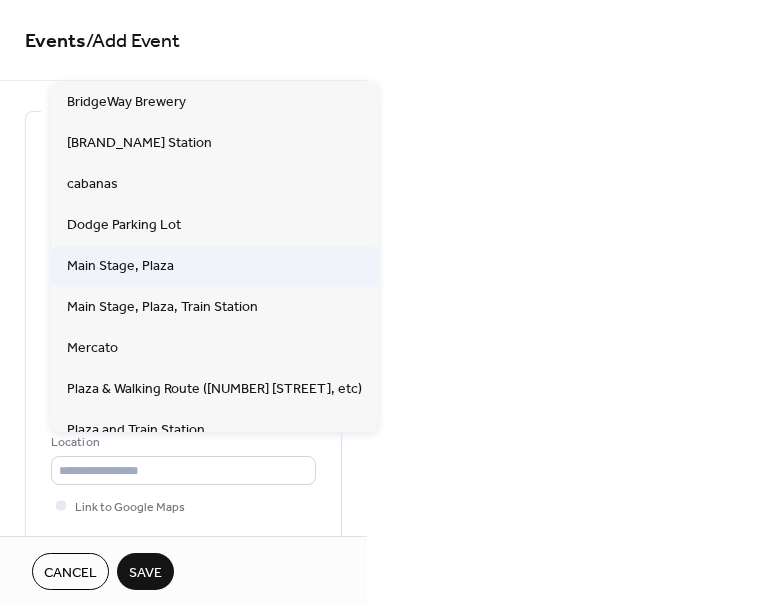 type on "**********" 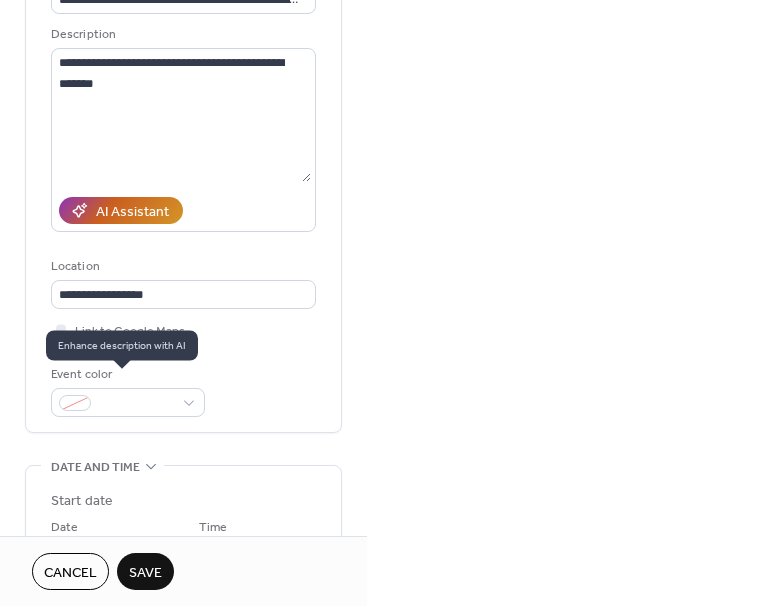scroll, scrollTop: 242, scrollLeft: 0, axis: vertical 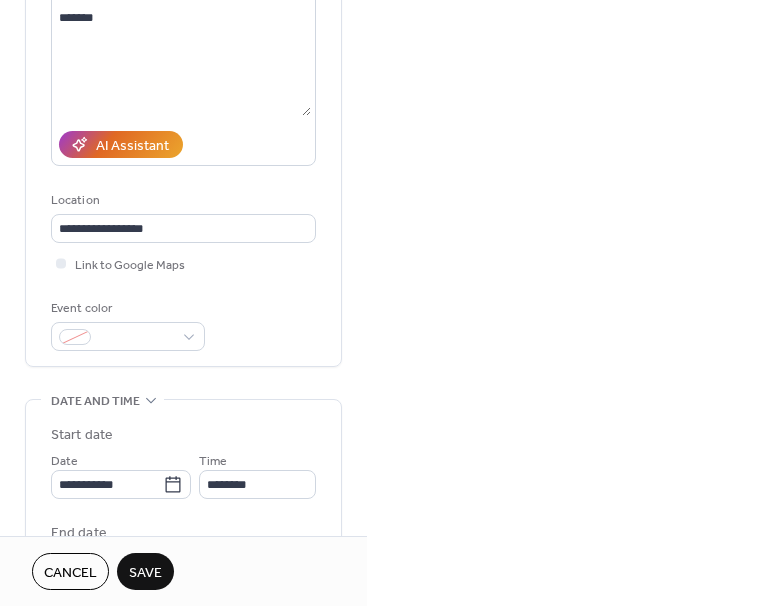 click on "Link to Google Maps" at bounding box center (183, 263) 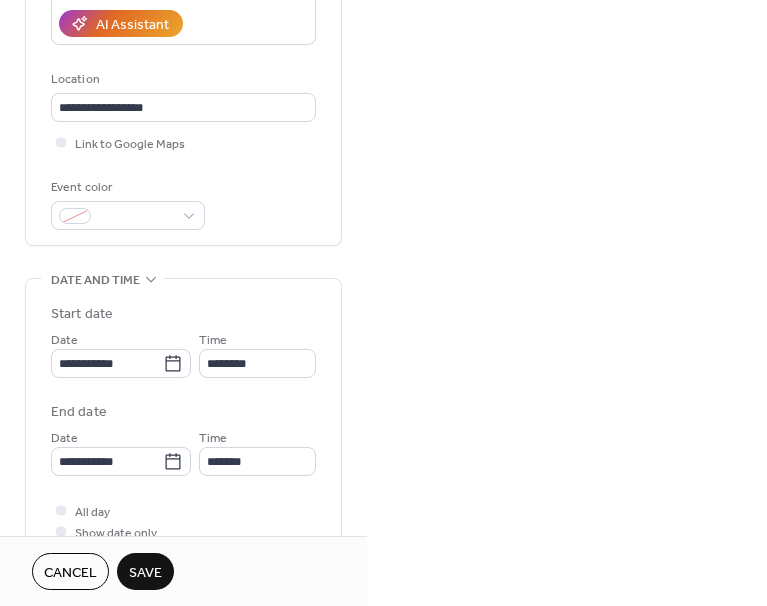 scroll, scrollTop: 362, scrollLeft: 0, axis: vertical 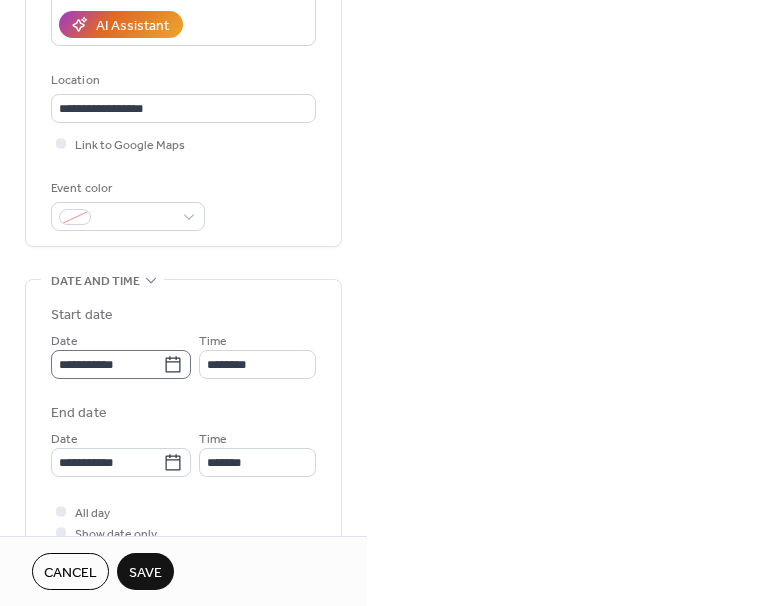 click 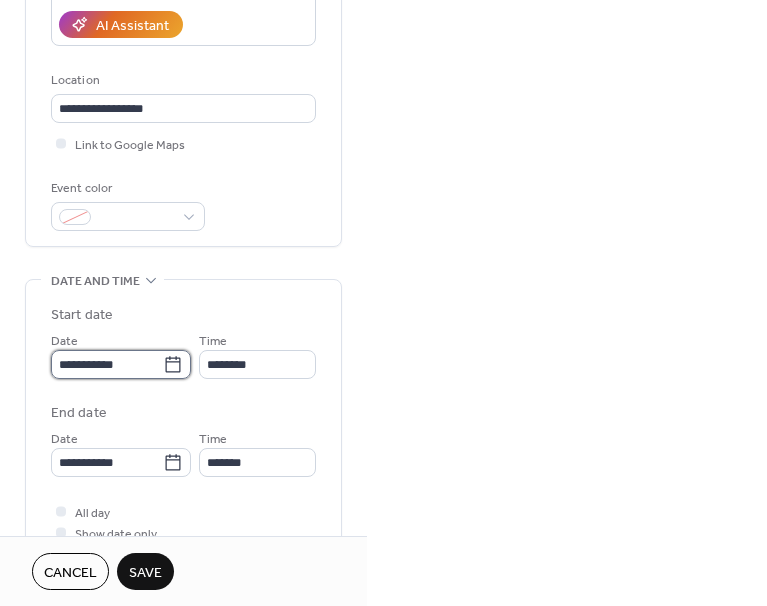 click on "**********" at bounding box center [107, 364] 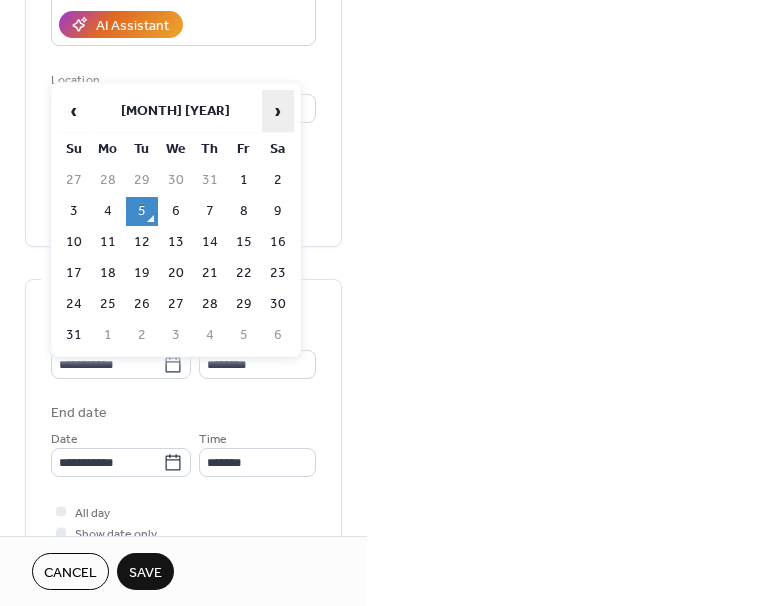 click on "›" at bounding box center (278, 111) 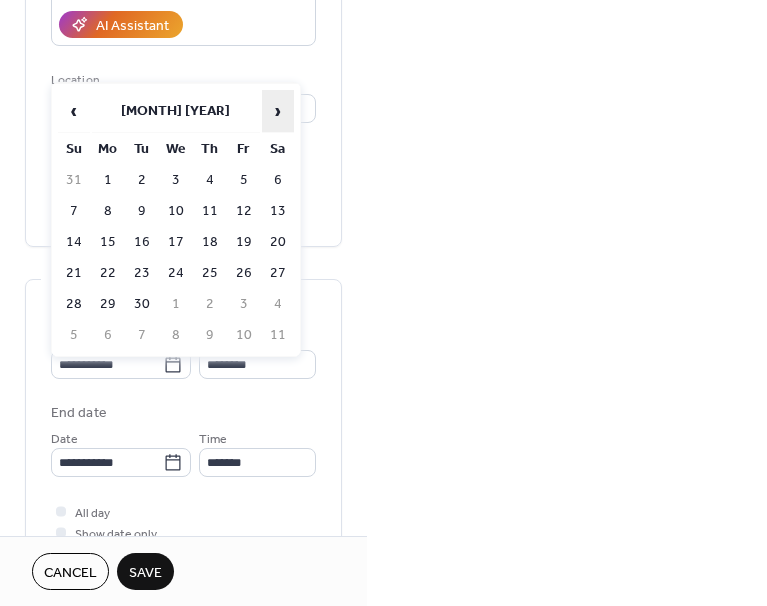 click on "›" at bounding box center [278, 111] 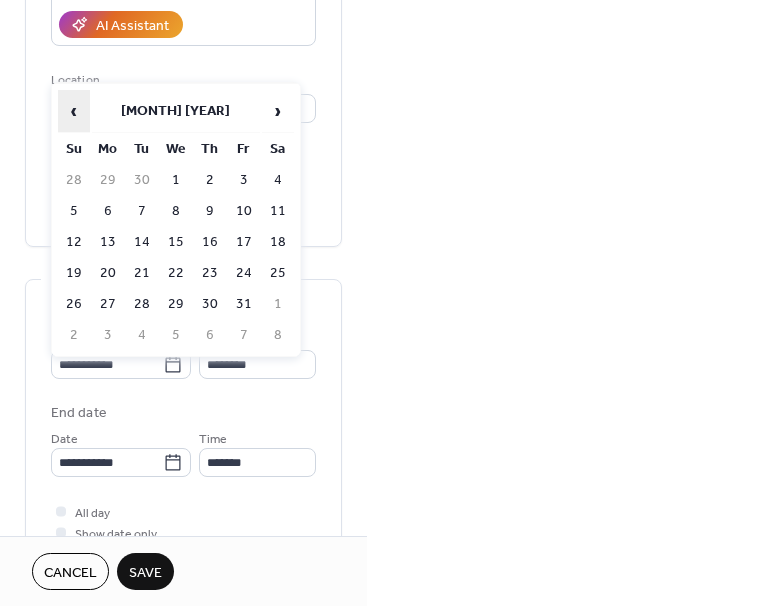click on "‹" at bounding box center [74, 111] 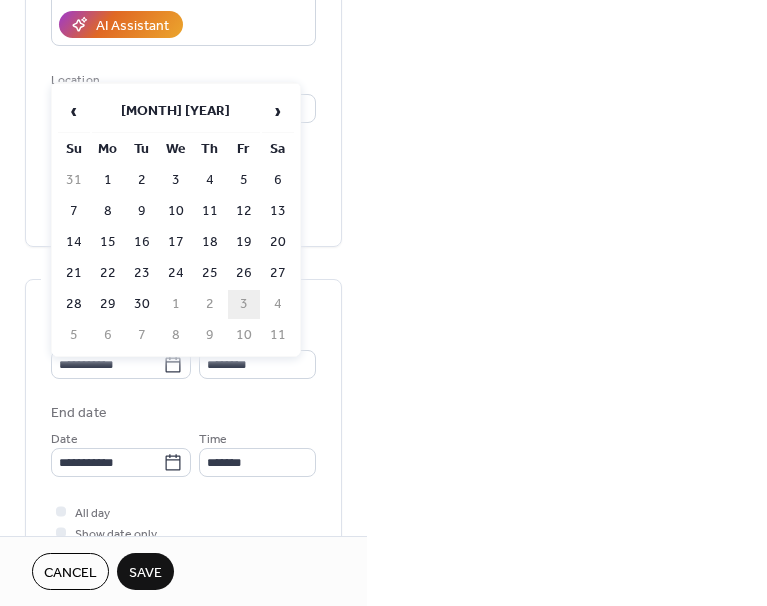 click on "3" at bounding box center (244, 304) 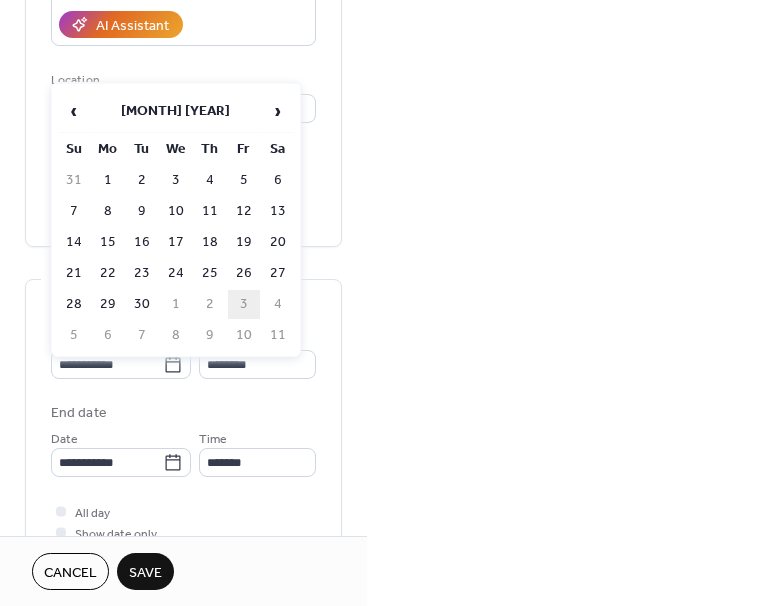 type on "**********" 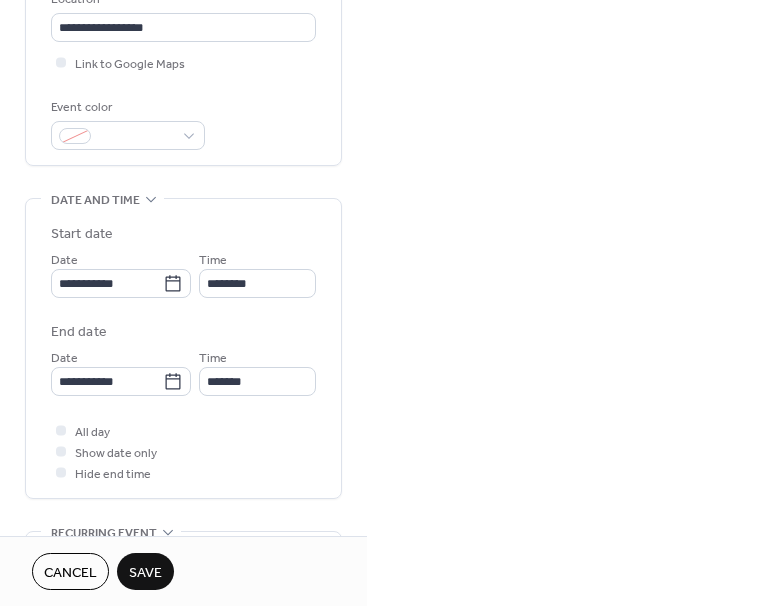 scroll, scrollTop: 442, scrollLeft: 0, axis: vertical 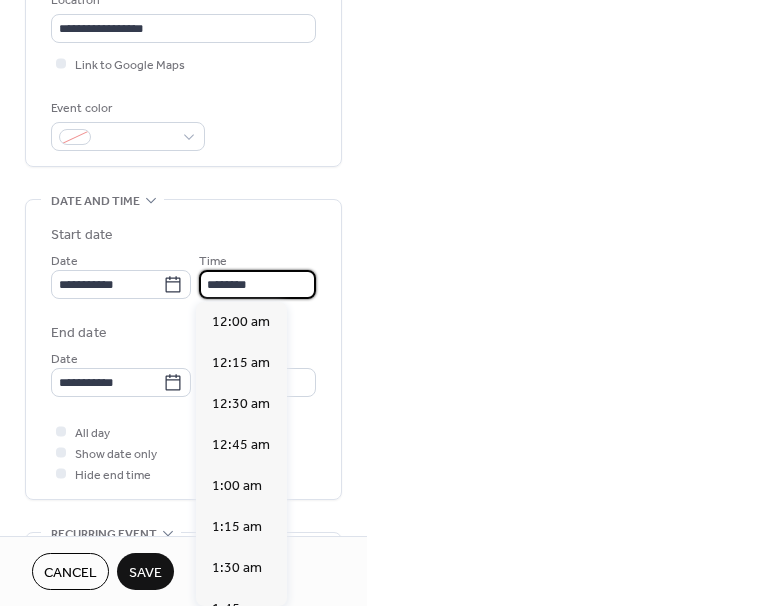 click on "********" at bounding box center (257, 284) 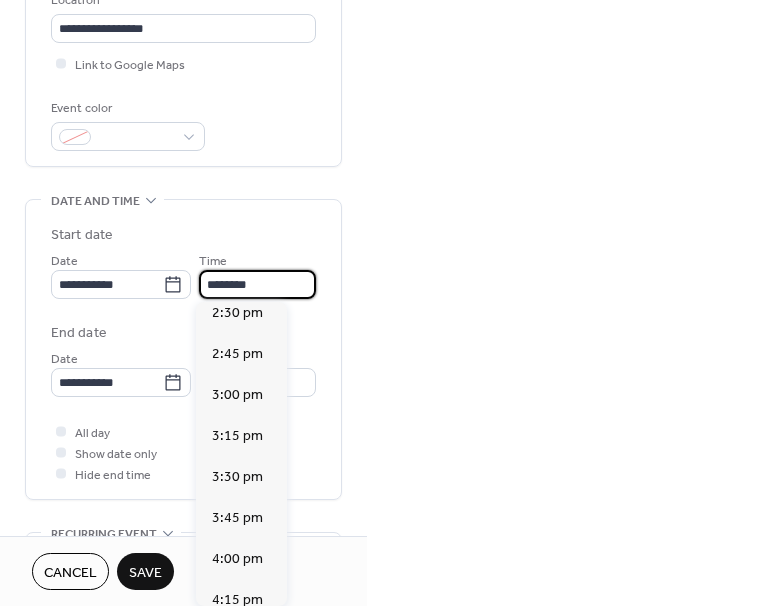 scroll, scrollTop: 2912, scrollLeft: 0, axis: vertical 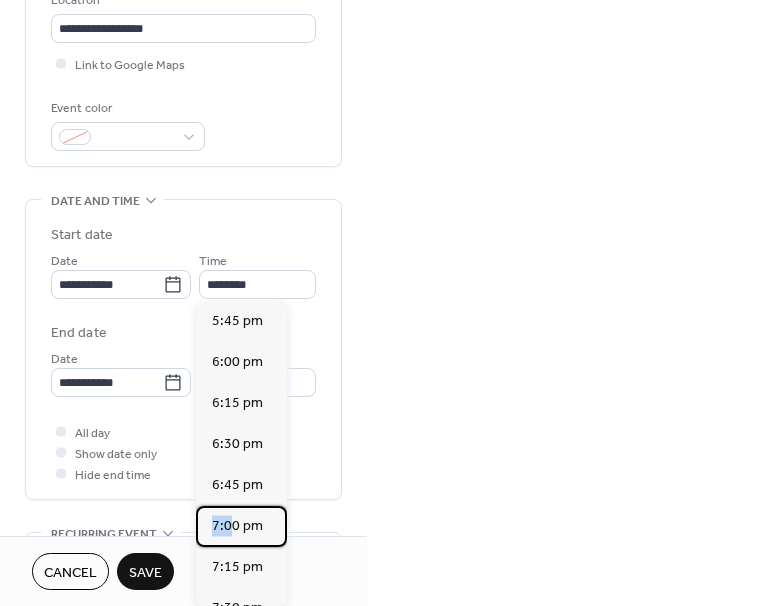 drag, startPoint x: 229, startPoint y: 525, endPoint x: 248, endPoint y: 512, distance: 23.021729 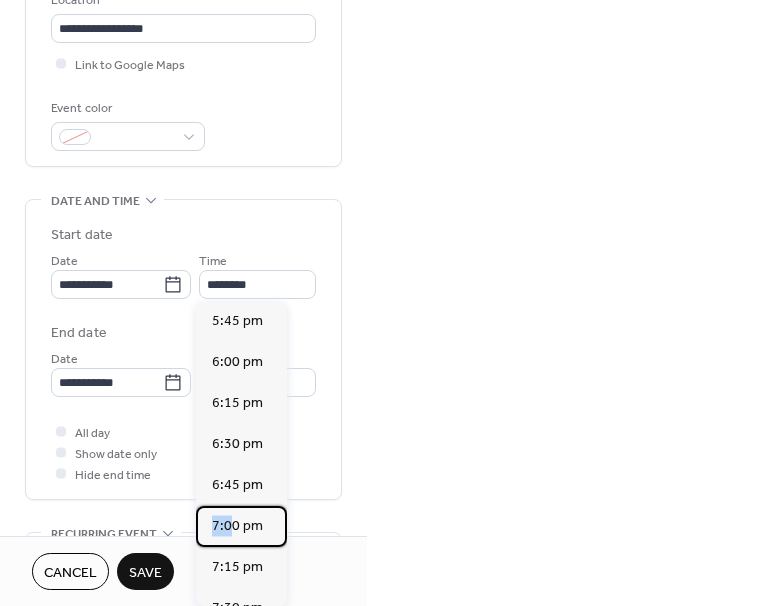 click on "7:00 pm" at bounding box center (241, 526) 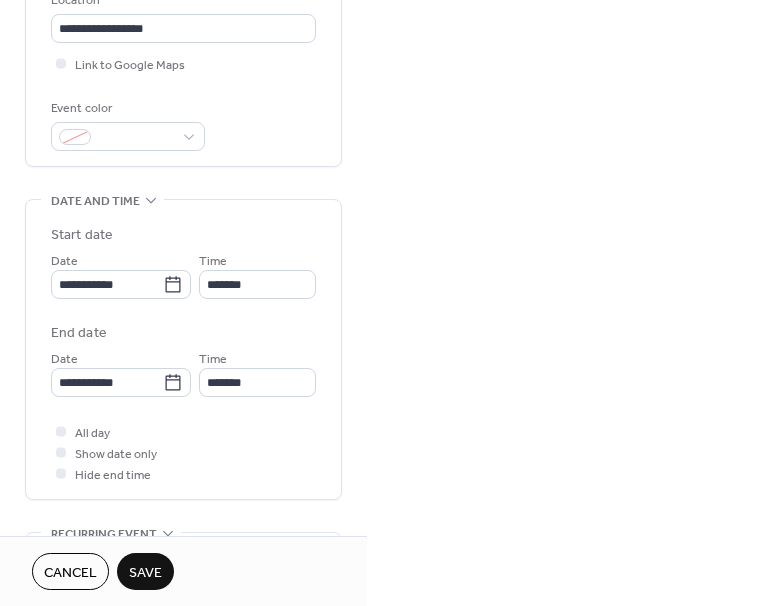 type on "*******" 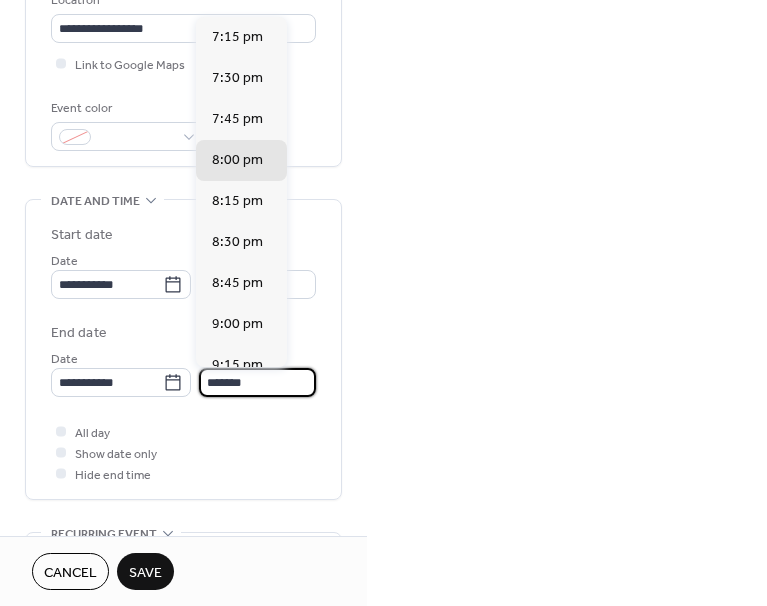 click on "*******" at bounding box center (257, 382) 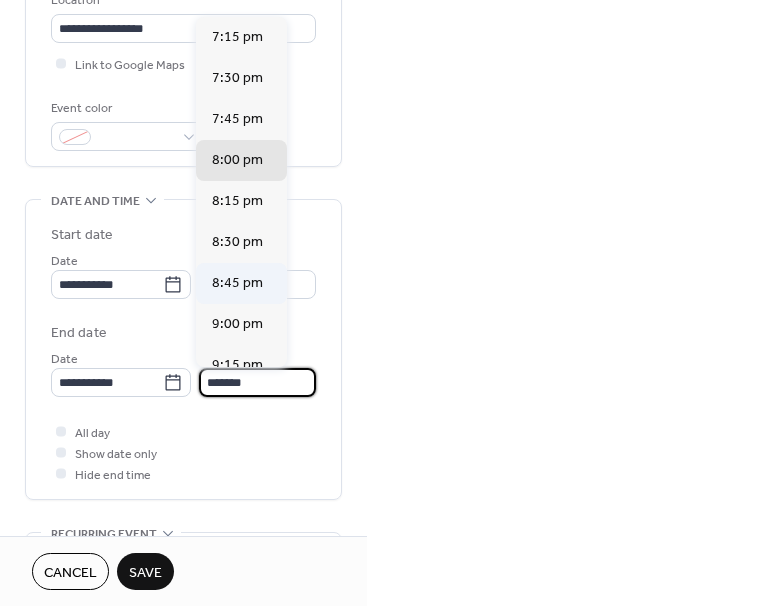 scroll, scrollTop: 162, scrollLeft: 0, axis: vertical 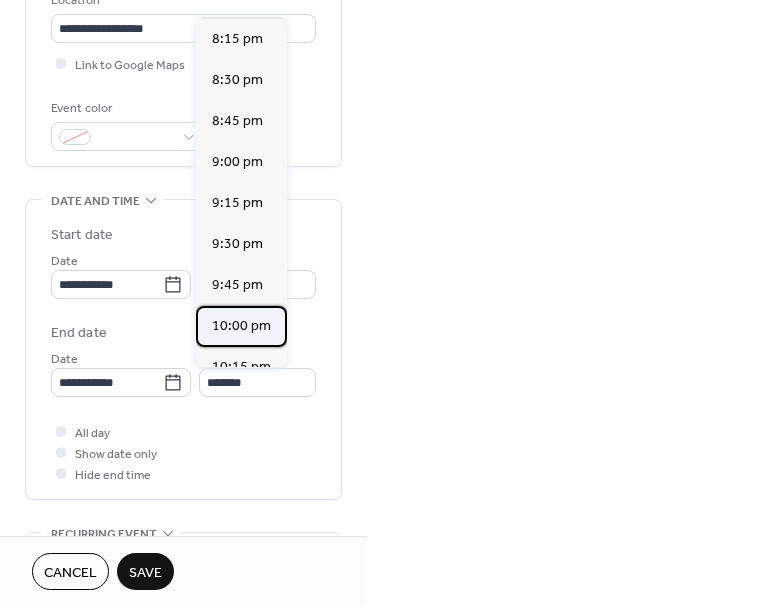 click on "10:00 pm" at bounding box center [241, 325] 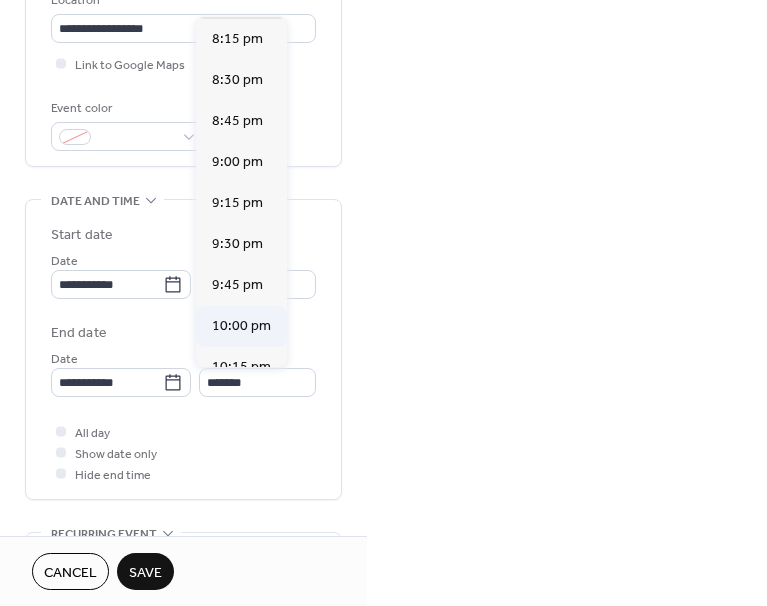 type on "********" 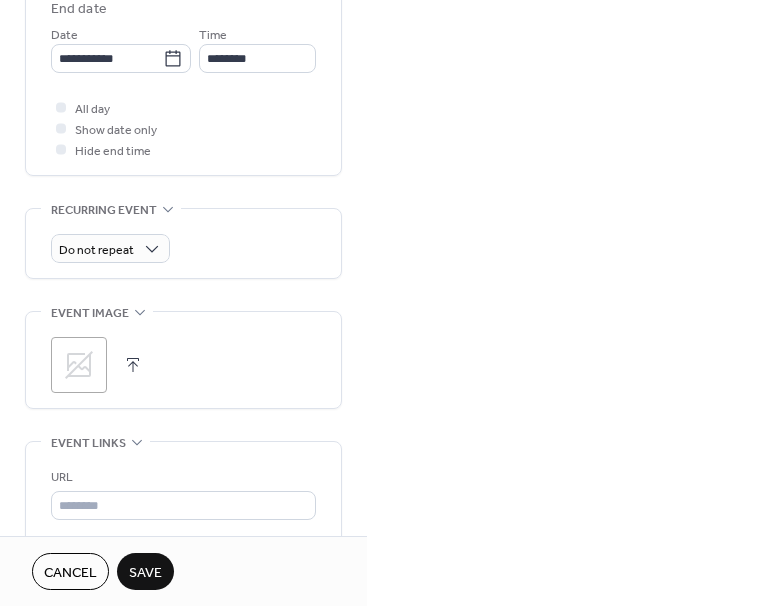 scroll, scrollTop: 764, scrollLeft: 0, axis: vertical 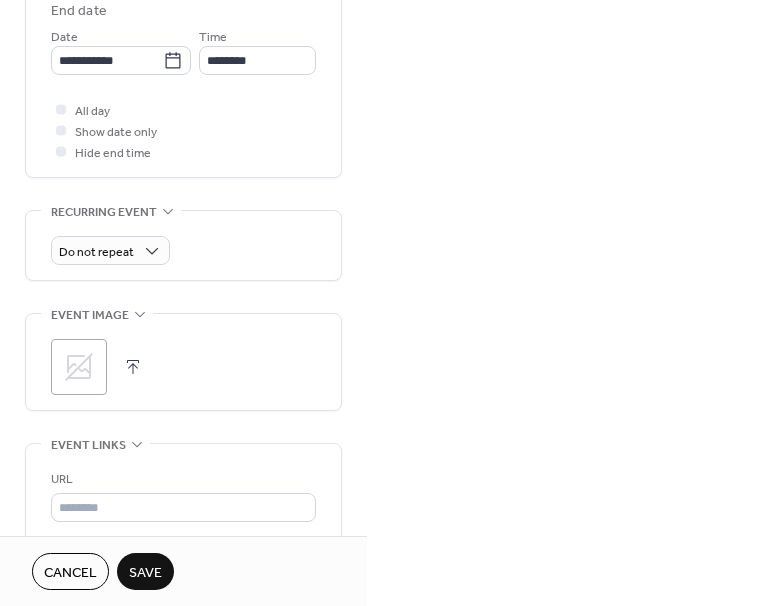 click on "Save" at bounding box center [145, 573] 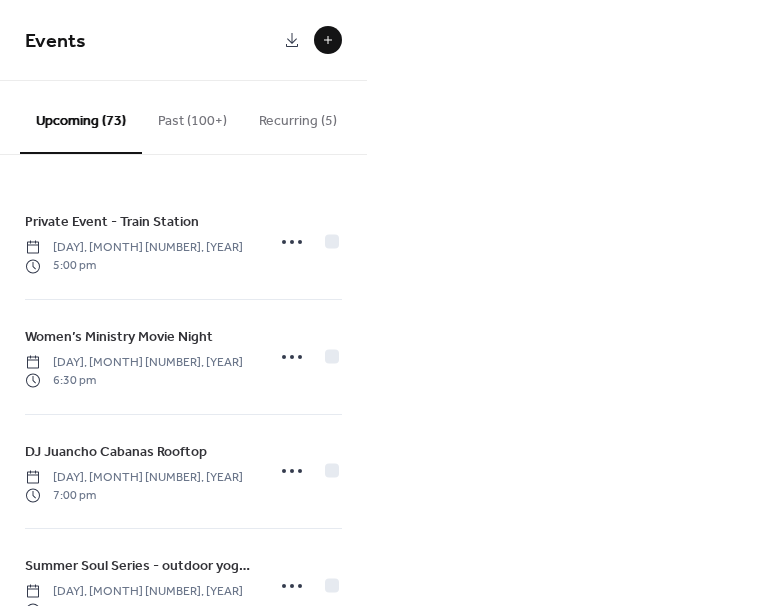 click at bounding box center [328, 40] 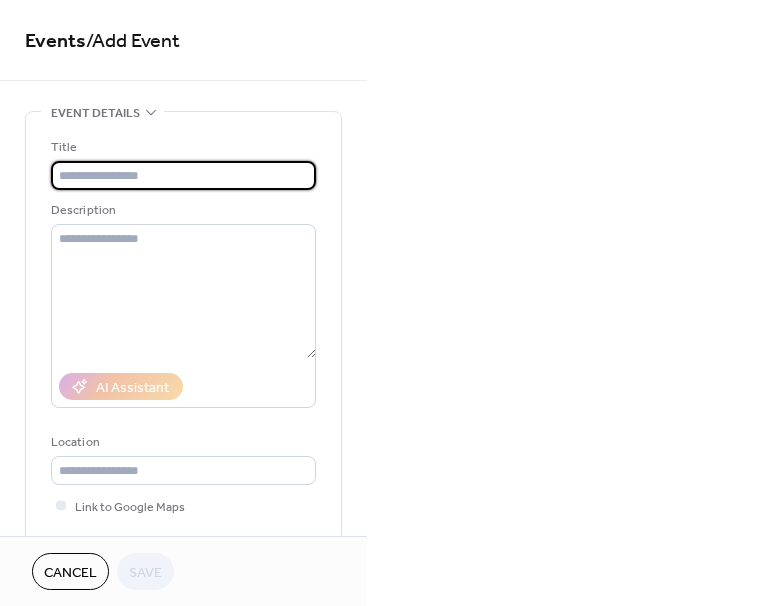 click at bounding box center (183, 175) 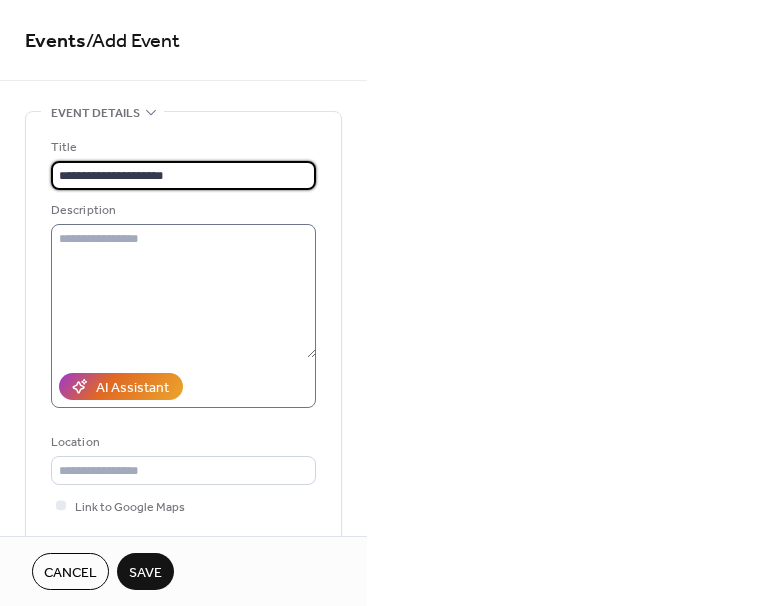 type on "**********" 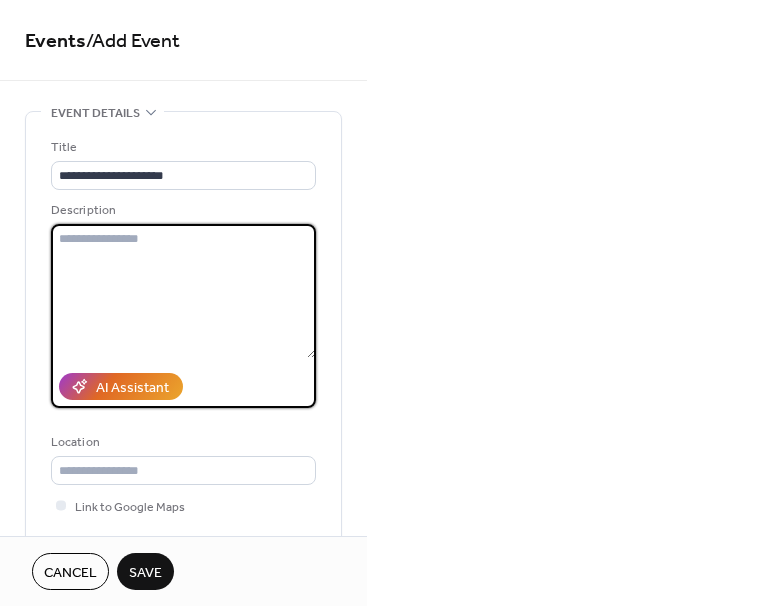click at bounding box center (183, 291) 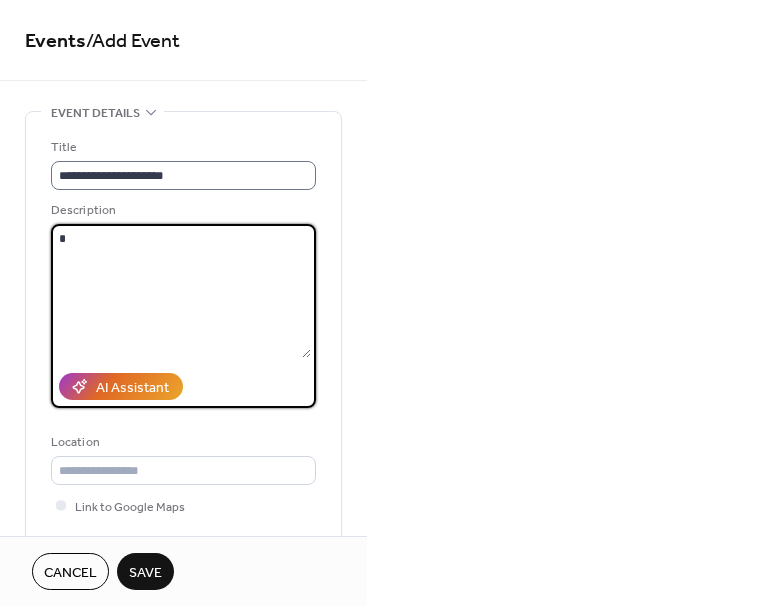 type on "*" 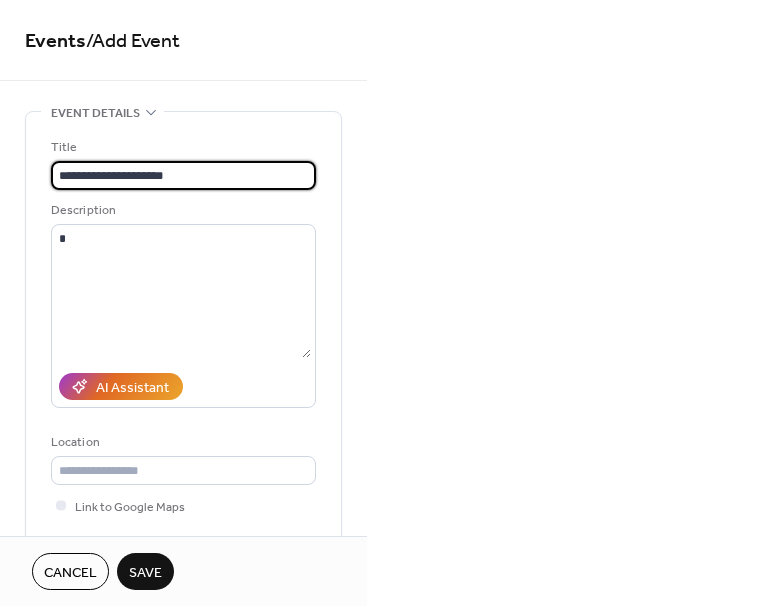 click on "**********" at bounding box center (183, 175) 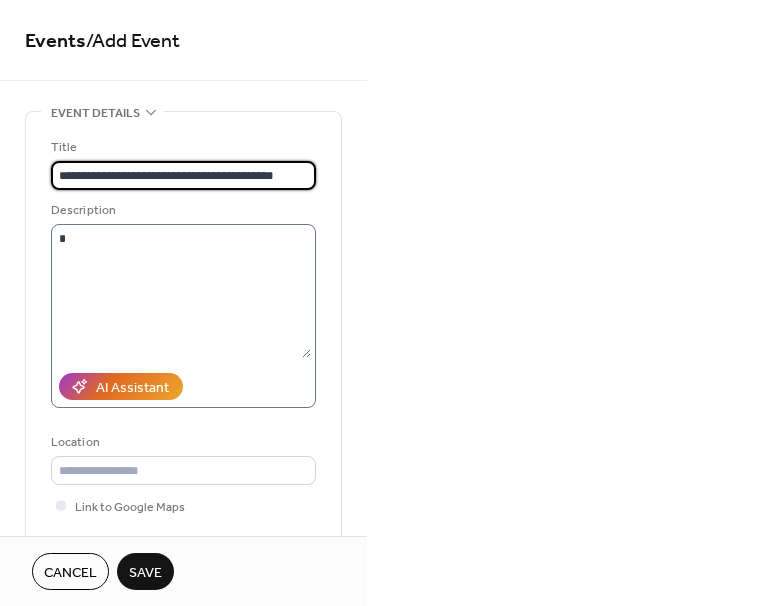 type on "**********" 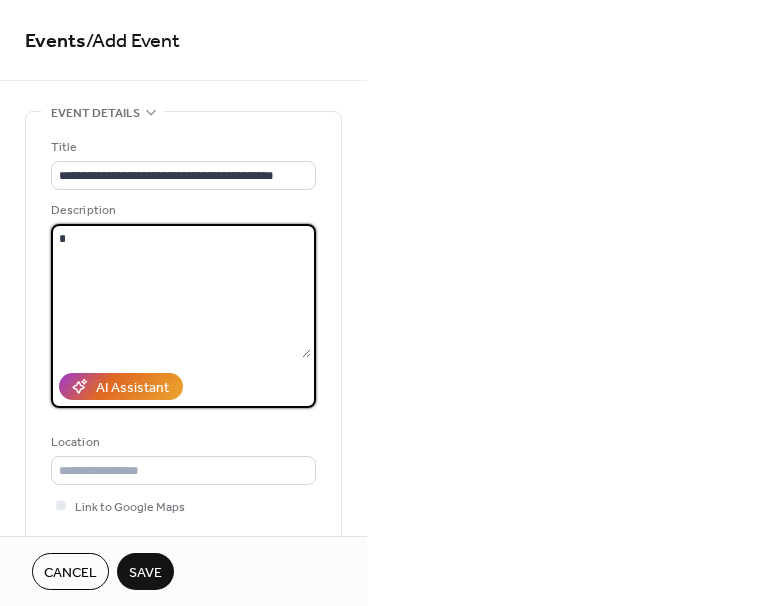 click on "*" at bounding box center [181, 291] 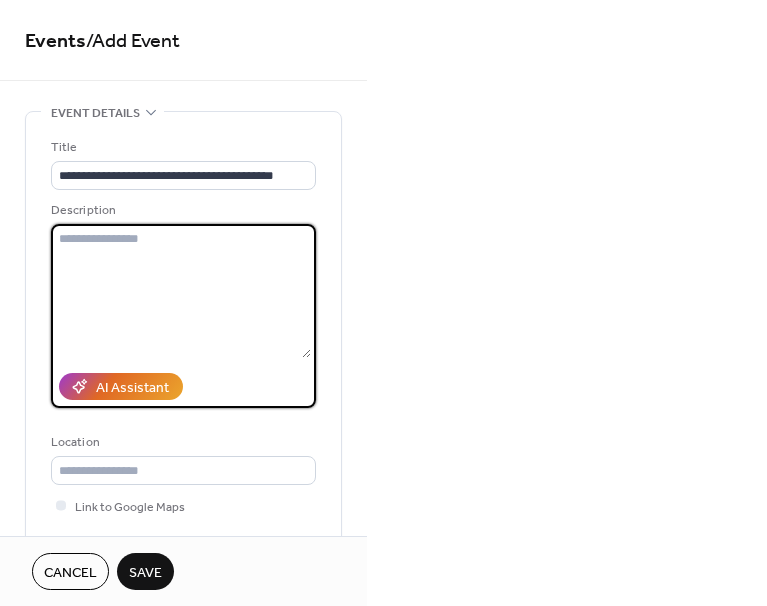 paste on "**********" 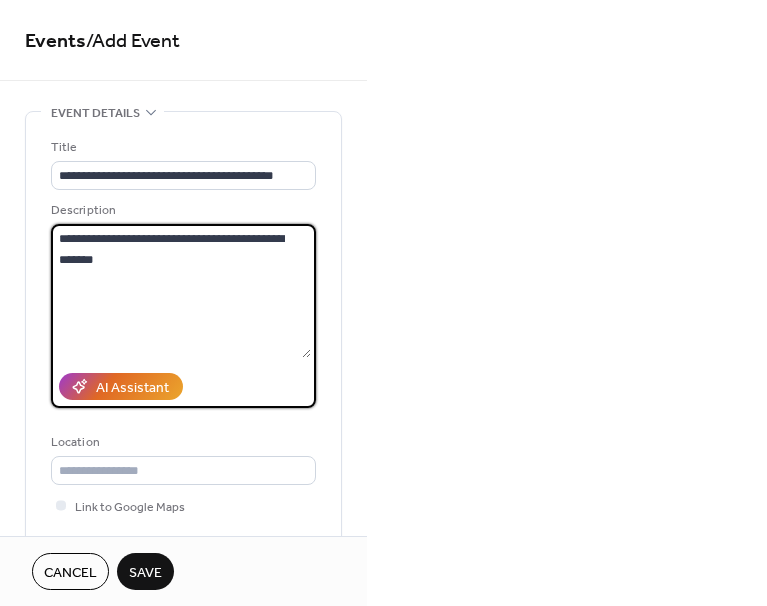 click on "**********" at bounding box center [181, 291] 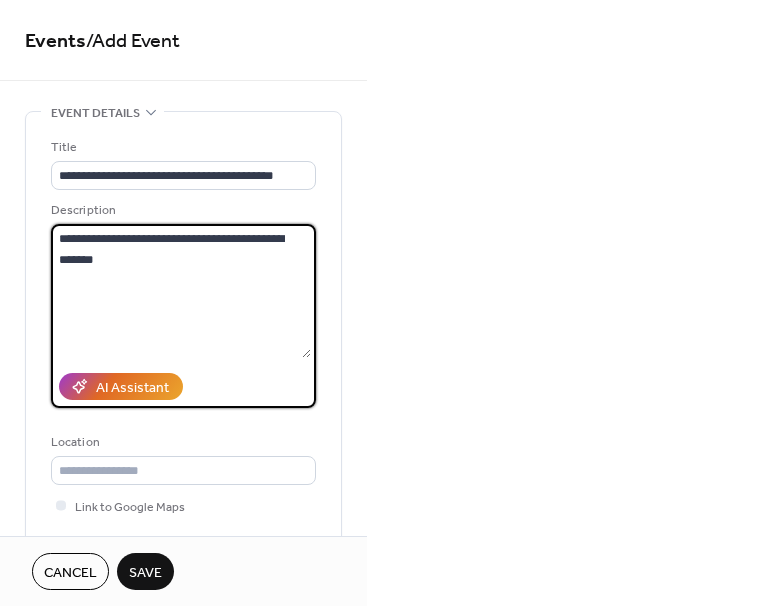 drag, startPoint x: 117, startPoint y: 264, endPoint x: 60, endPoint y: 236, distance: 63.505905 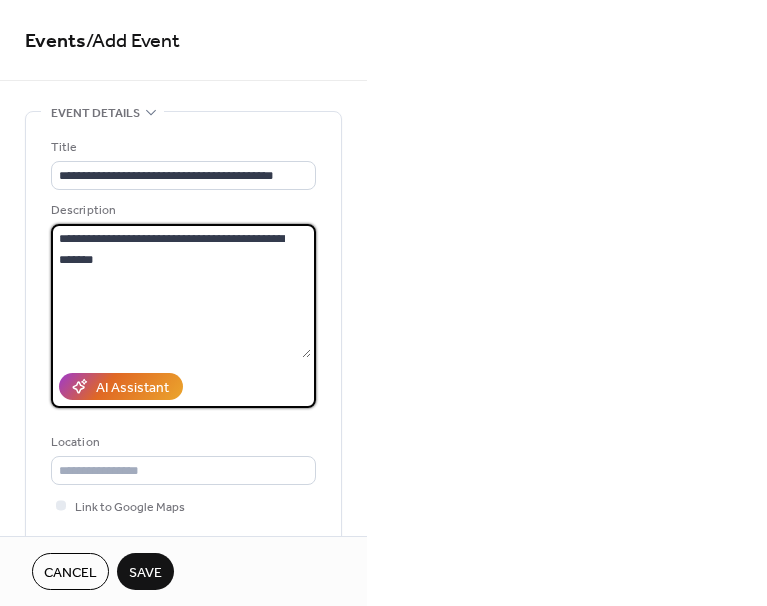 click on "**********" at bounding box center [181, 291] 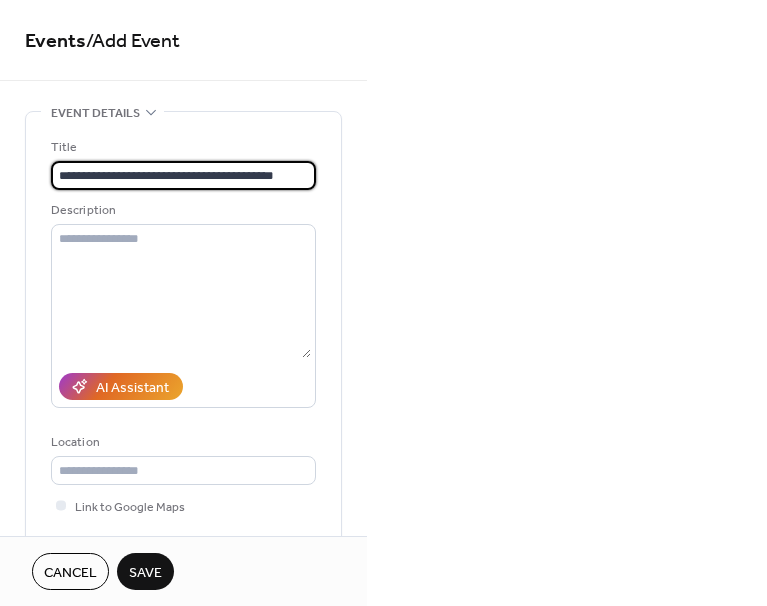 scroll, scrollTop: 1, scrollLeft: 0, axis: vertical 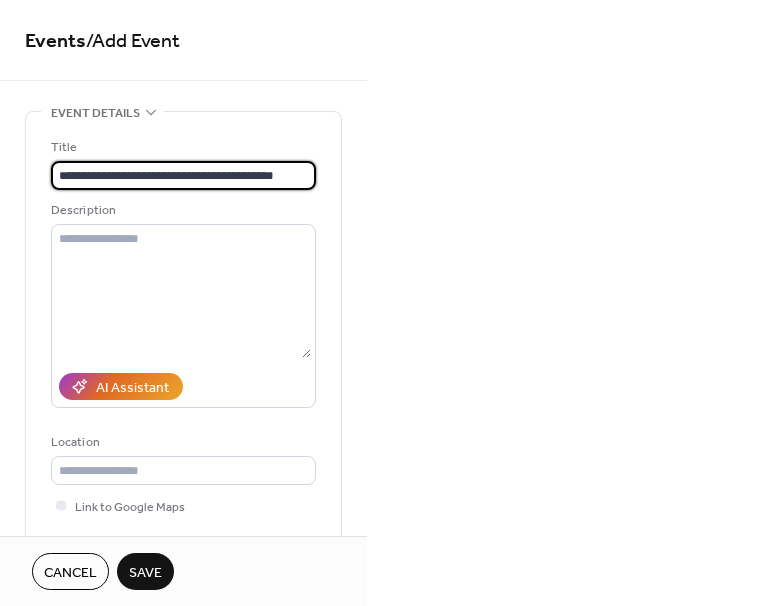 drag, startPoint x: 124, startPoint y: 172, endPoint x: 348, endPoint y: 182, distance: 224.2231 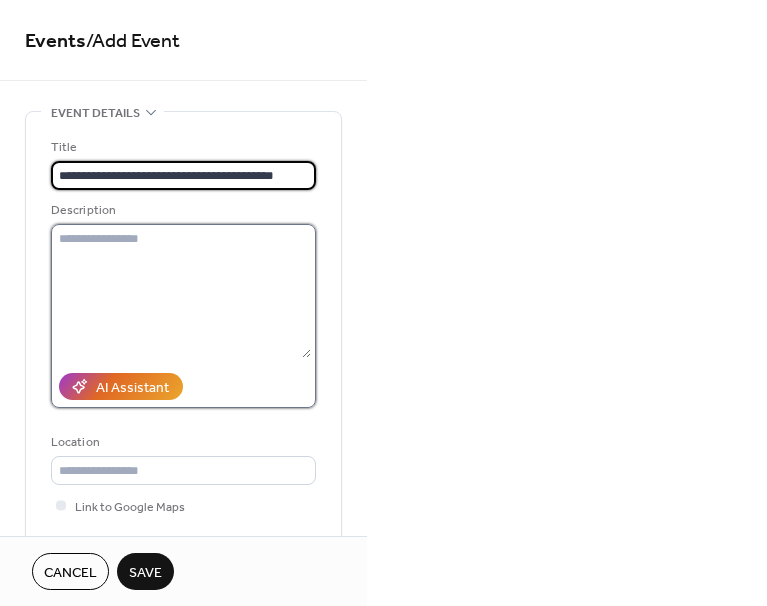 scroll, scrollTop: 0, scrollLeft: 0, axis: both 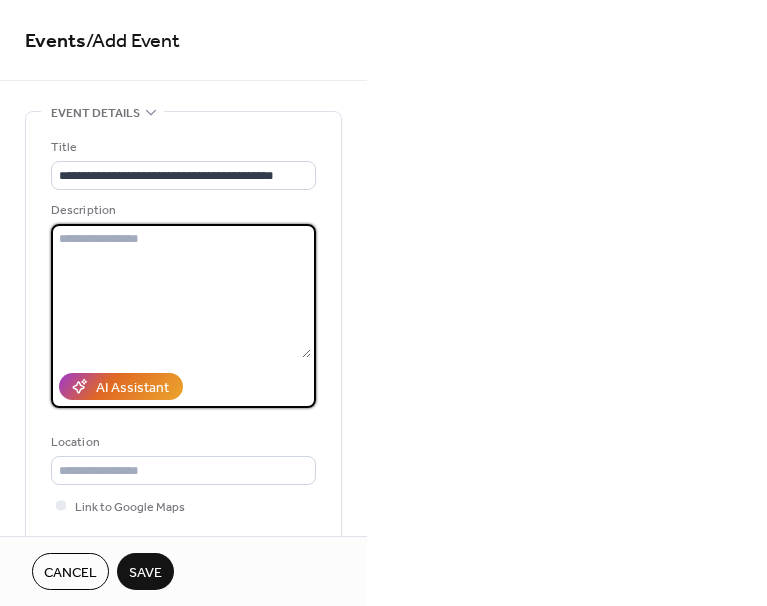 click at bounding box center (181, 291) 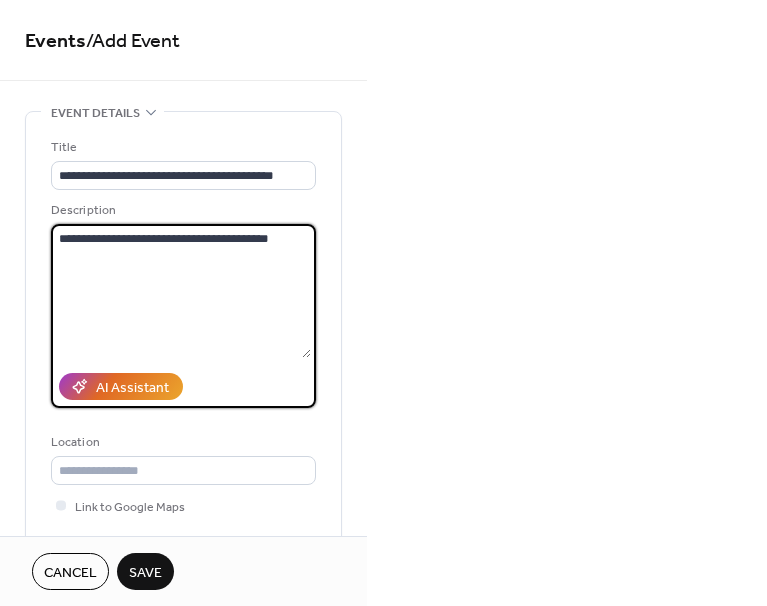 click on "**********" at bounding box center [181, 291] 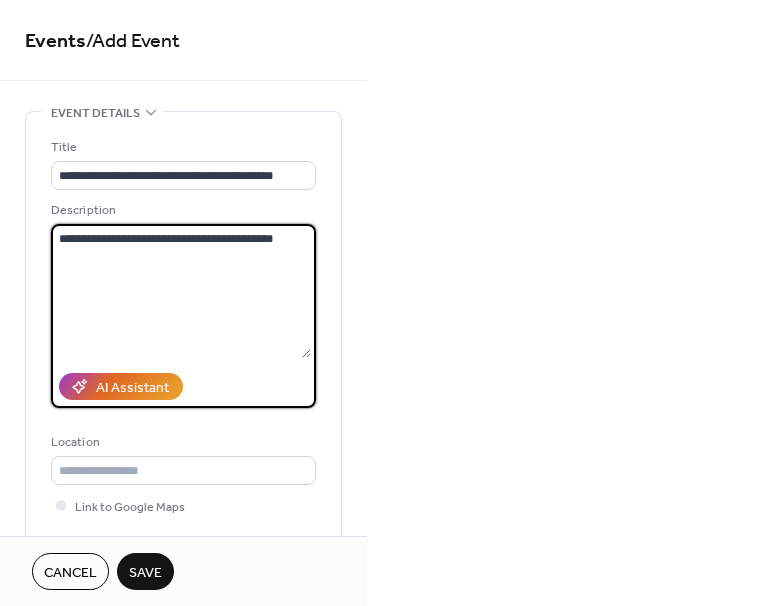 click on "**********" at bounding box center [181, 291] 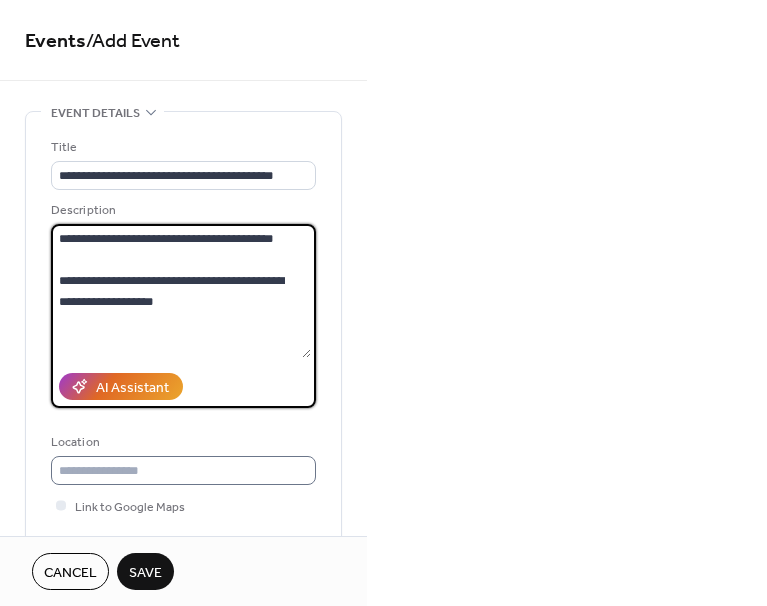 type on "**********" 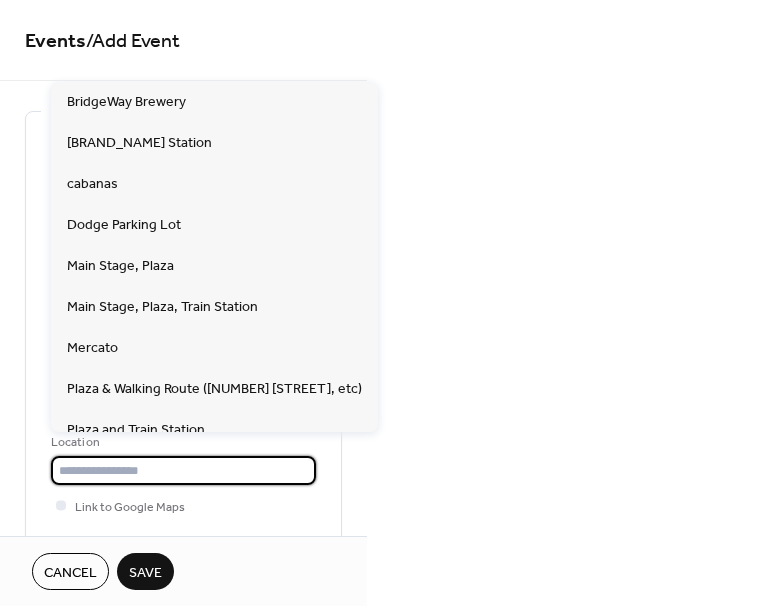 click at bounding box center (183, 470) 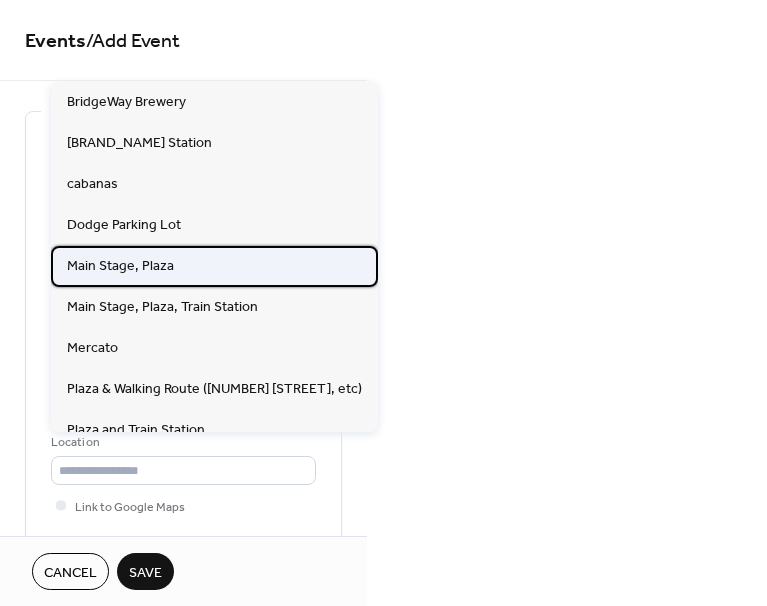 click on "Main Stage, Plaza" at bounding box center (120, 265) 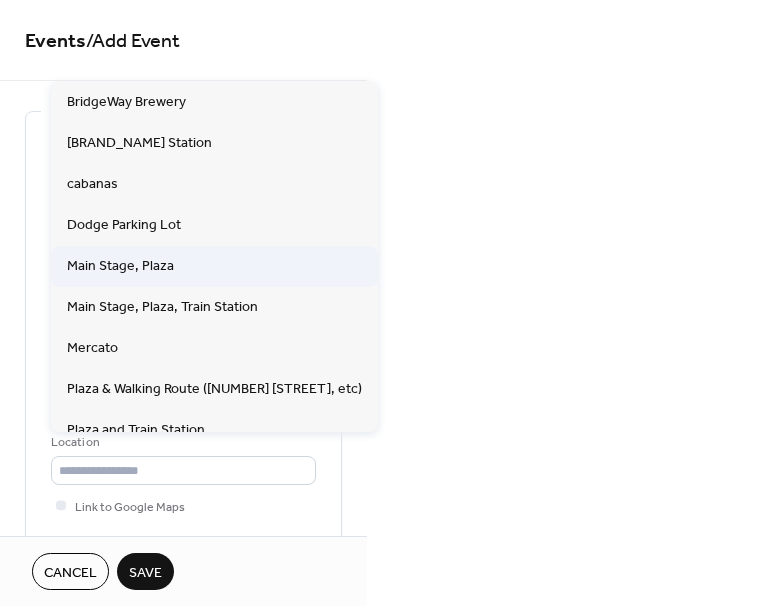 type on "**********" 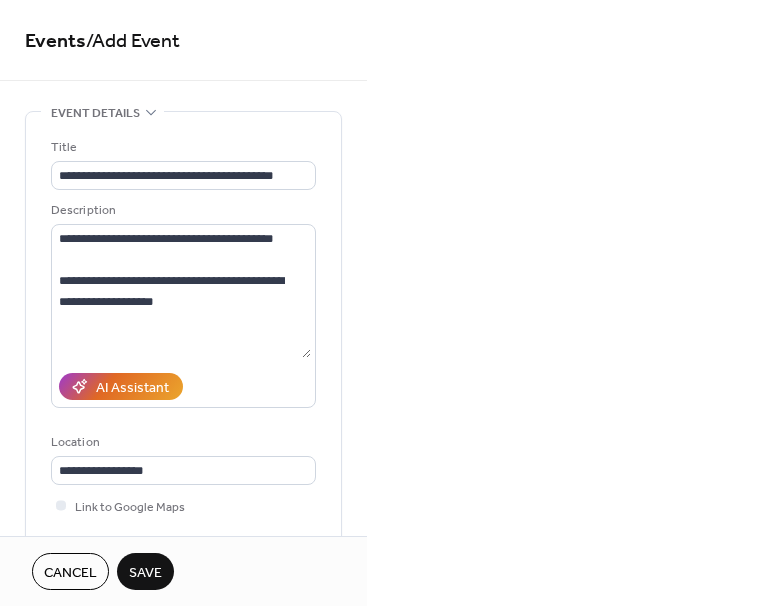 click on "**********" at bounding box center [183, 365] 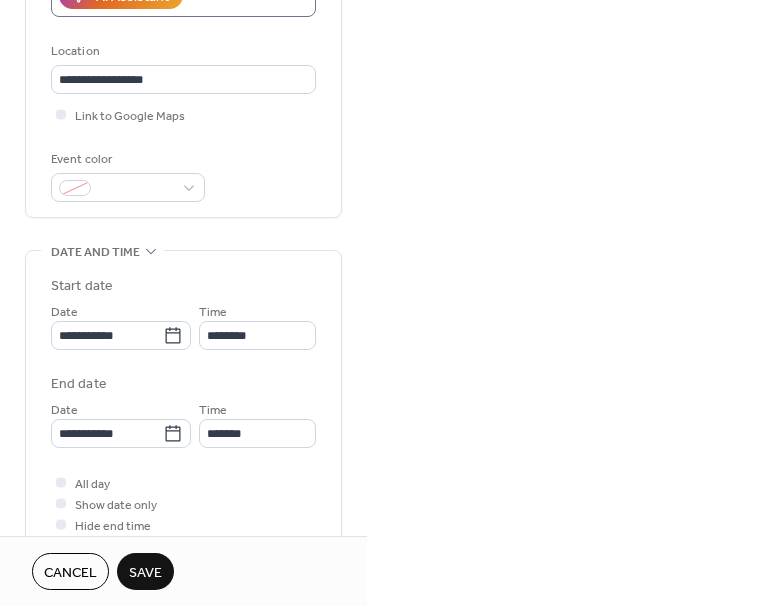 scroll, scrollTop: 394, scrollLeft: 0, axis: vertical 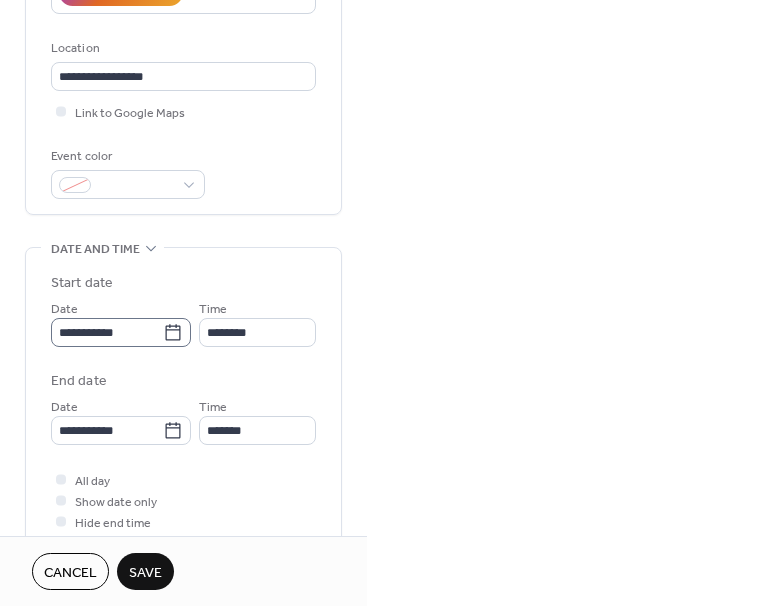 click 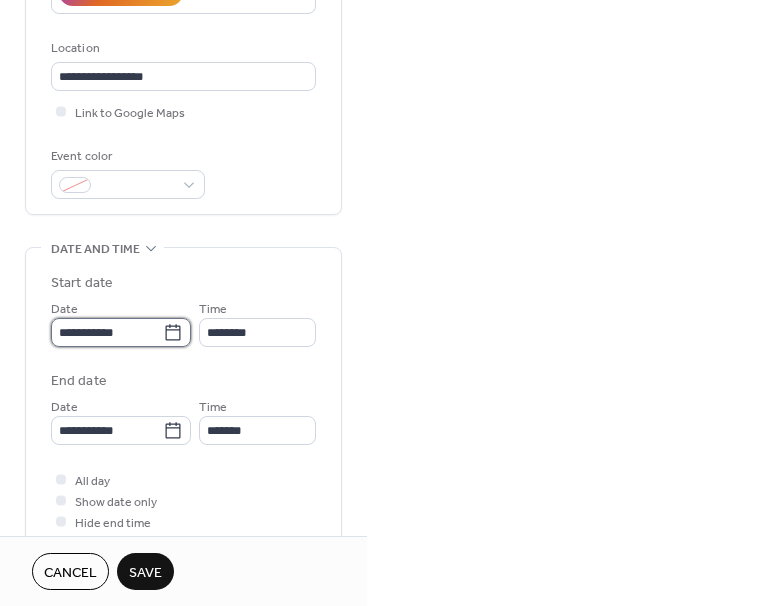 click on "**********" at bounding box center [107, 332] 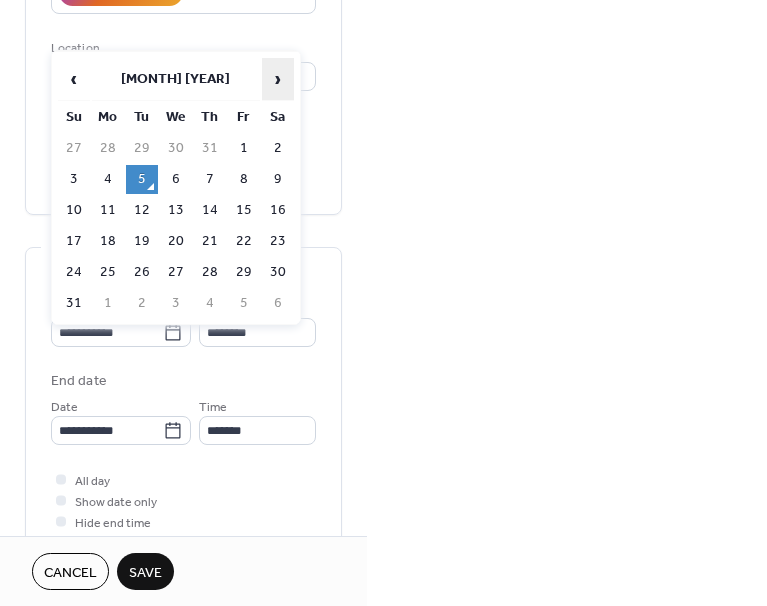 click on "›" at bounding box center [278, 79] 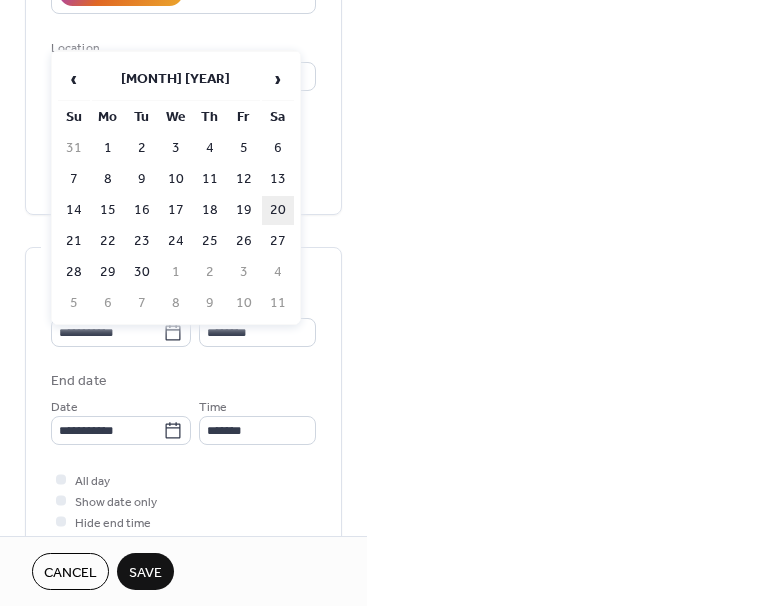 click on "20" at bounding box center (278, 210) 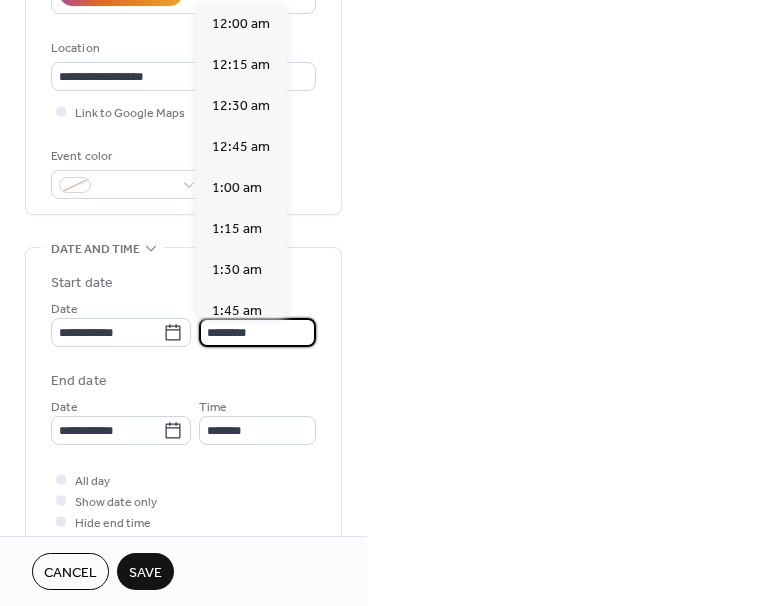 click on "********" at bounding box center (257, 332) 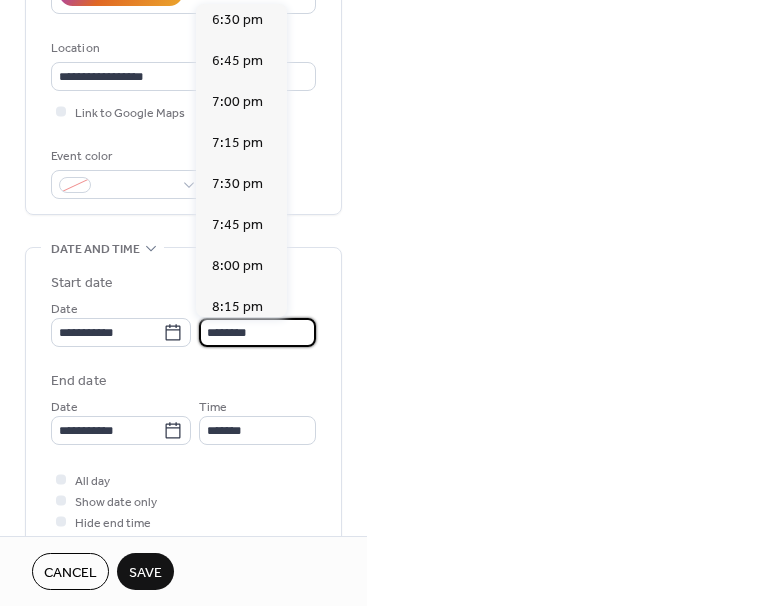 scroll, scrollTop: 3035, scrollLeft: 0, axis: vertical 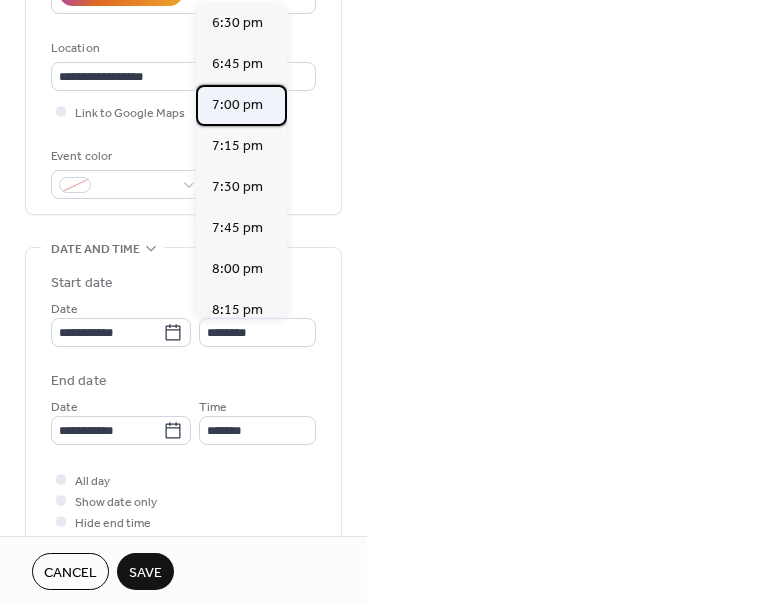 click on "7:00 pm" at bounding box center [237, 105] 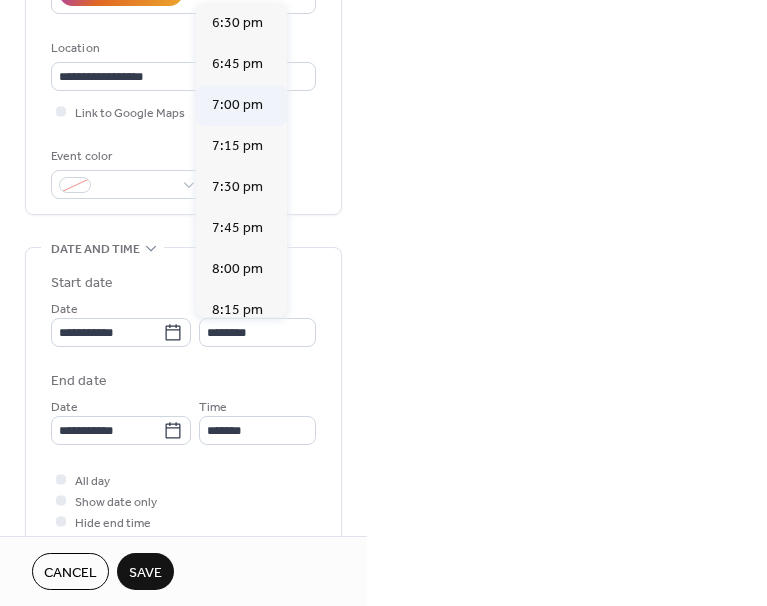 type on "*******" 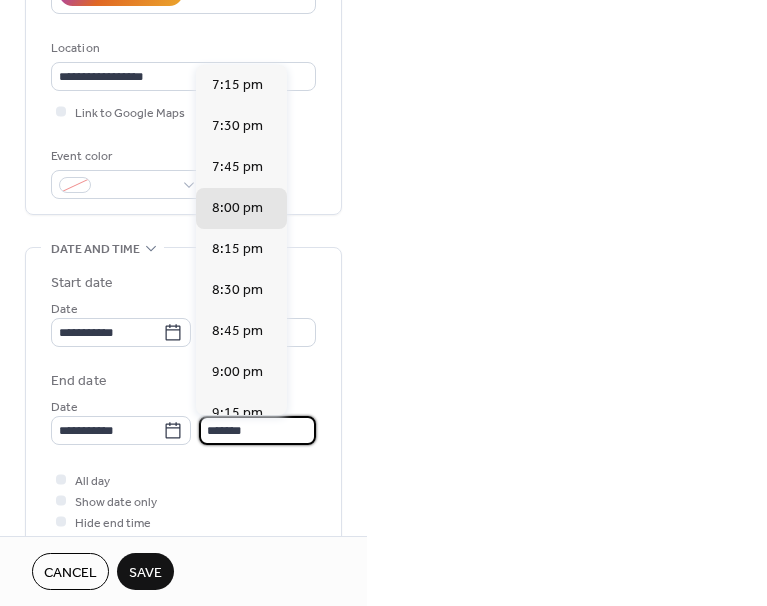 click on "*******" at bounding box center [257, 430] 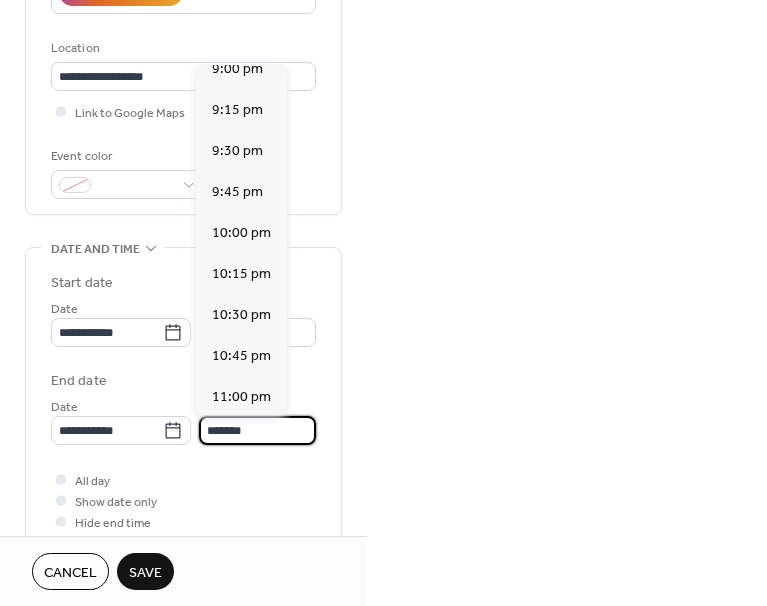 scroll, scrollTop: 320, scrollLeft: 0, axis: vertical 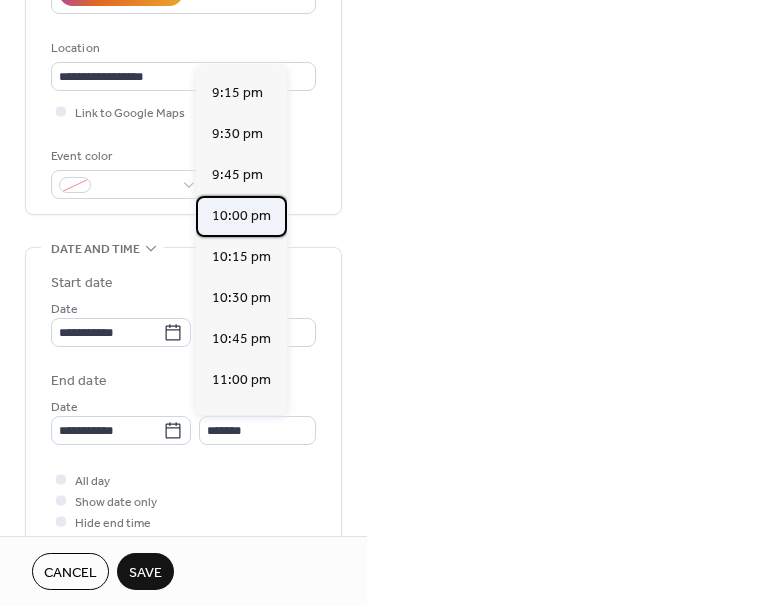 click on "10:00 pm" at bounding box center (241, 215) 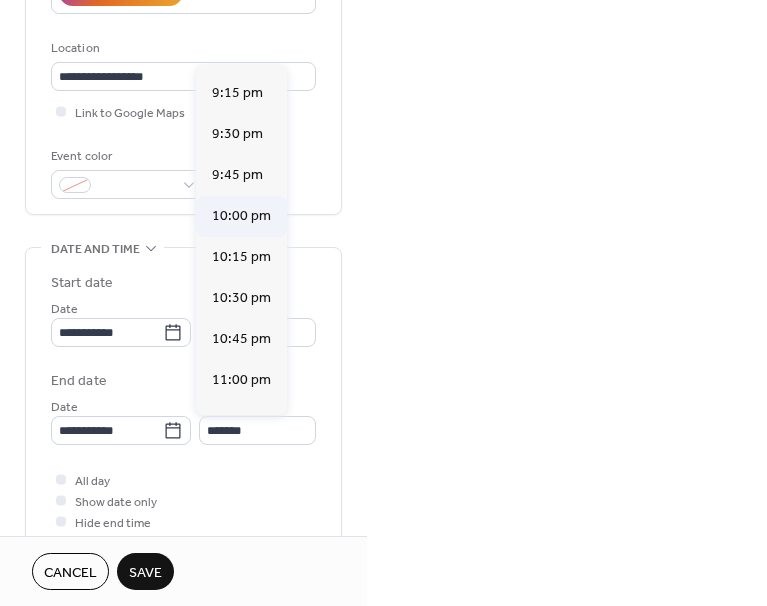 type on "********" 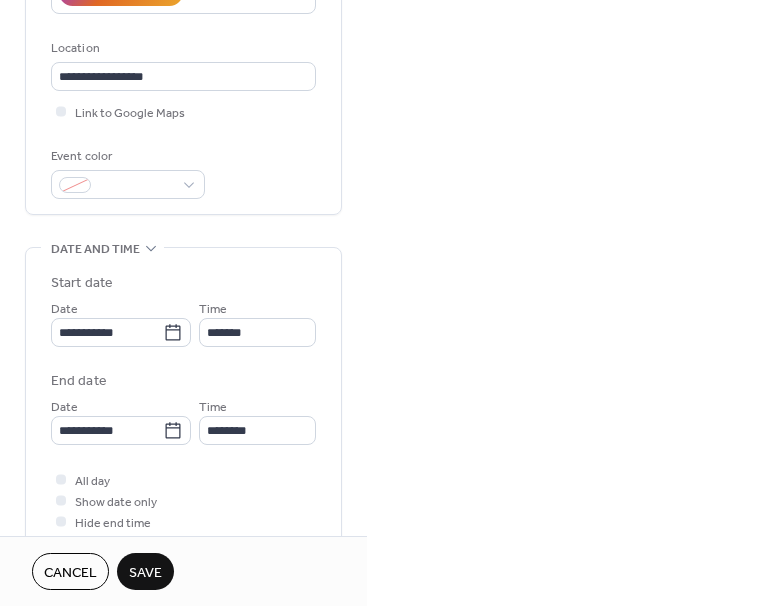 scroll, scrollTop: 576, scrollLeft: 0, axis: vertical 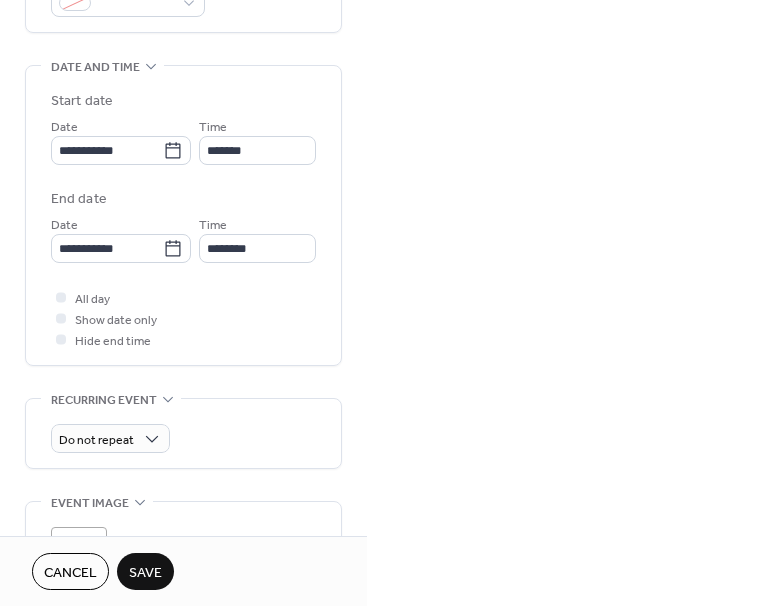 click on "Save" at bounding box center [145, 573] 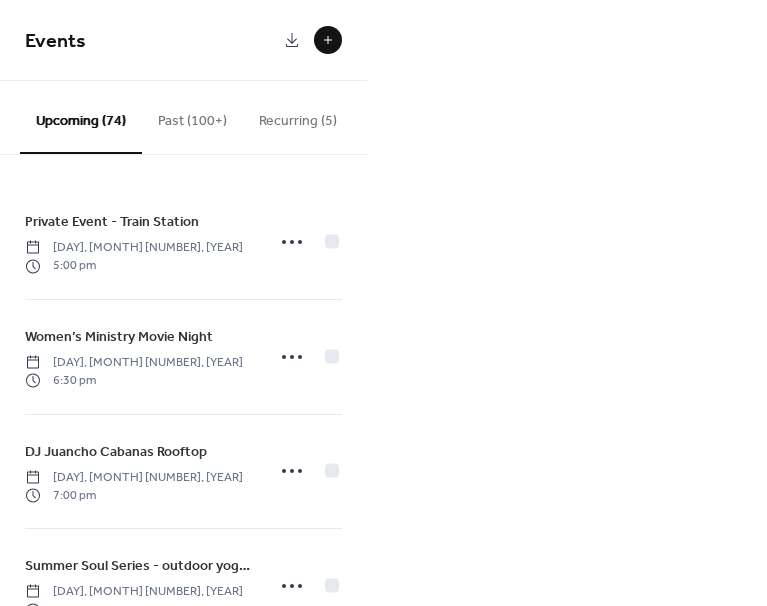click at bounding box center (328, 40) 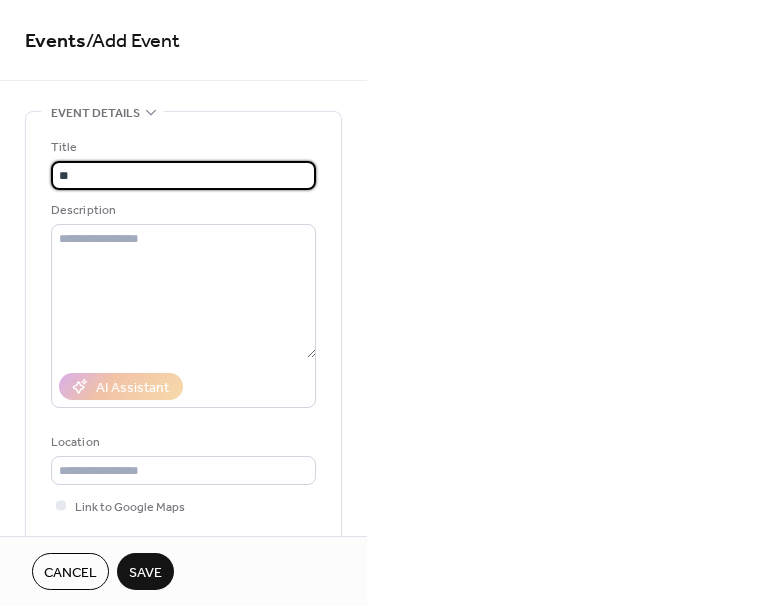 type on "*" 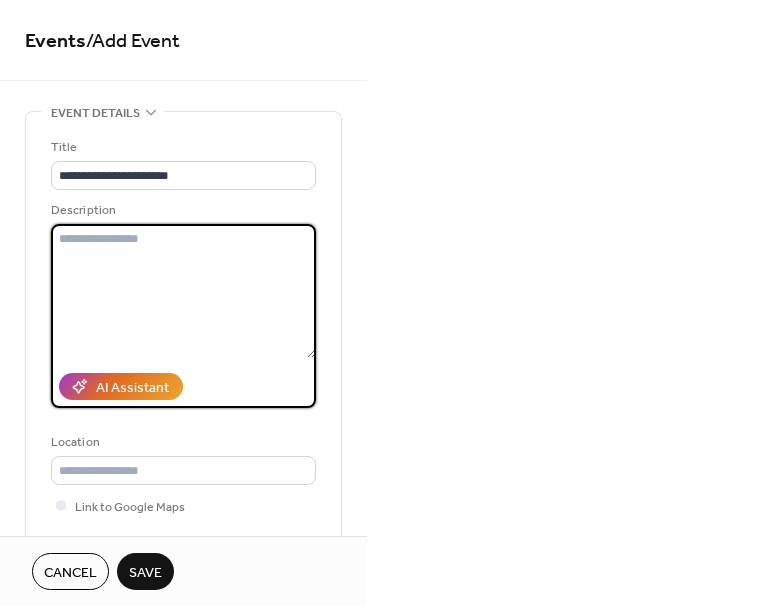 click at bounding box center [183, 291] 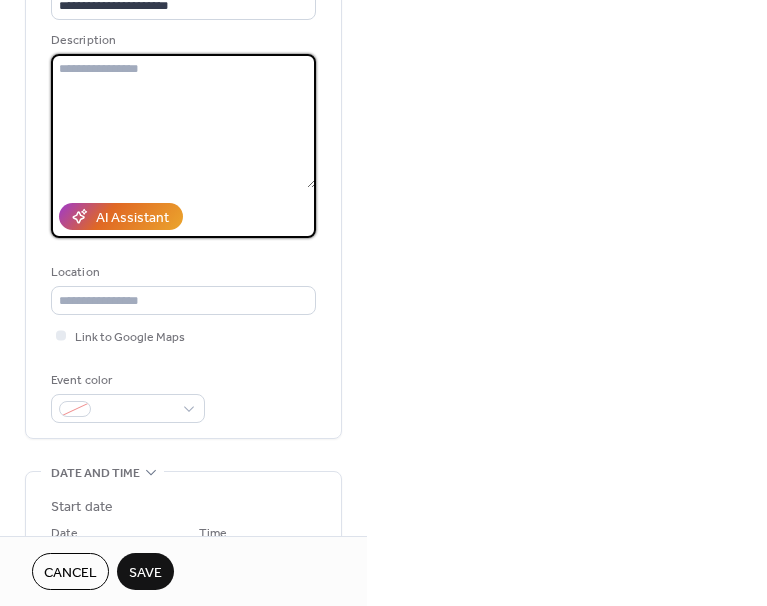 scroll, scrollTop: 0, scrollLeft: 0, axis: both 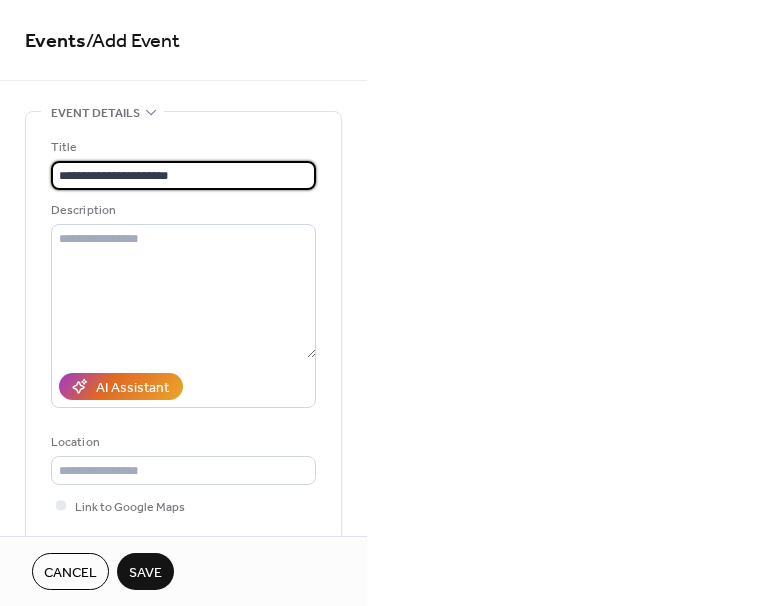 click on "**********" at bounding box center [183, 175] 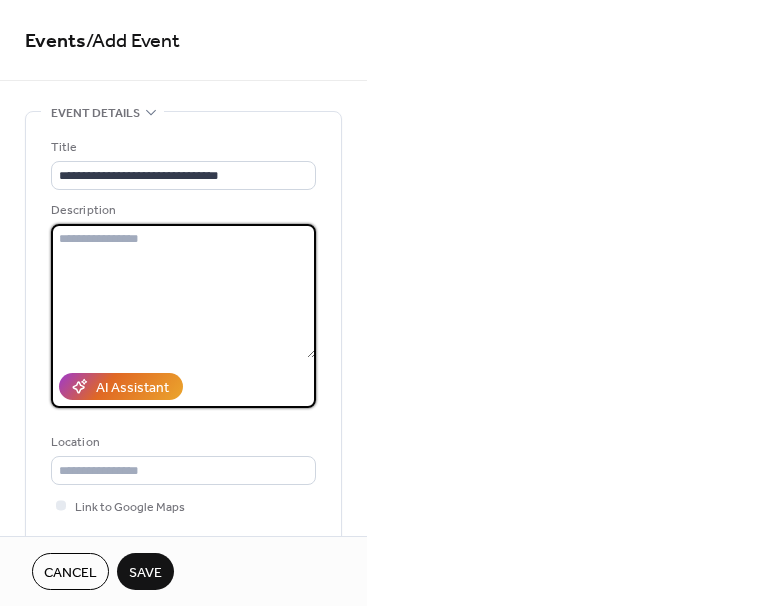 click at bounding box center [183, 291] 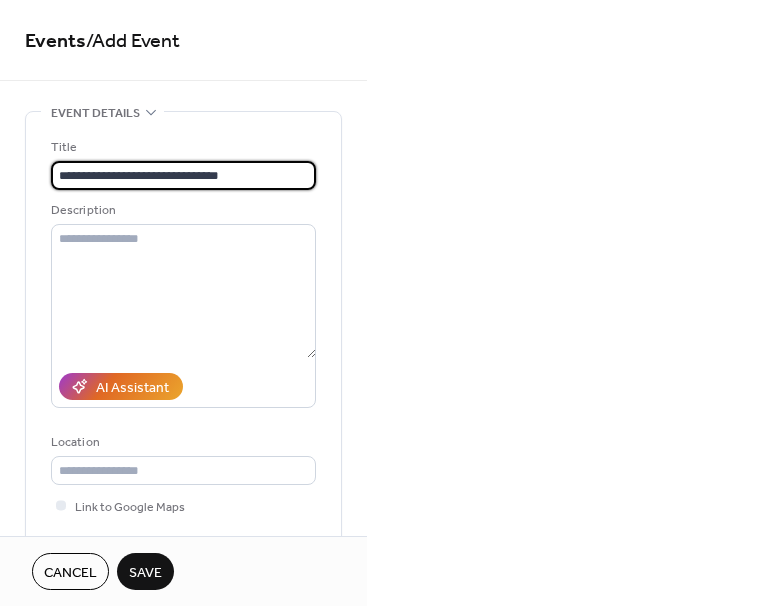click on "**********" at bounding box center [183, 175] 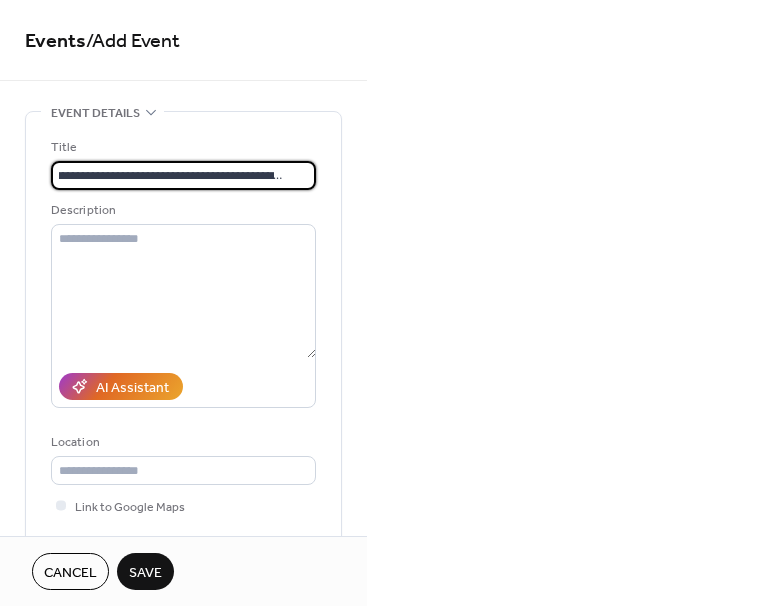 scroll, scrollTop: 1, scrollLeft: 24, axis: both 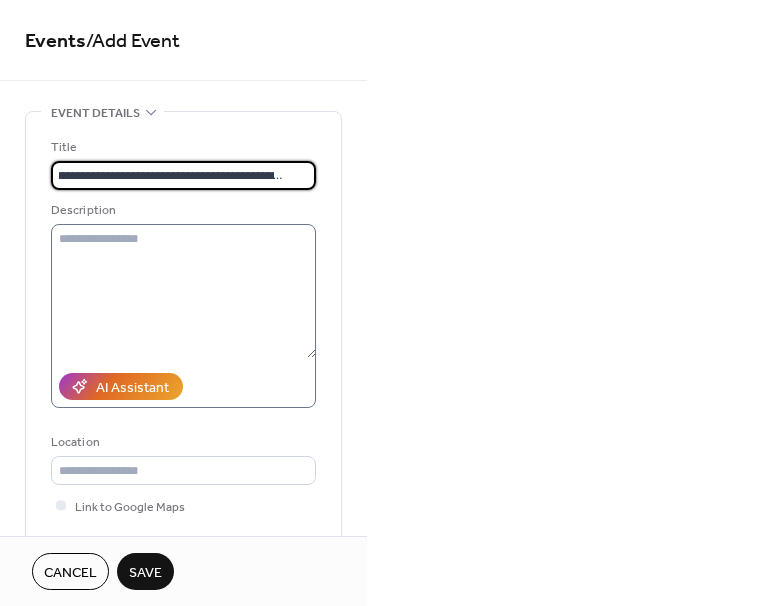 type on "**********" 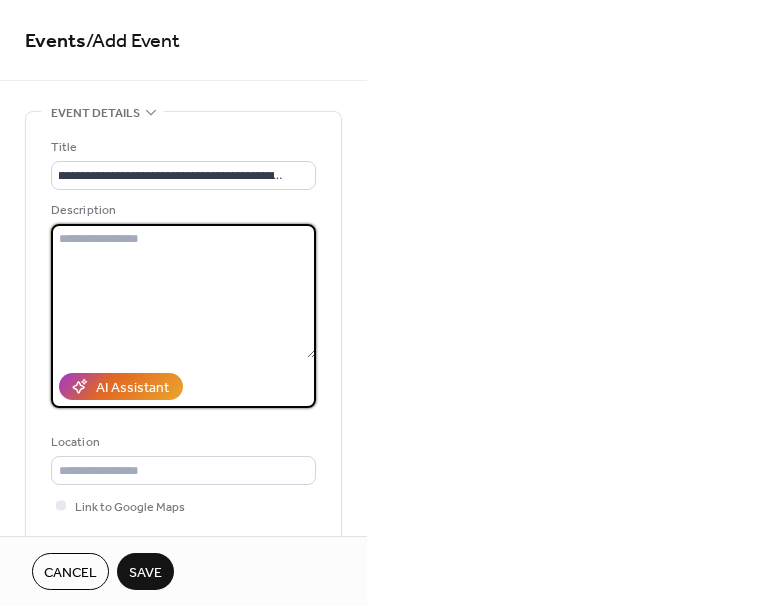 scroll, scrollTop: 0, scrollLeft: 0, axis: both 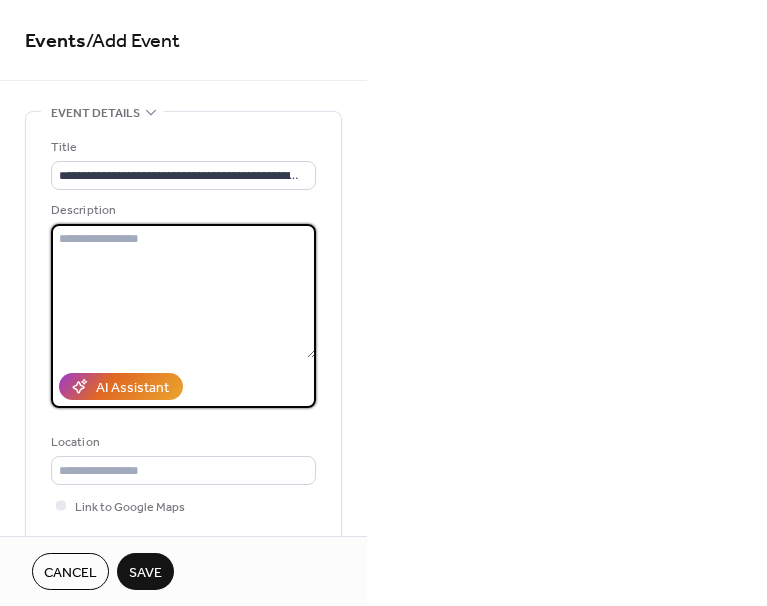 click at bounding box center (183, 291) 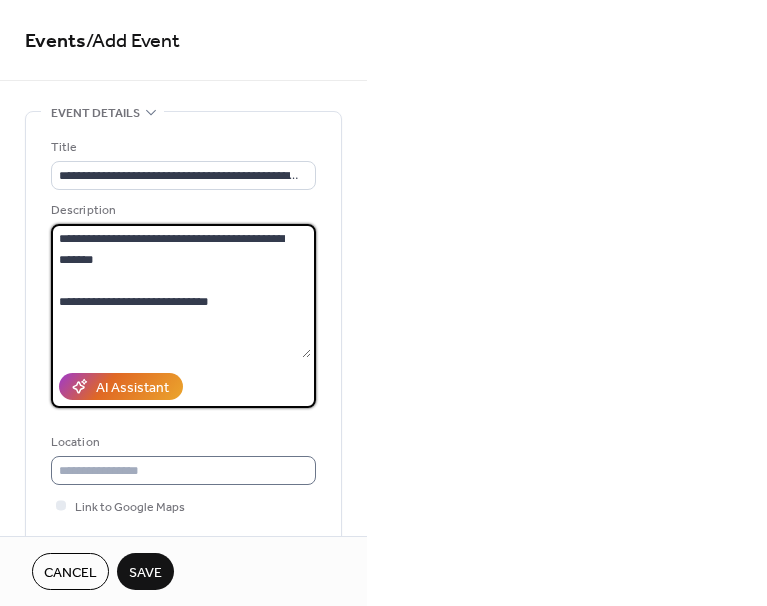 type on "**********" 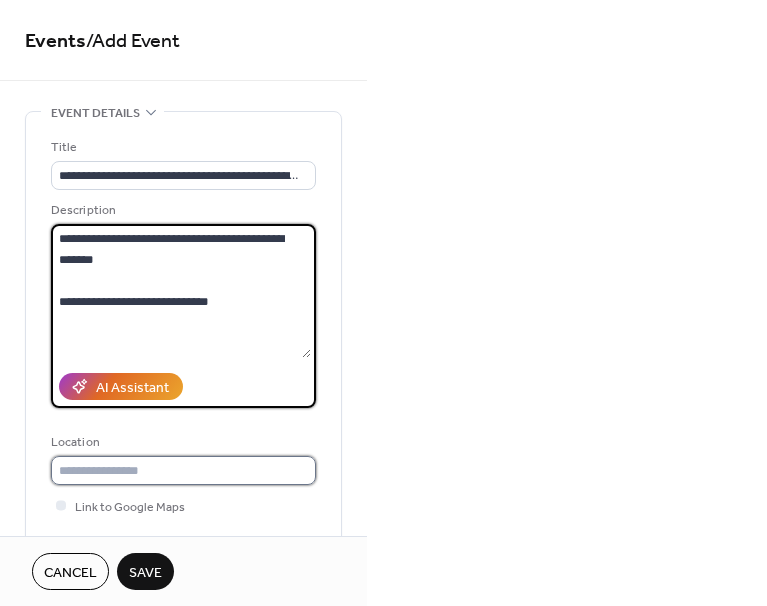 click at bounding box center (183, 470) 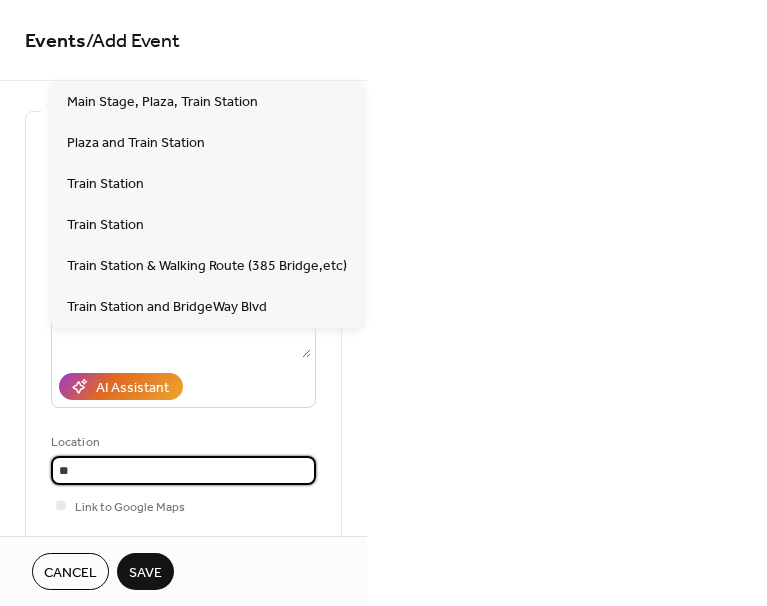 type on "*" 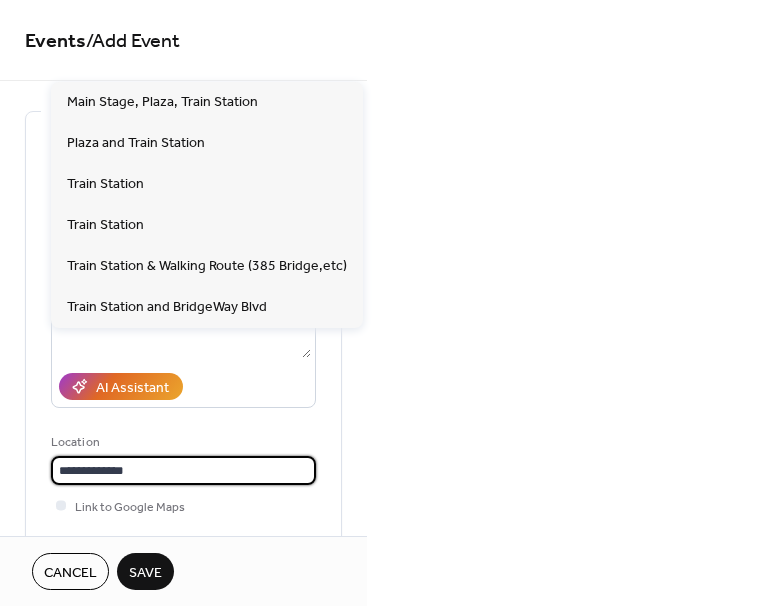 type on "**********" 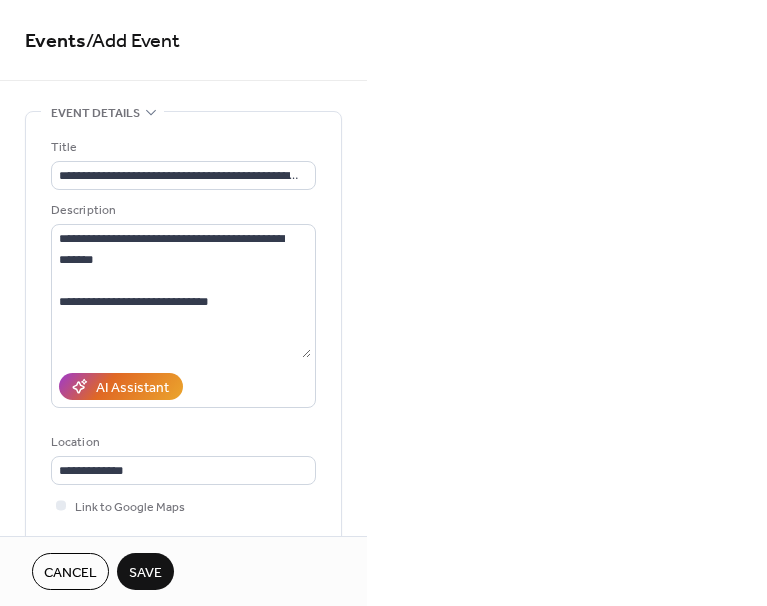 click on "**********" at bounding box center (183, 365) 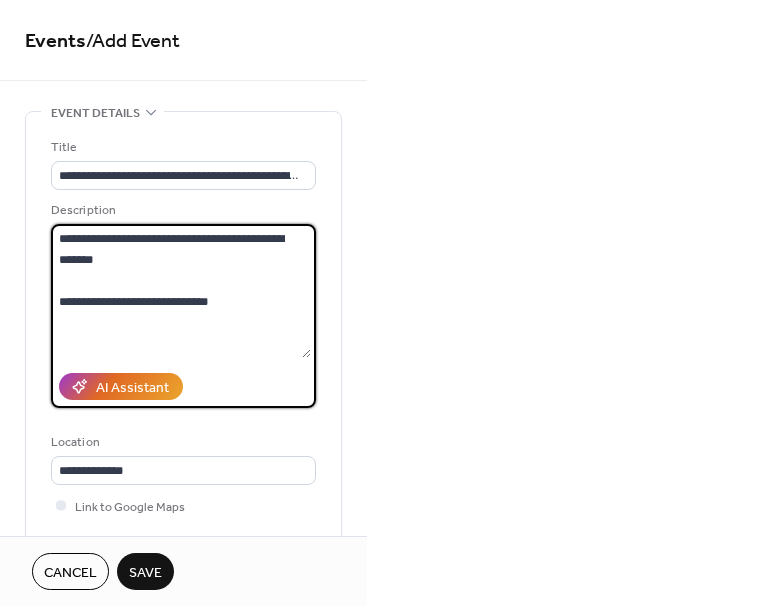 click on "**********" at bounding box center [181, 291] 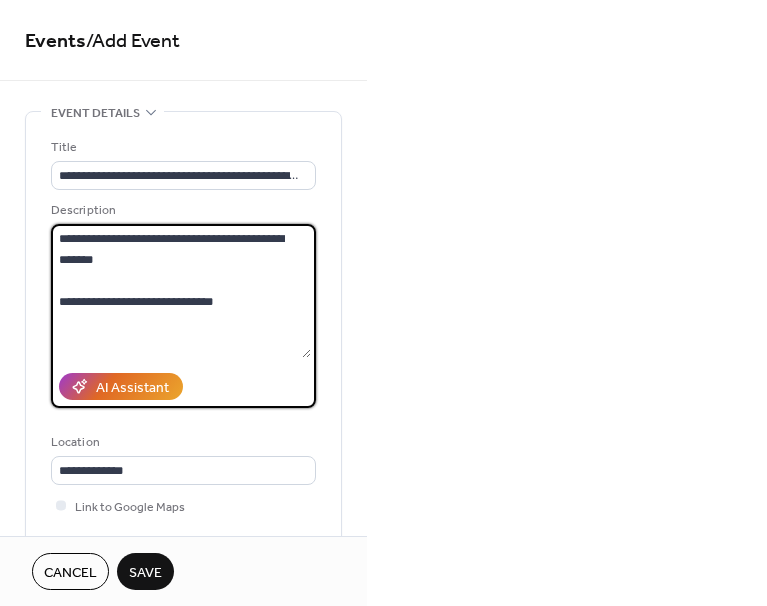 click on "**********" at bounding box center (181, 291) 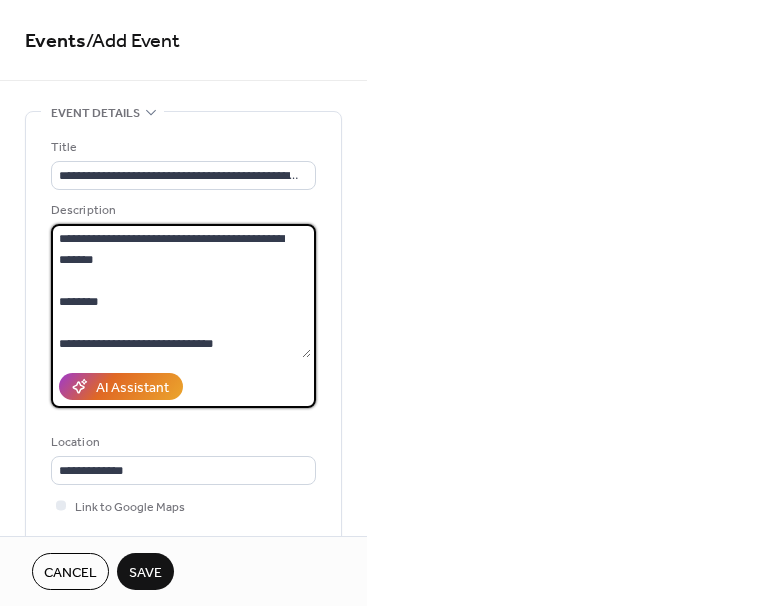 scroll, scrollTop: 20, scrollLeft: 0, axis: vertical 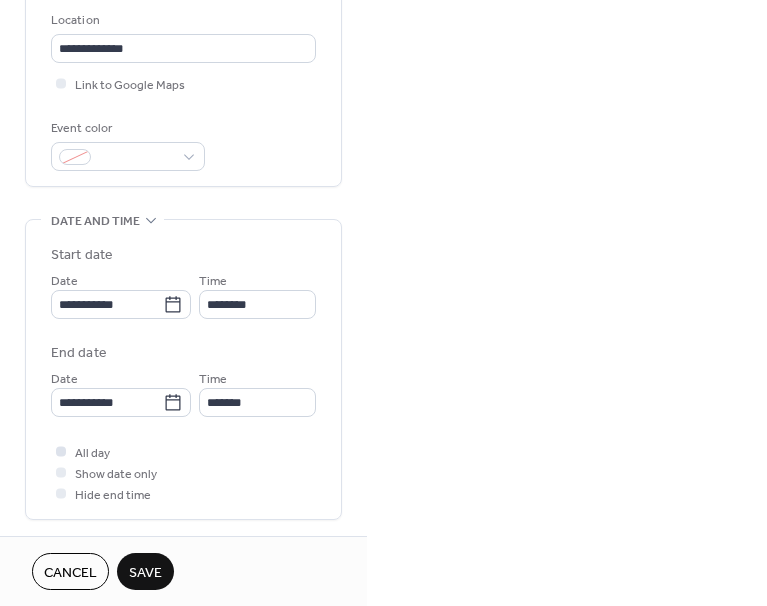 type on "**********" 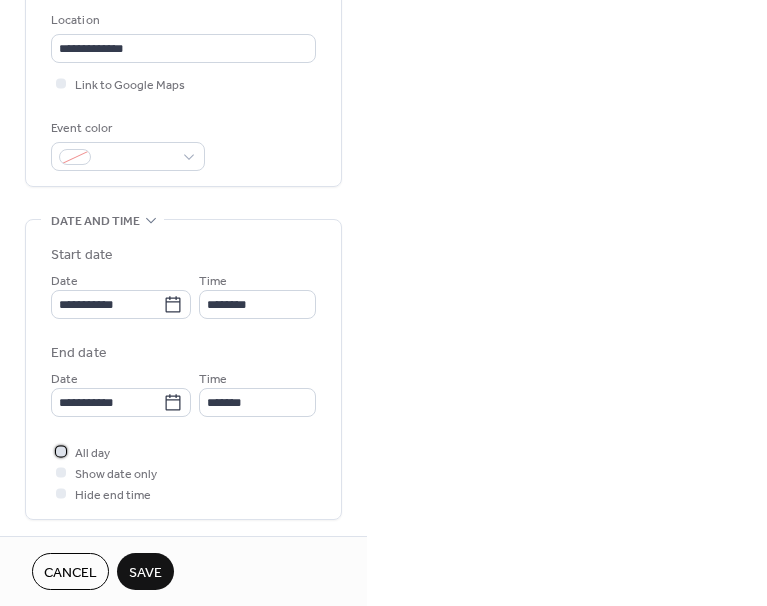 click on "All day" at bounding box center (92, 453) 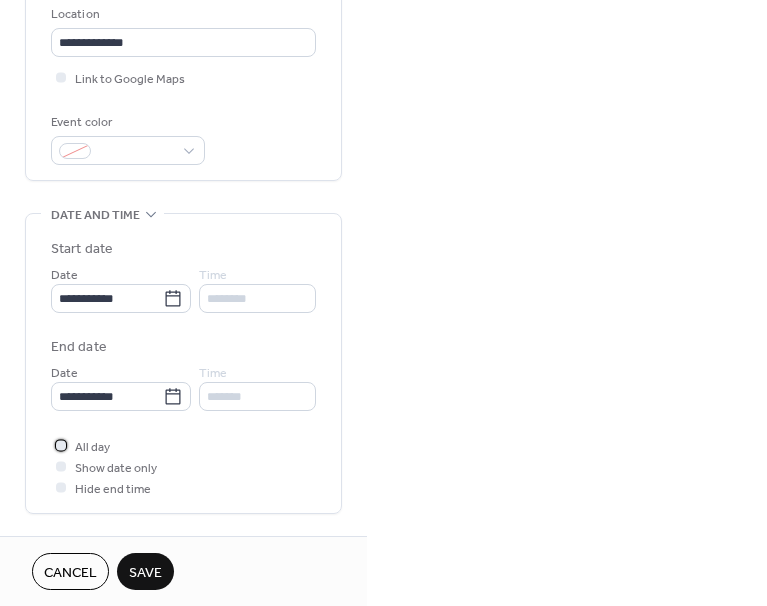 scroll, scrollTop: 427, scrollLeft: 0, axis: vertical 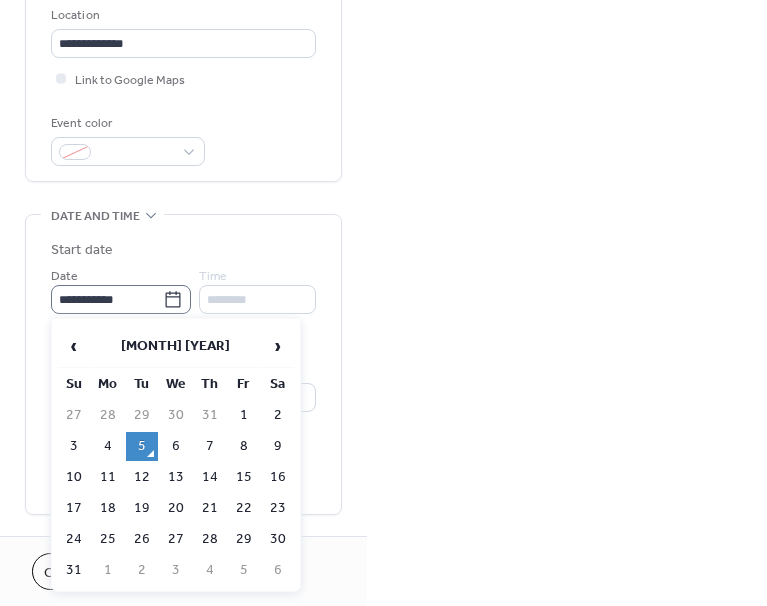 click 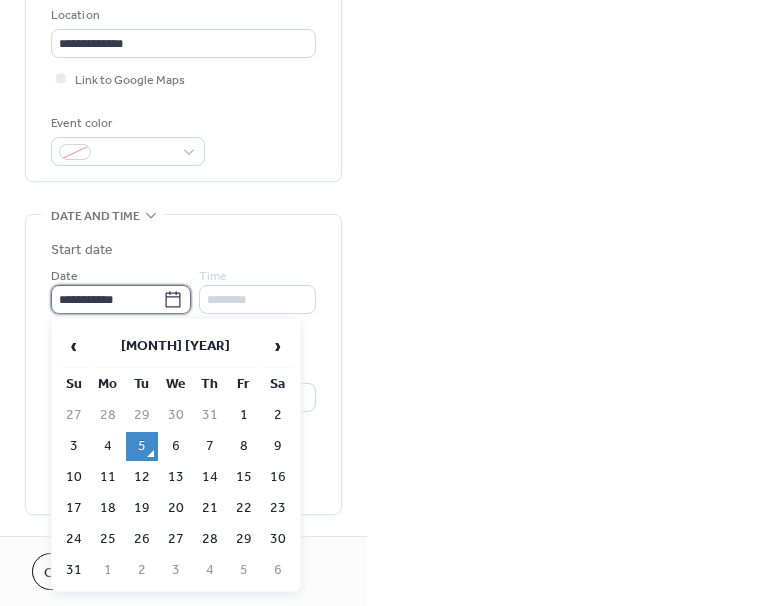 click on "**********" at bounding box center (107, 299) 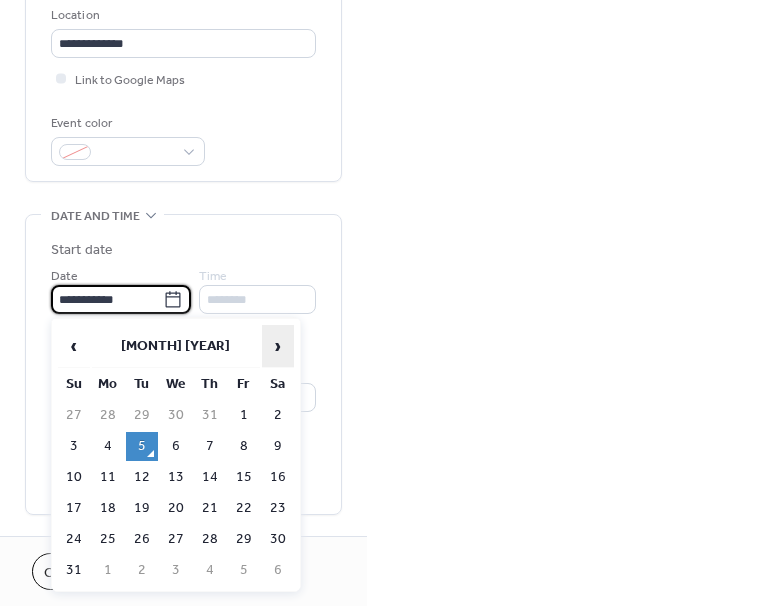 click on "›" at bounding box center (278, 346) 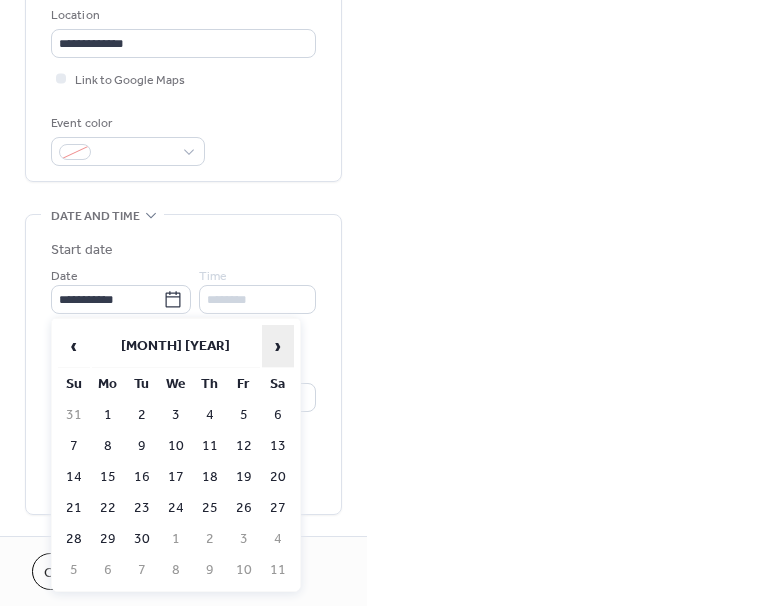 click on "›" at bounding box center (278, 346) 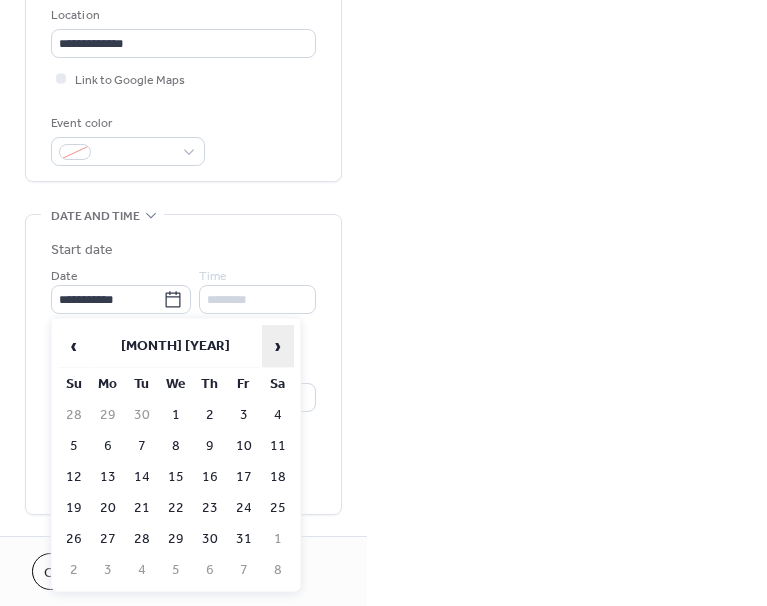 click on "›" at bounding box center [278, 346] 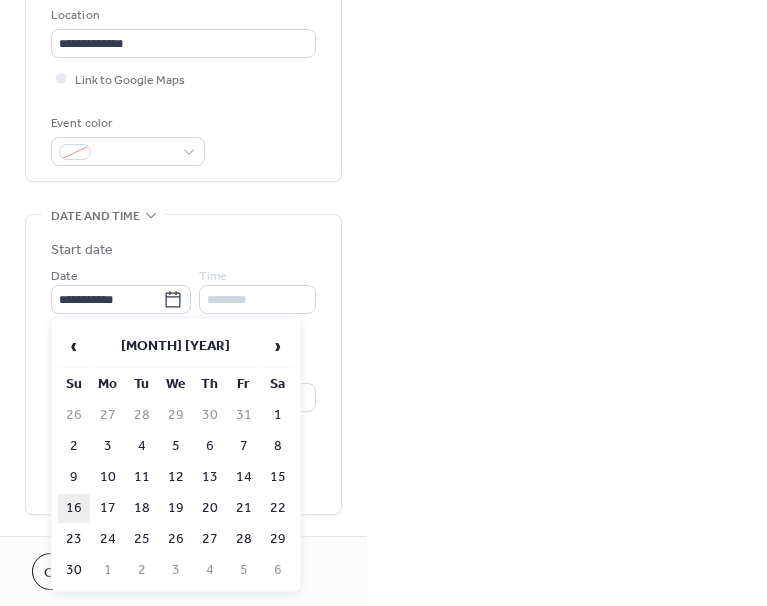 click on "16" at bounding box center [74, 508] 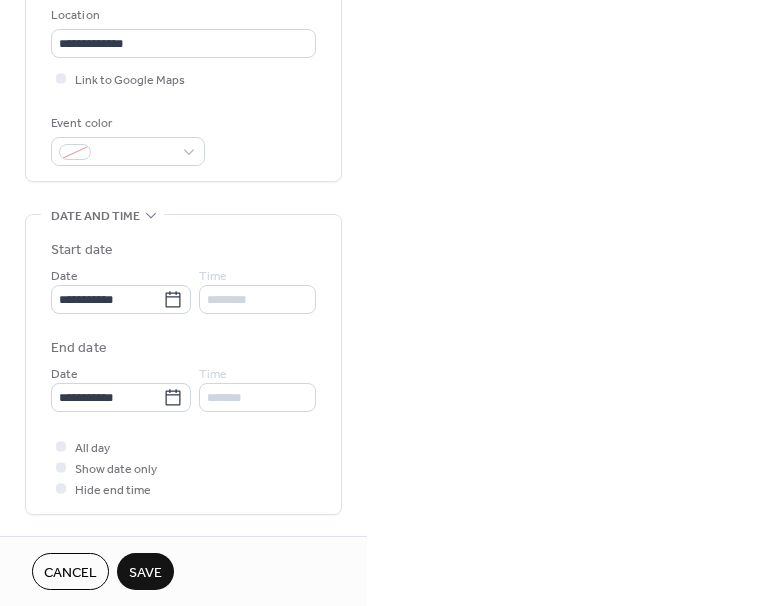 click on "Save" at bounding box center (145, 573) 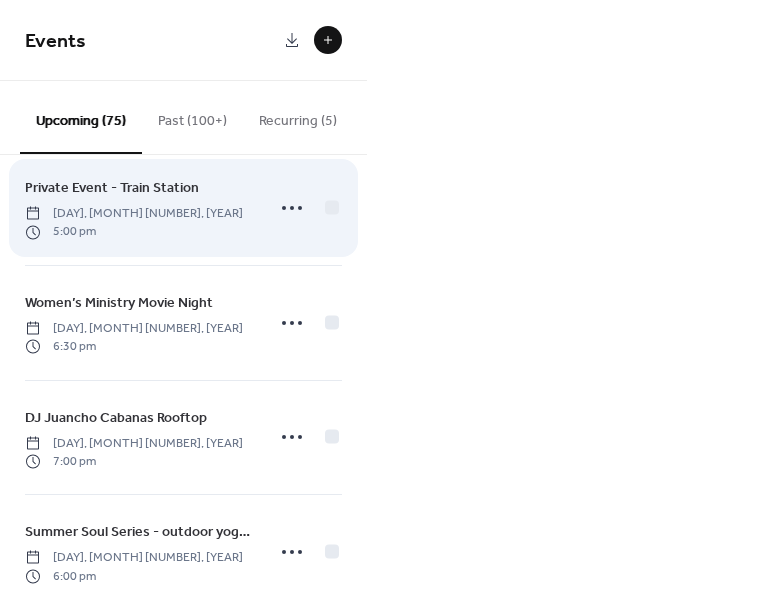 scroll, scrollTop: 0, scrollLeft: 0, axis: both 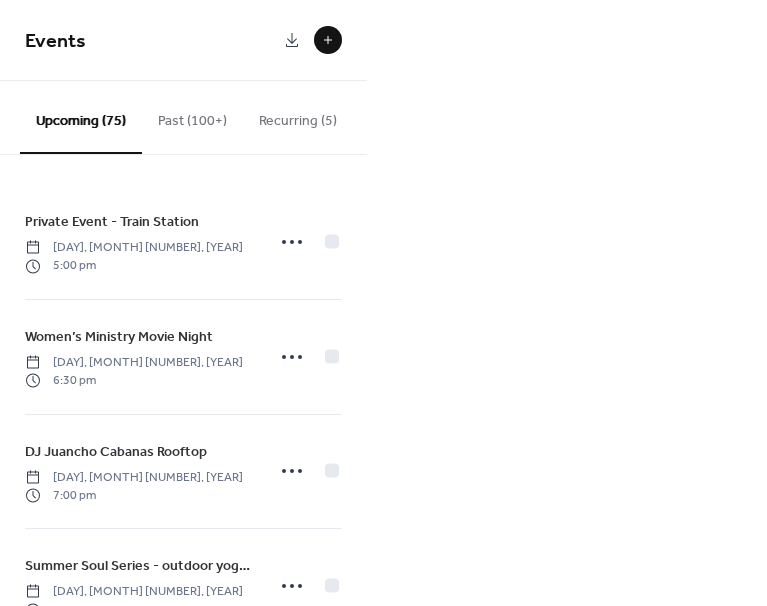 click at bounding box center (328, 40) 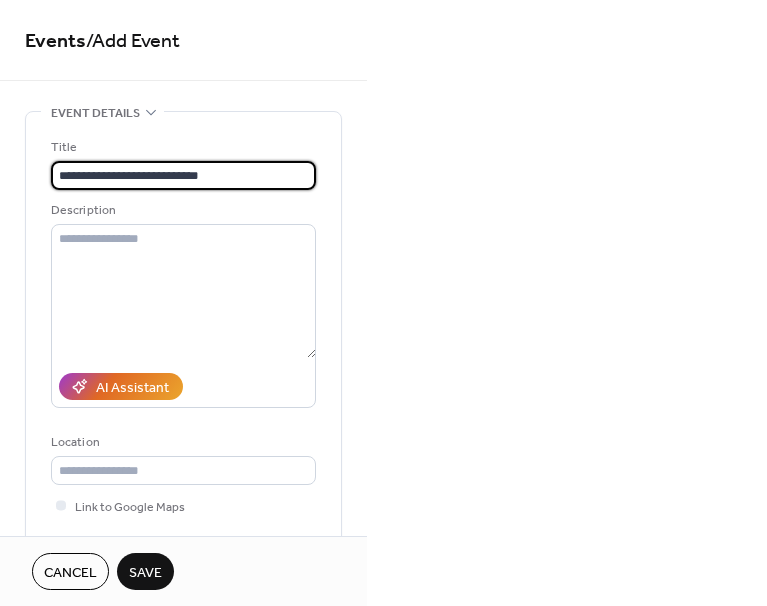 type on "**********" 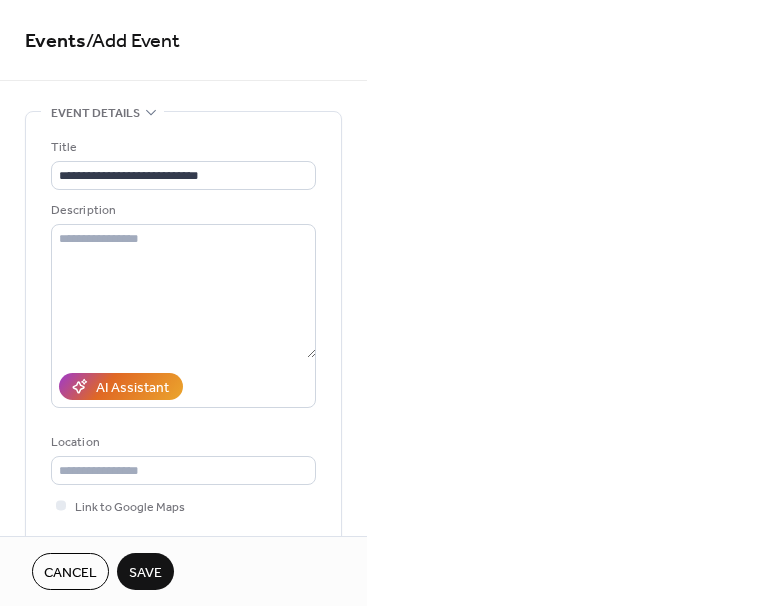 click on "Description" at bounding box center (181, 210) 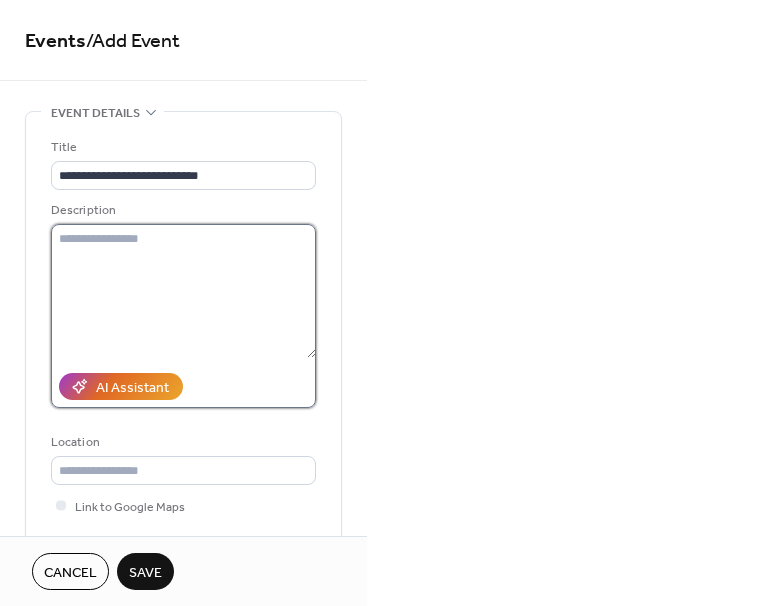 click at bounding box center [183, 291] 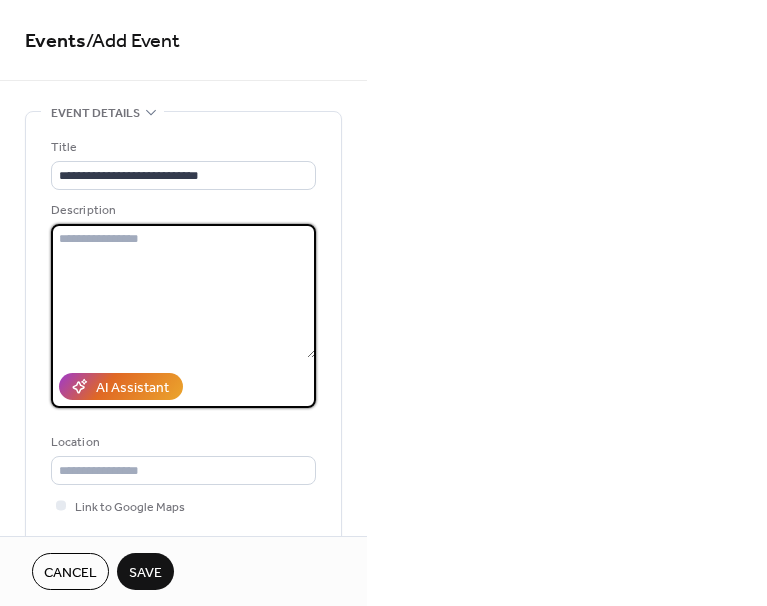 paste on "**********" 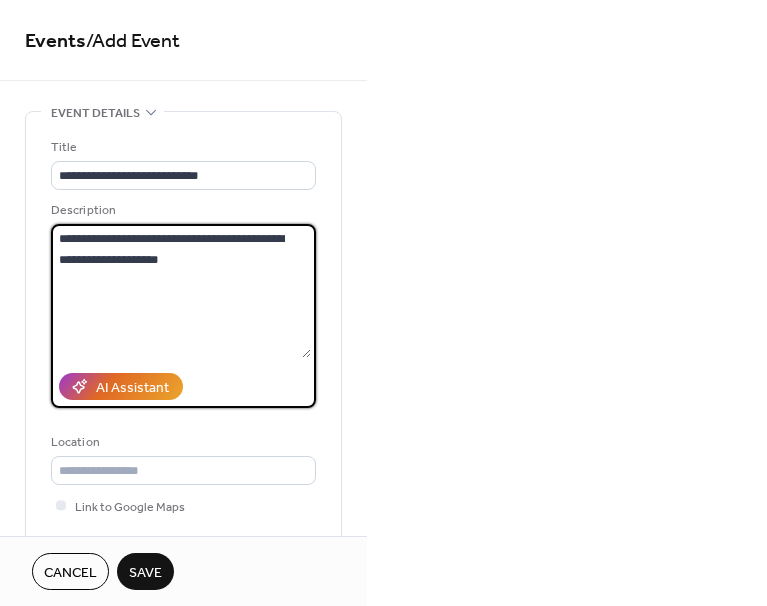 click on "**********" at bounding box center (181, 291) 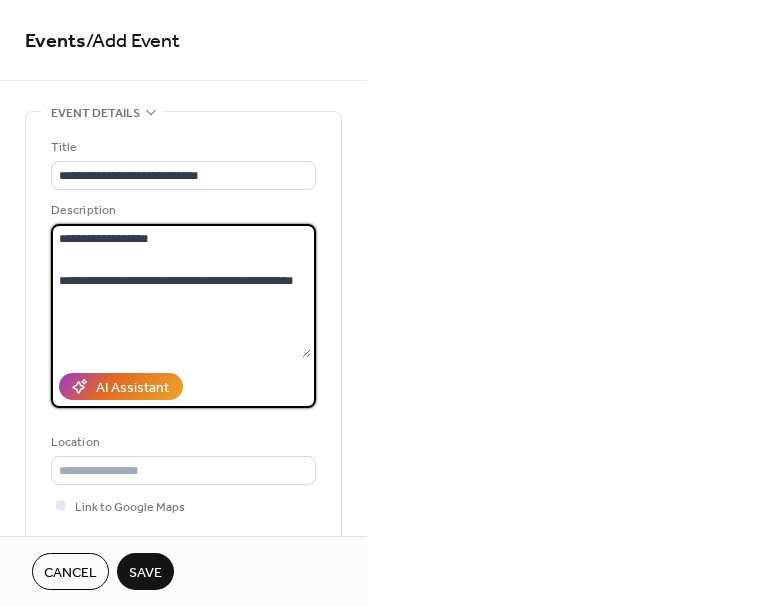 click on "**********" at bounding box center (181, 291) 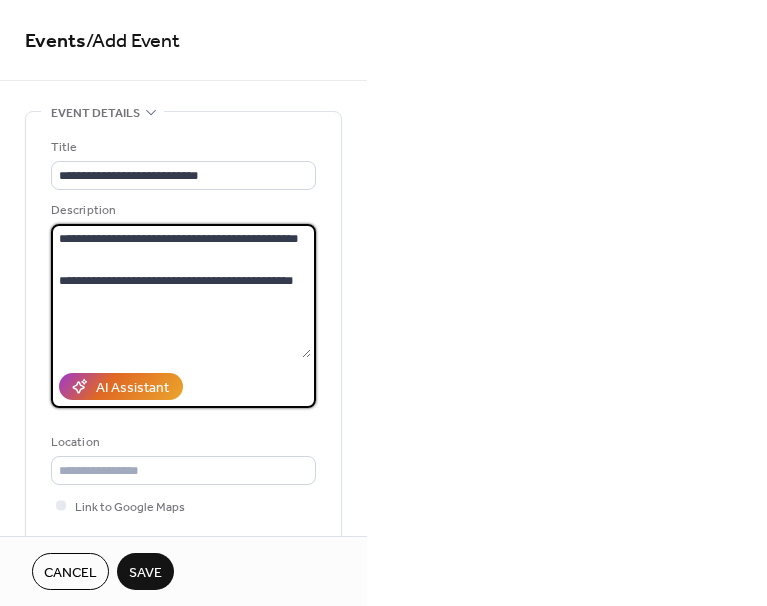 click on "**********" at bounding box center (181, 291) 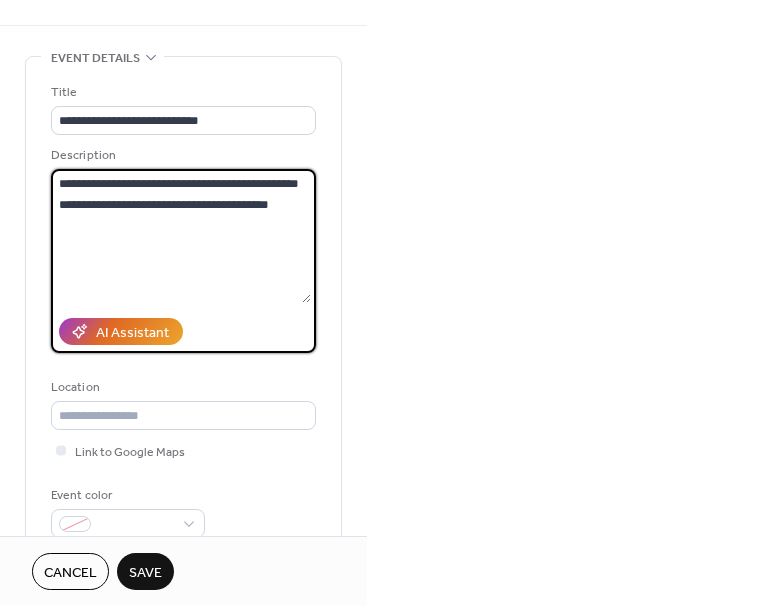 scroll, scrollTop: 200, scrollLeft: 0, axis: vertical 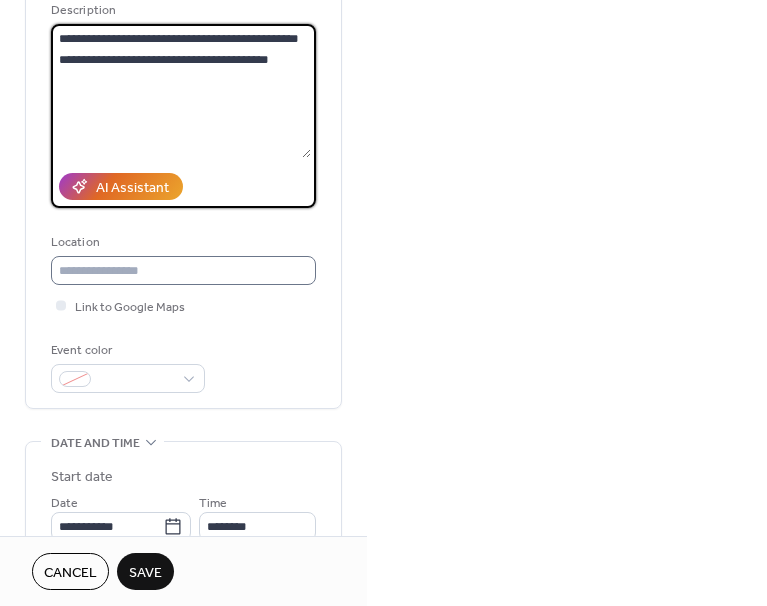 type on "**********" 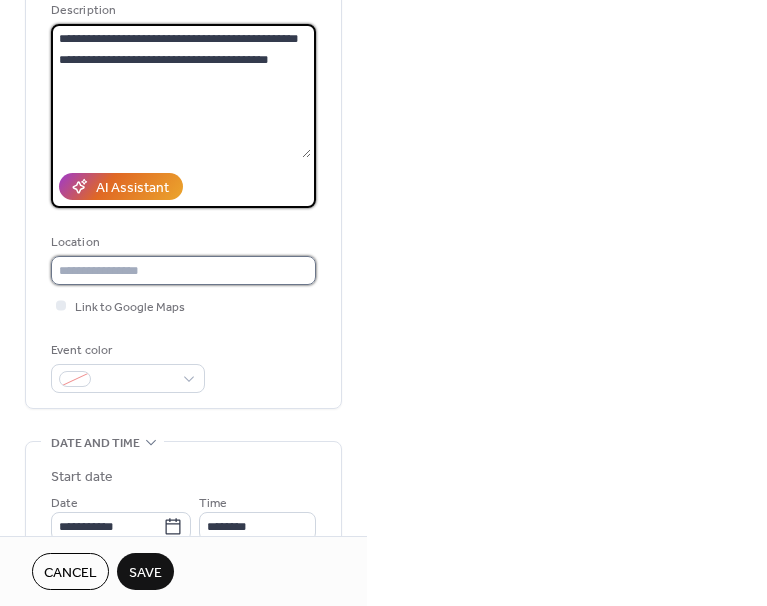 click at bounding box center (183, 270) 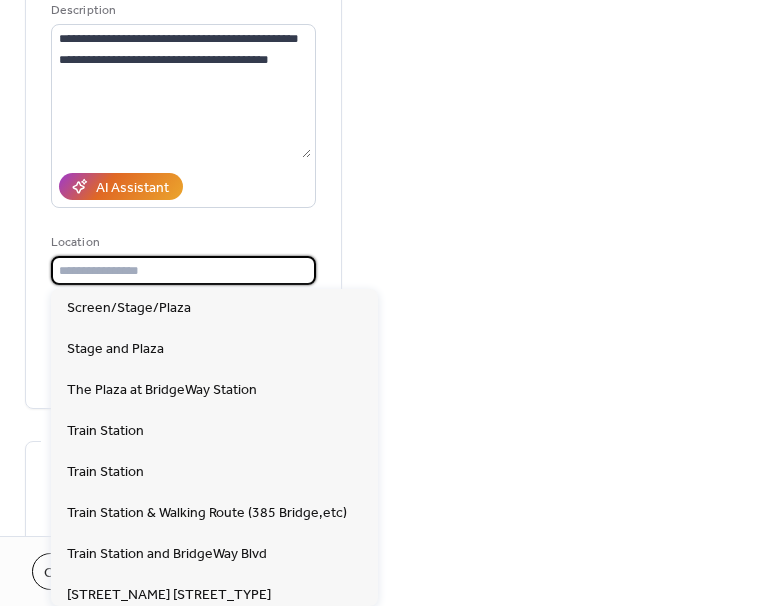 scroll, scrollTop: 420, scrollLeft: 0, axis: vertical 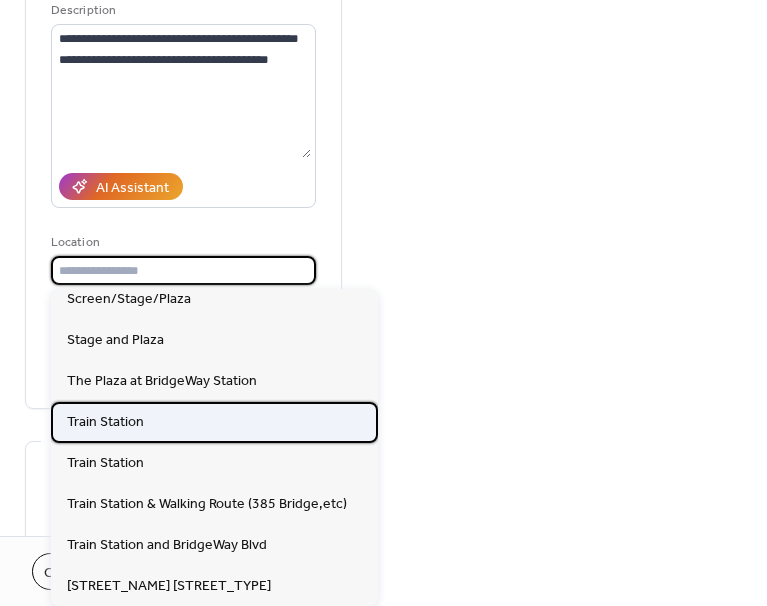 click on "Train Station" at bounding box center (214, 422) 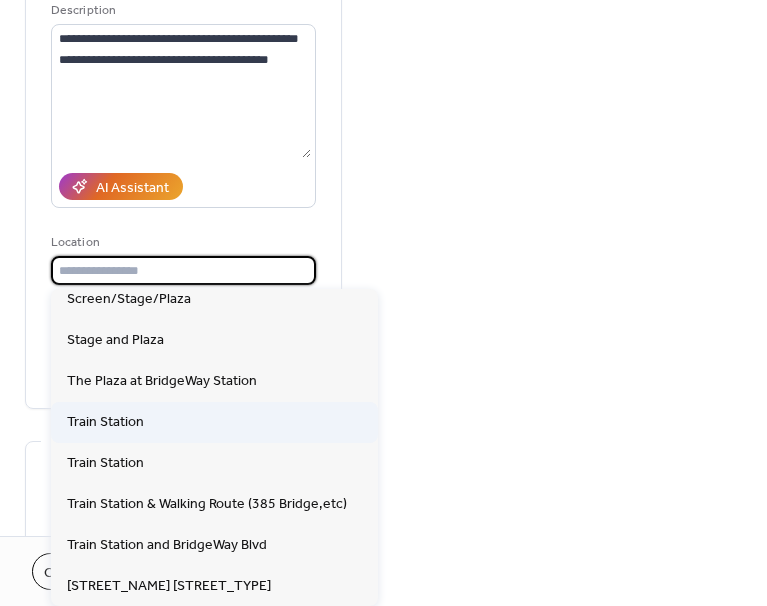 type on "**********" 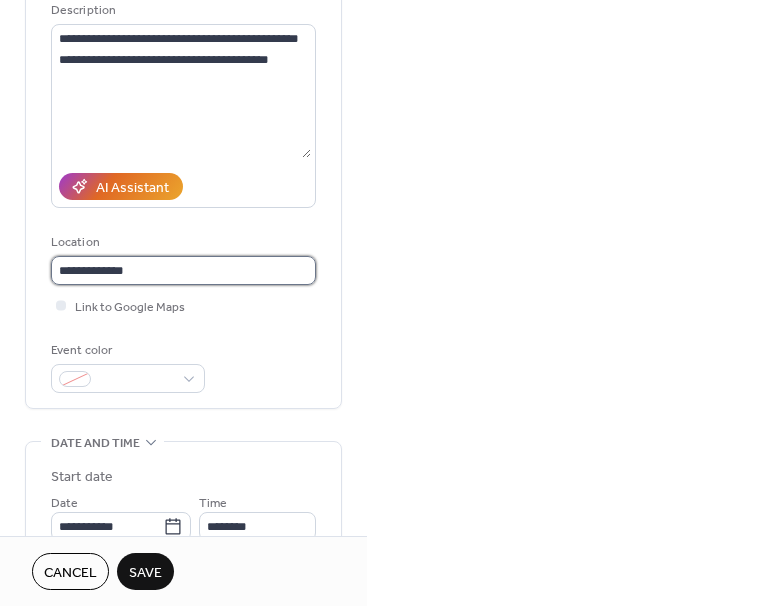 click on "**********" at bounding box center (183, 270) 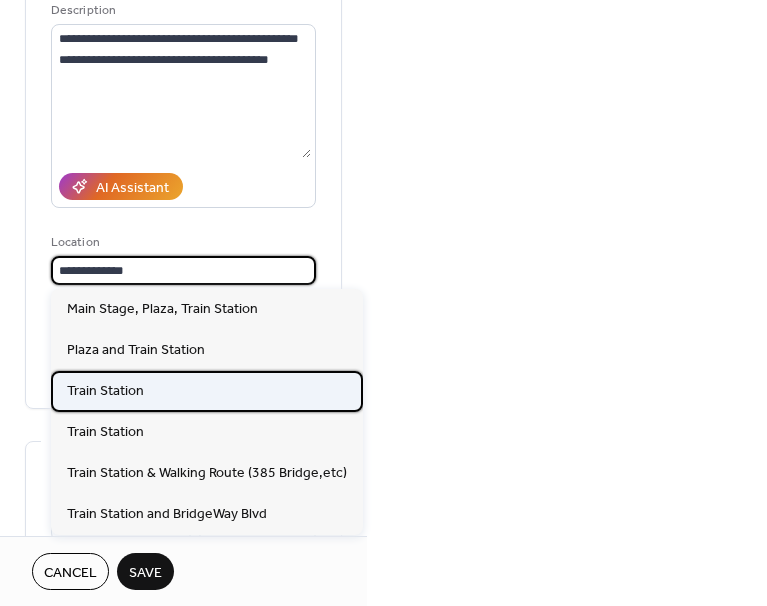 click on "Train Station" at bounding box center (207, 391) 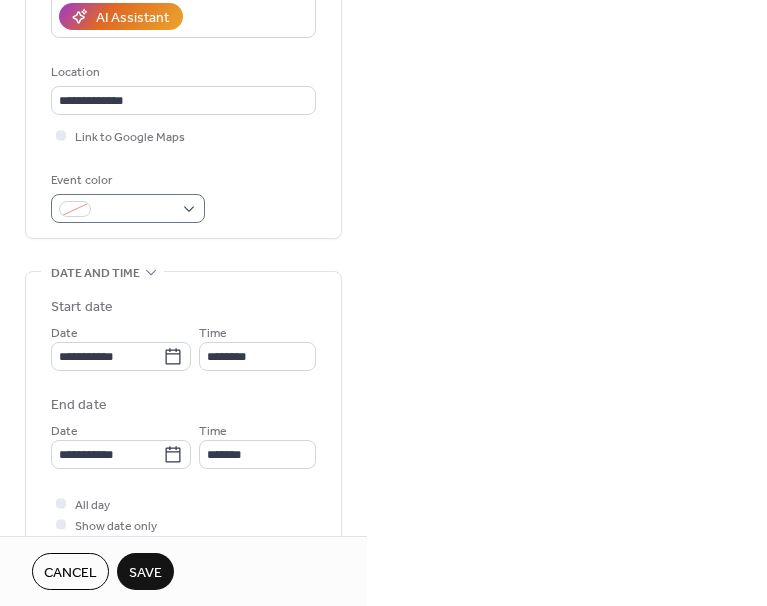 scroll, scrollTop: 400, scrollLeft: 0, axis: vertical 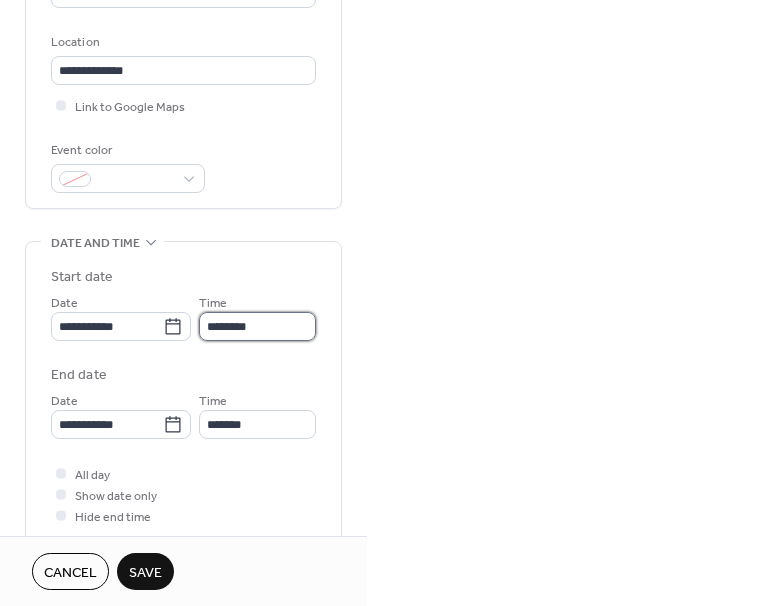 click on "********" at bounding box center [257, 326] 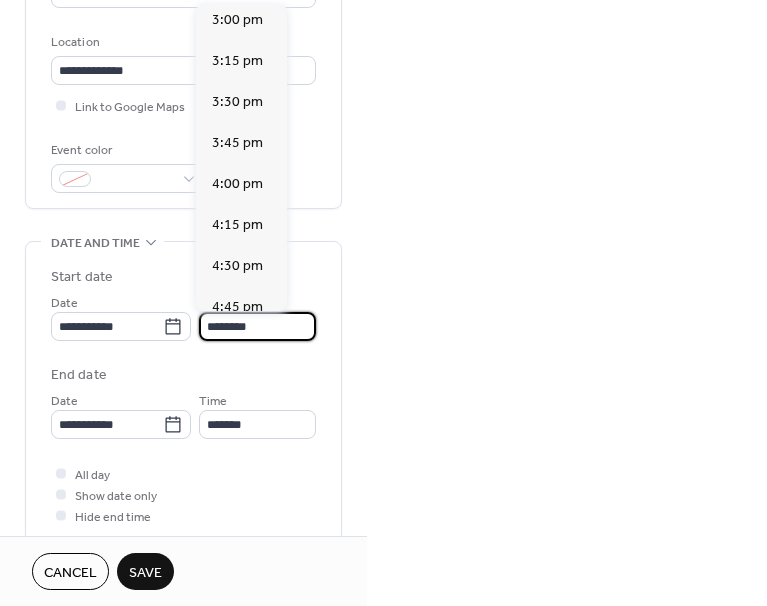 scroll, scrollTop: 2468, scrollLeft: 0, axis: vertical 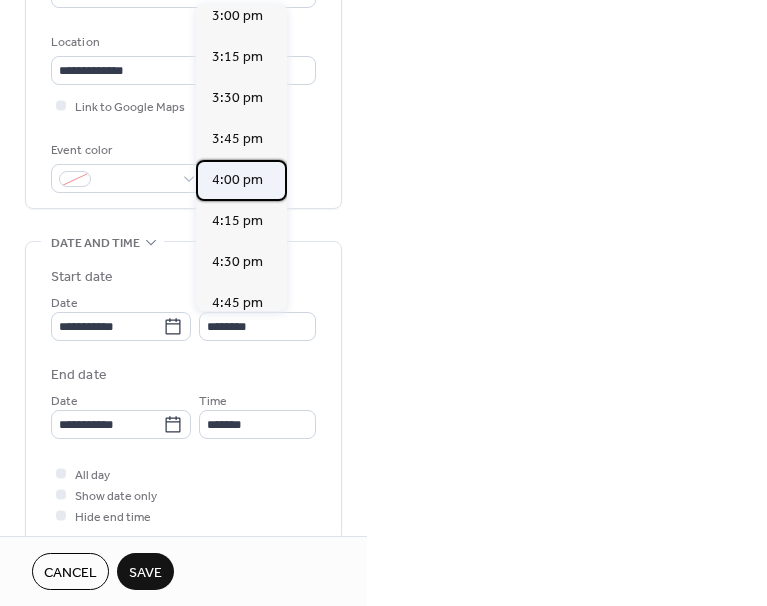 click on "4:00 pm" at bounding box center (241, 180) 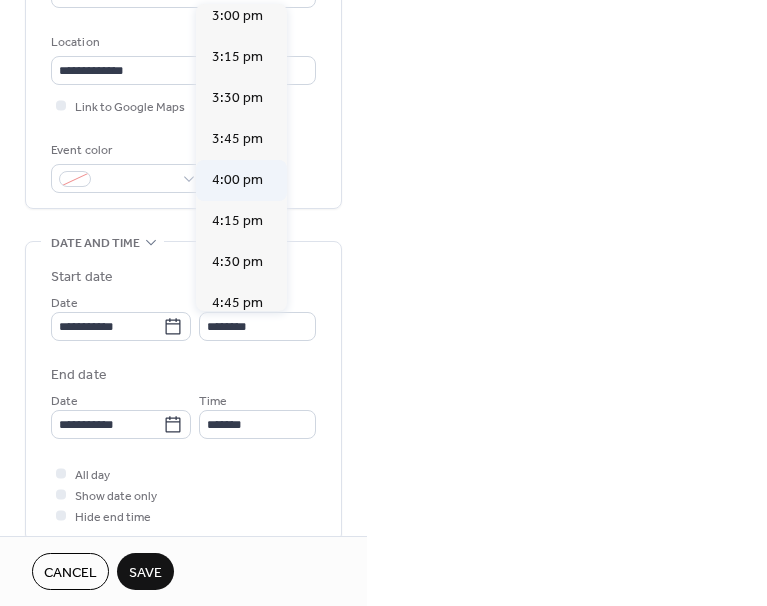 type on "*******" 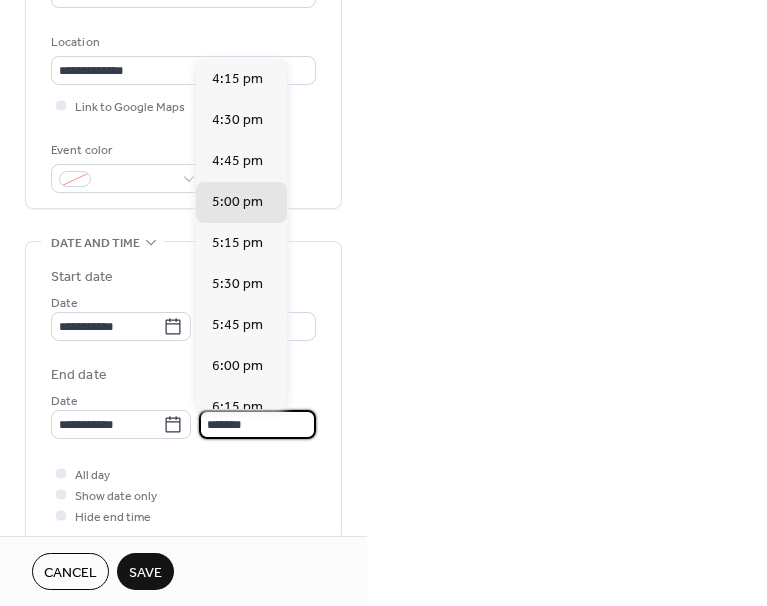 click on "*******" at bounding box center (257, 424) 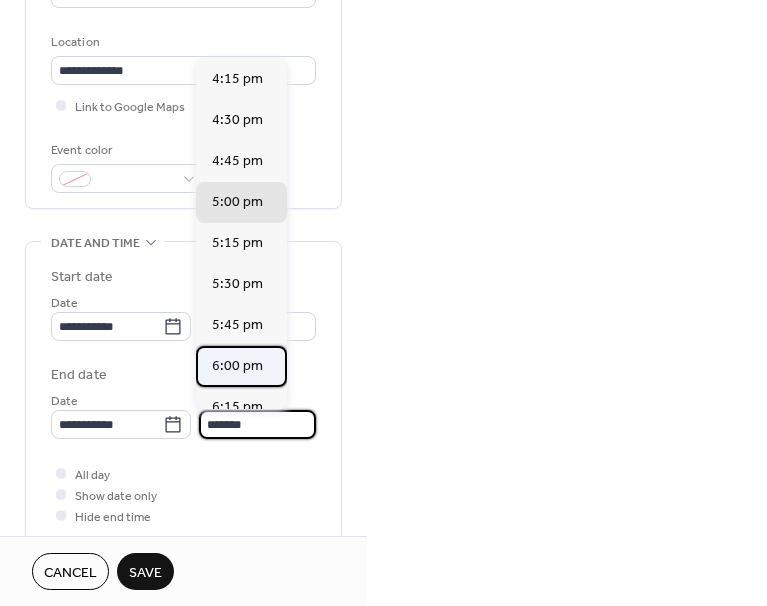 click on "6:00 pm" at bounding box center (237, 366) 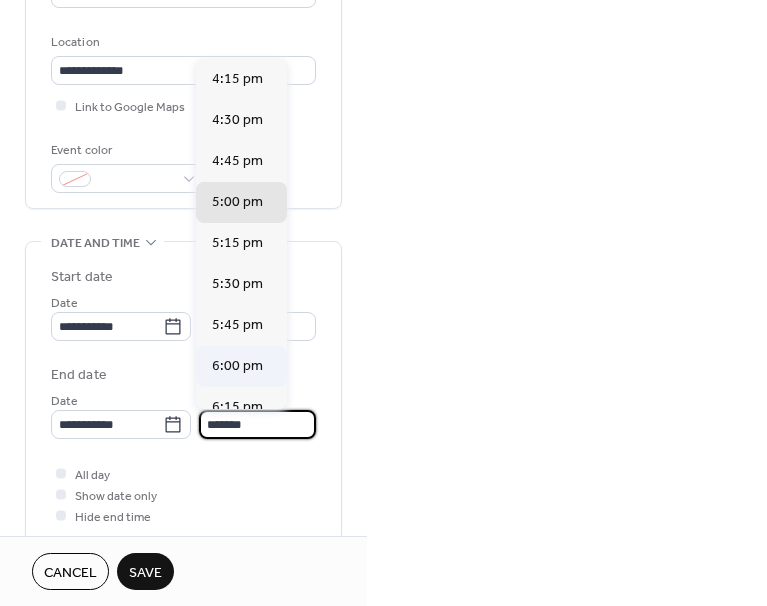 type on "*******" 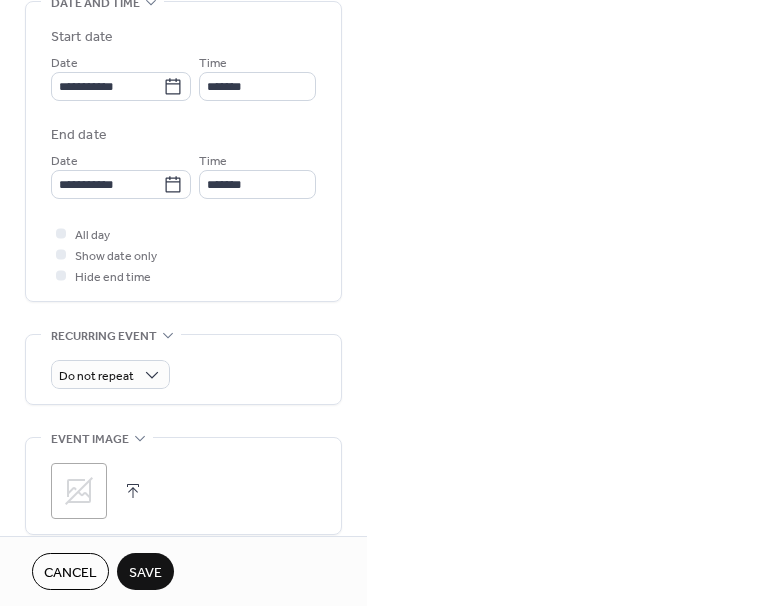 scroll, scrollTop: 700, scrollLeft: 0, axis: vertical 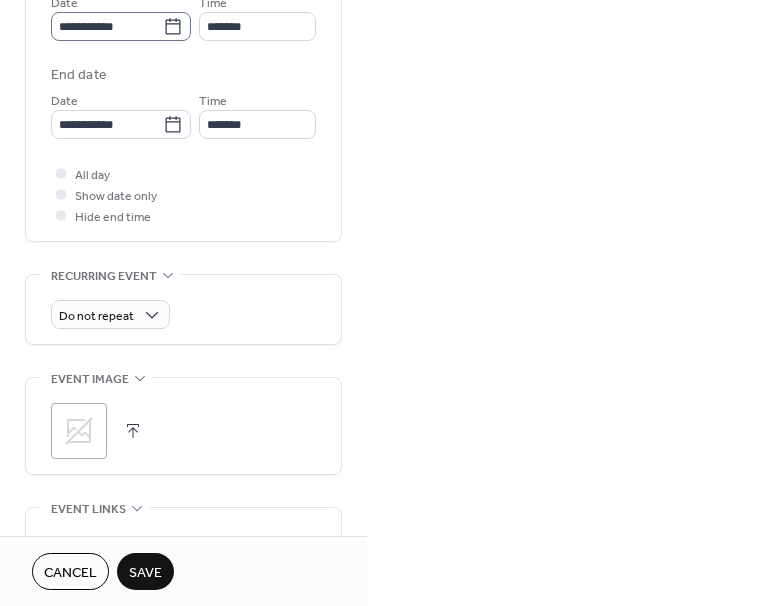 click 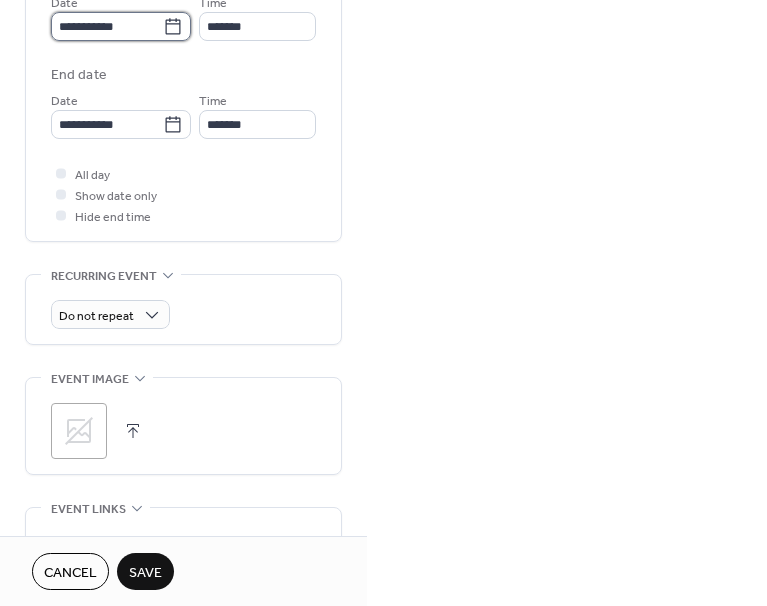 click on "**********" at bounding box center [107, 26] 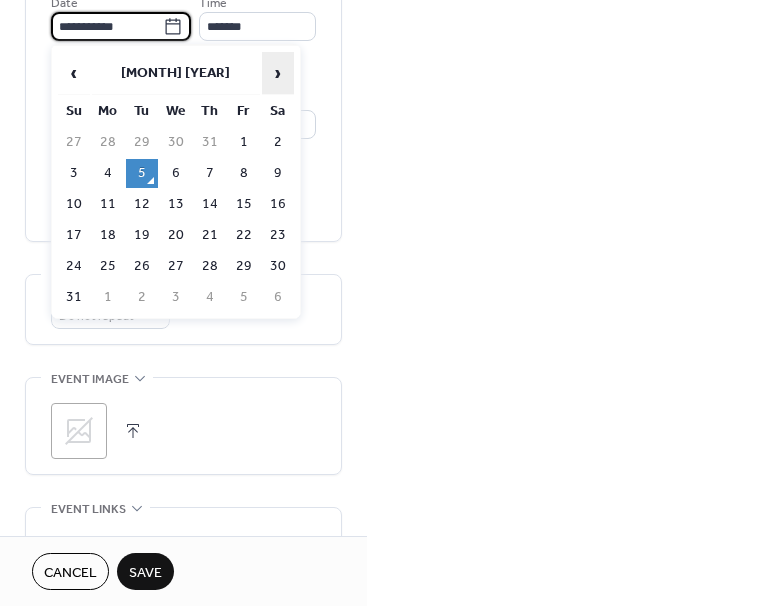 click on "›" at bounding box center [278, 73] 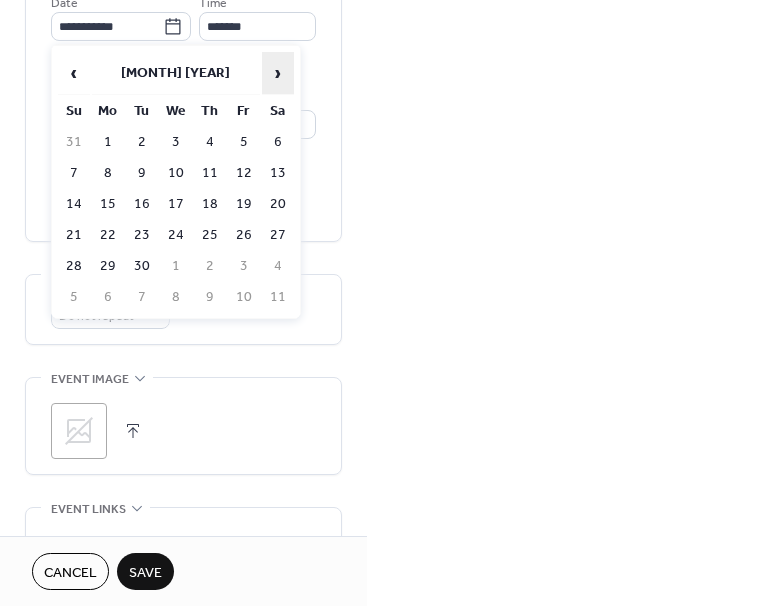 click on "›" at bounding box center (278, 73) 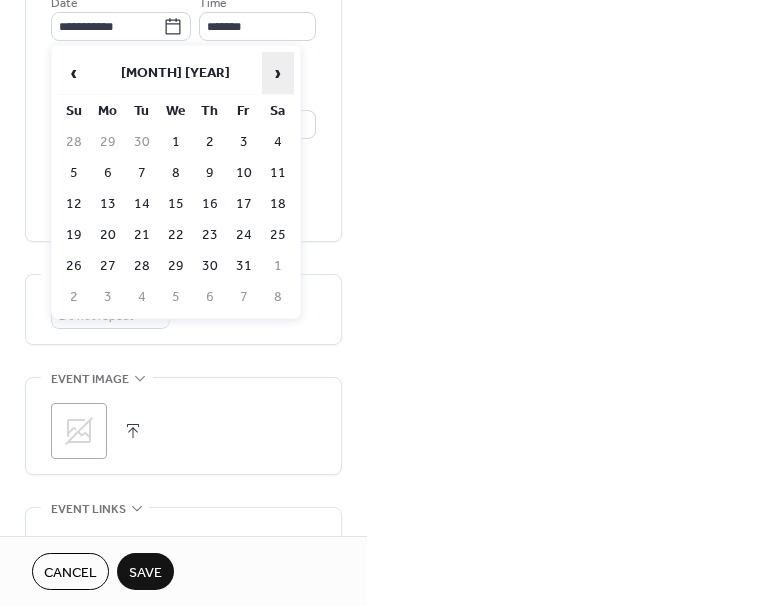 click on "›" at bounding box center [278, 73] 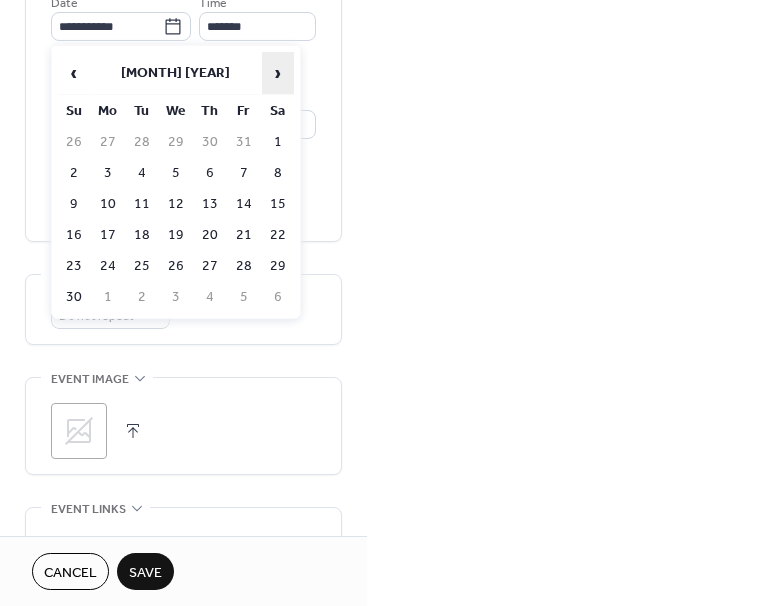click on "›" at bounding box center (278, 73) 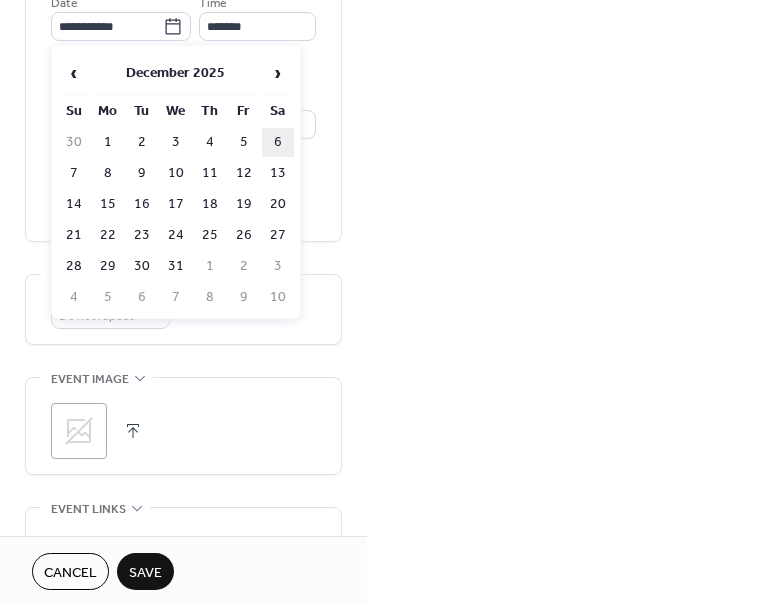 click on "6" at bounding box center (278, 142) 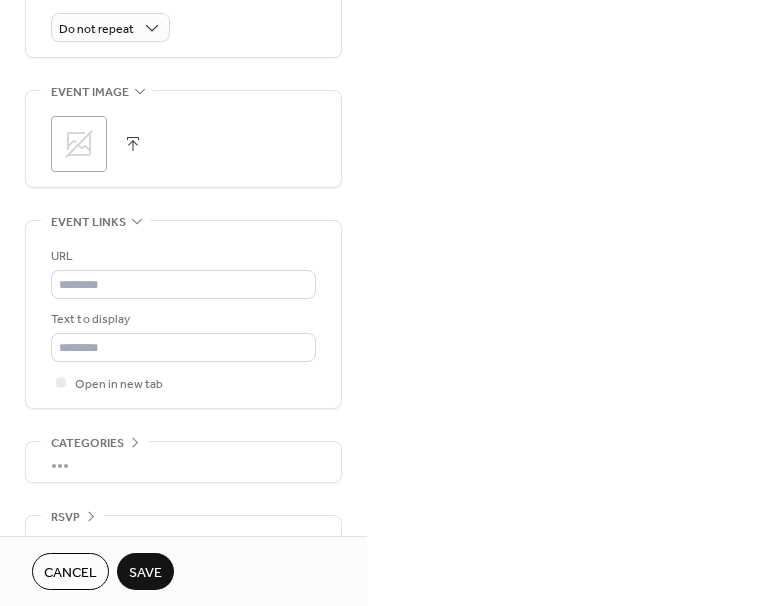 scroll, scrollTop: 1000, scrollLeft: 0, axis: vertical 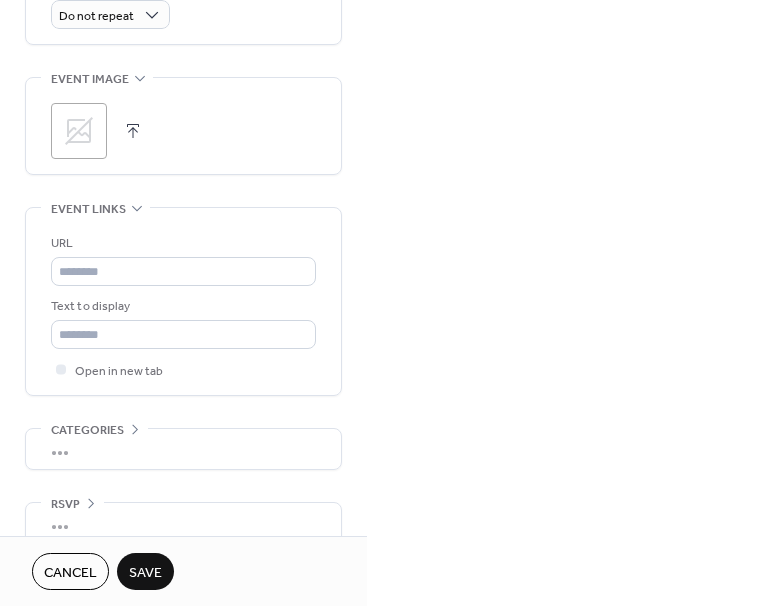 click on "Save" at bounding box center [145, 573] 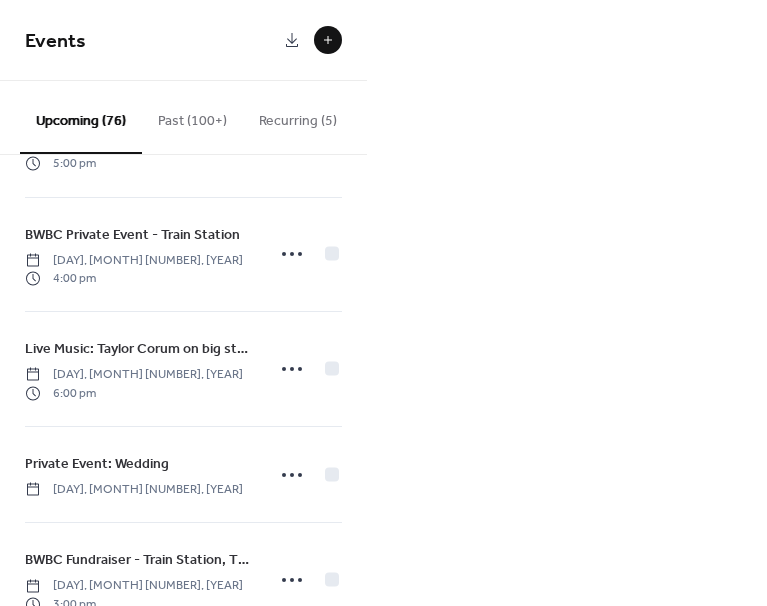 scroll, scrollTop: 3200, scrollLeft: 0, axis: vertical 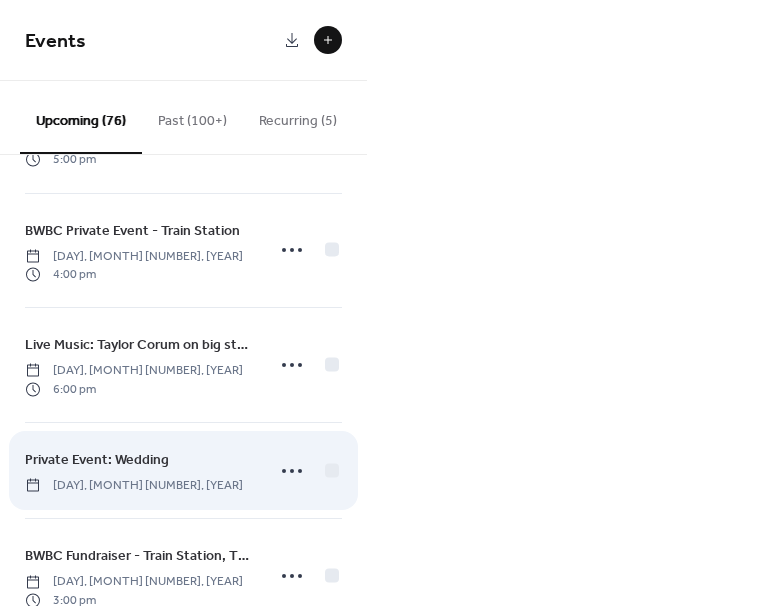 click on "Private Event: Wedding" at bounding box center (97, 460) 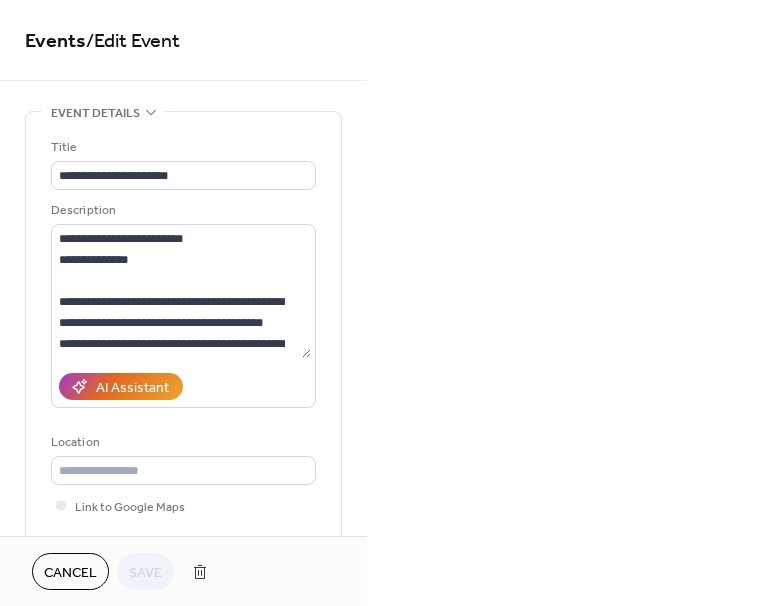 click on "Cancel" at bounding box center (70, 571) 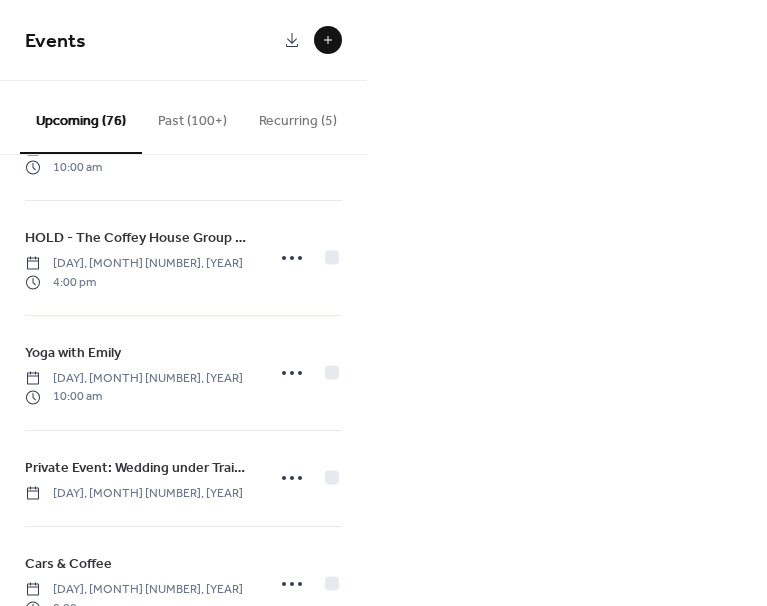 scroll, scrollTop: 5155, scrollLeft: 0, axis: vertical 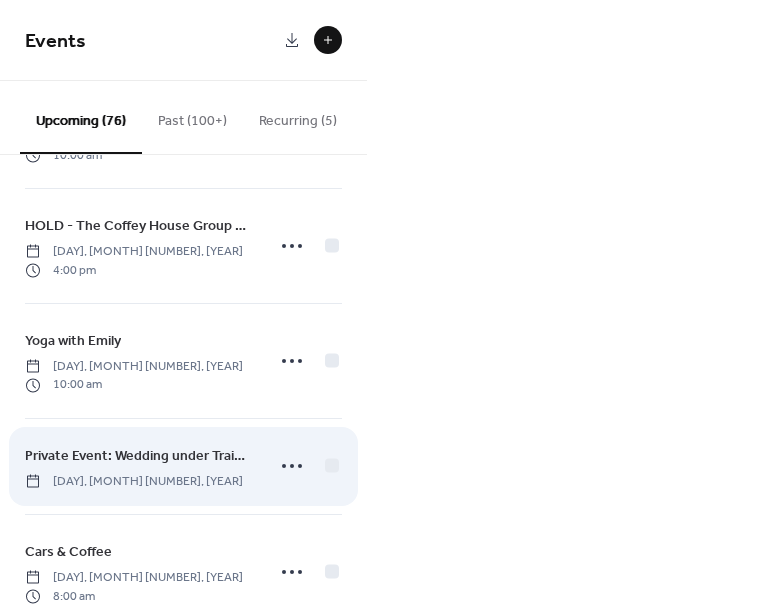 click on "Private Event: Wedding under Train Station (All Day) Sunday, November 16, 2025" at bounding box center [138, 466] 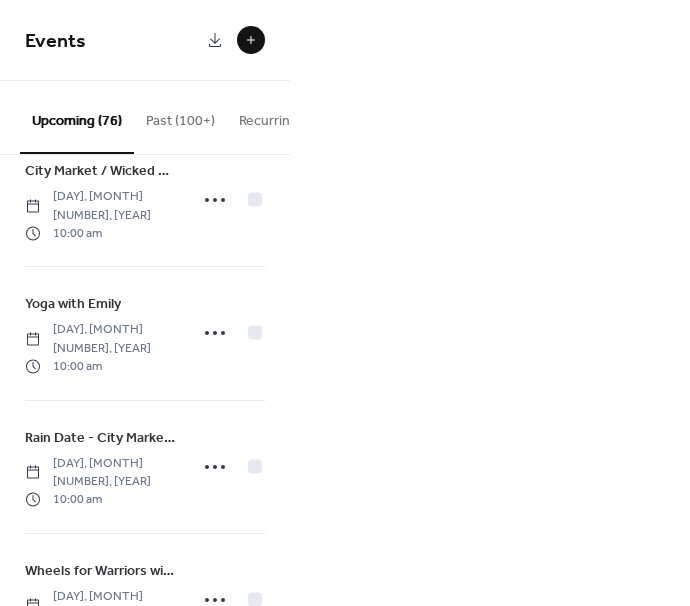 scroll, scrollTop: 6349, scrollLeft: 0, axis: vertical 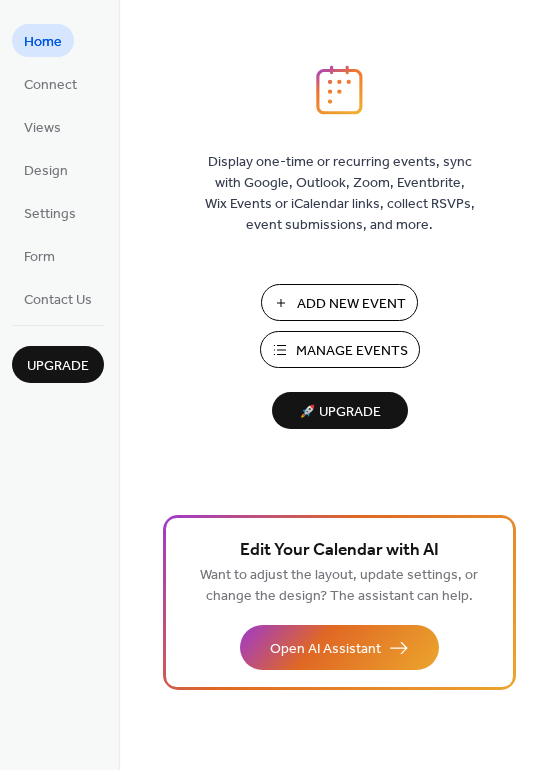 click on "Manage Events" at bounding box center (352, 351) 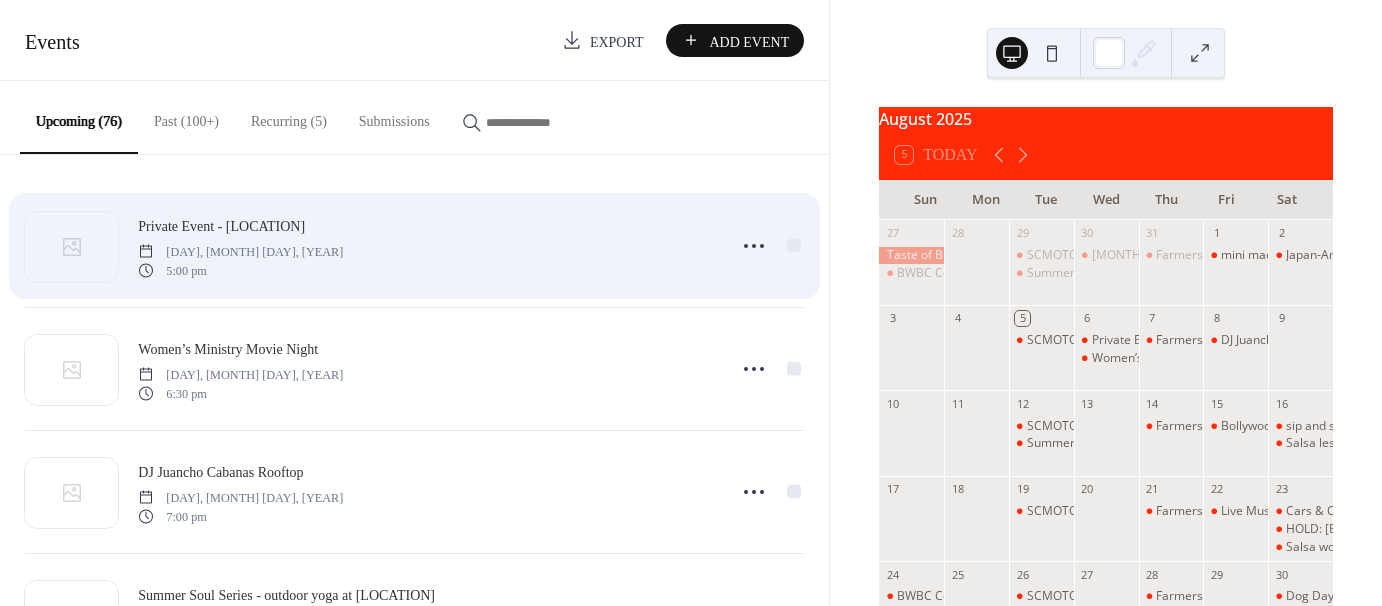 scroll, scrollTop: 0, scrollLeft: 0, axis: both 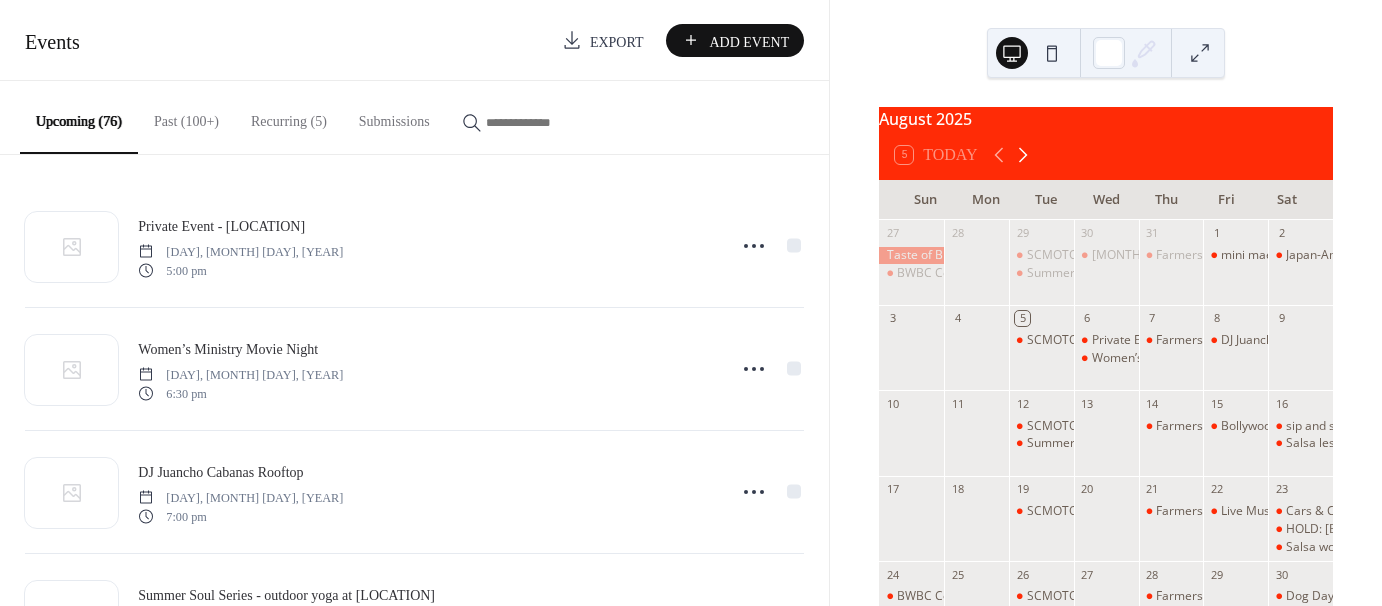 click 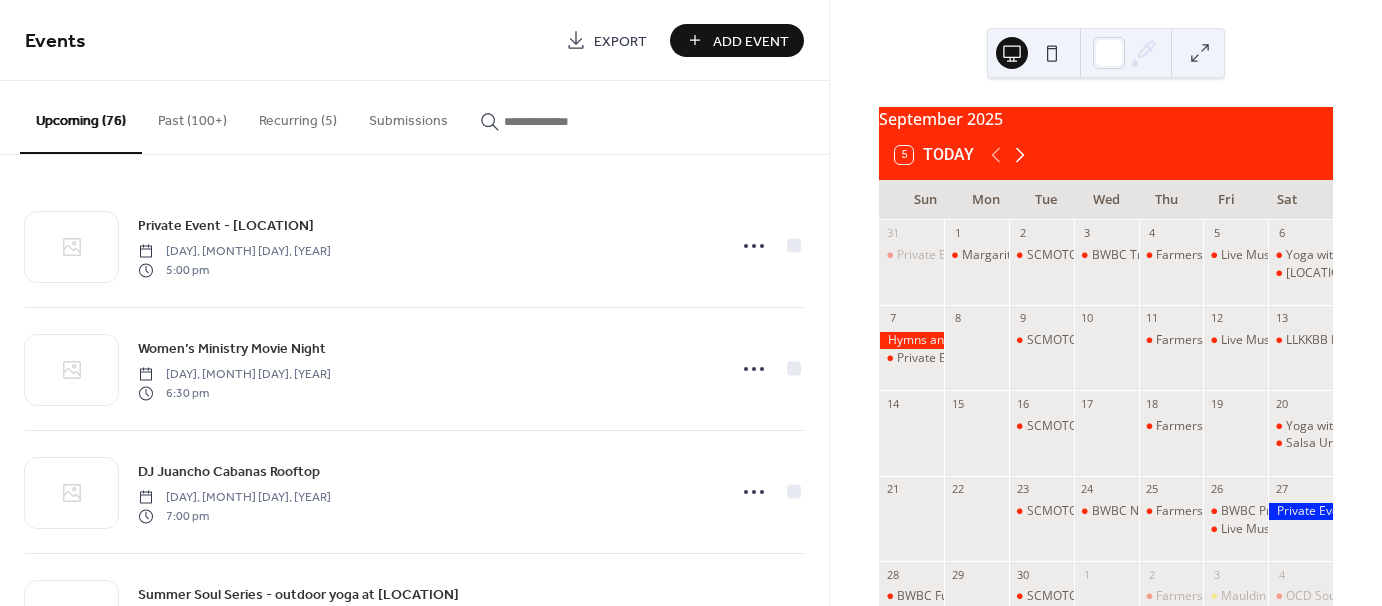 click 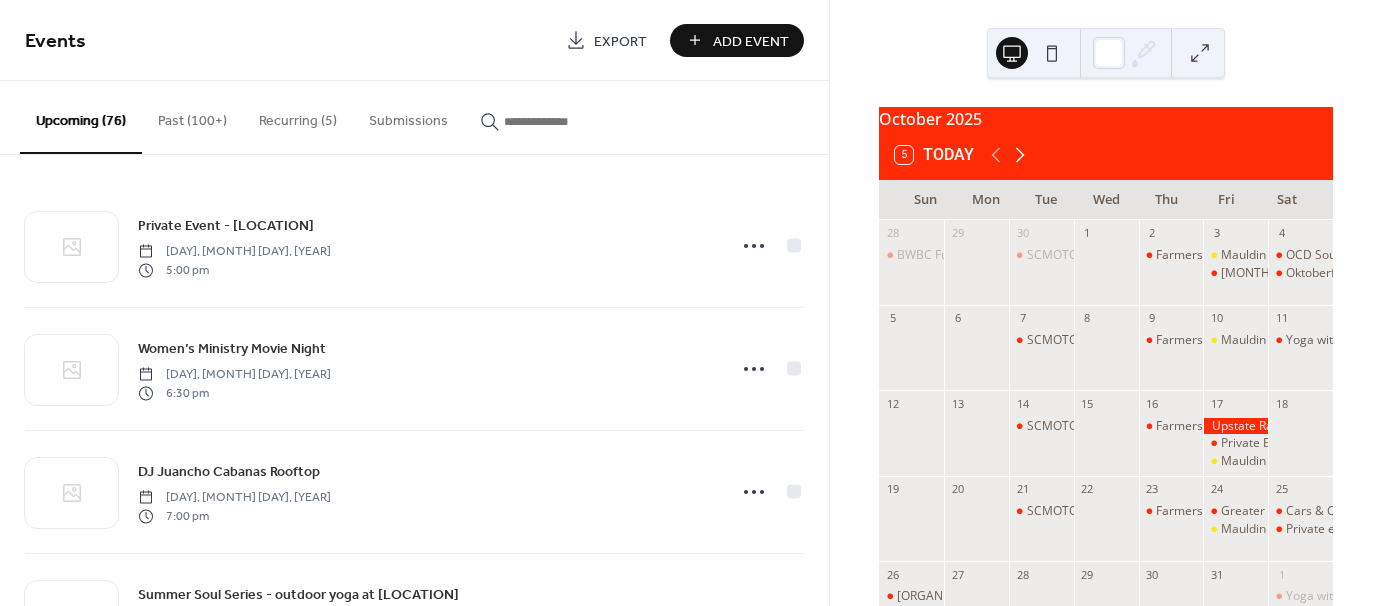 click 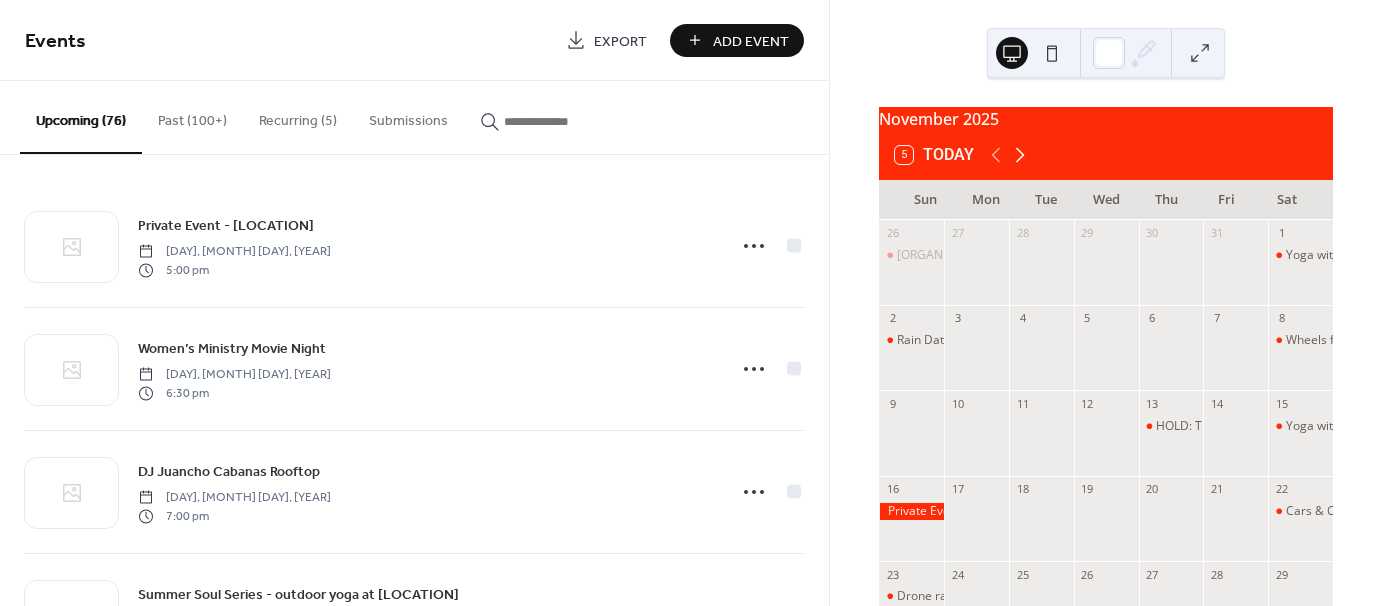 click 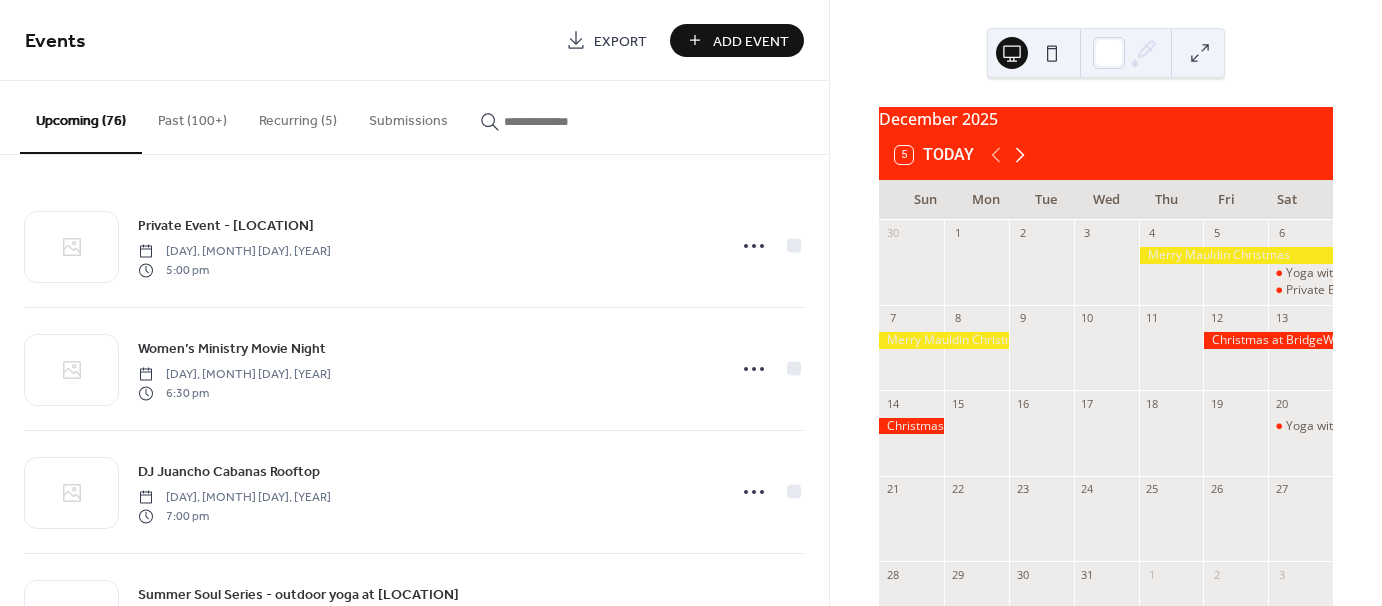 click 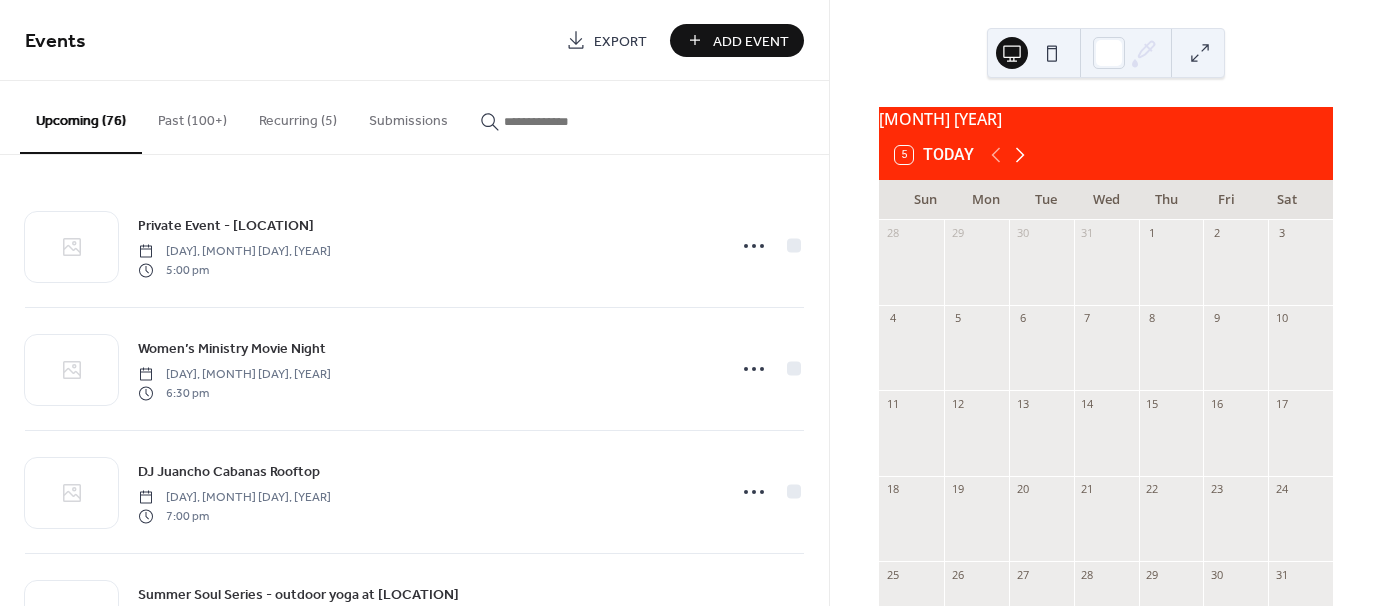 click 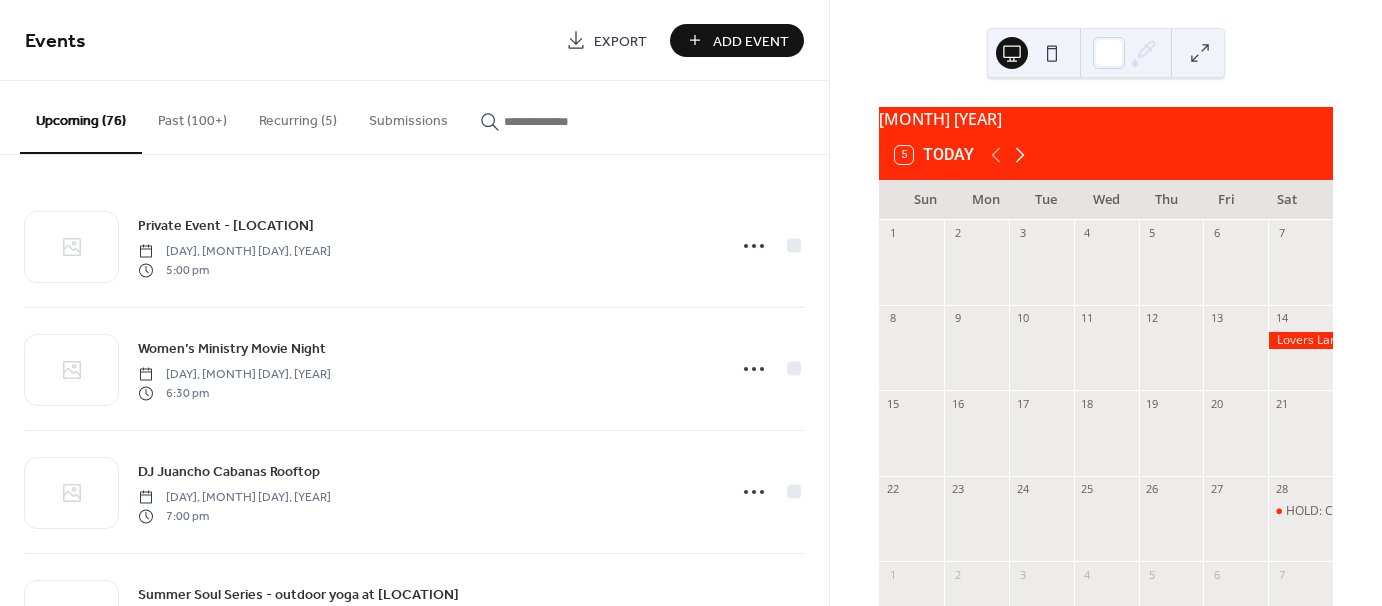 click 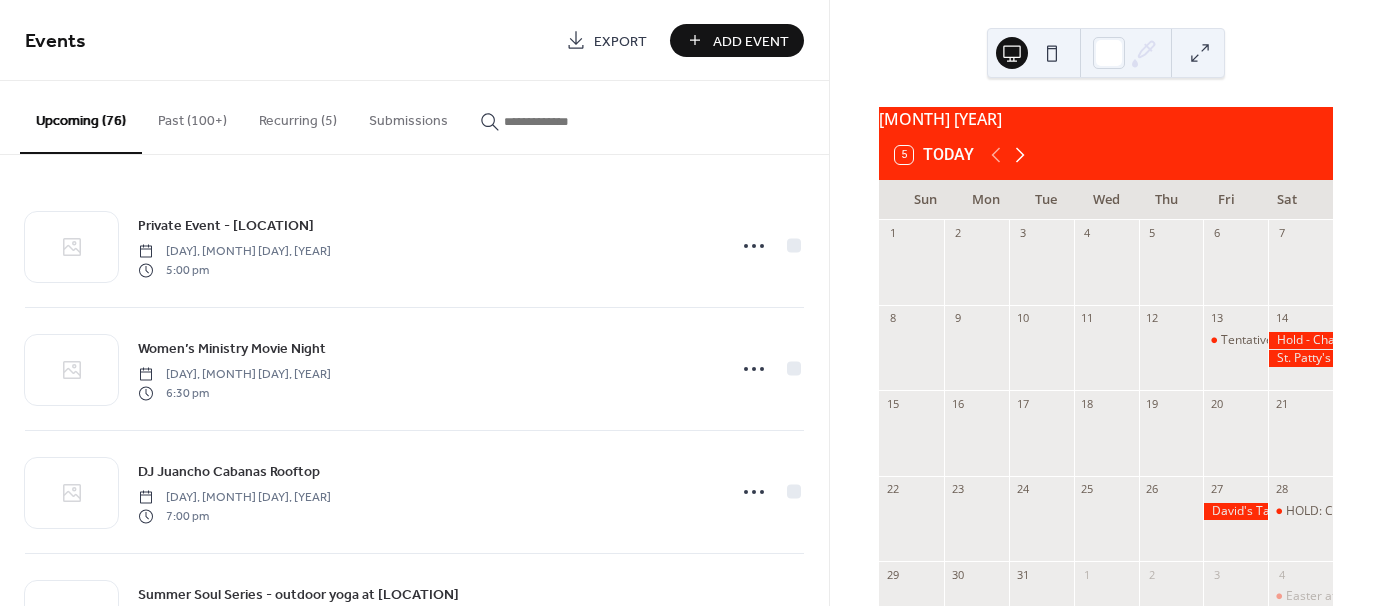 click 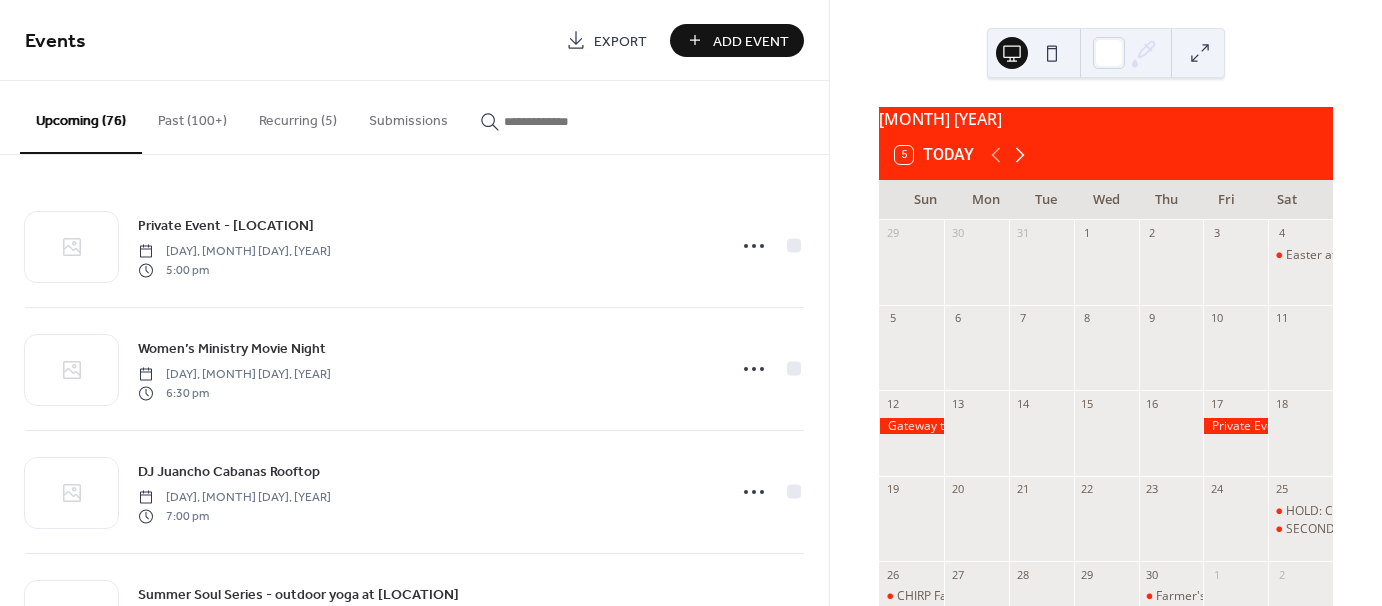click 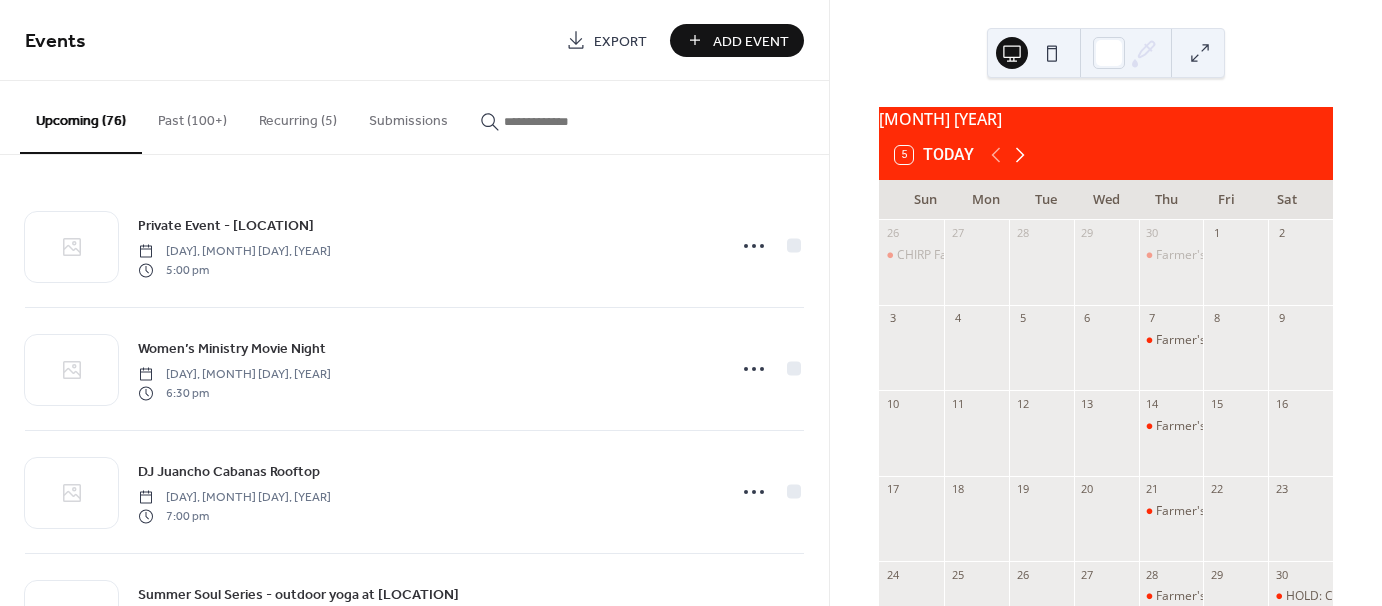 click 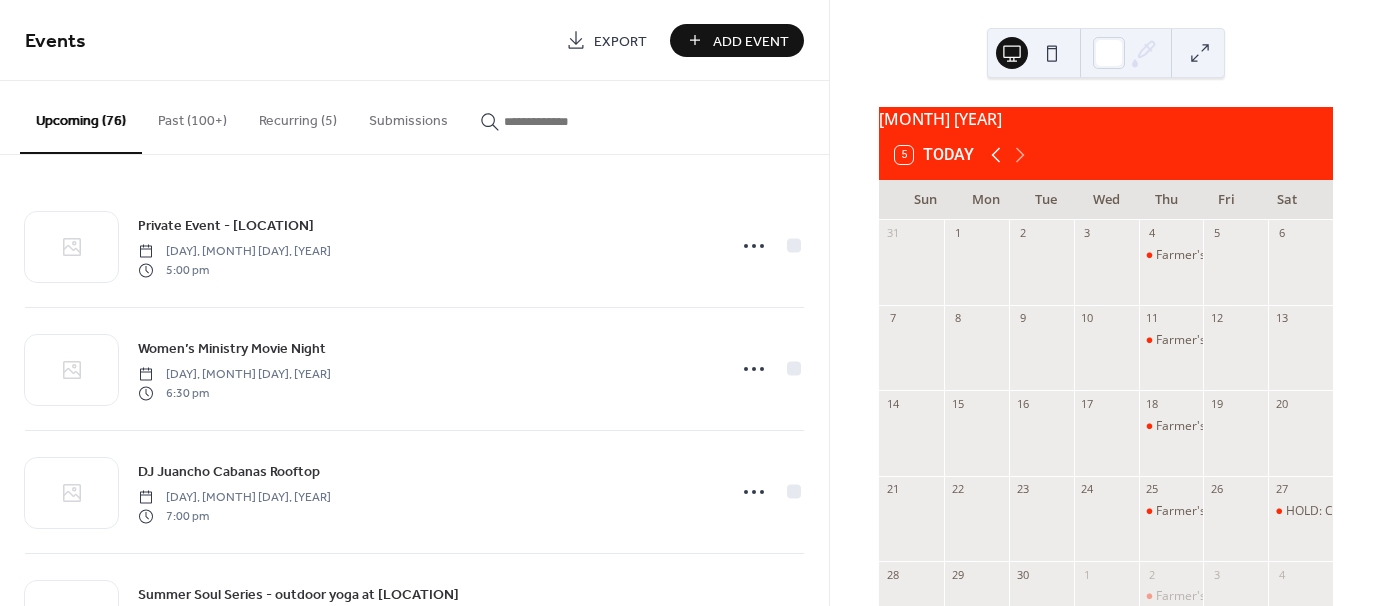 click 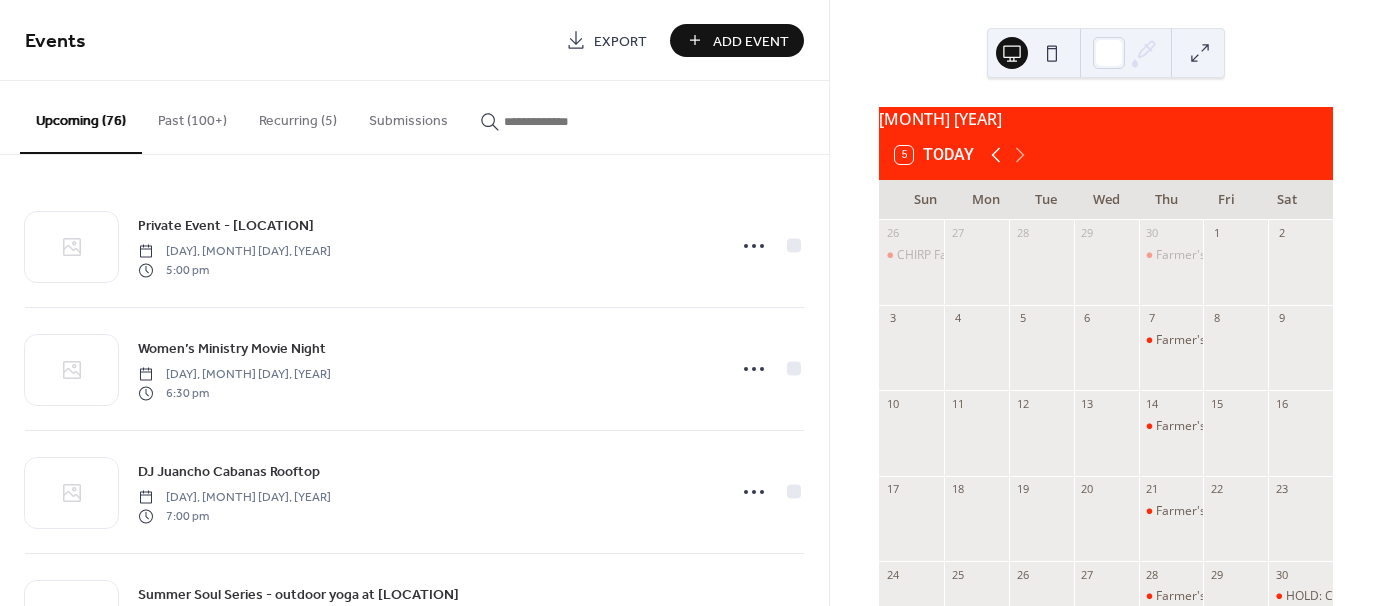 click 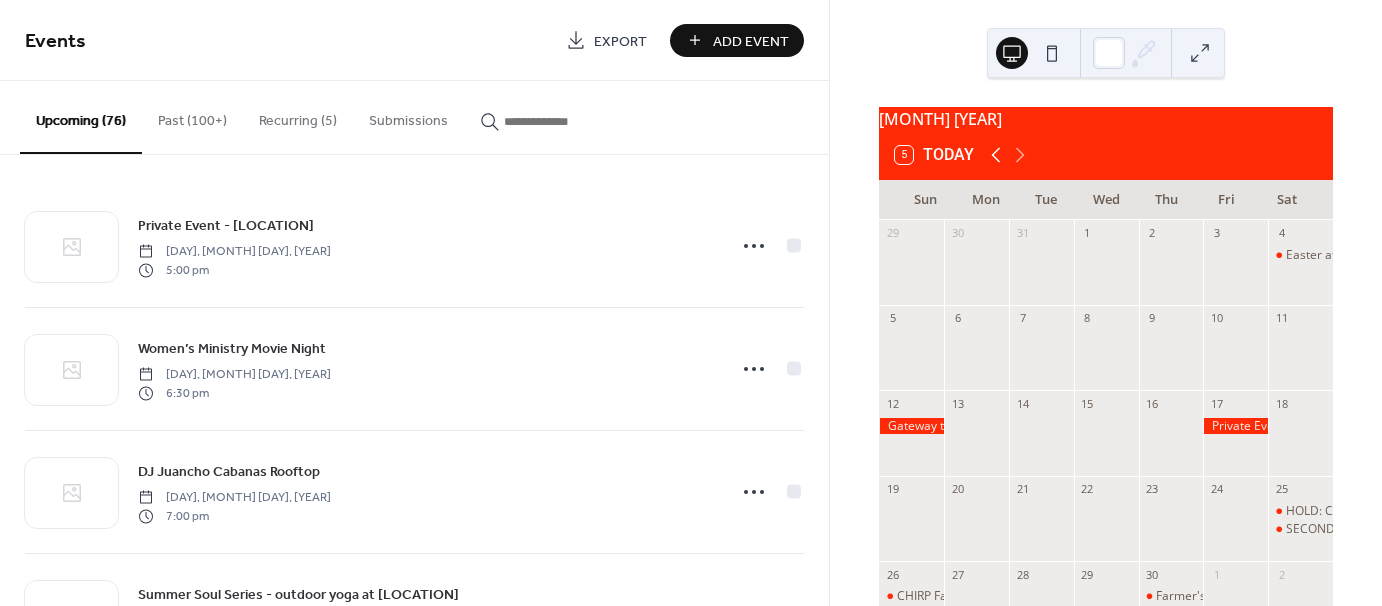 click 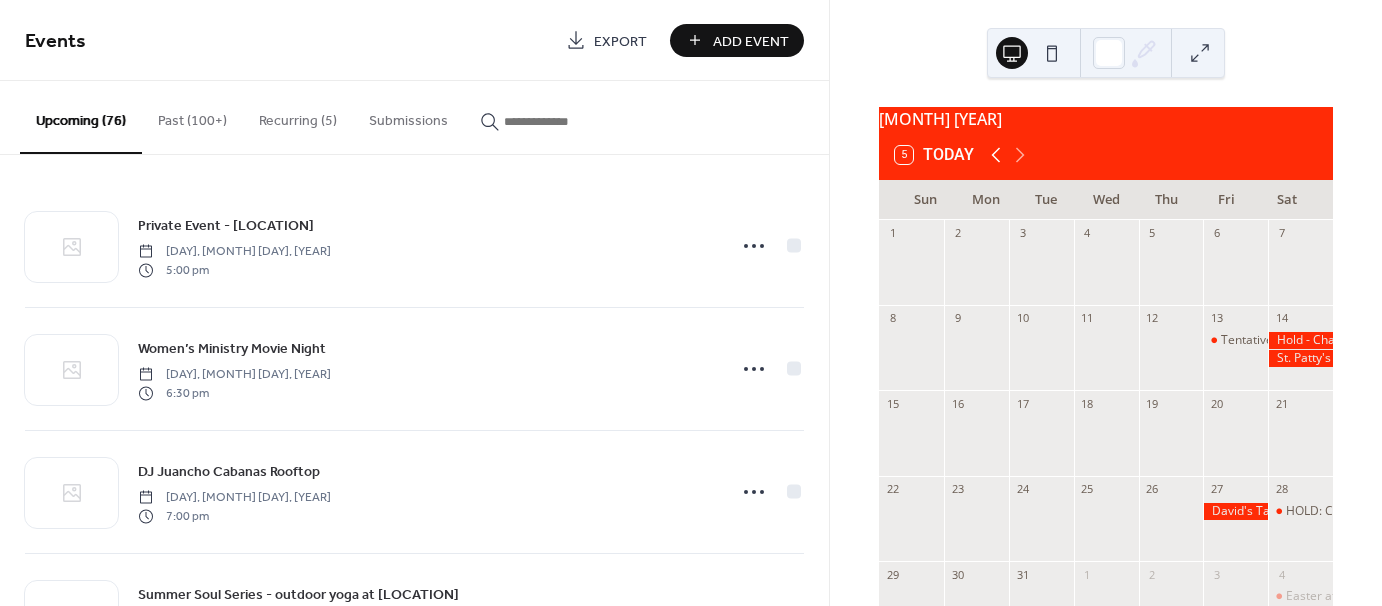 click 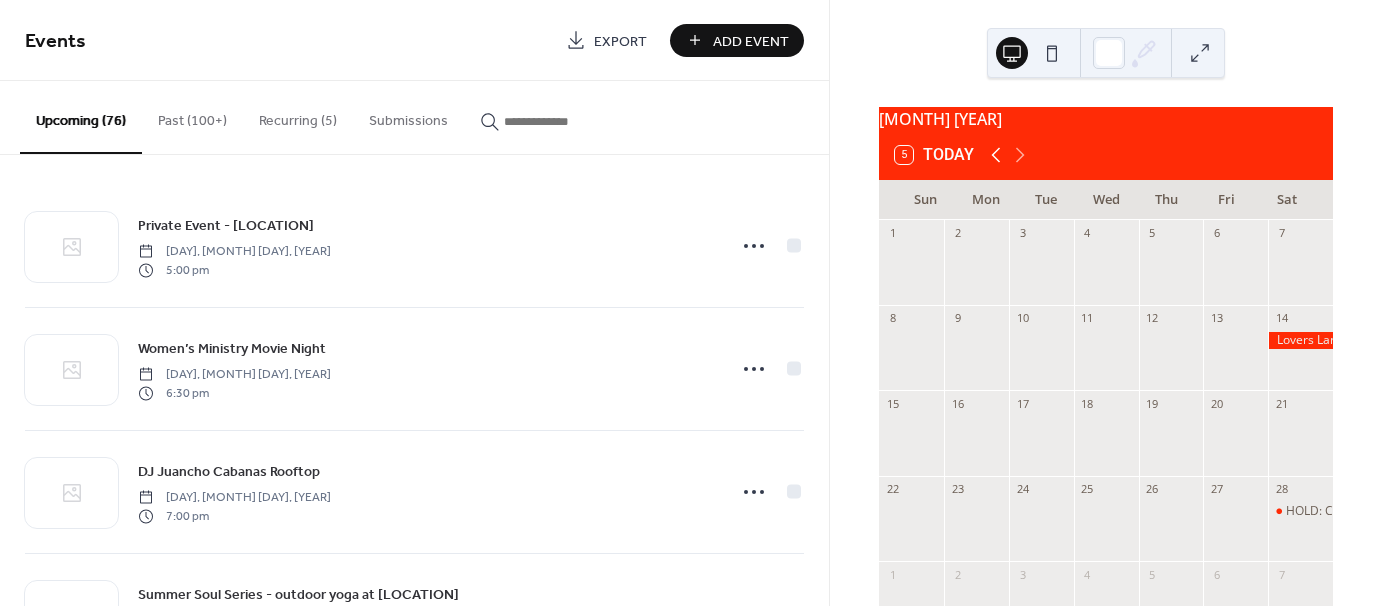 click 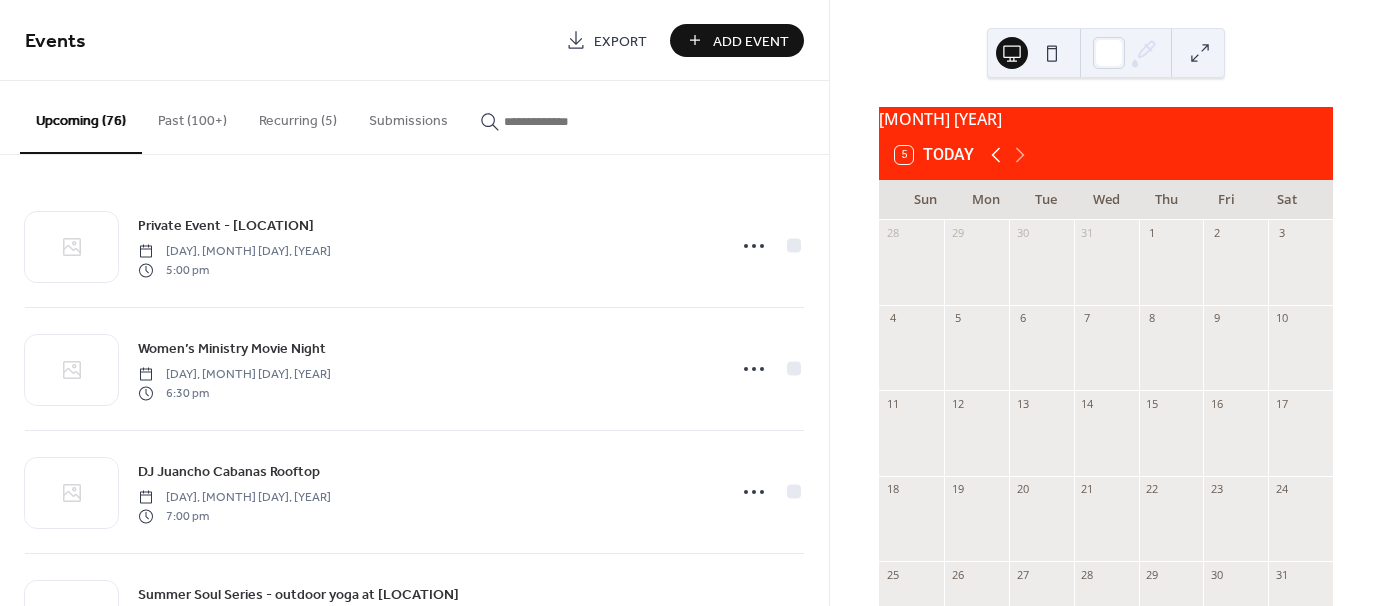 click 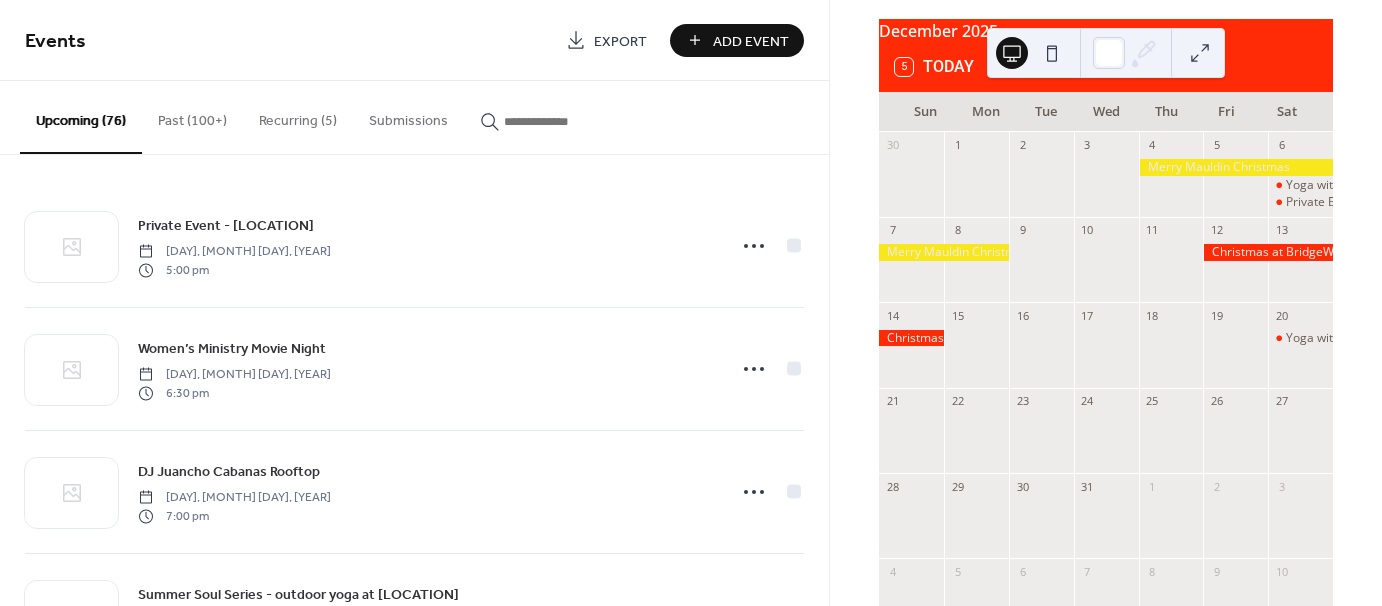 scroll, scrollTop: 84, scrollLeft: 0, axis: vertical 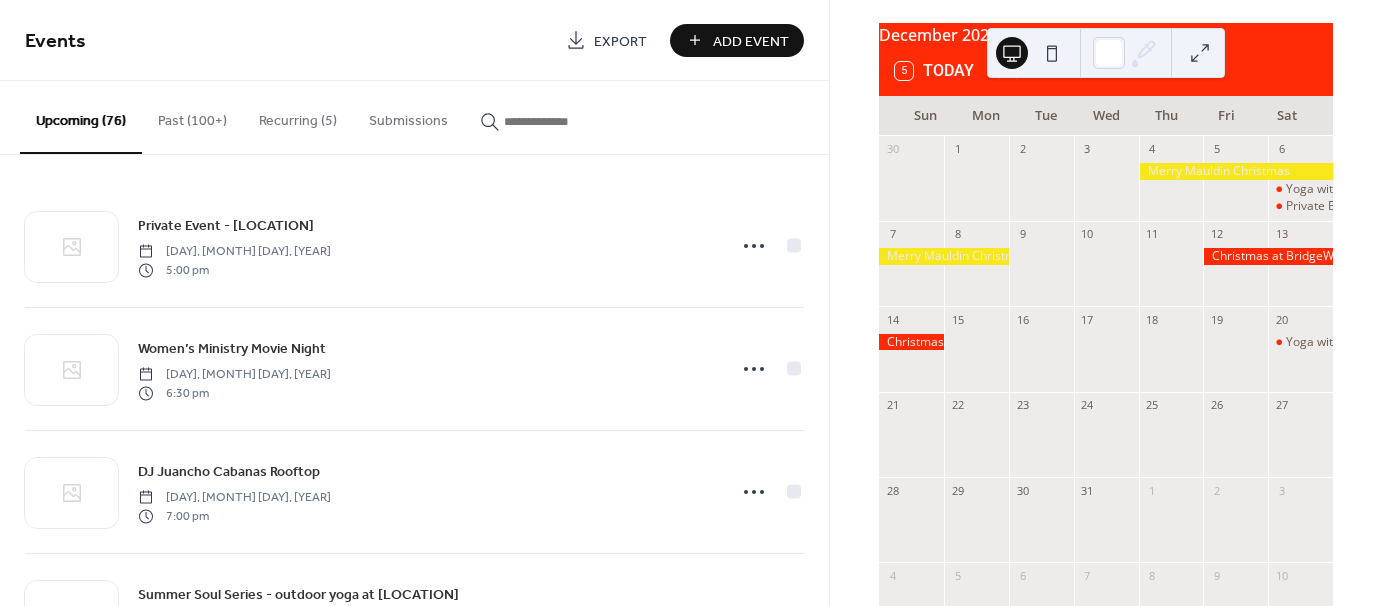 click on "December 2025" at bounding box center (1106, 35) 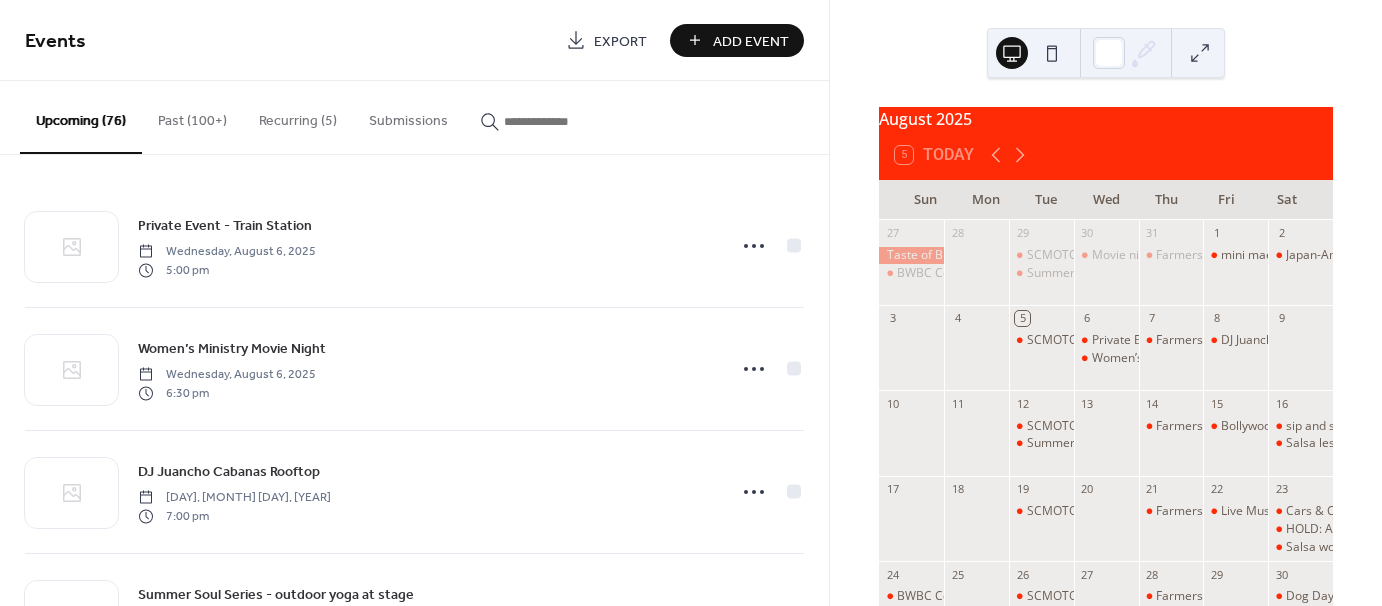 scroll, scrollTop: 0, scrollLeft: 0, axis: both 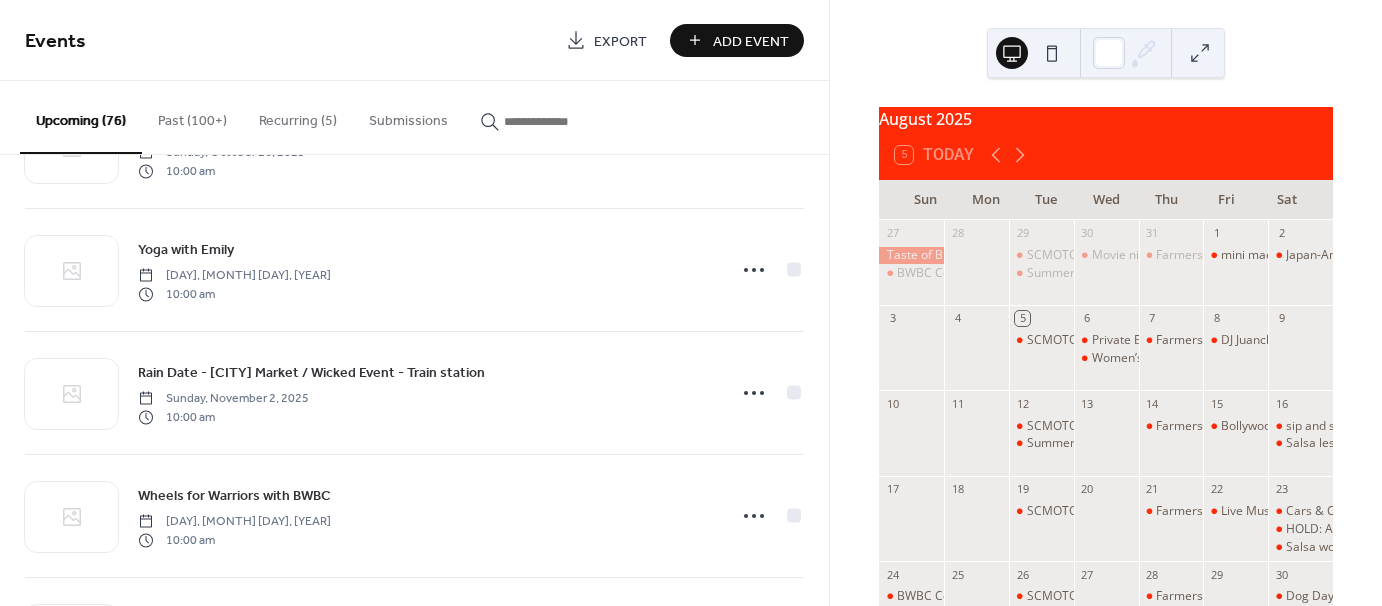 click on "Add Event" at bounding box center [751, 41] 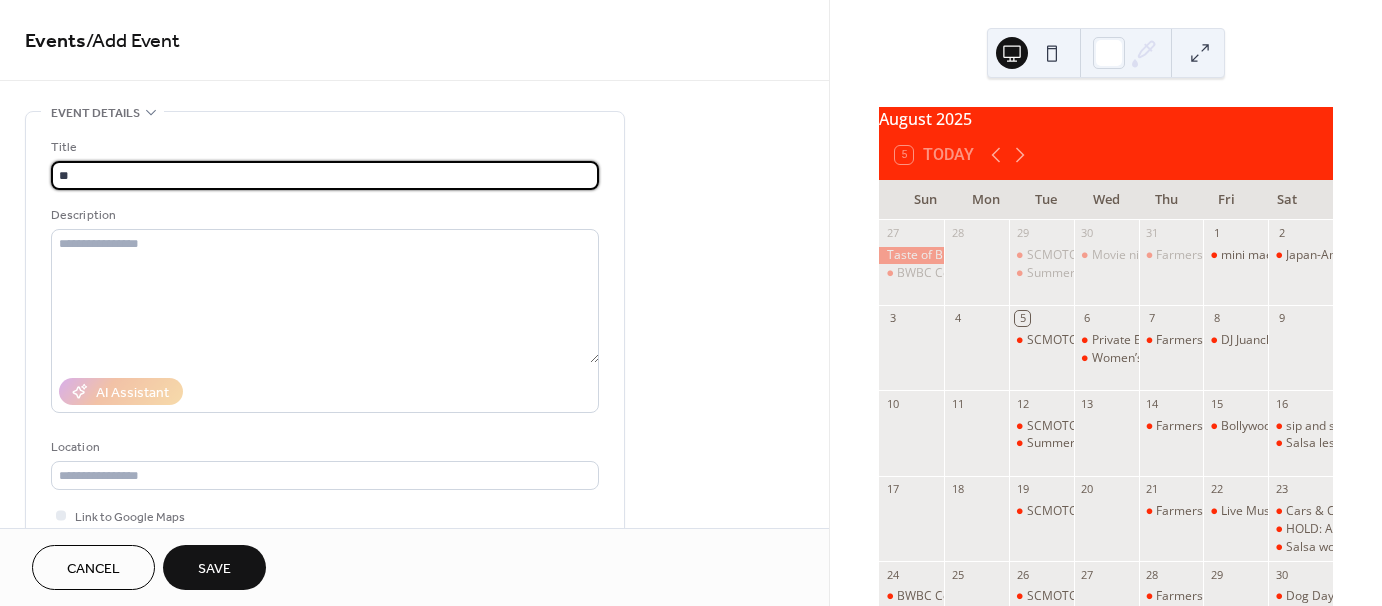 type on "*" 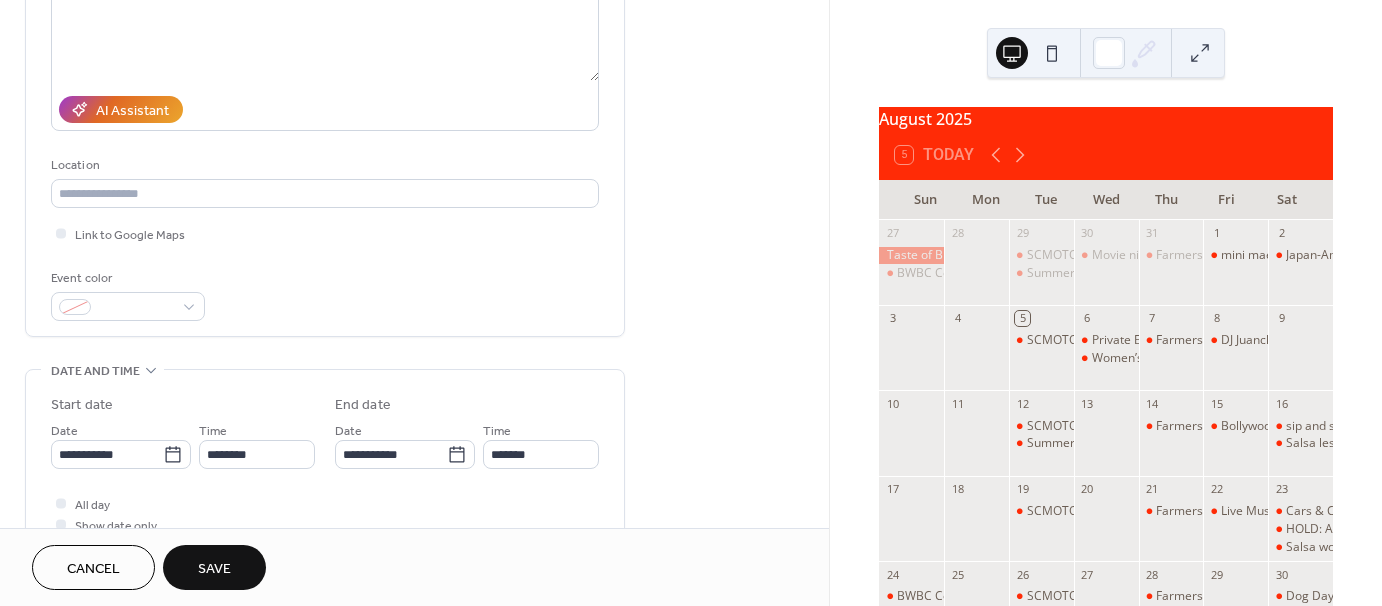 scroll, scrollTop: 280, scrollLeft: 0, axis: vertical 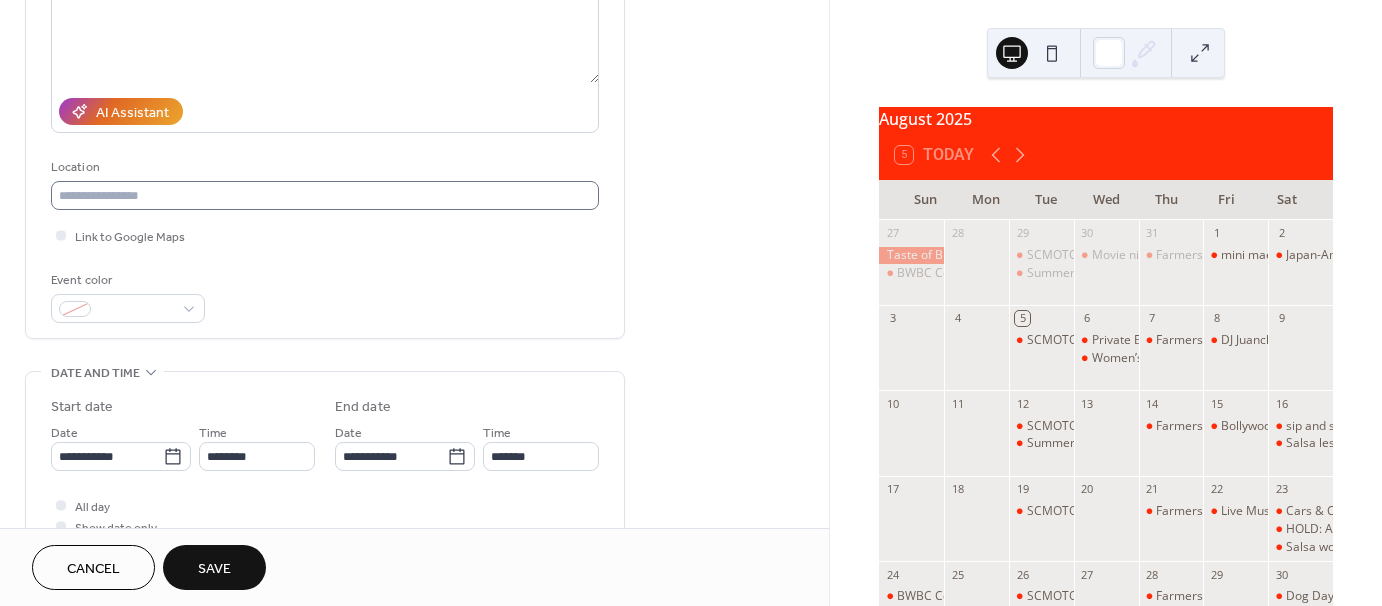 type on "**********" 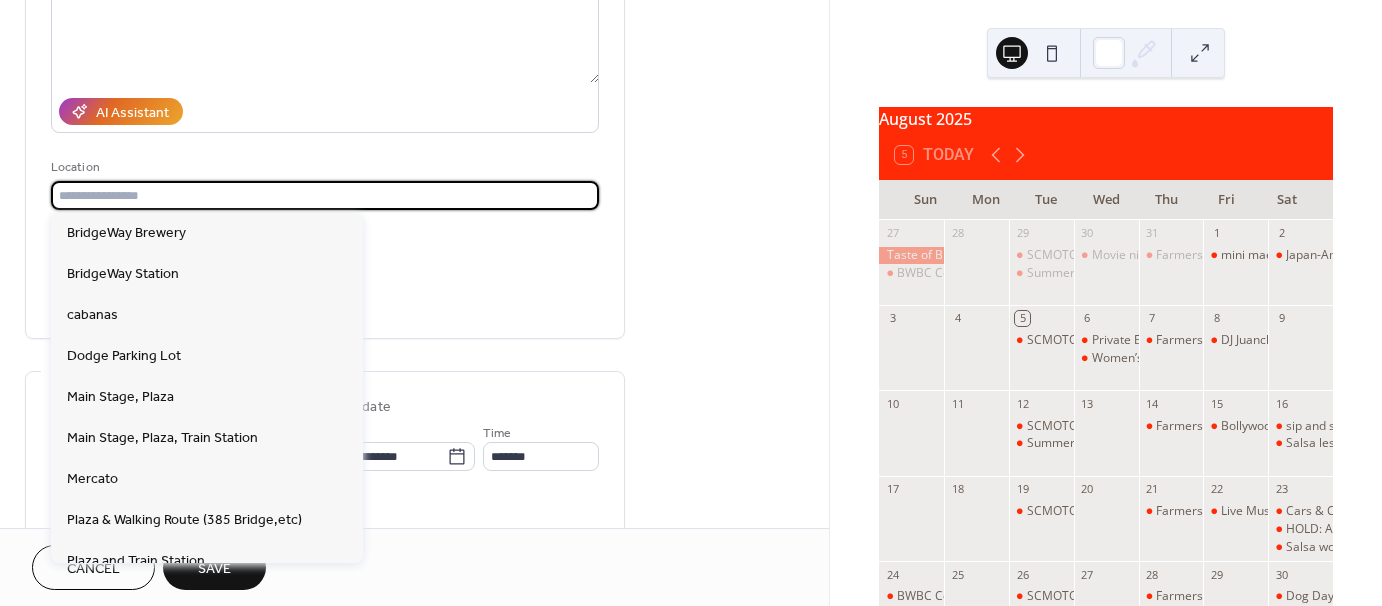 click at bounding box center (325, 195) 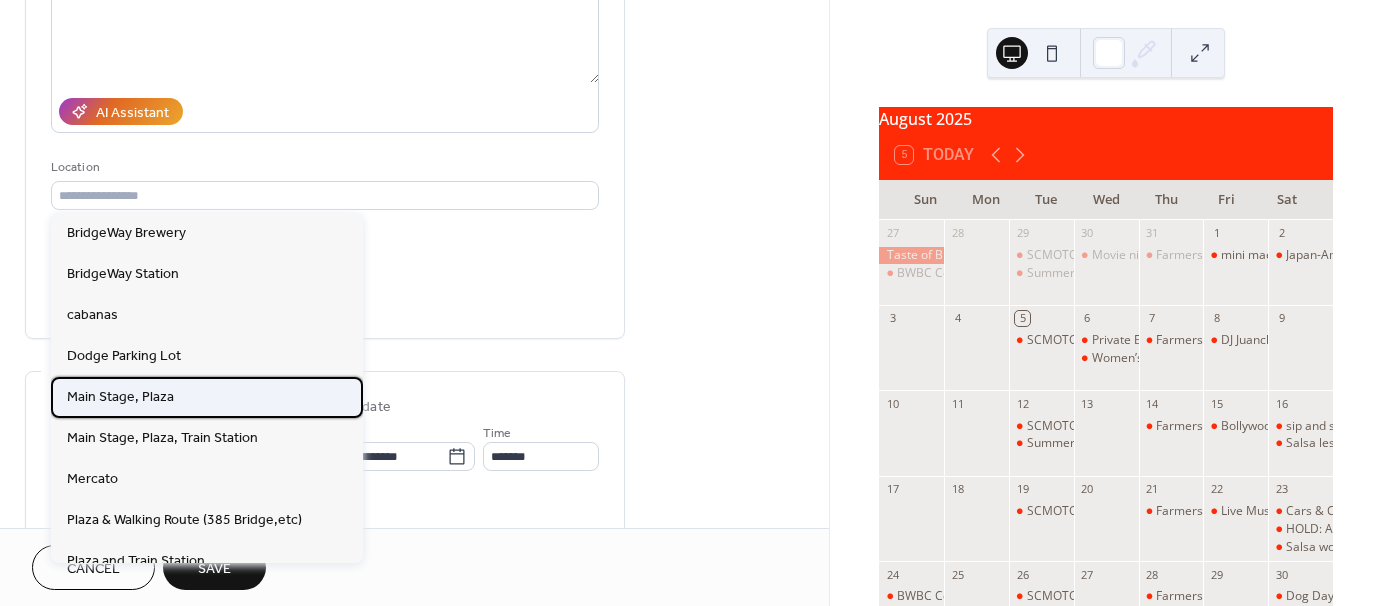 click on "Main Stage, Plaza" at bounding box center [120, 396] 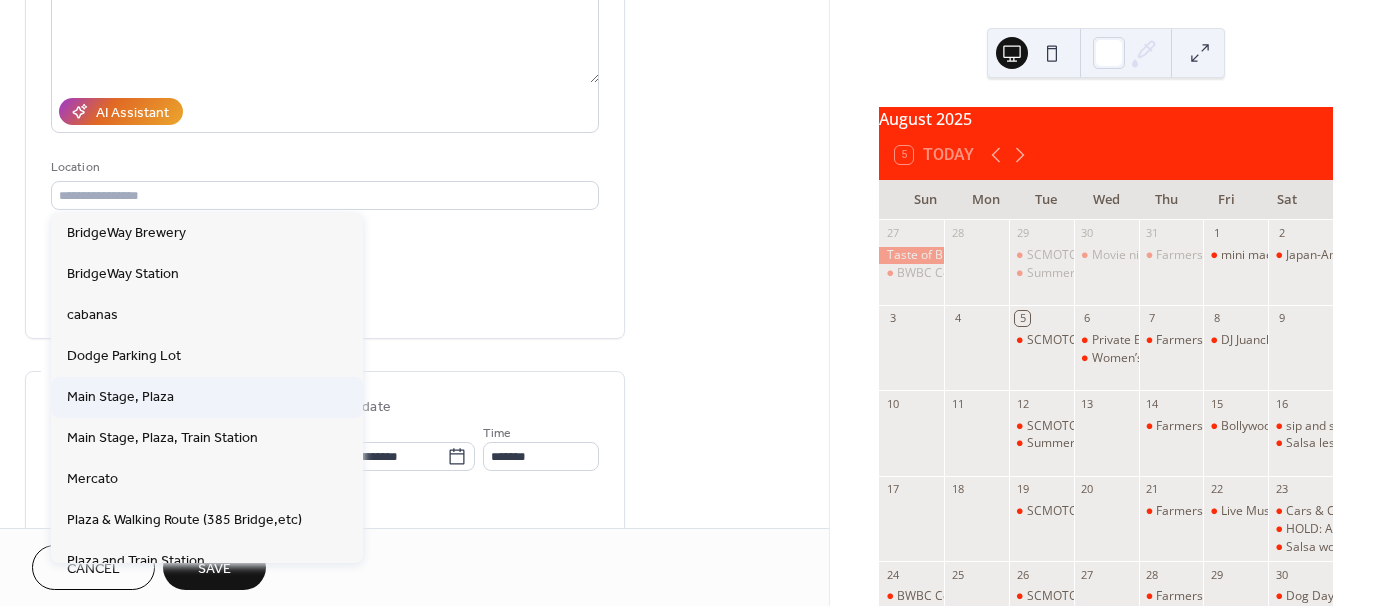 type on "**********" 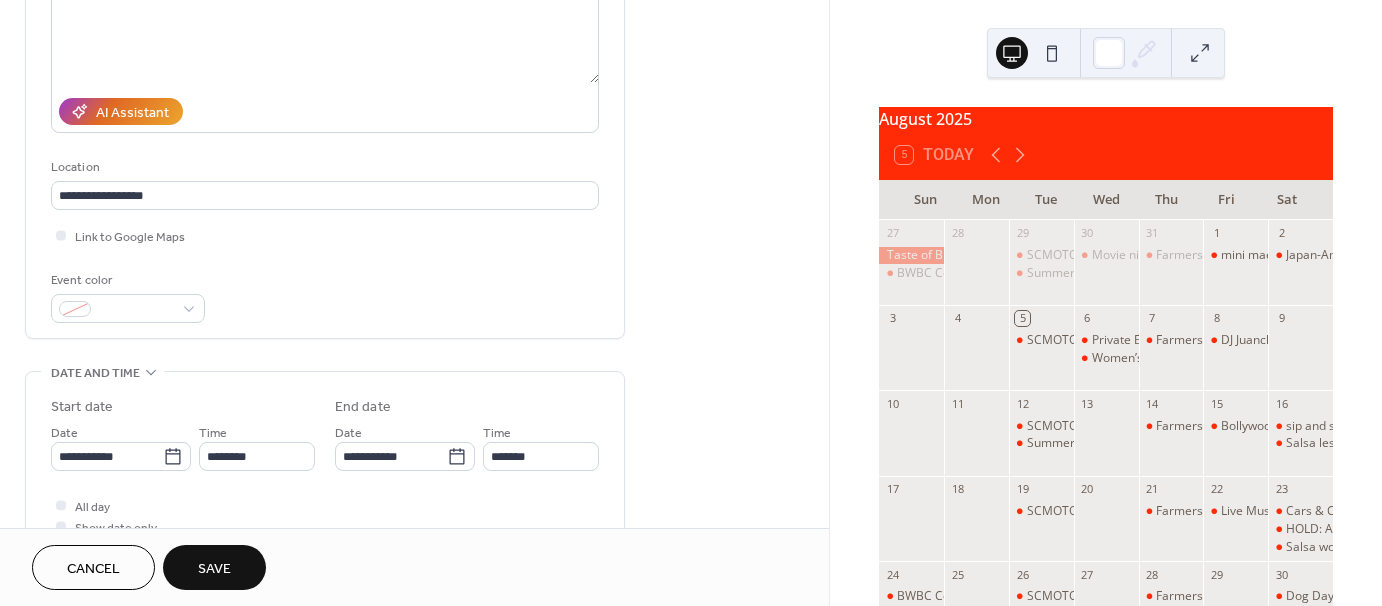 scroll, scrollTop: 0, scrollLeft: 0, axis: both 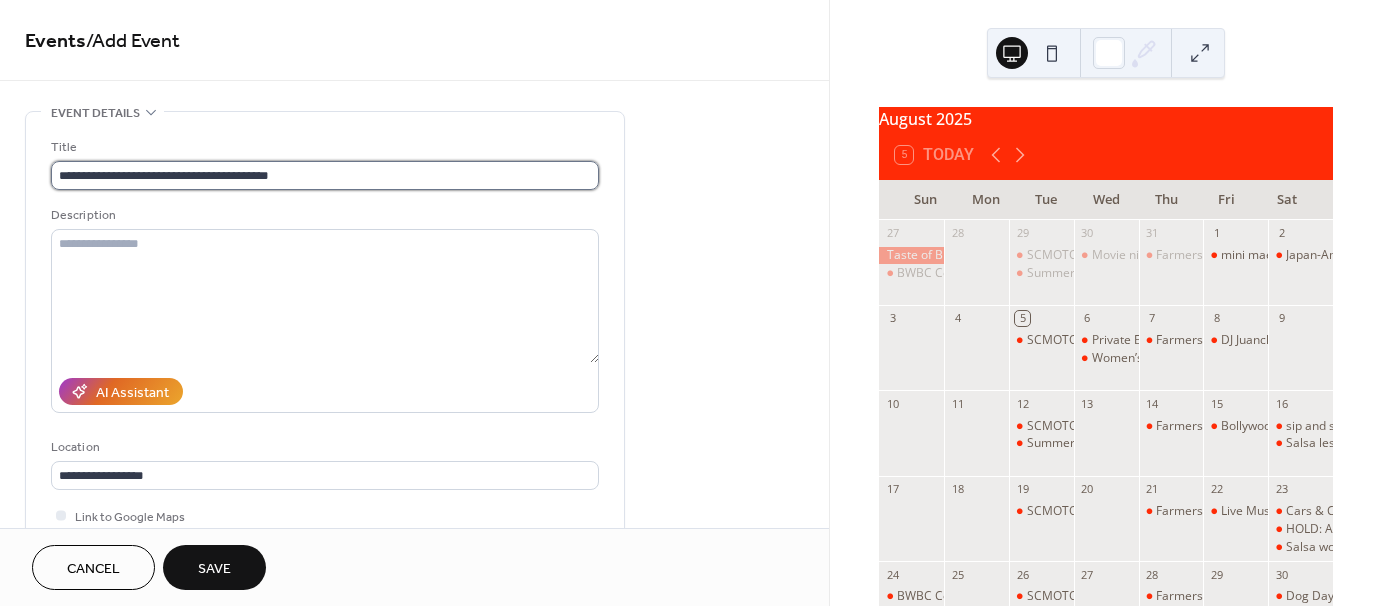 click on "**********" at bounding box center (325, 175) 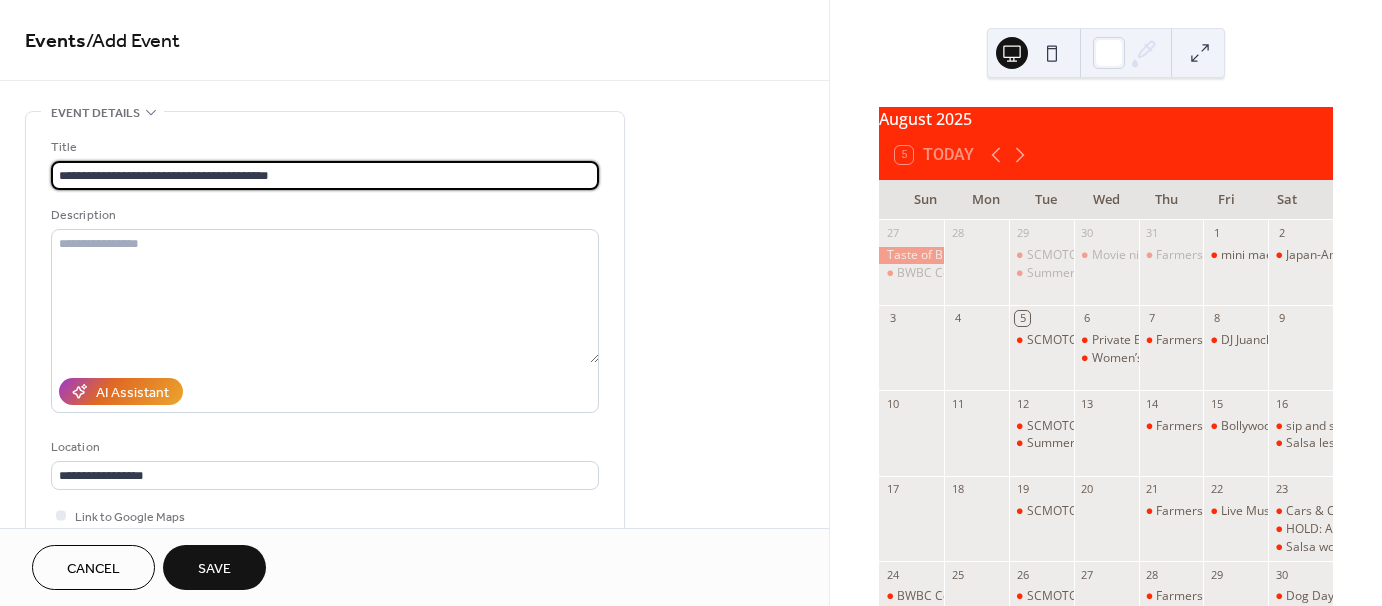 click on "**********" at bounding box center [325, 175] 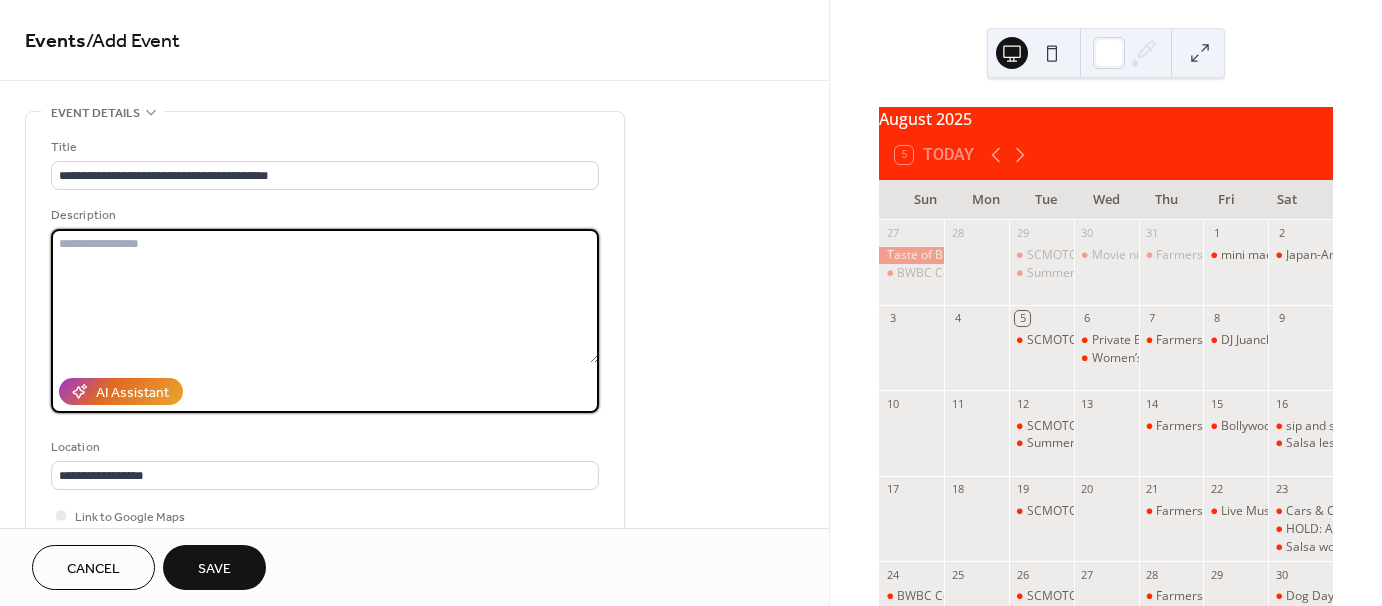 click at bounding box center [325, 296] 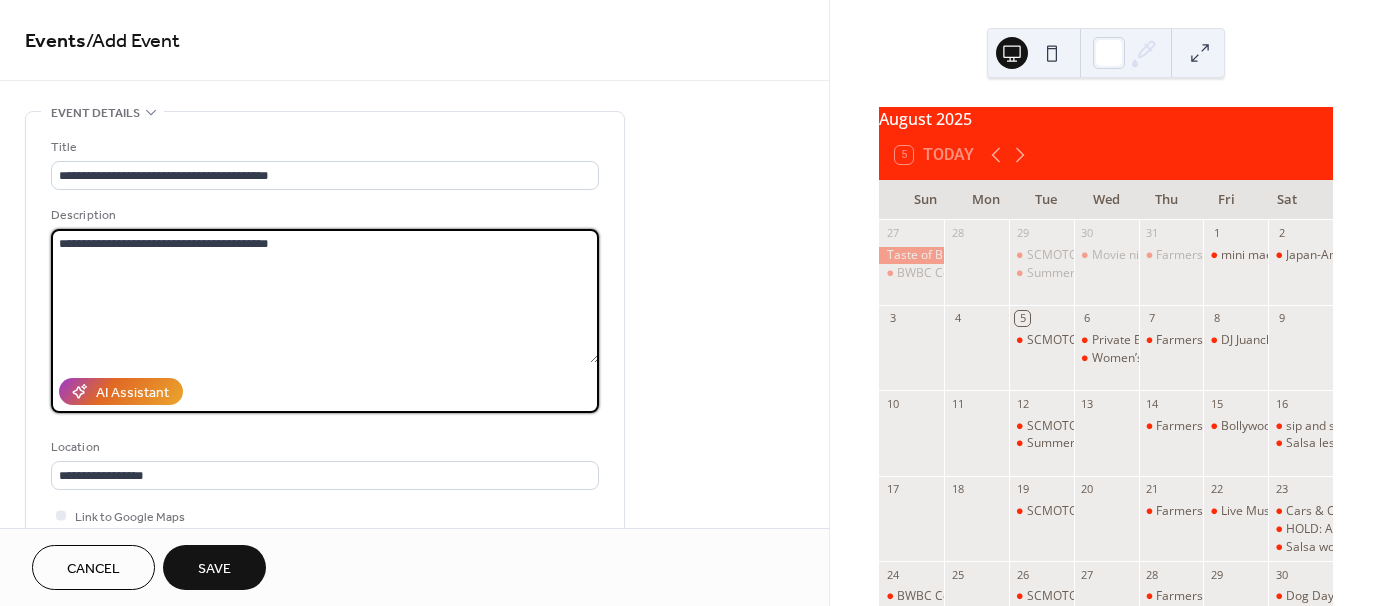 click on "**********" at bounding box center (325, 296) 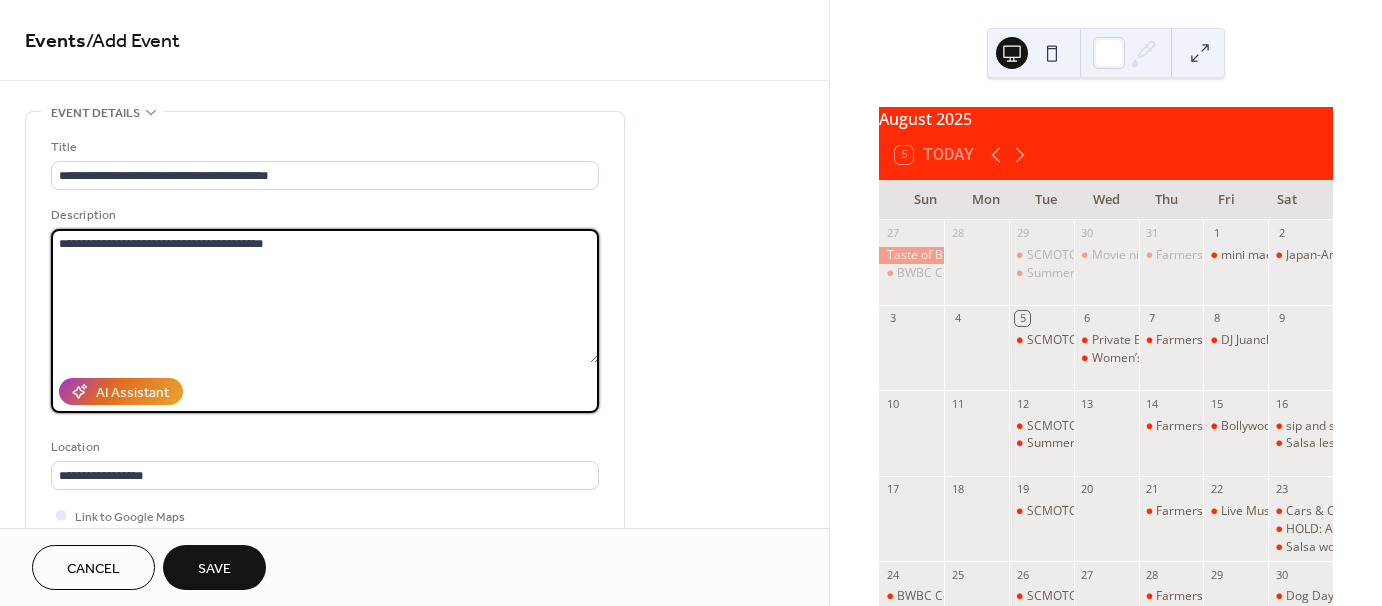 click on "**********" at bounding box center [325, 296] 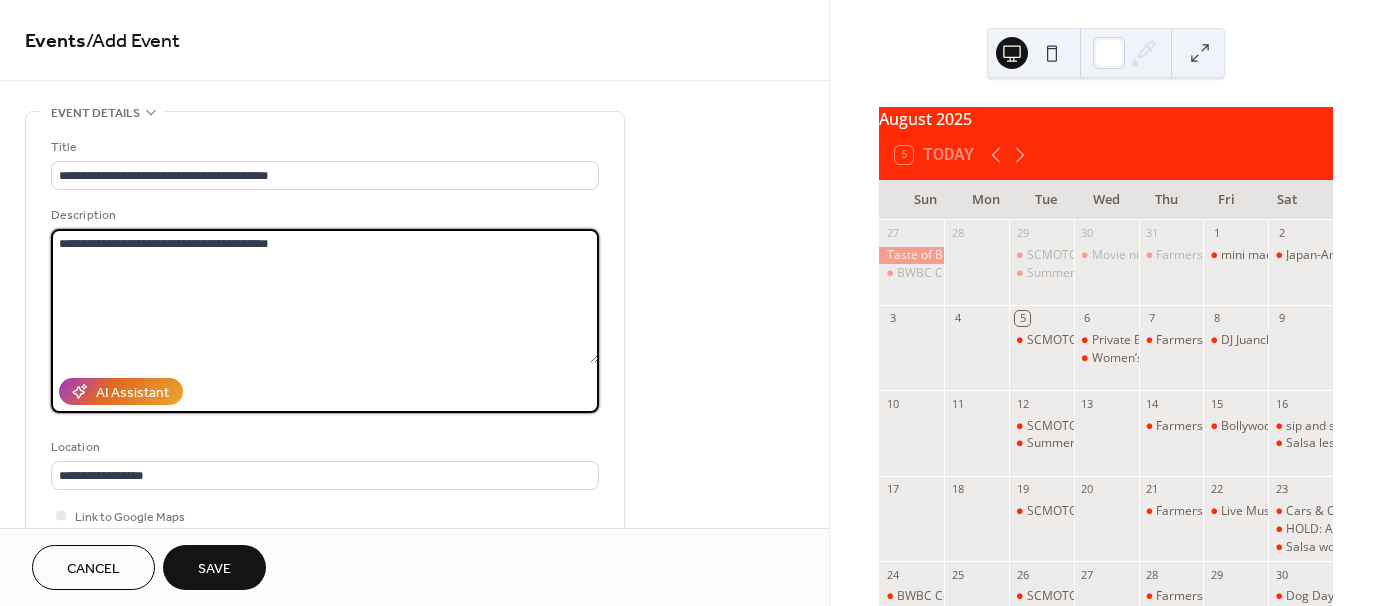 click on "**********" at bounding box center [325, 296] 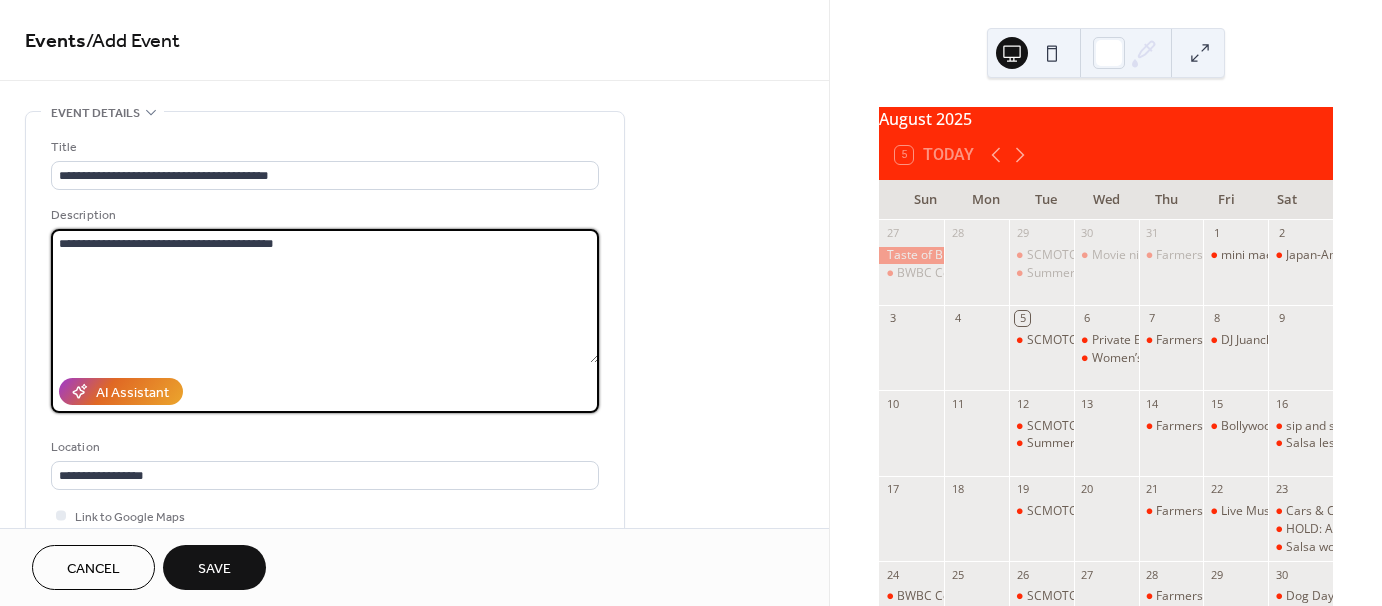 click on "**********" at bounding box center (325, 296) 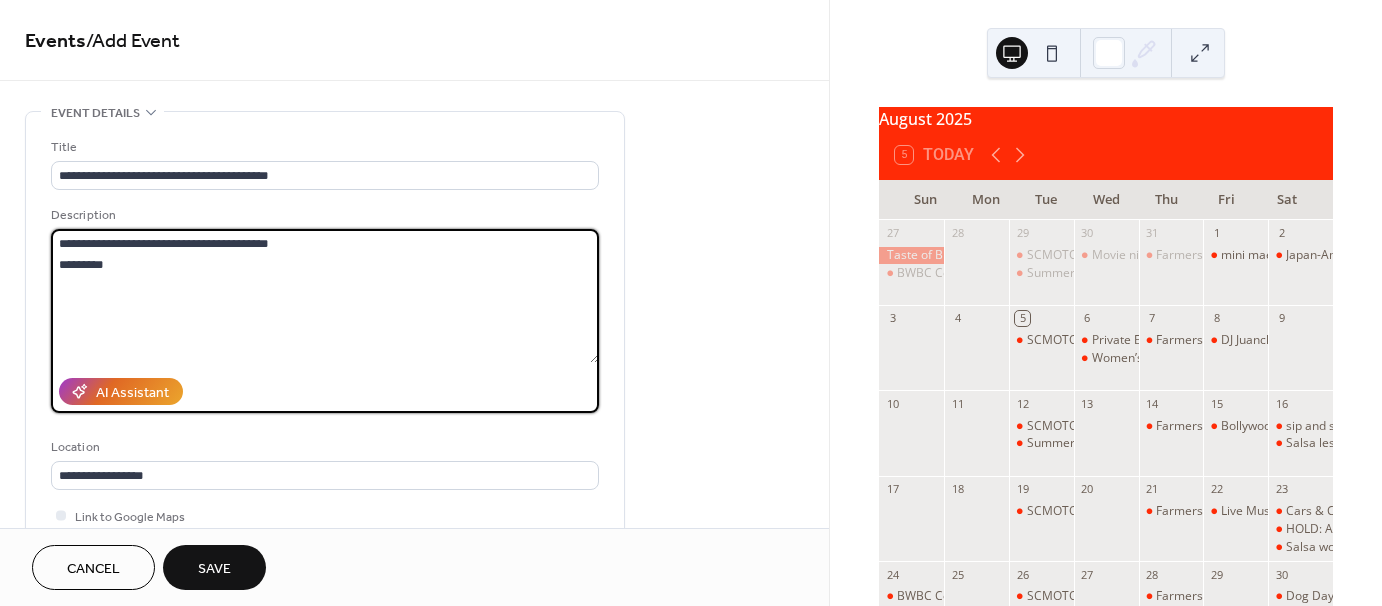 scroll, scrollTop: 307, scrollLeft: 0, axis: vertical 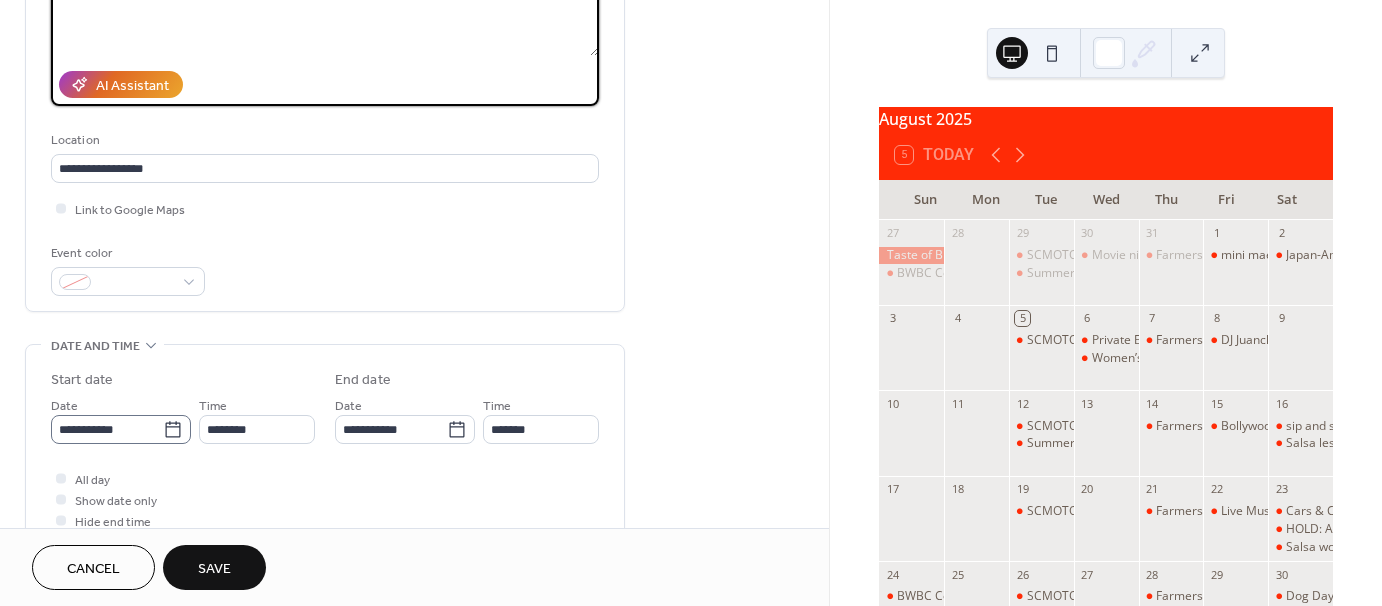 type on "**********" 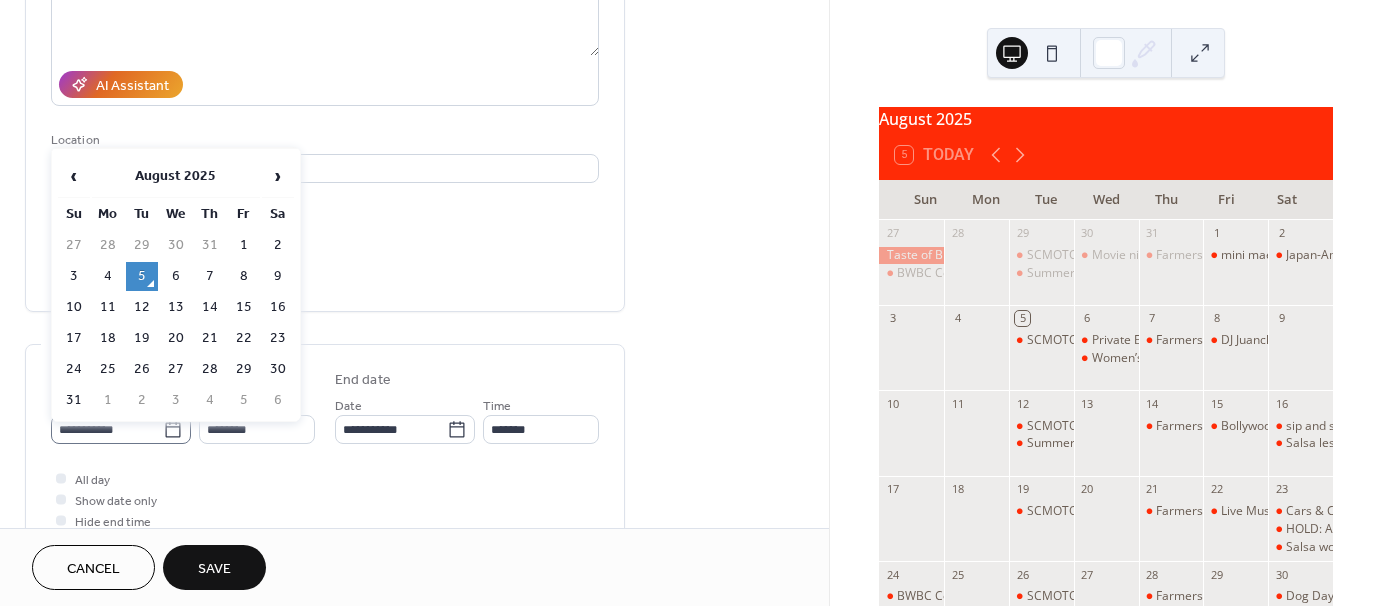 click 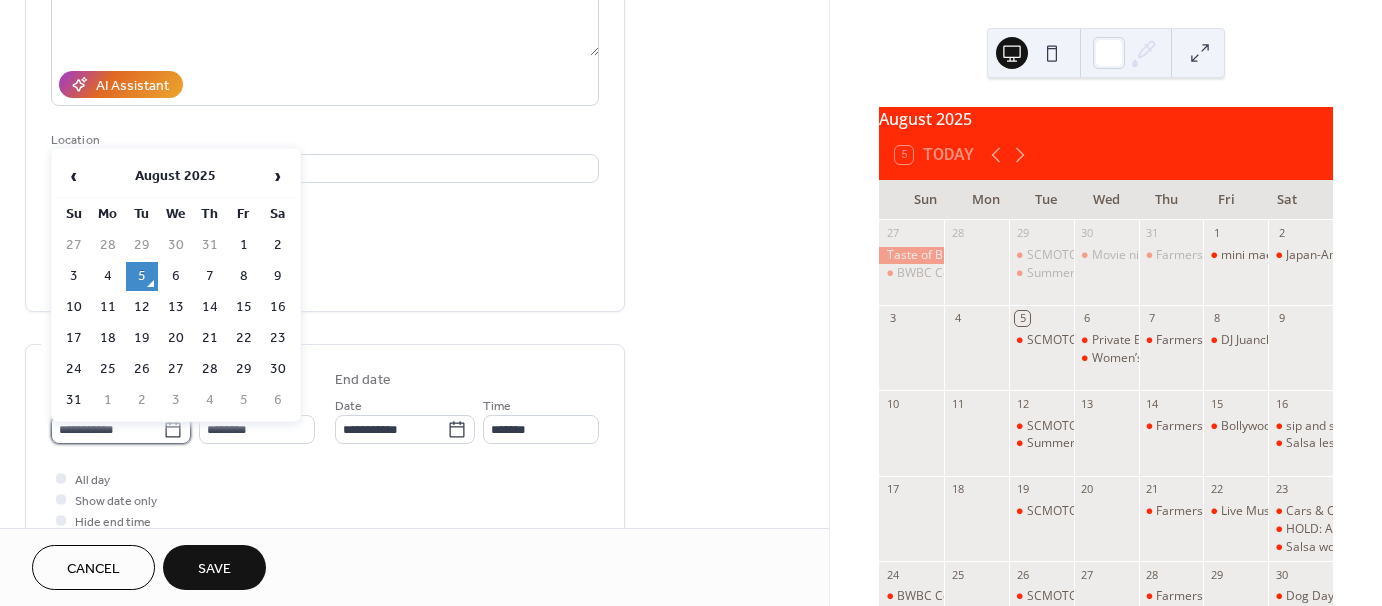click on "**********" at bounding box center [107, 429] 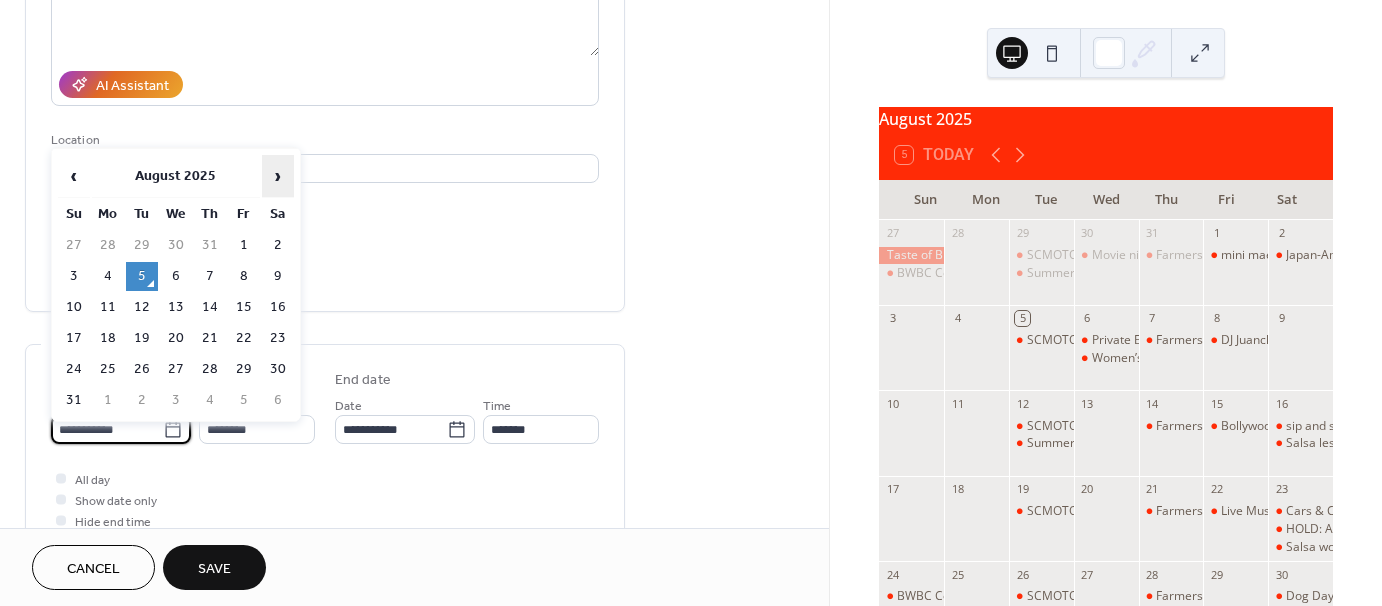 click on "›" at bounding box center (278, 176) 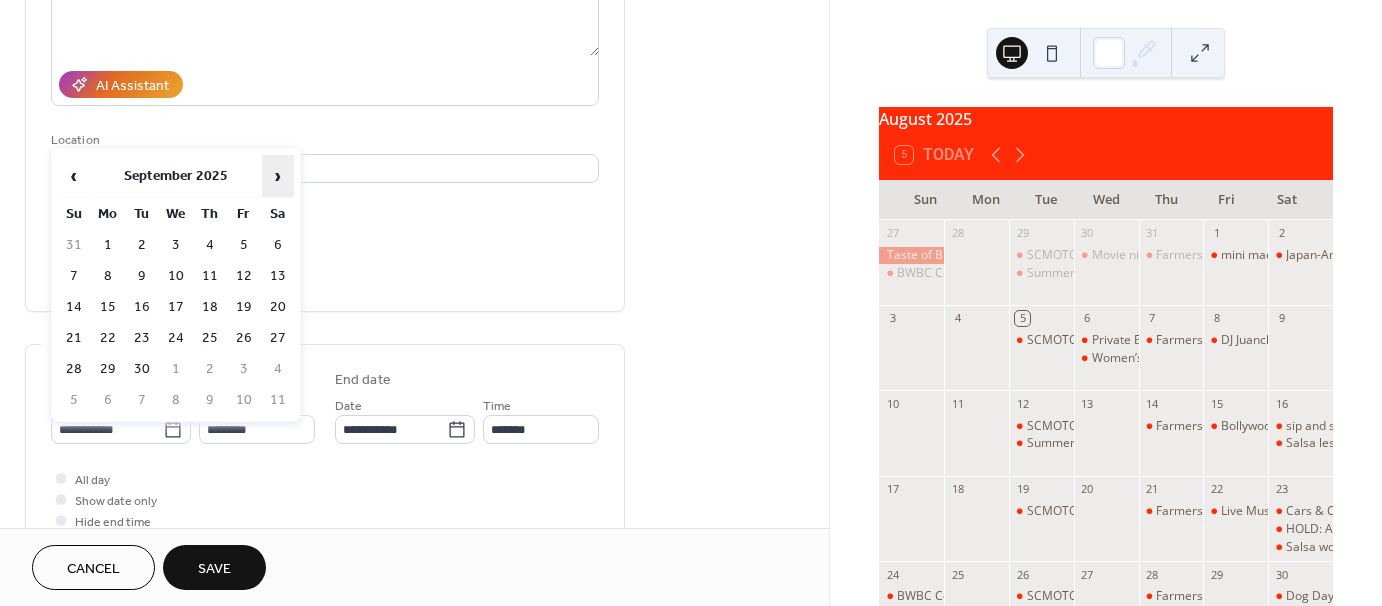 click on "›" at bounding box center [278, 176] 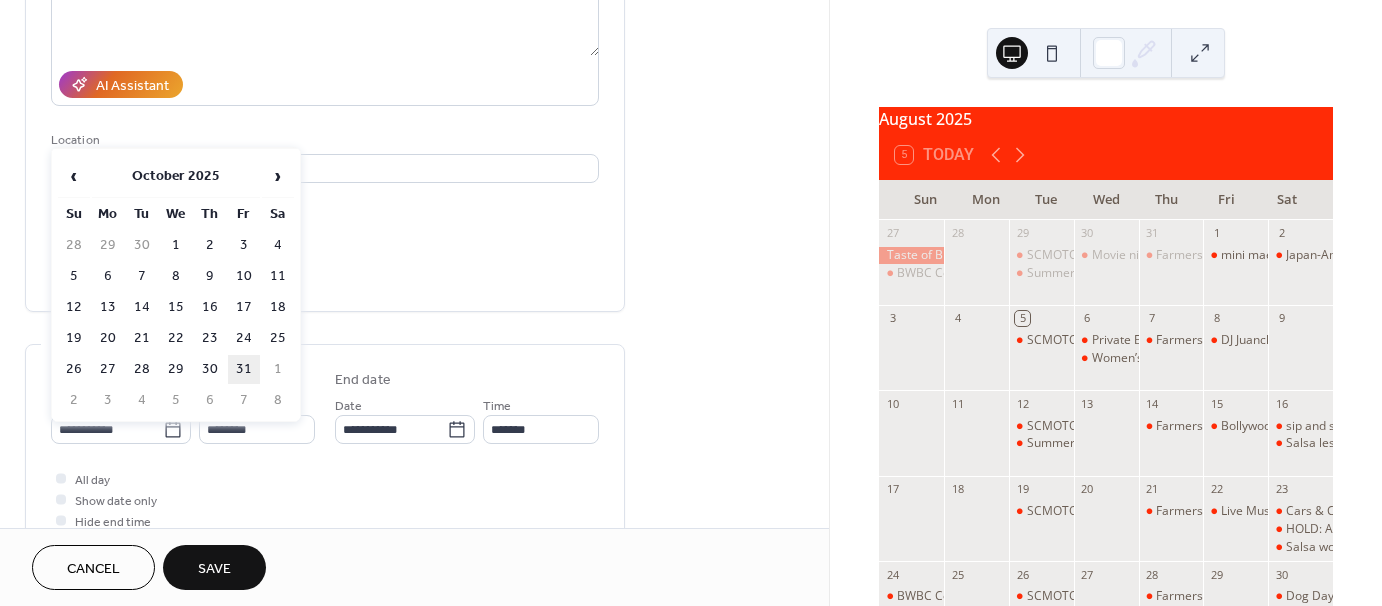 click on "31" at bounding box center [244, 369] 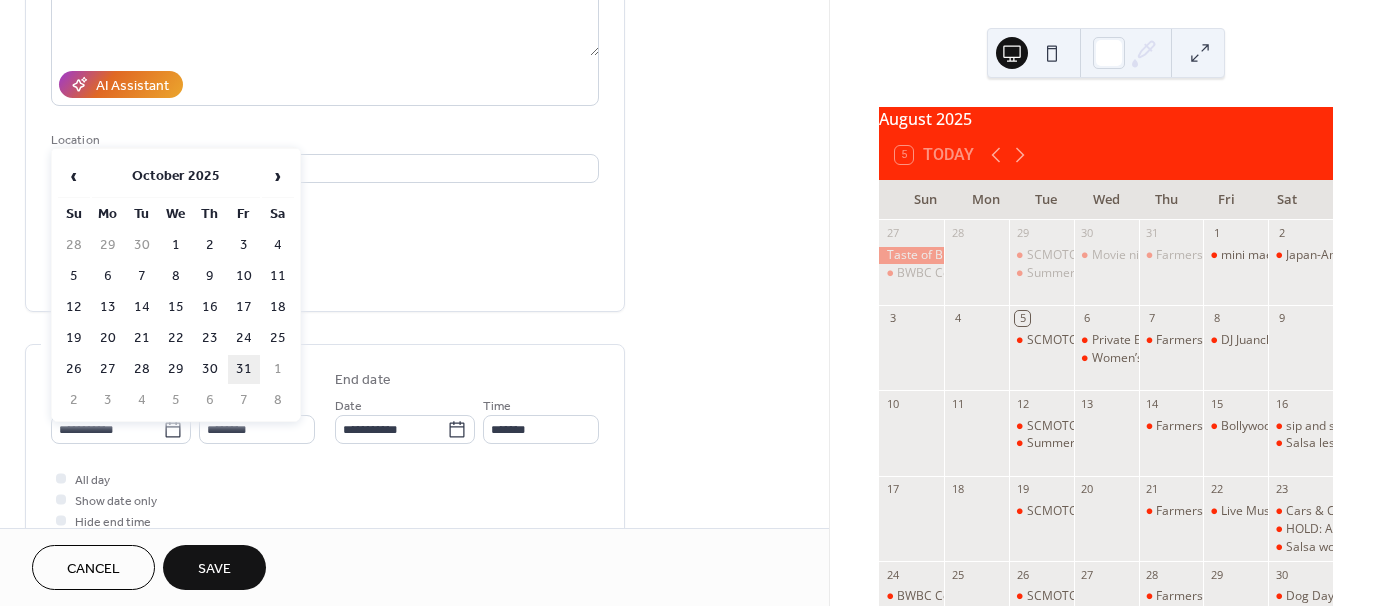 type on "**********" 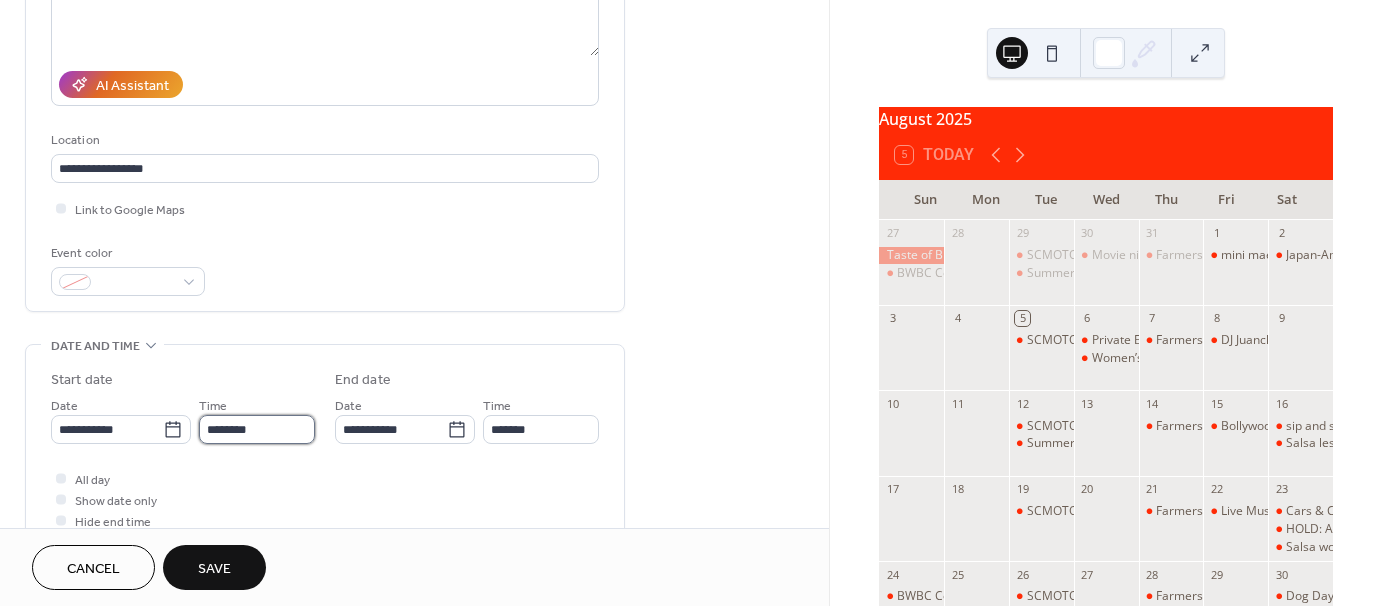 click on "********" at bounding box center (257, 429) 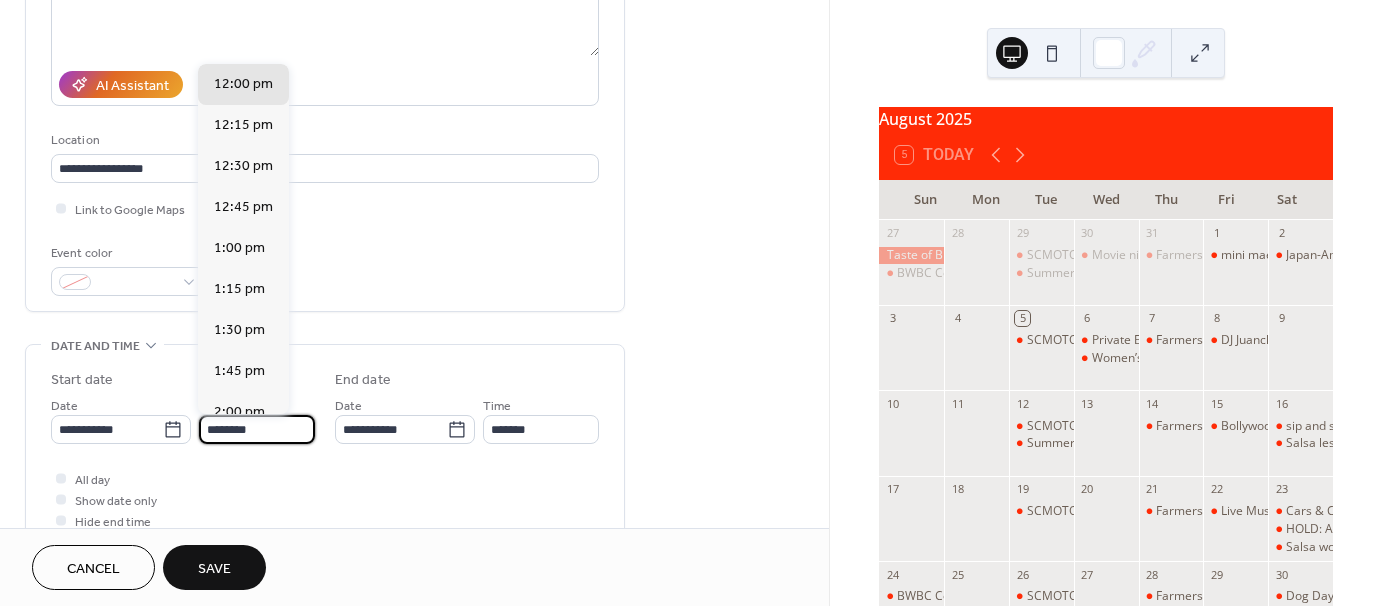 click on "********" at bounding box center [257, 429] 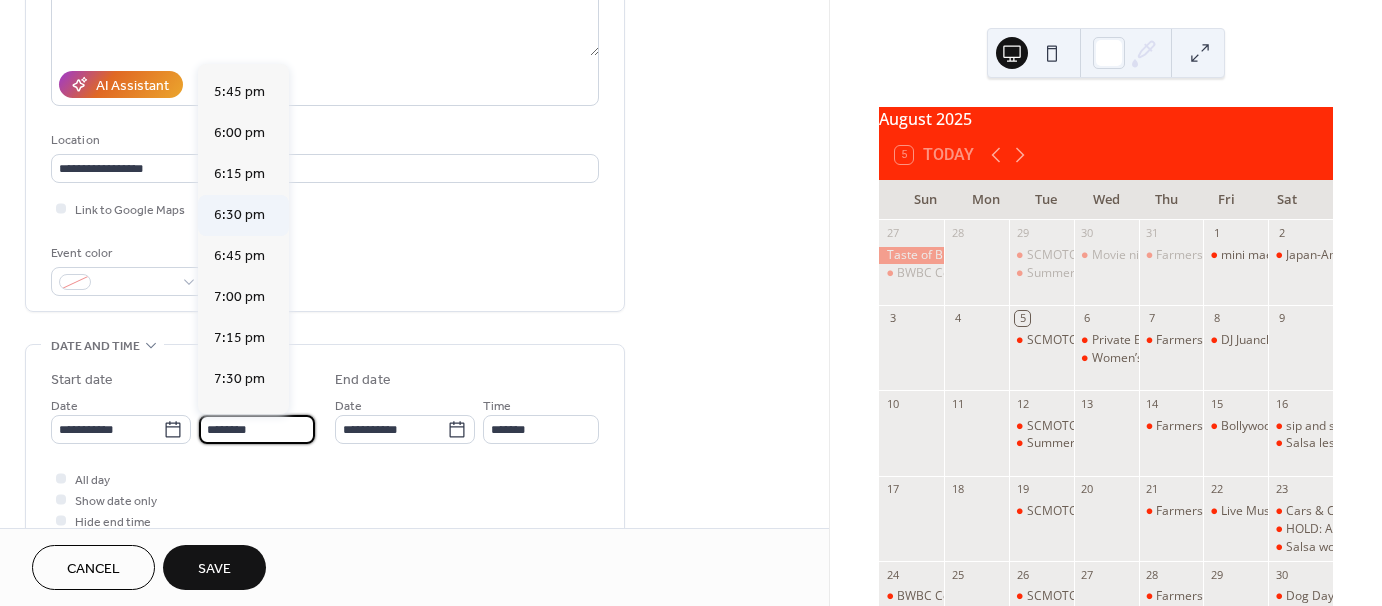 scroll, scrollTop: 2904, scrollLeft: 0, axis: vertical 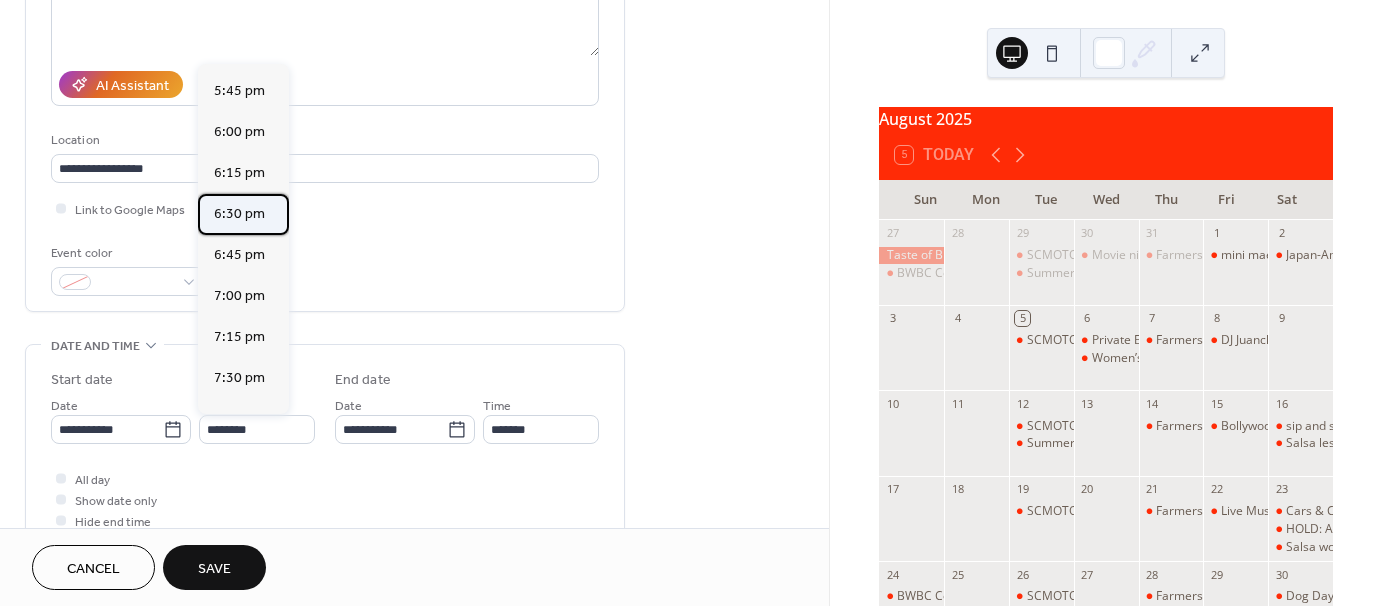 click on "6:30 pm" at bounding box center [239, 214] 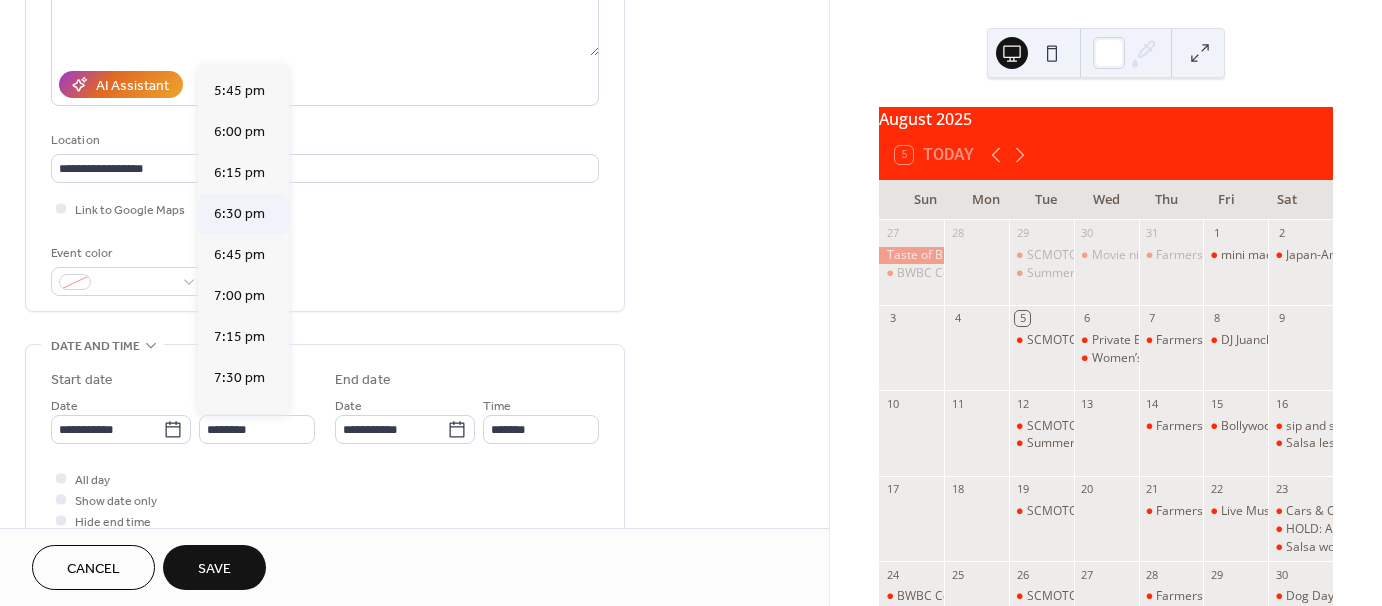 type on "*******" 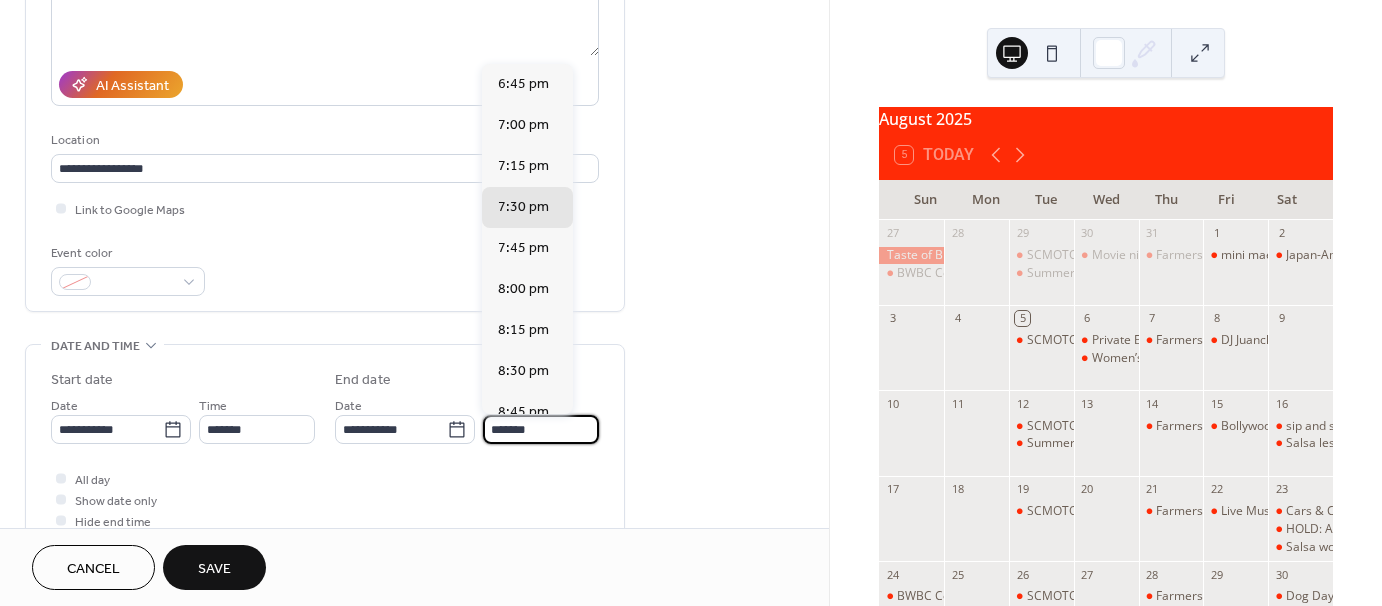 click on "*******" at bounding box center (541, 429) 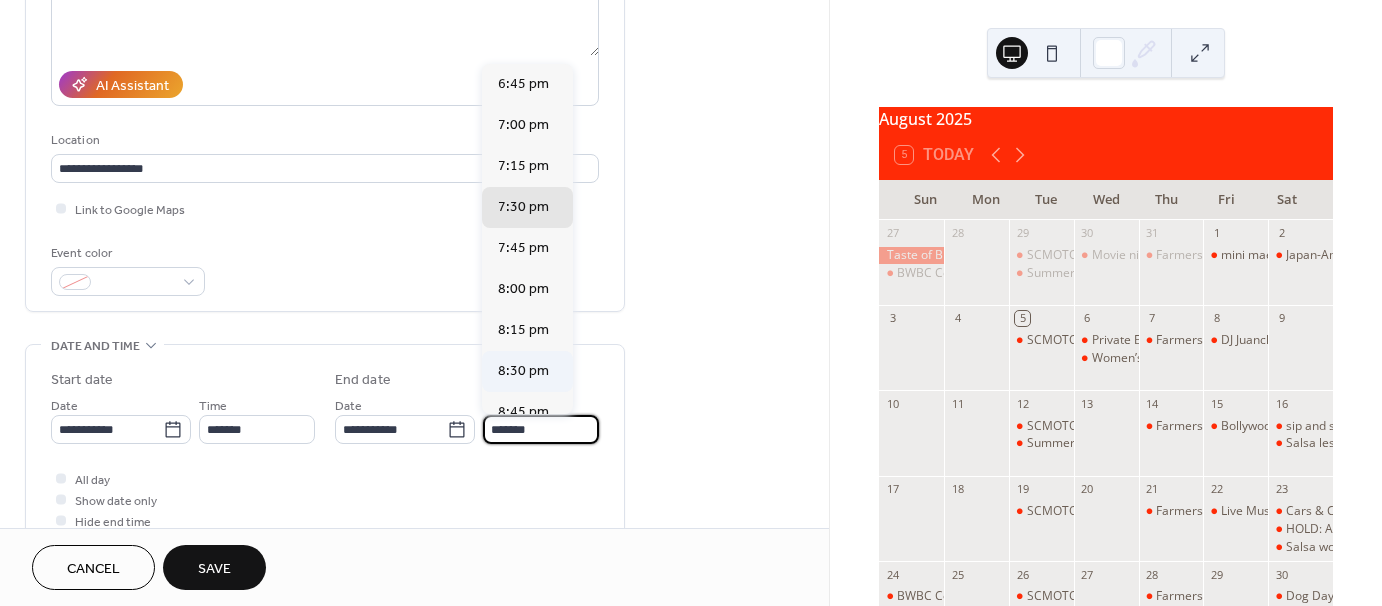 scroll, scrollTop: 220, scrollLeft: 0, axis: vertical 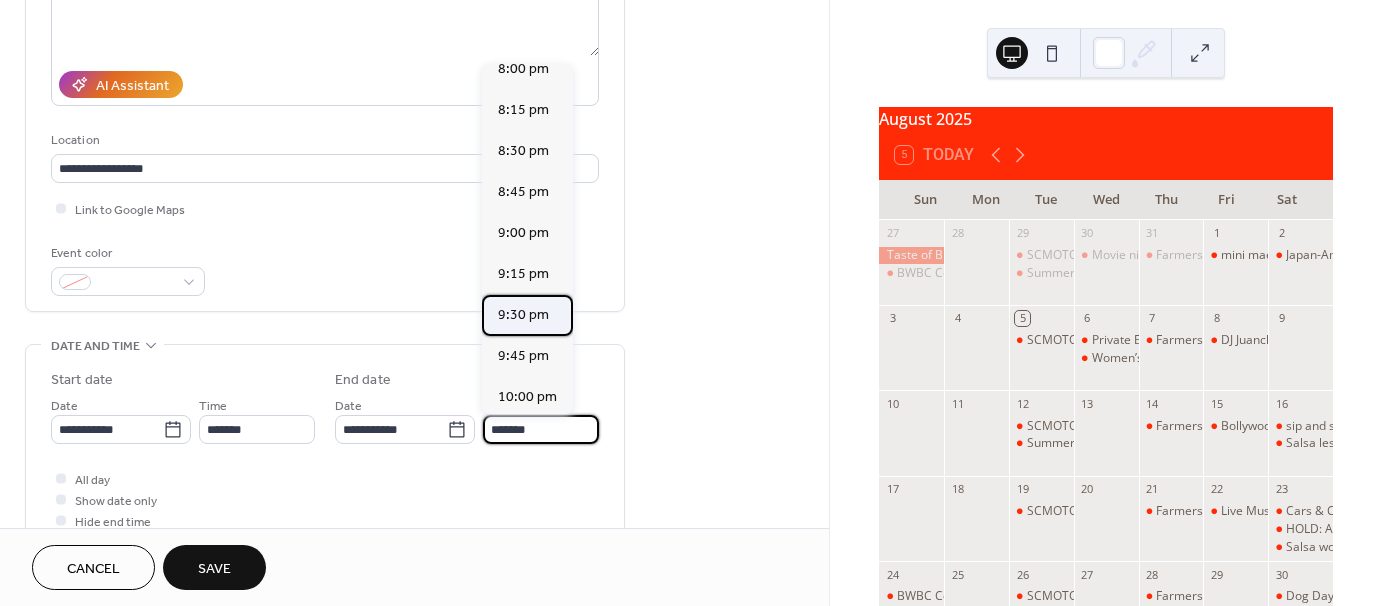 click on "9:30 pm" at bounding box center (527, 315) 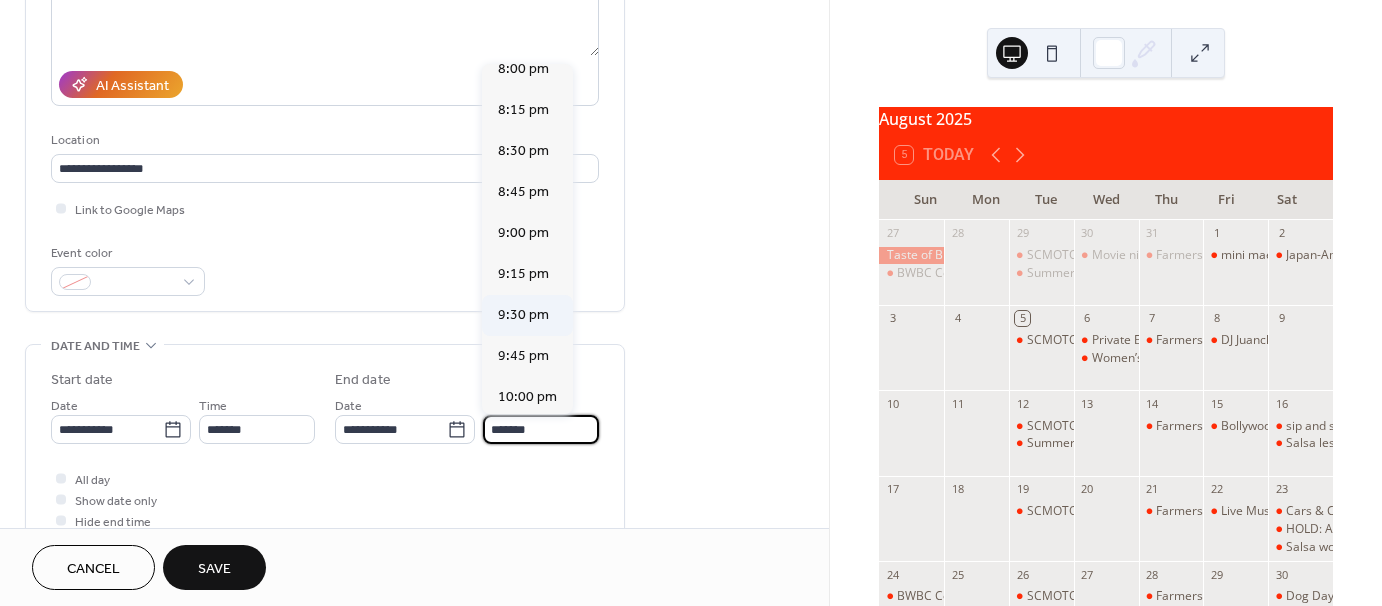 type on "*******" 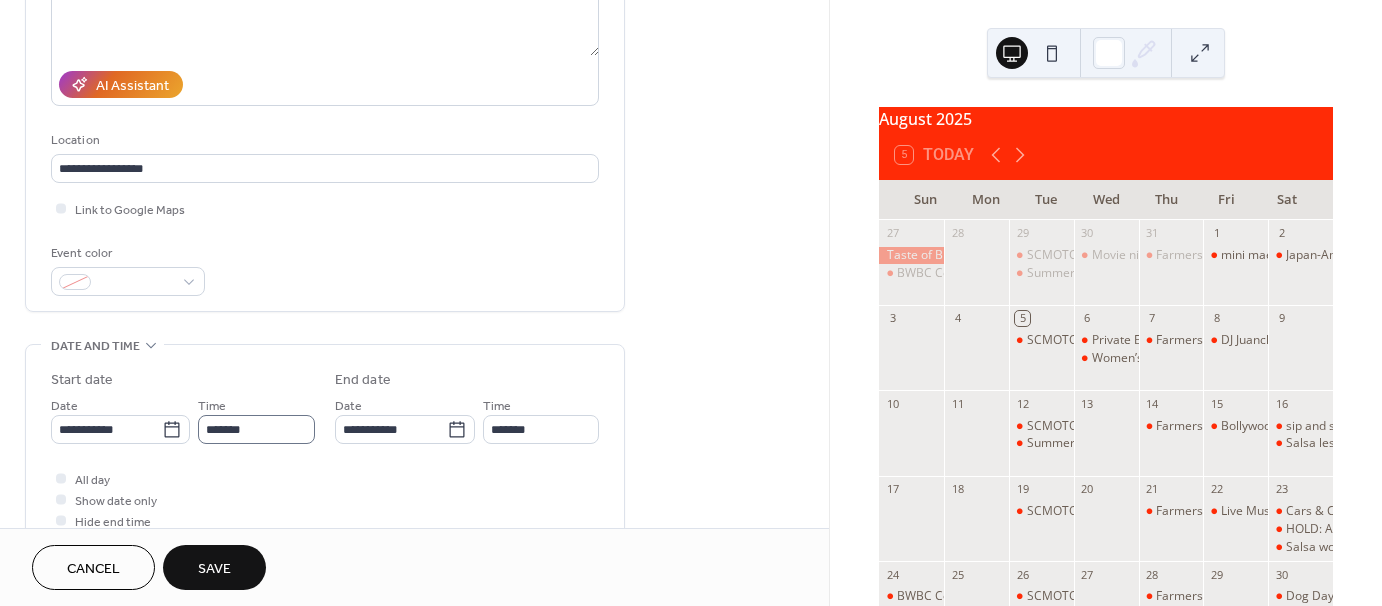 scroll, scrollTop: 1, scrollLeft: 0, axis: vertical 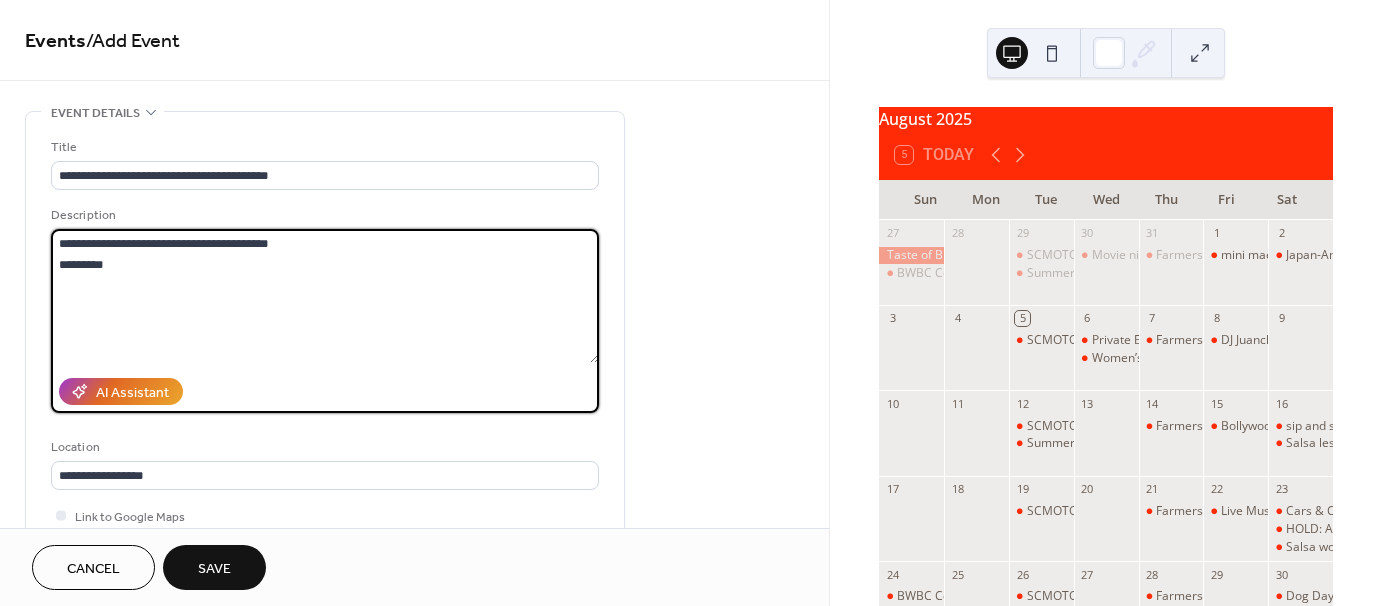 click on "**********" at bounding box center [325, 296] 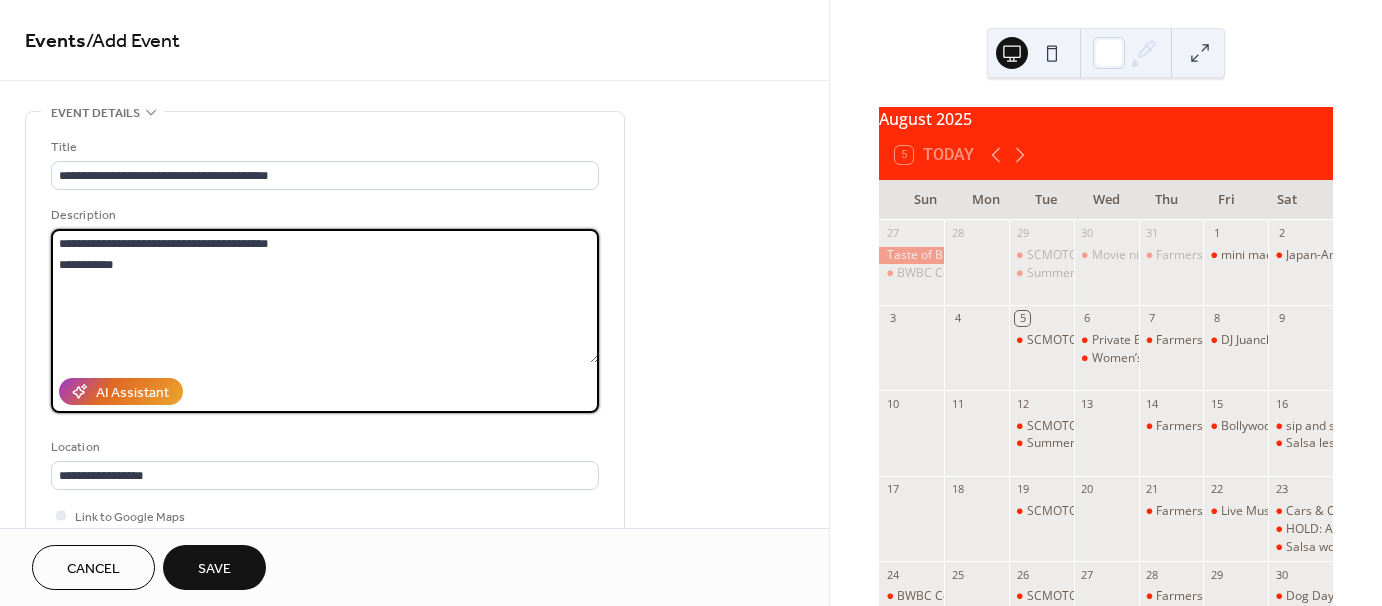 scroll, scrollTop: 1, scrollLeft: 0, axis: vertical 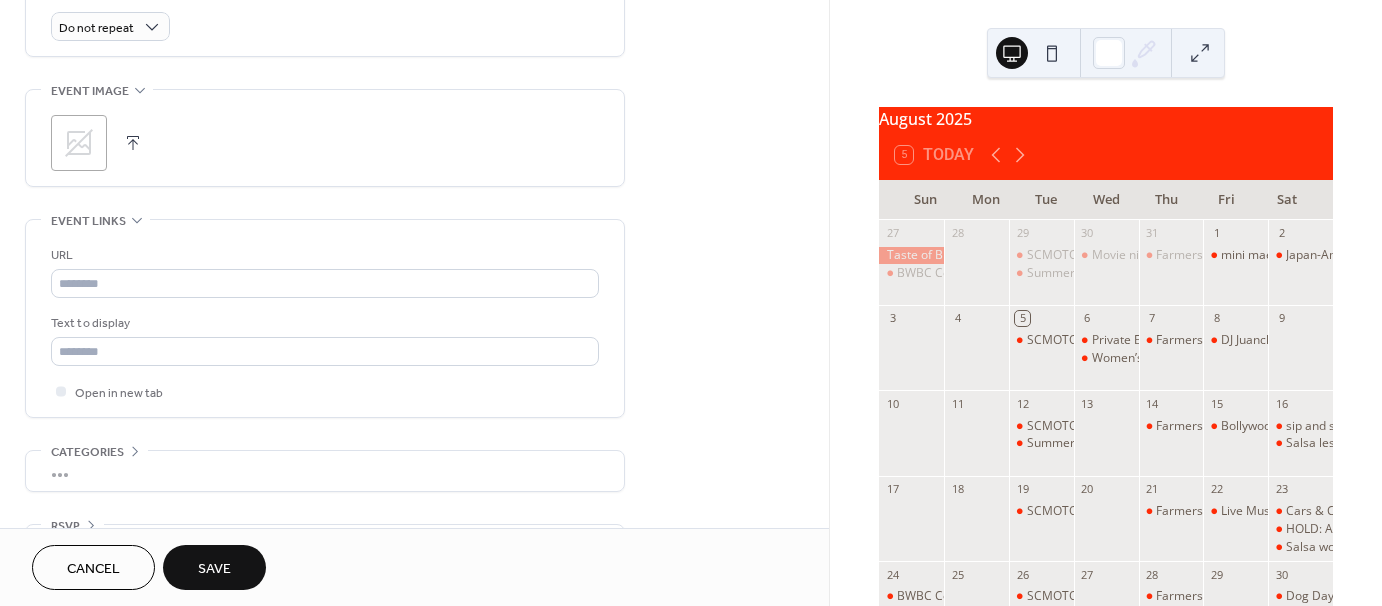 type on "**********" 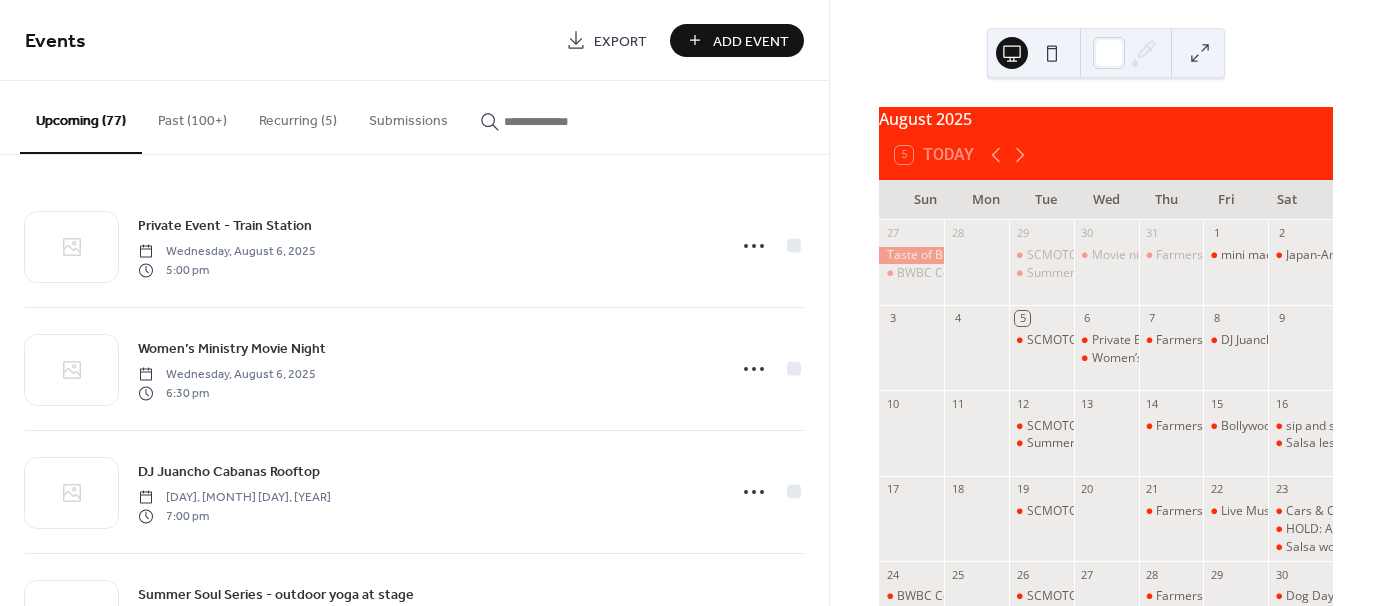click on "Add Event" at bounding box center [737, 40] 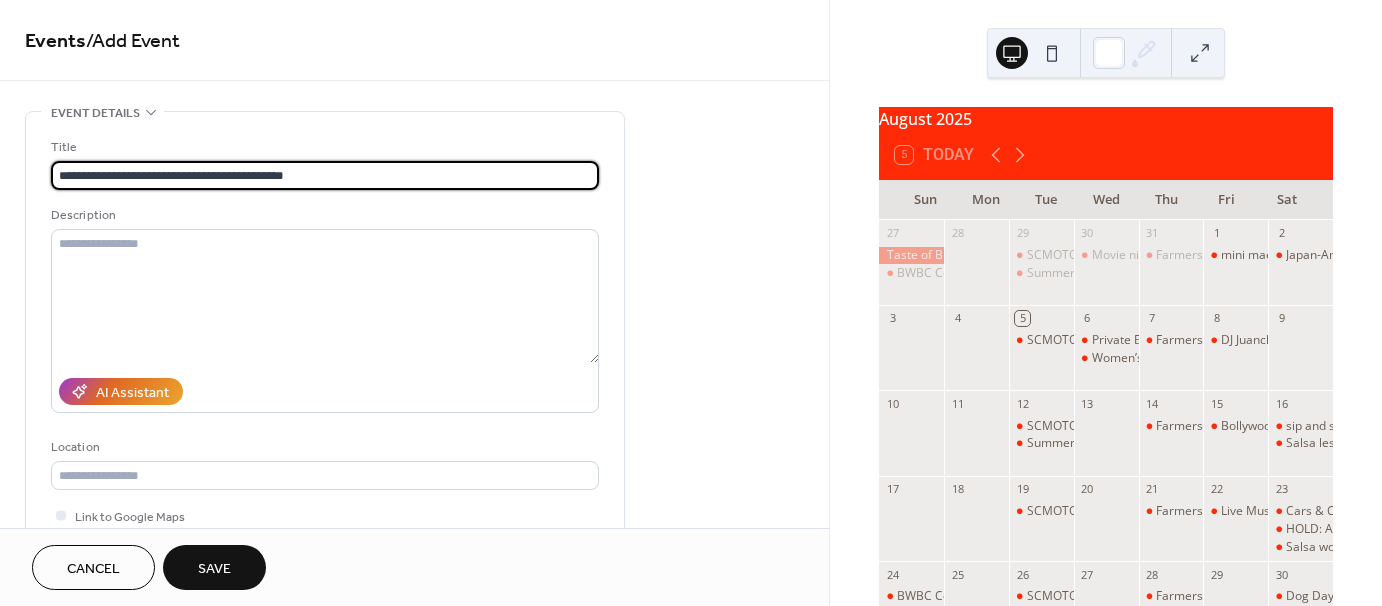 click on "**********" at bounding box center (325, 175) 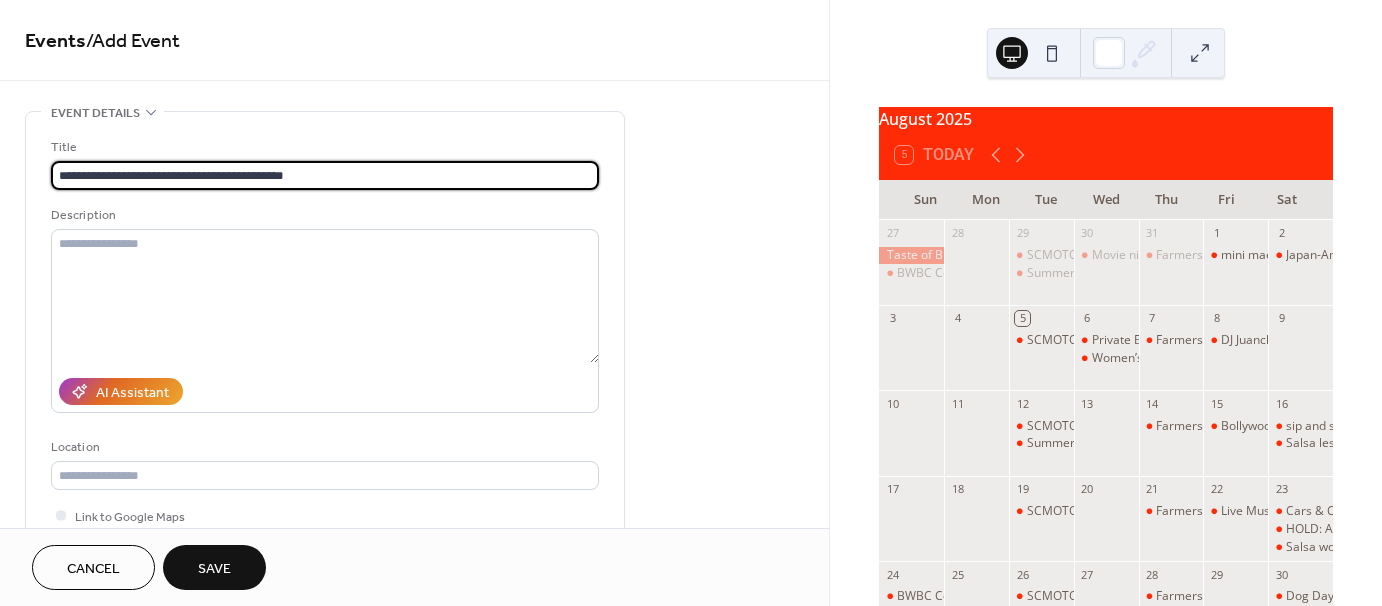 click on "**********" at bounding box center [325, 175] 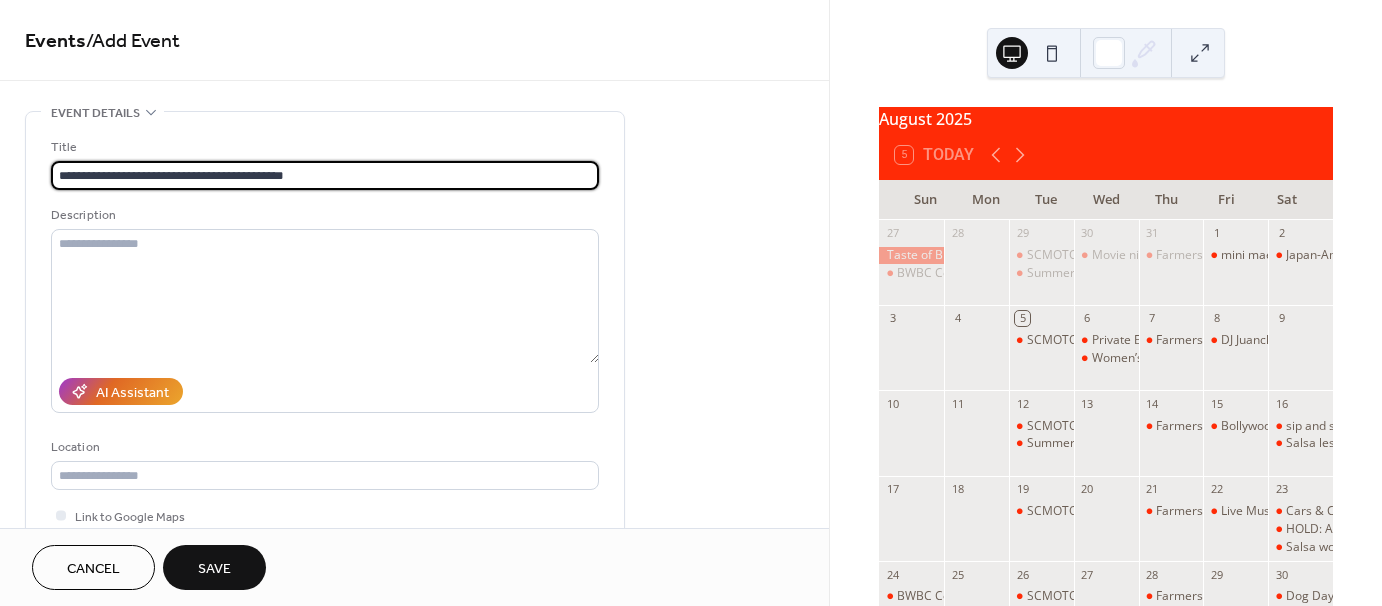 click on "**********" at bounding box center [325, 175] 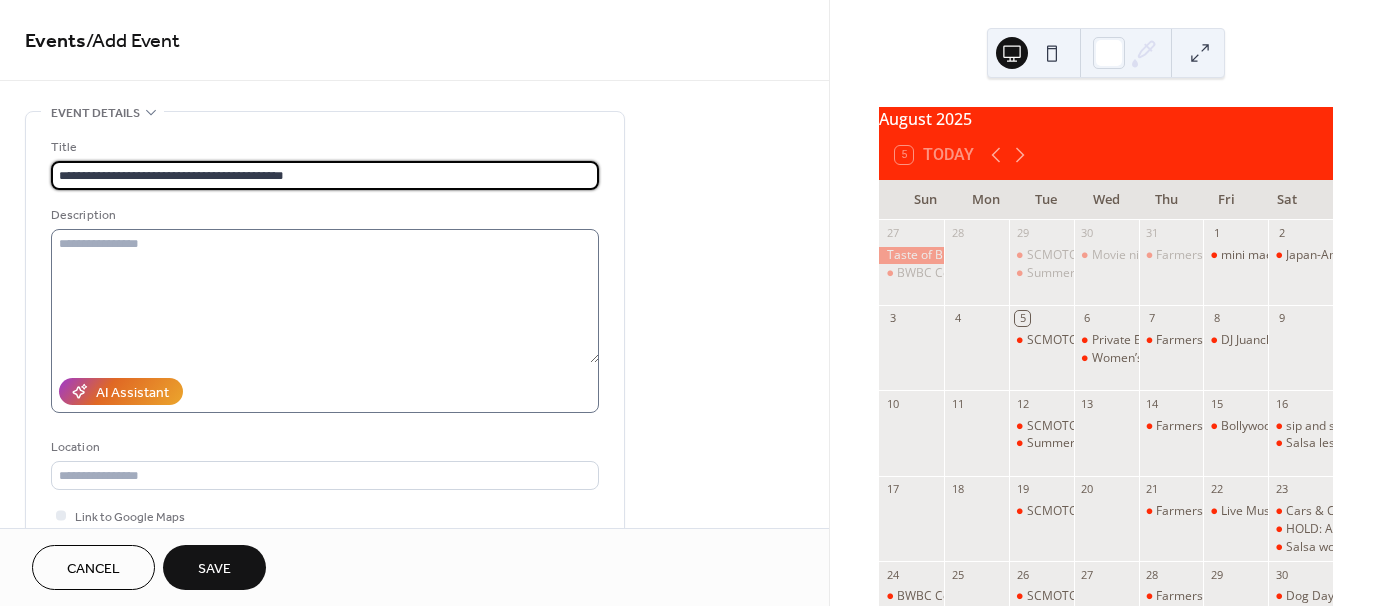 type on "**********" 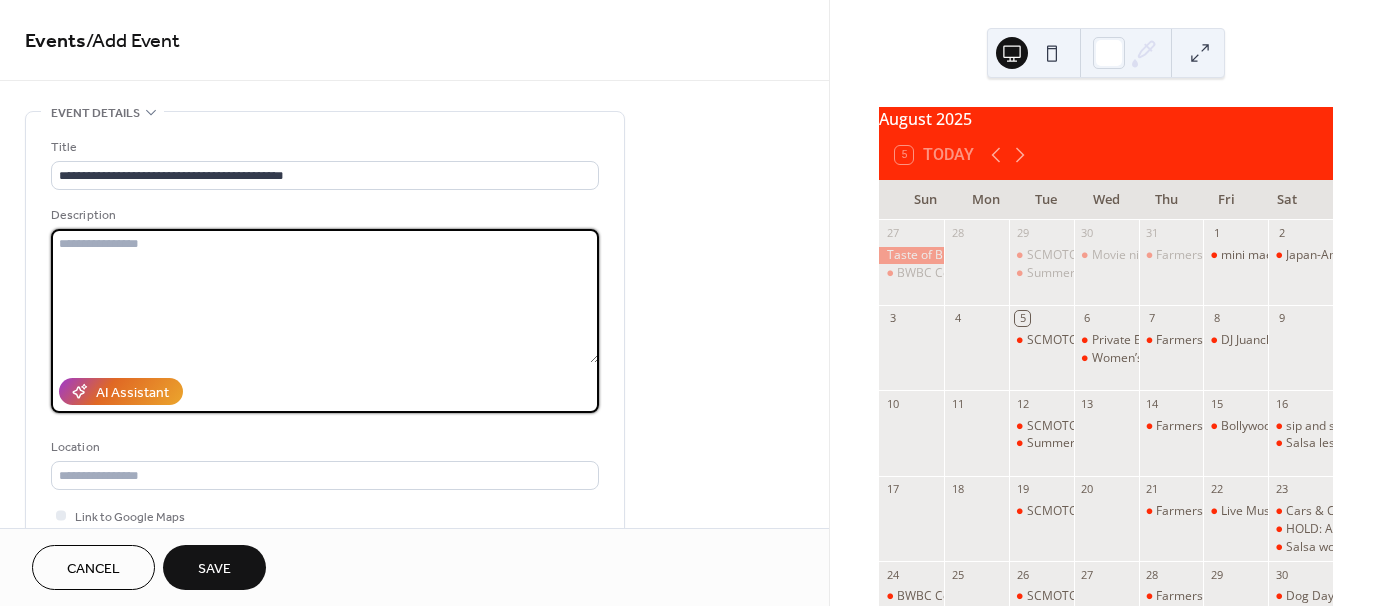 scroll, scrollTop: 0, scrollLeft: 0, axis: both 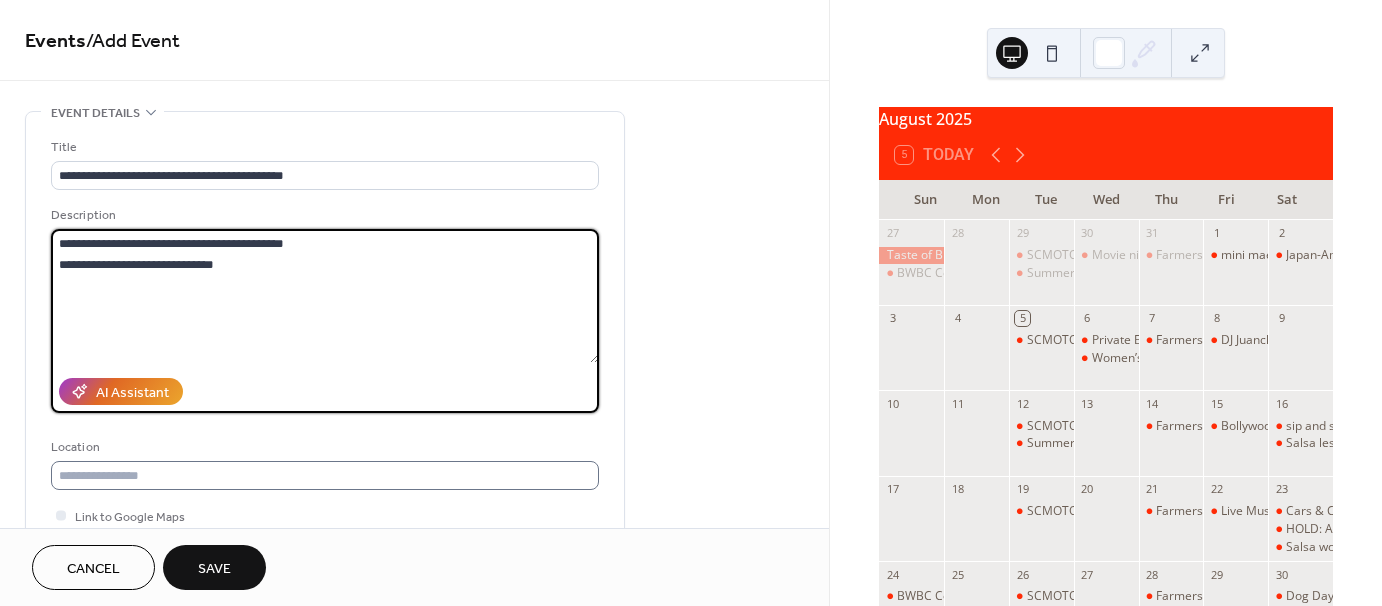 type on "**********" 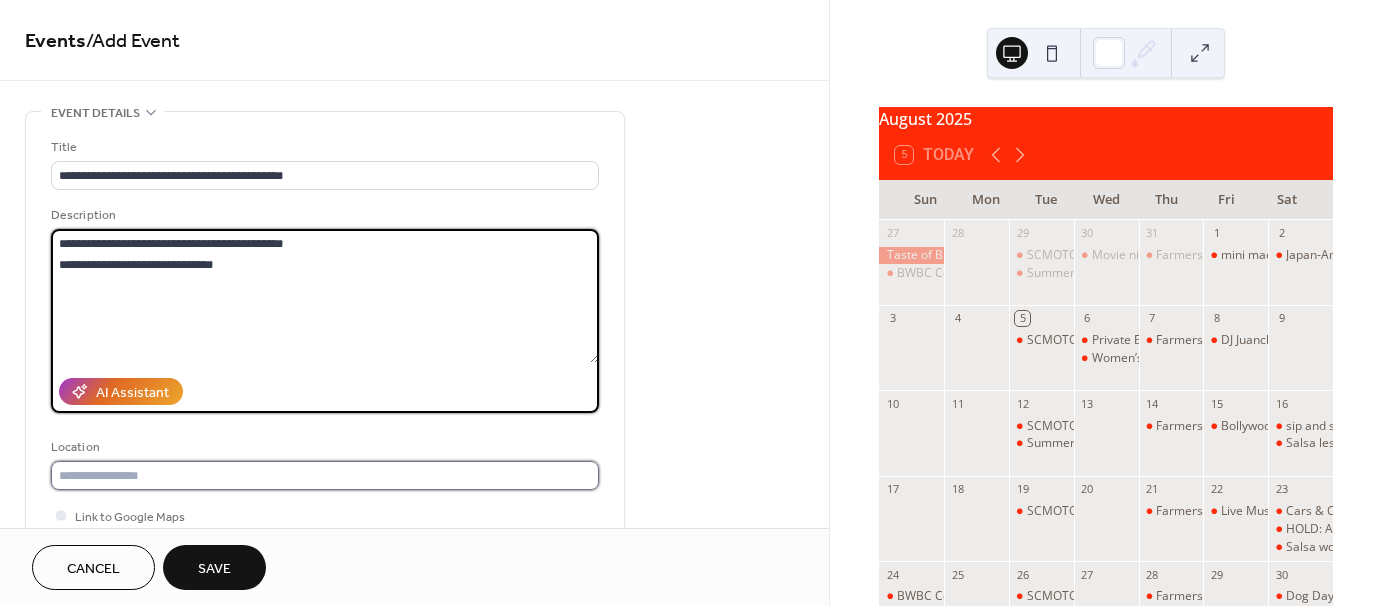 click at bounding box center (325, 475) 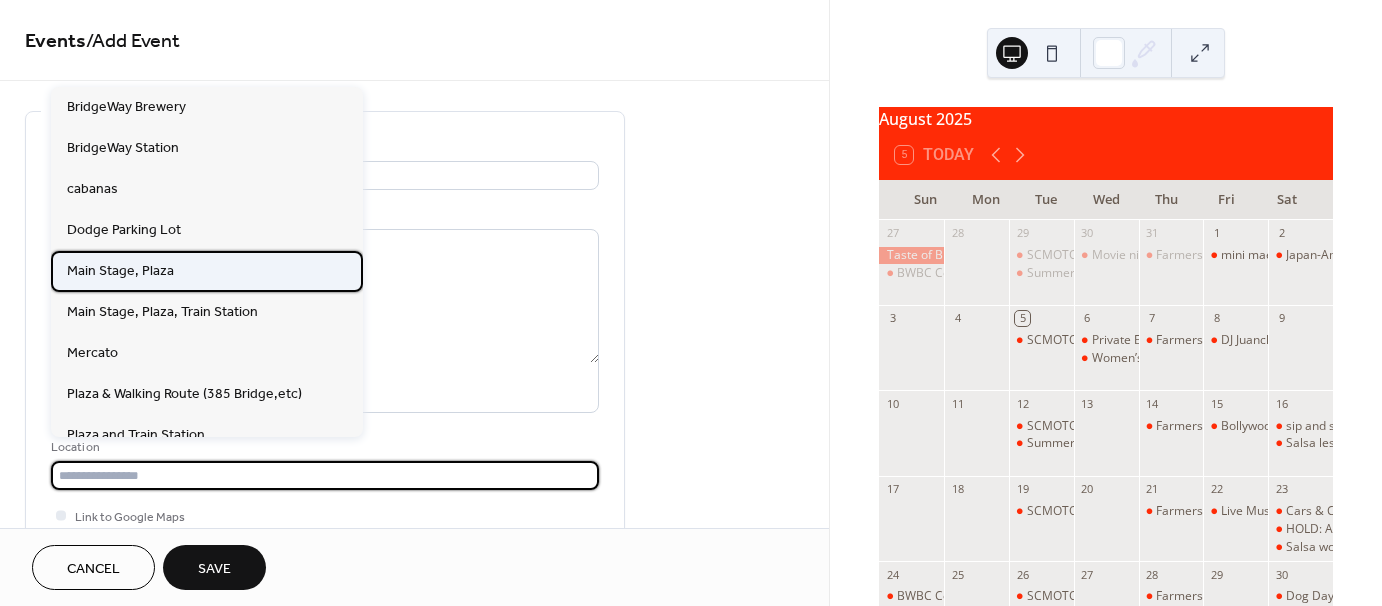 click on "Main Stage, Plaza" at bounding box center [207, 271] 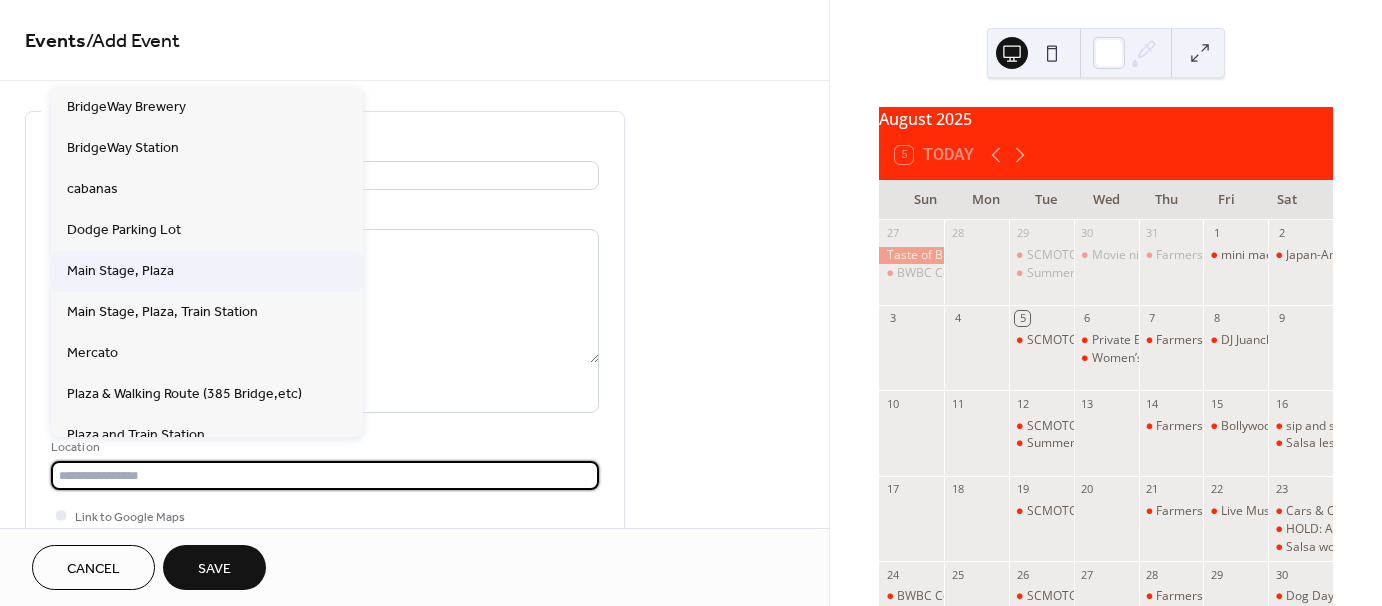 type on "**********" 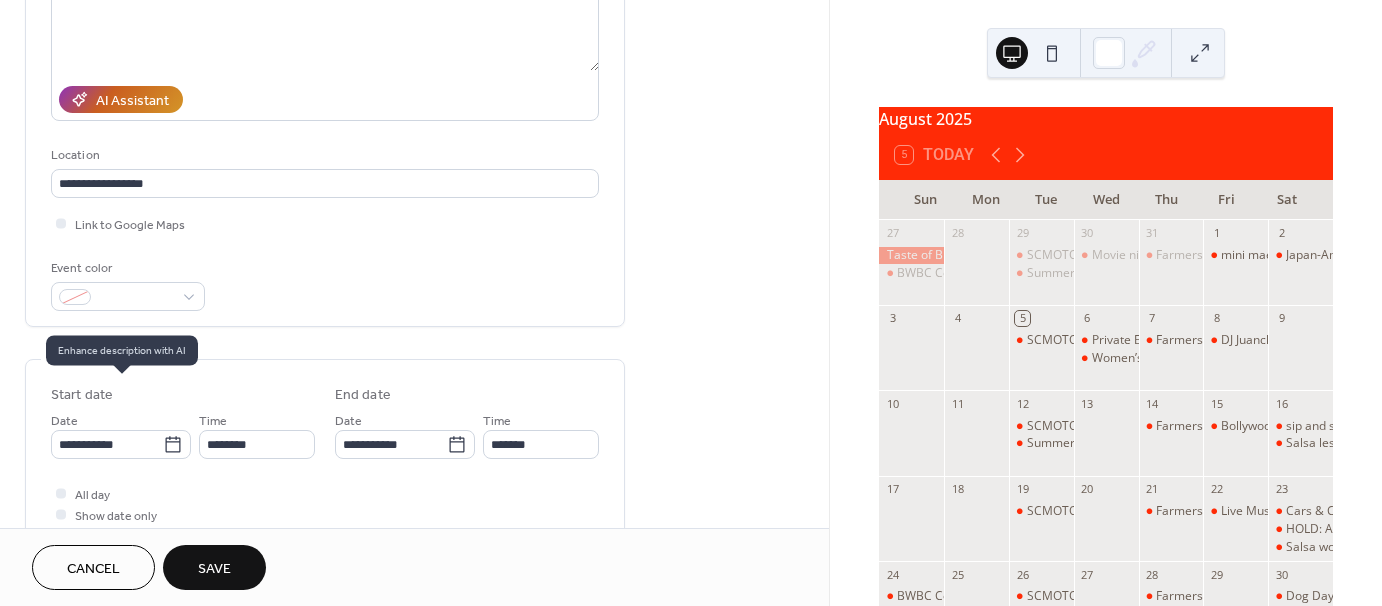 scroll, scrollTop: 400, scrollLeft: 0, axis: vertical 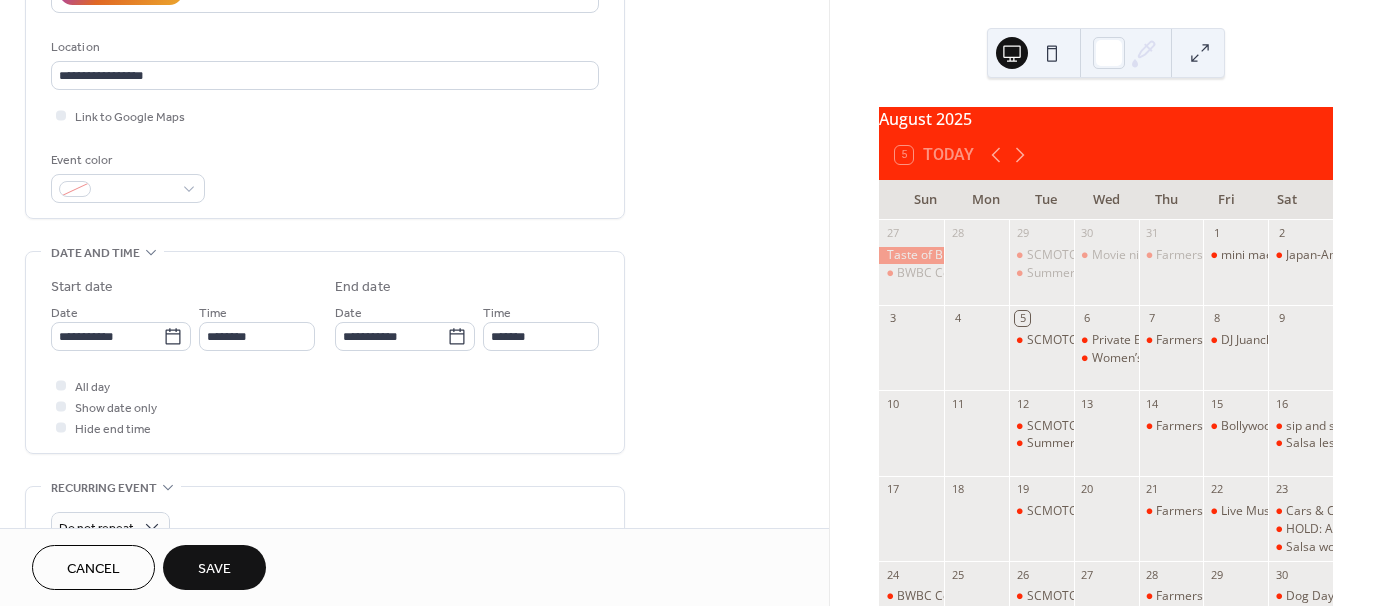 click on "**********" at bounding box center [325, 357] 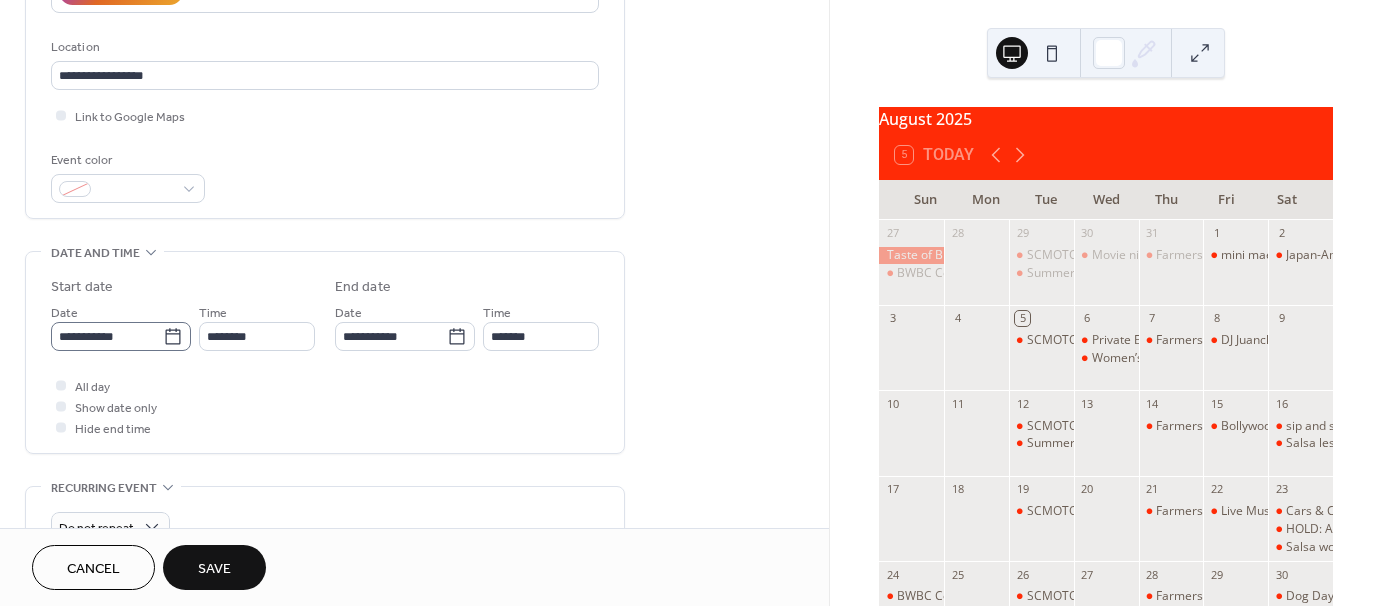 click 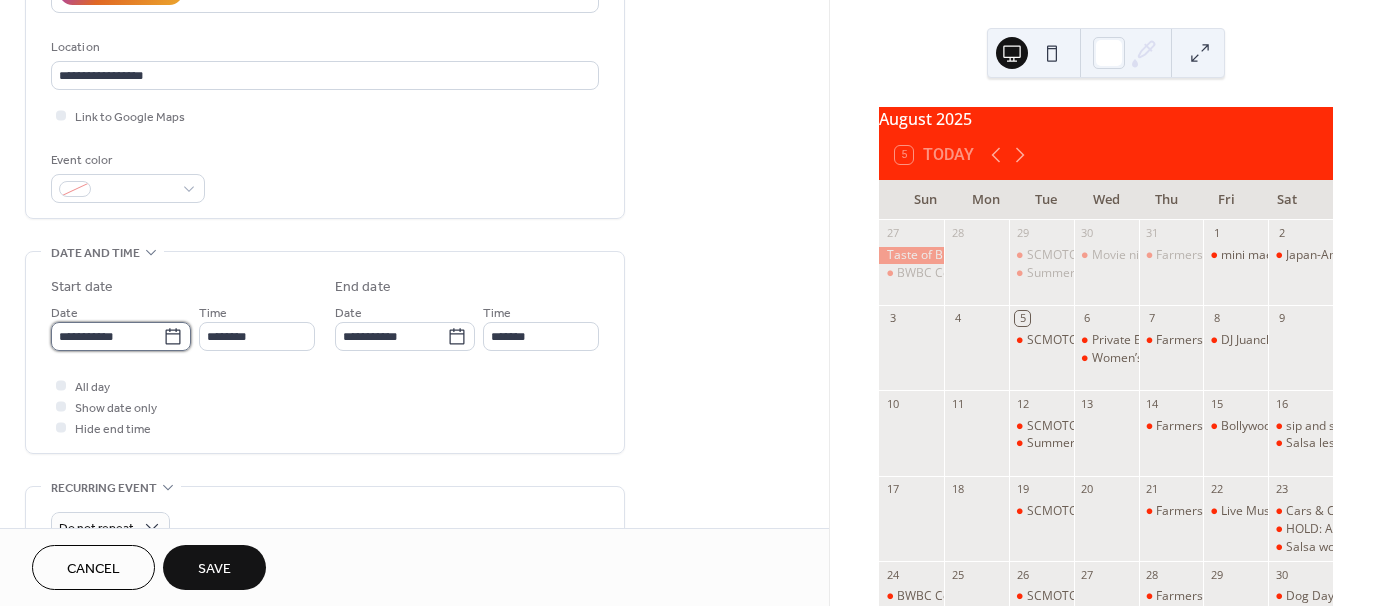 click on "**********" at bounding box center (107, 336) 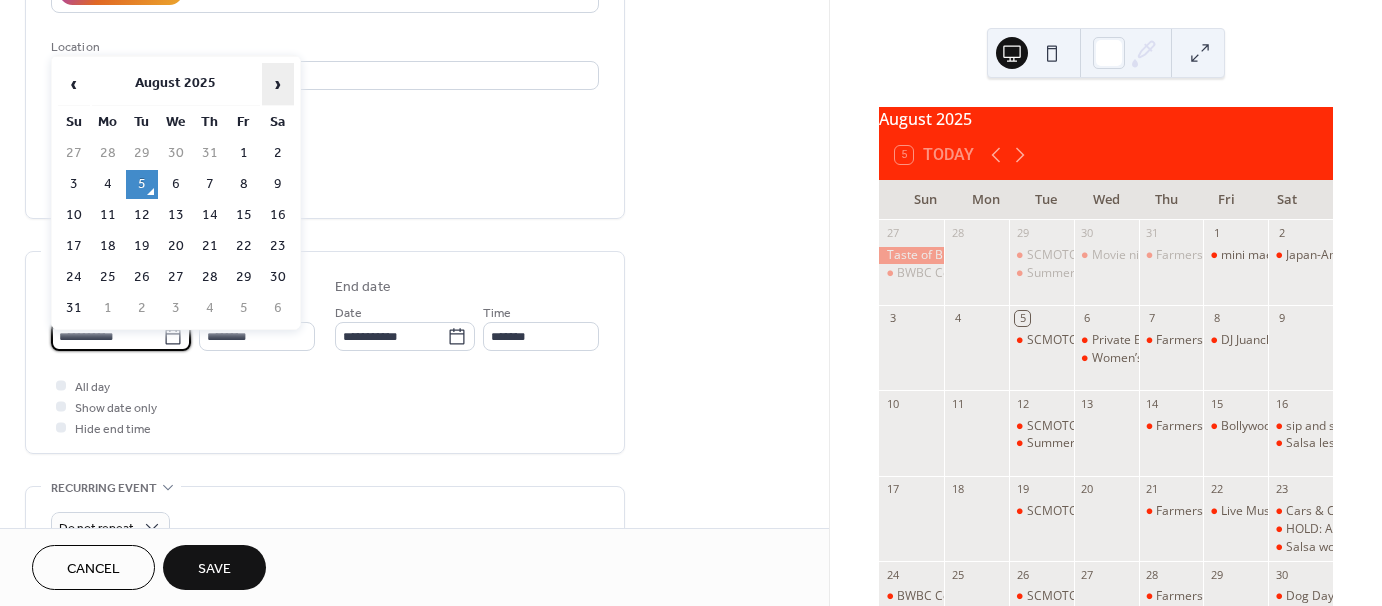 click on "›" at bounding box center [278, 84] 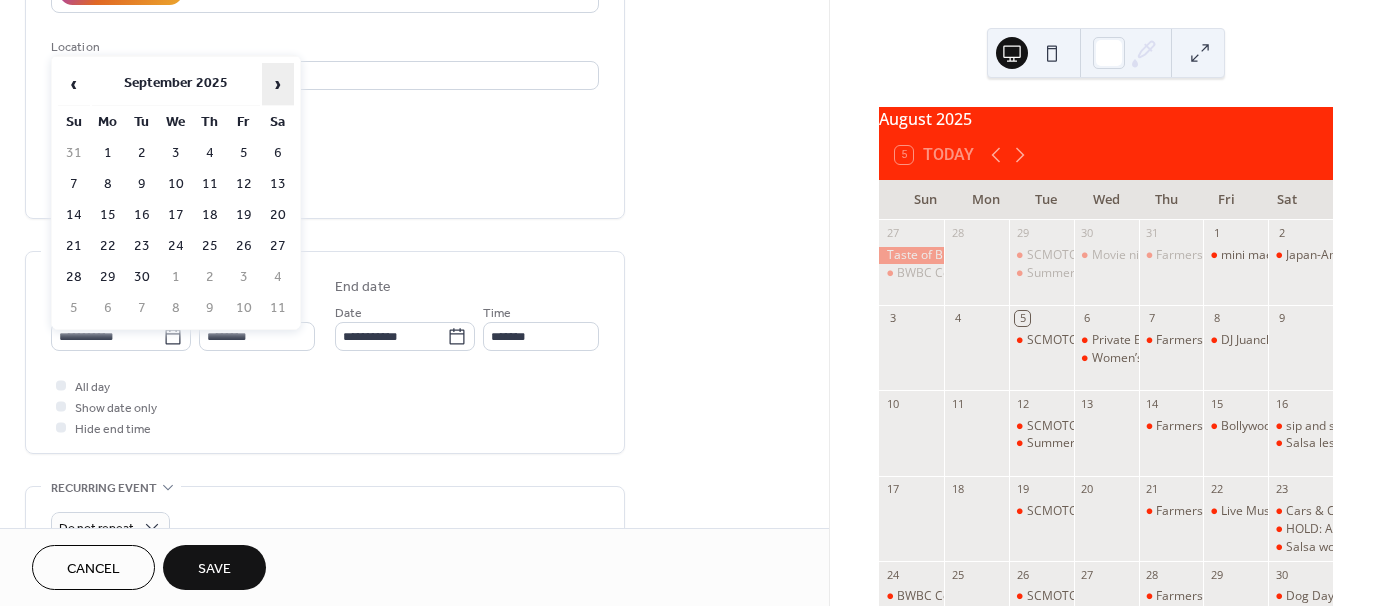 click on "›" at bounding box center [278, 84] 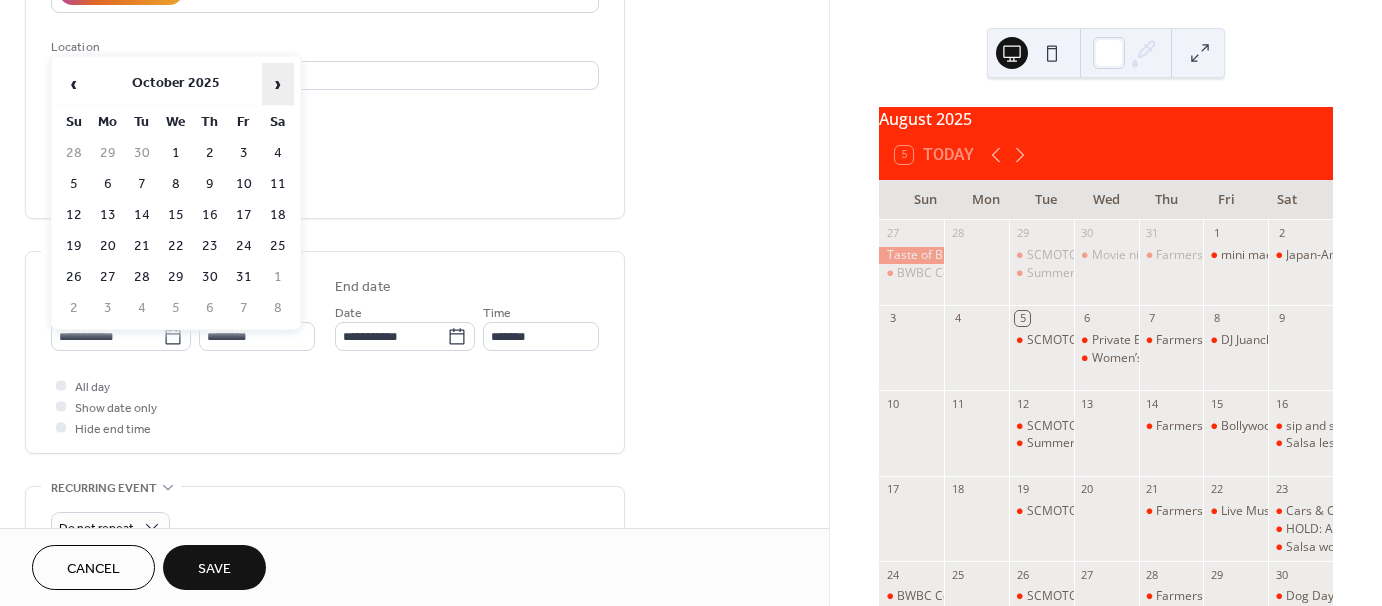 click on "›" at bounding box center (278, 84) 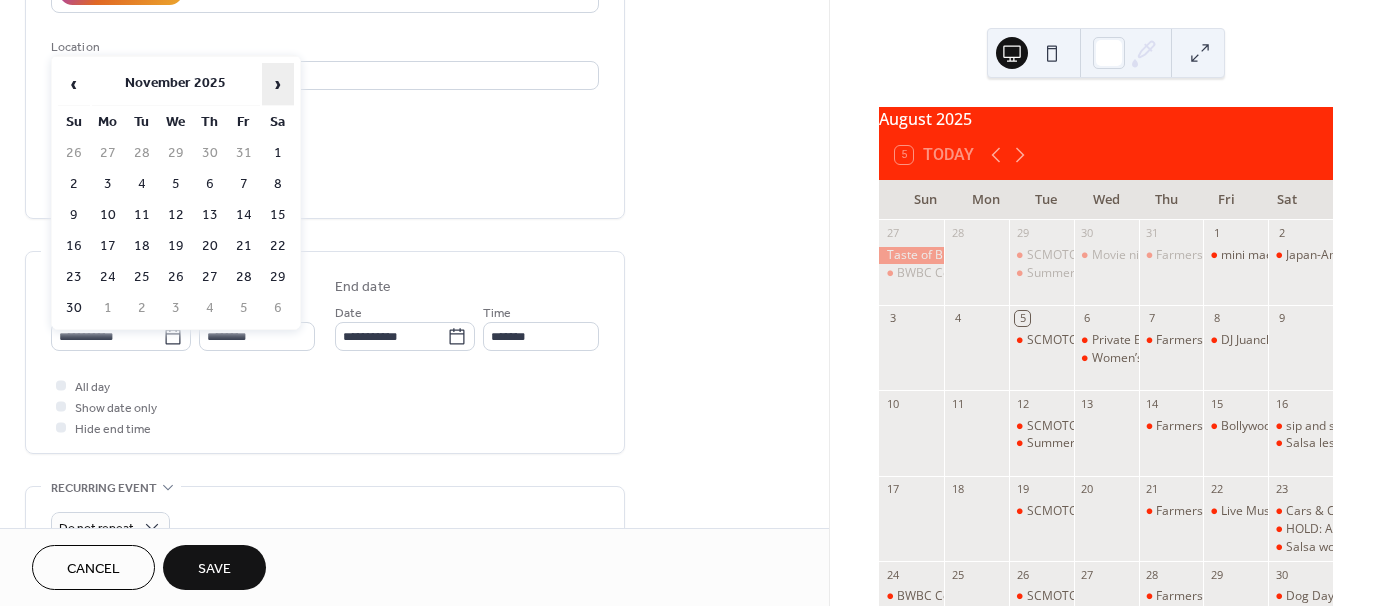 click on "›" at bounding box center [278, 84] 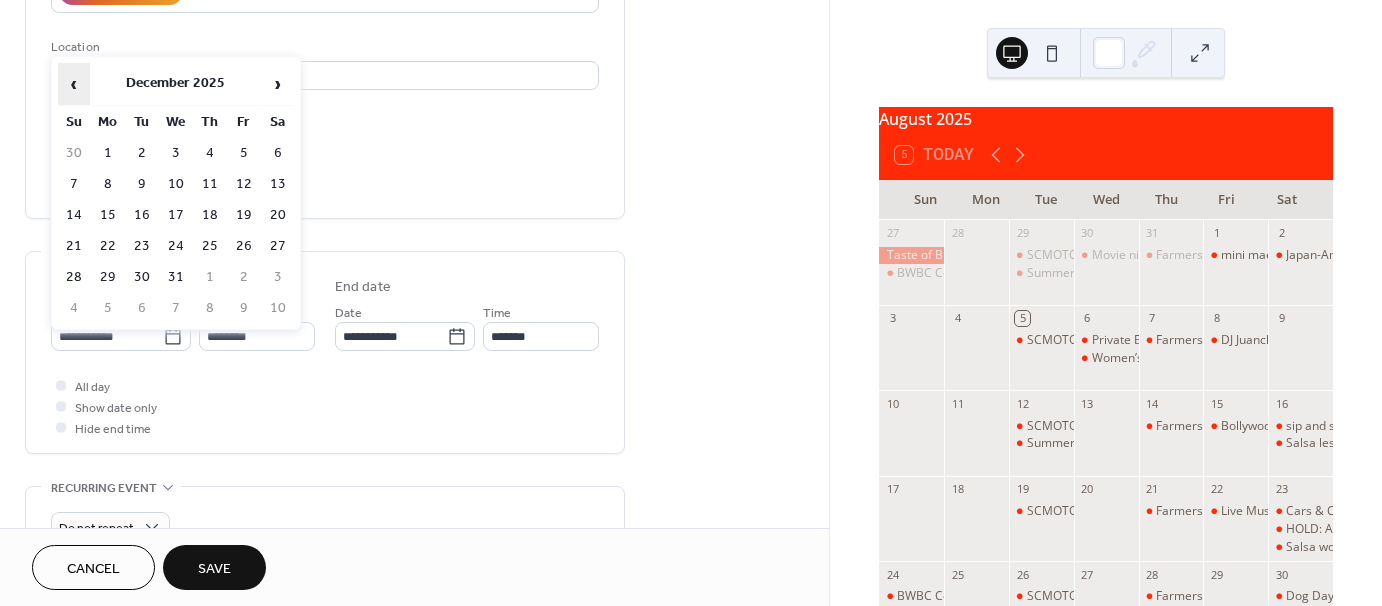 click on "‹" at bounding box center (74, 84) 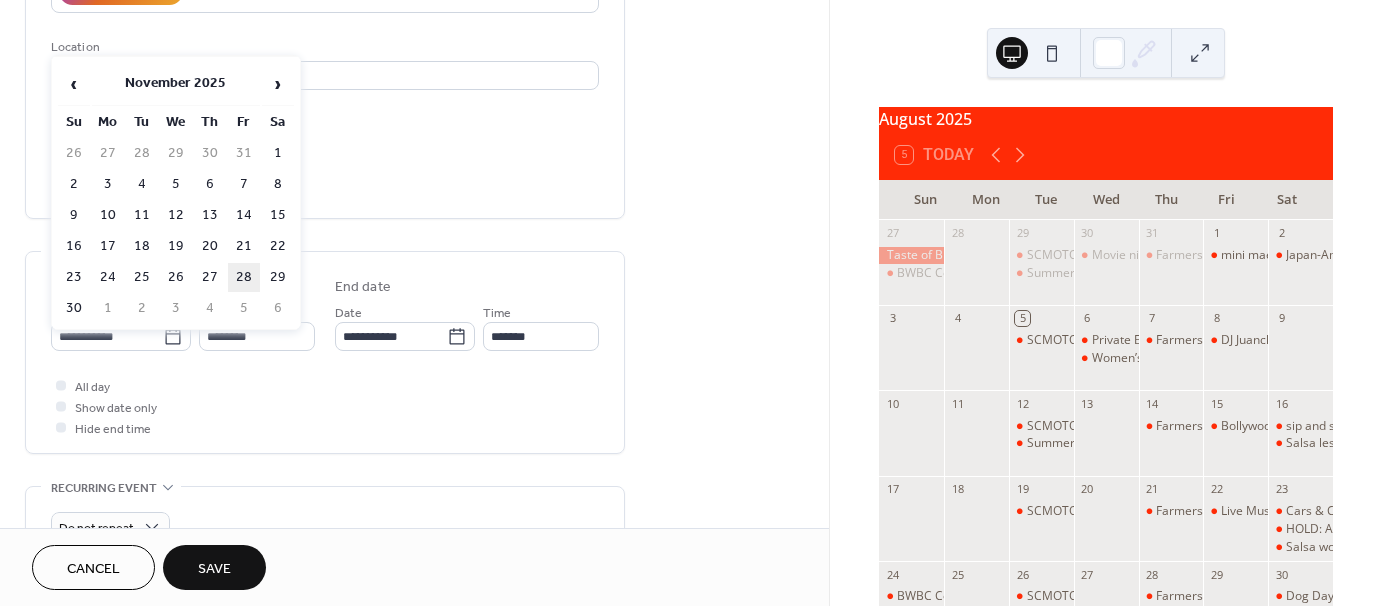 click on "28" at bounding box center [244, 277] 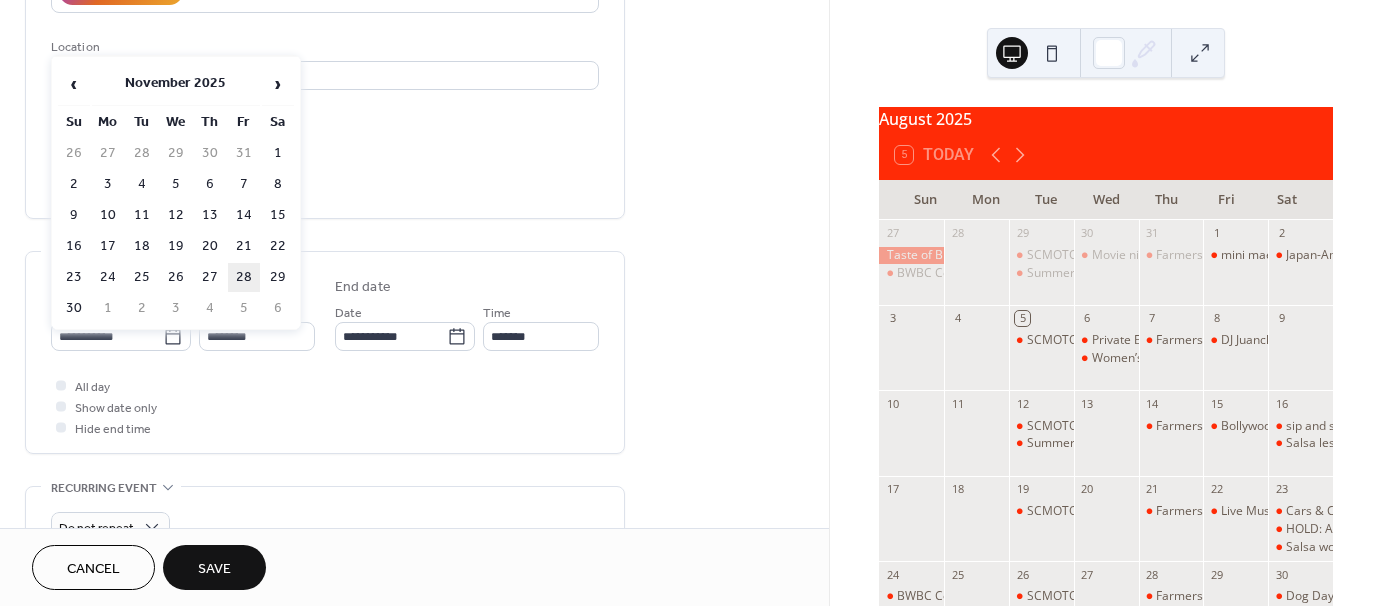 type on "**********" 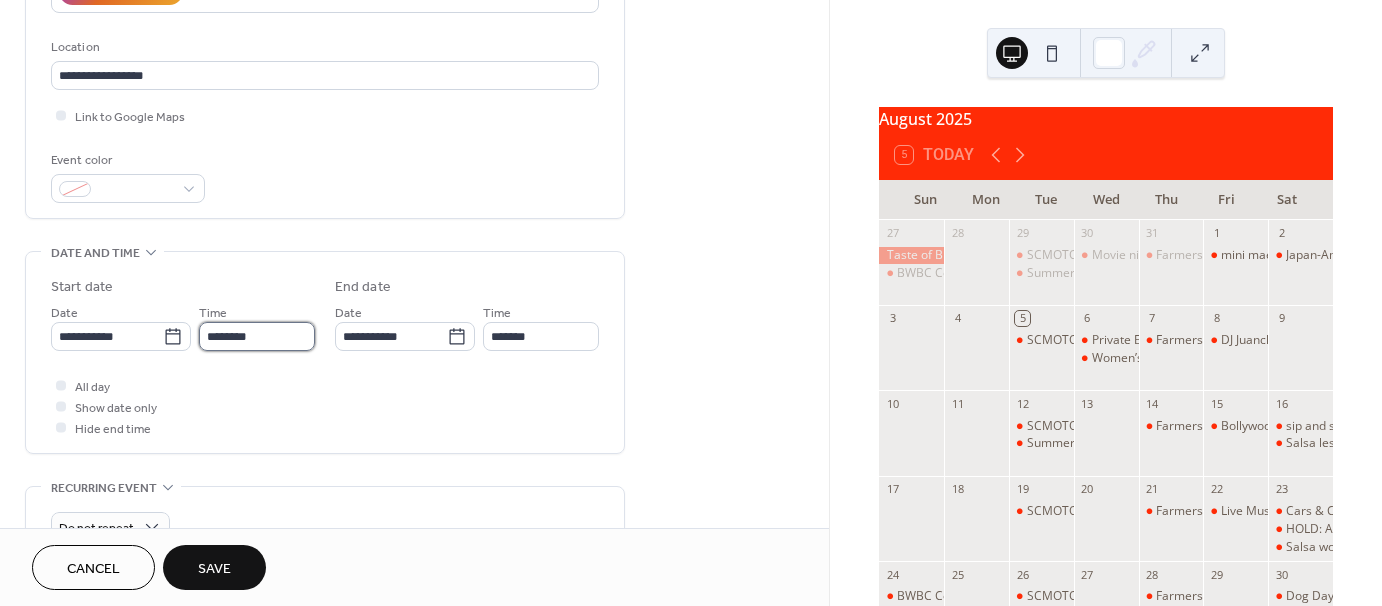 click on "********" at bounding box center (257, 336) 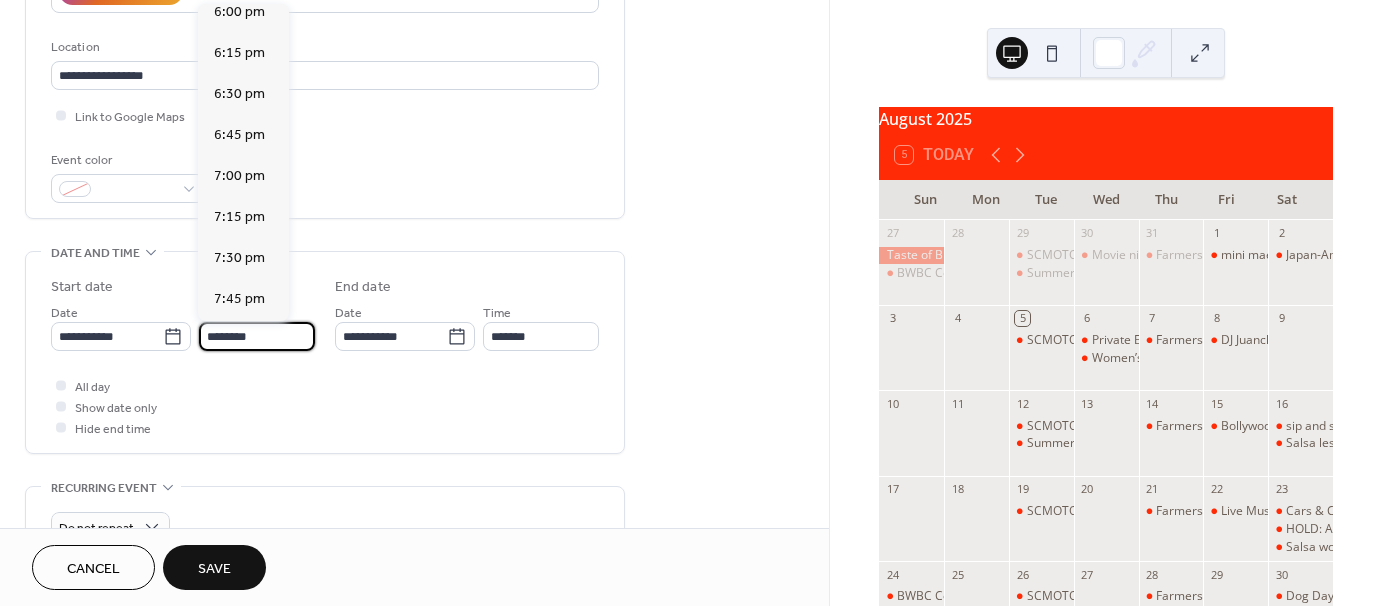 scroll, scrollTop: 2968, scrollLeft: 0, axis: vertical 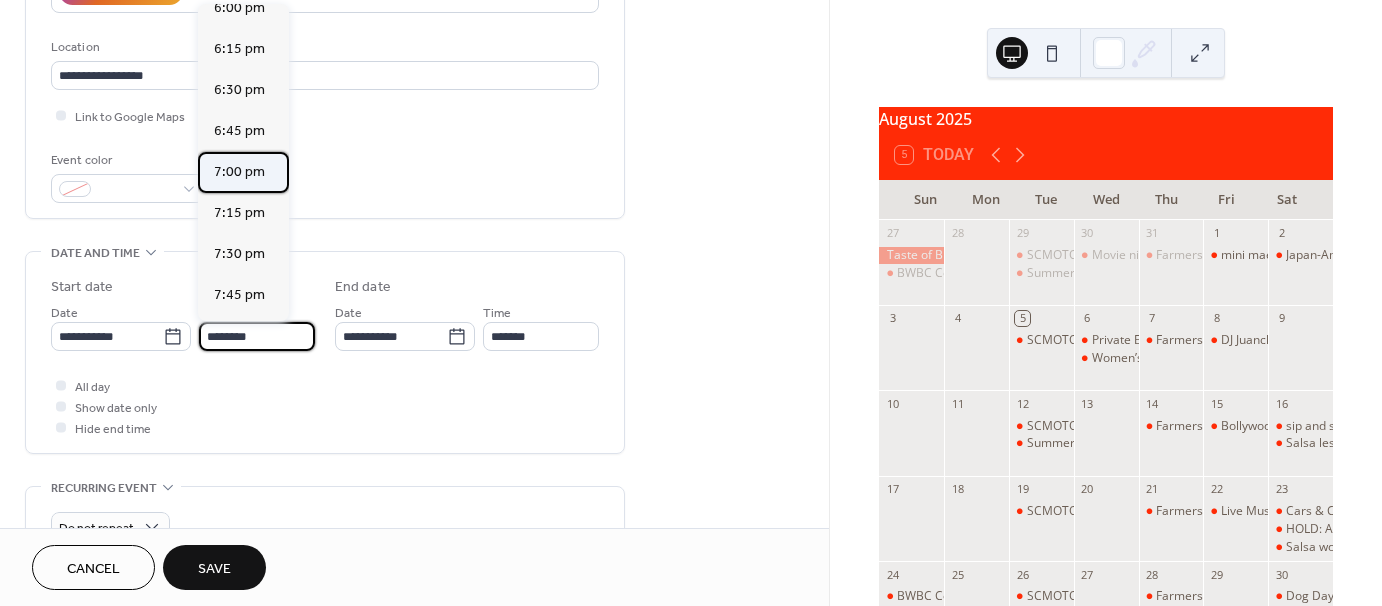 click on "7:00 pm" at bounding box center (243, 172) 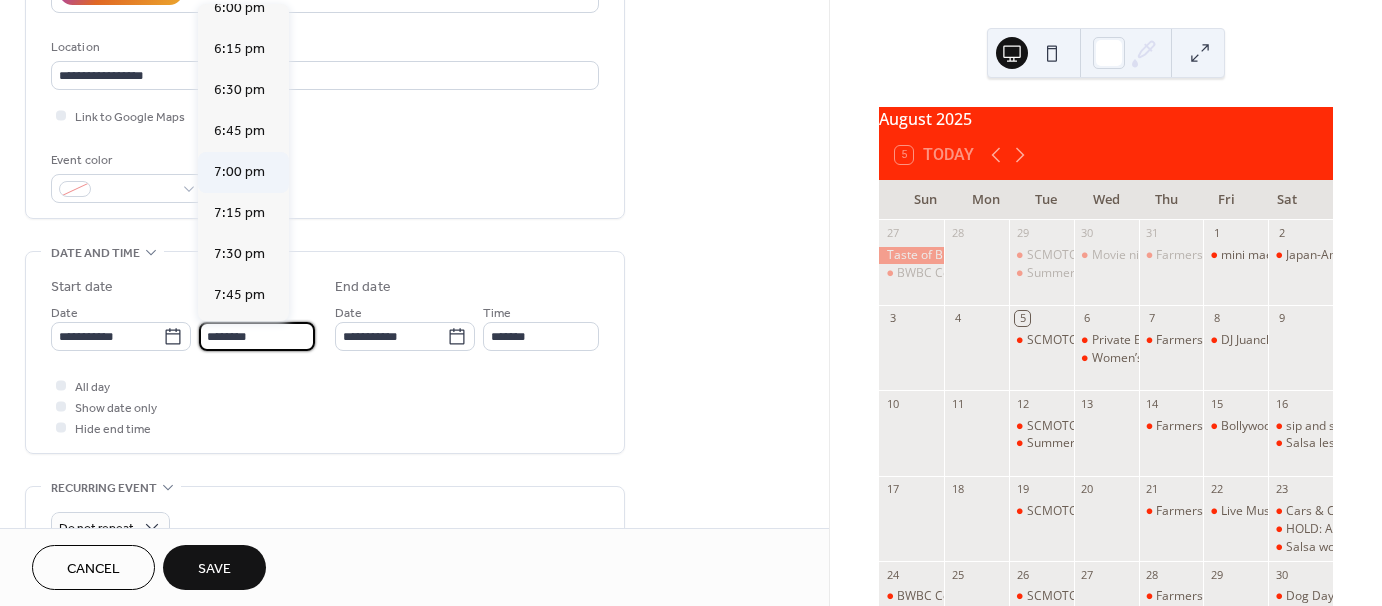 type on "*******" 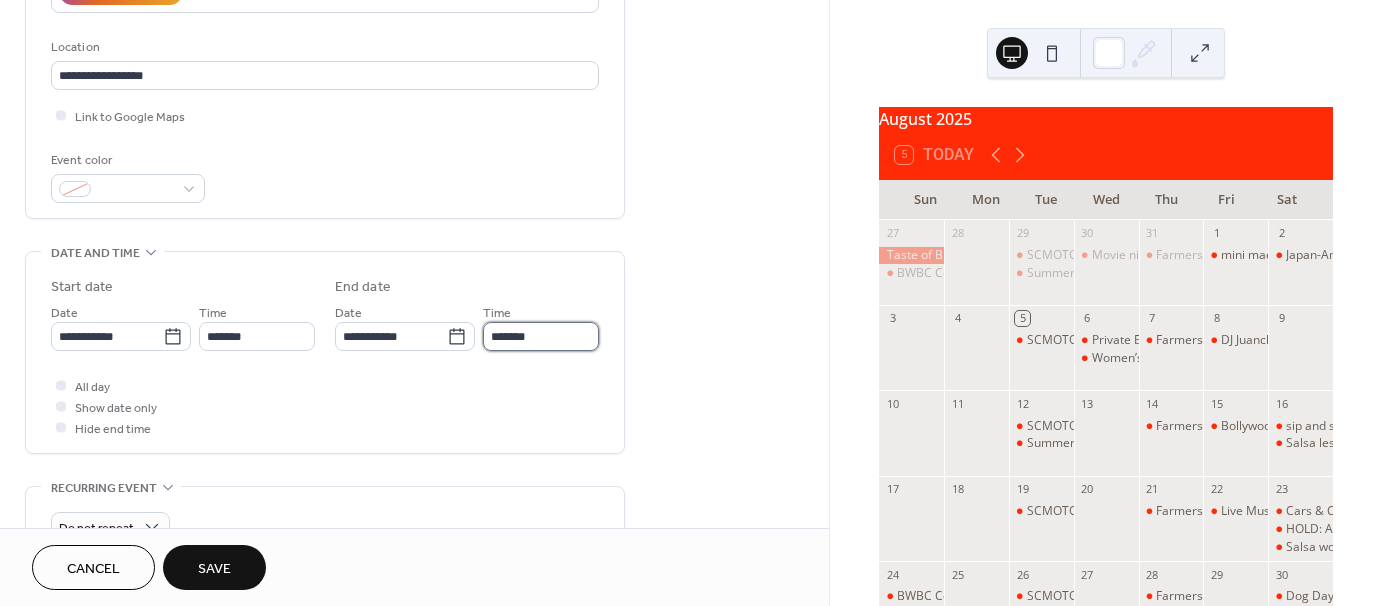 click on "*******" at bounding box center [541, 336] 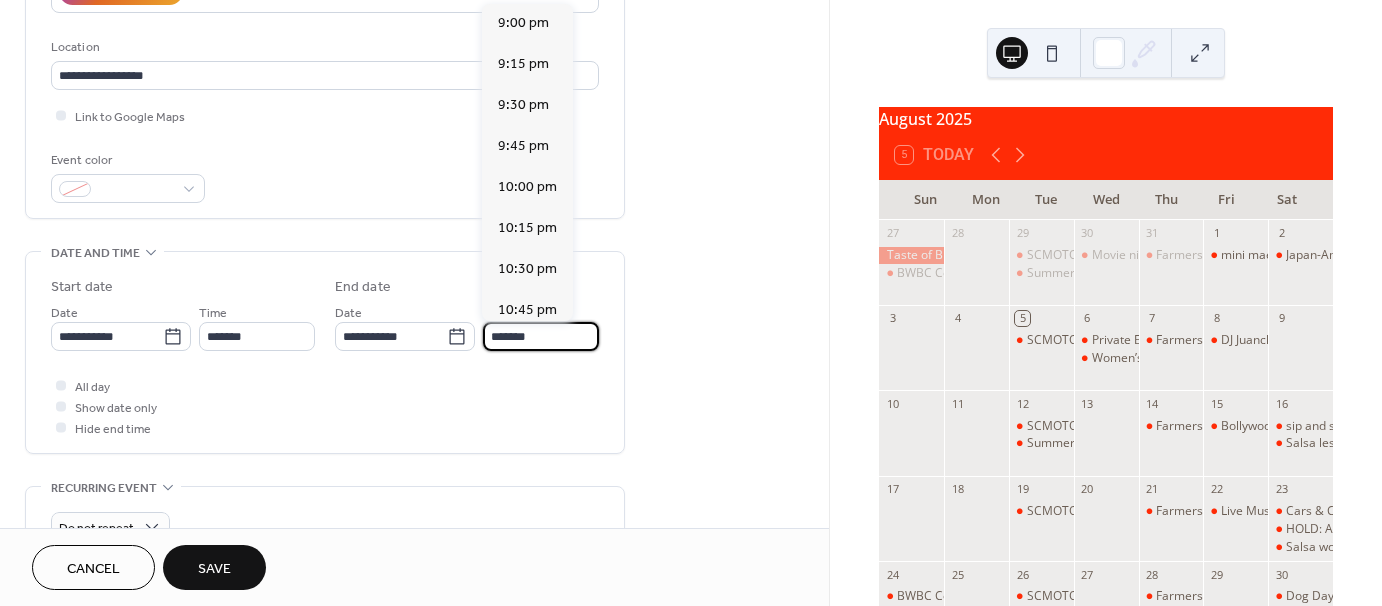 scroll, scrollTop: 300, scrollLeft: 0, axis: vertical 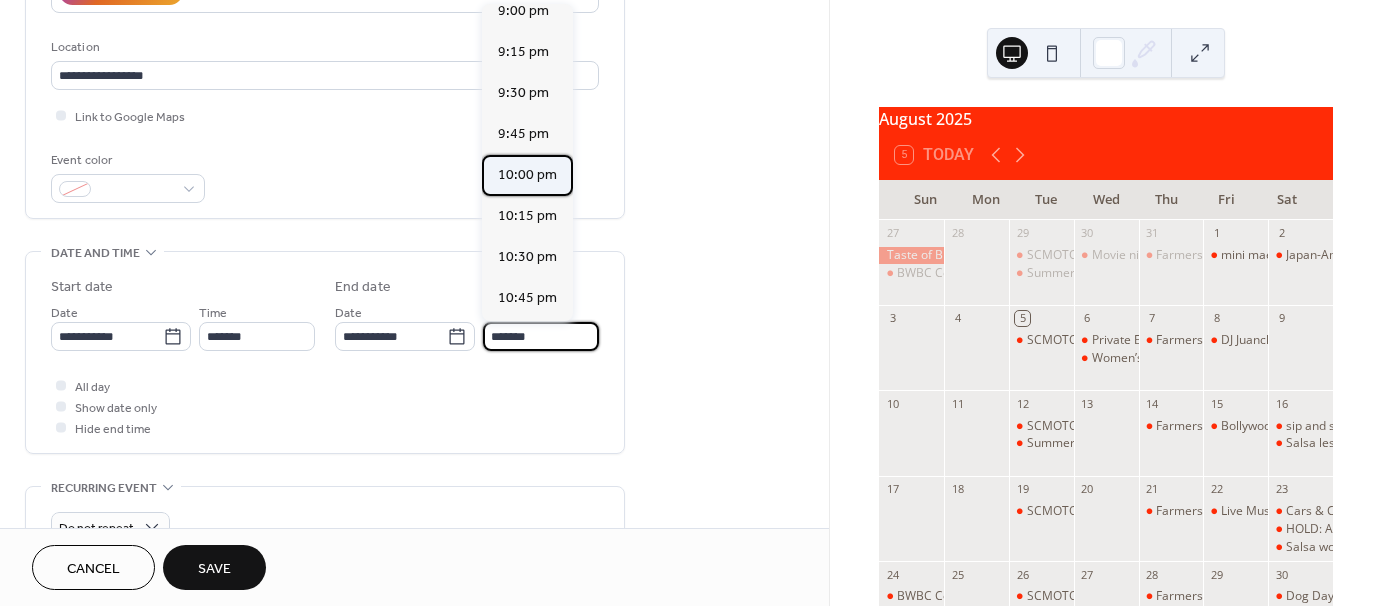 click on "10:00 pm" at bounding box center (527, 175) 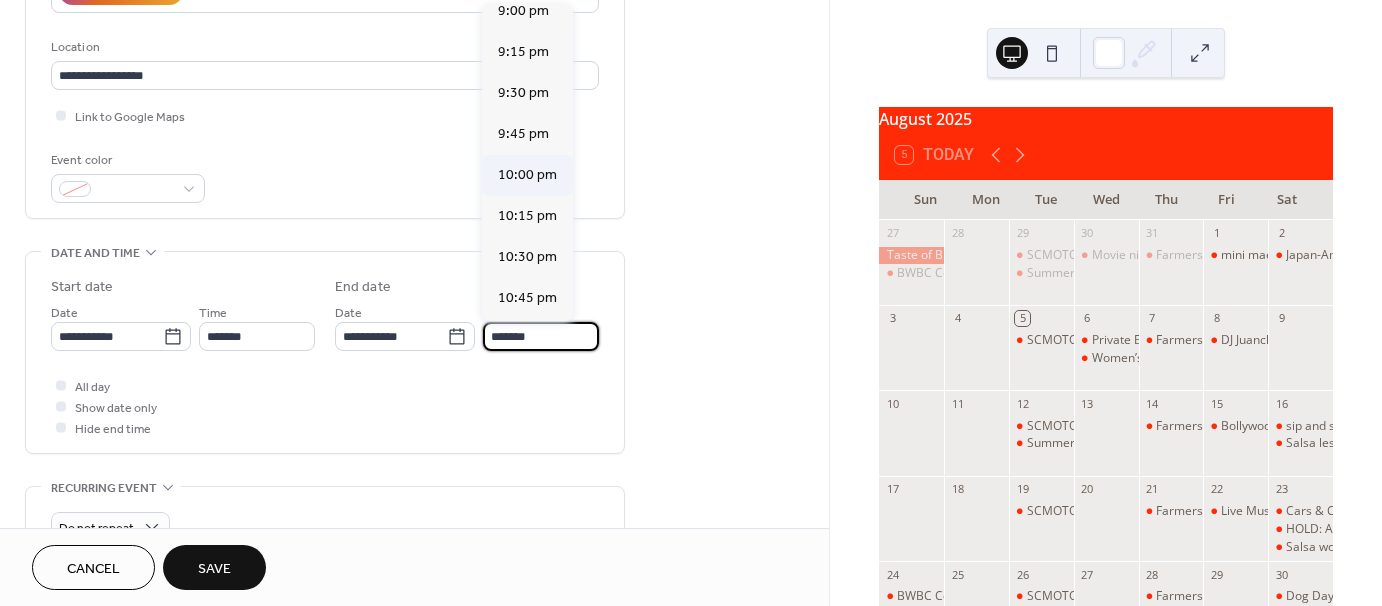 type on "********" 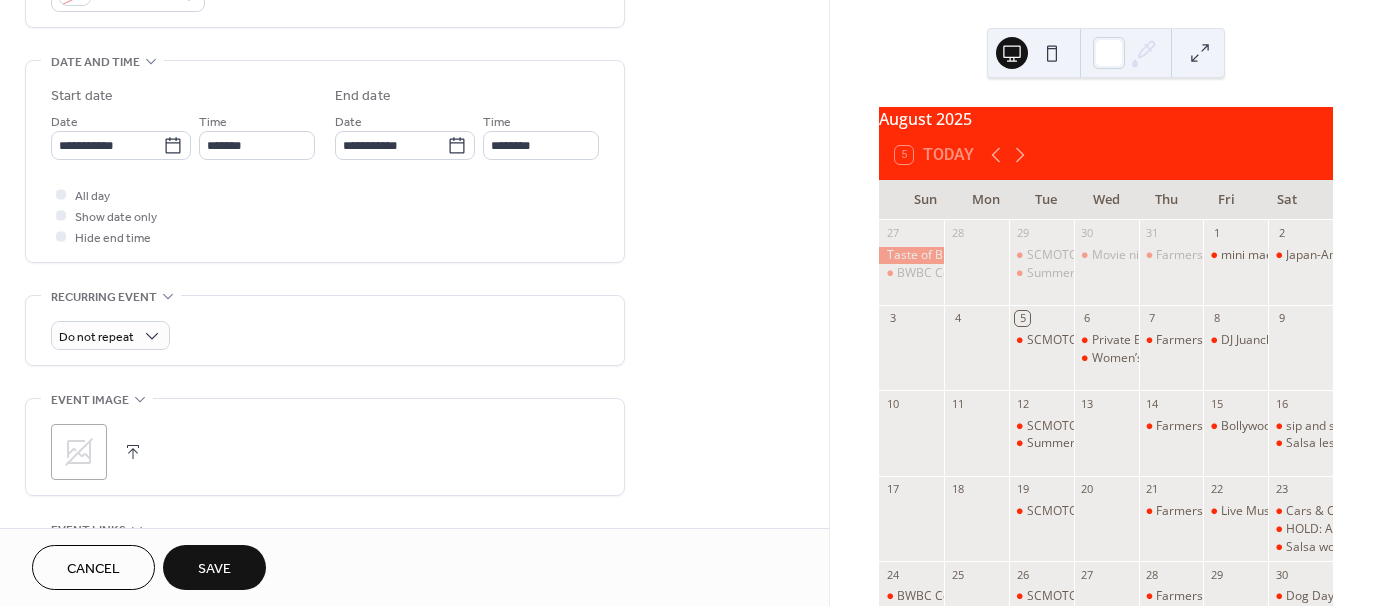 scroll, scrollTop: 700, scrollLeft: 0, axis: vertical 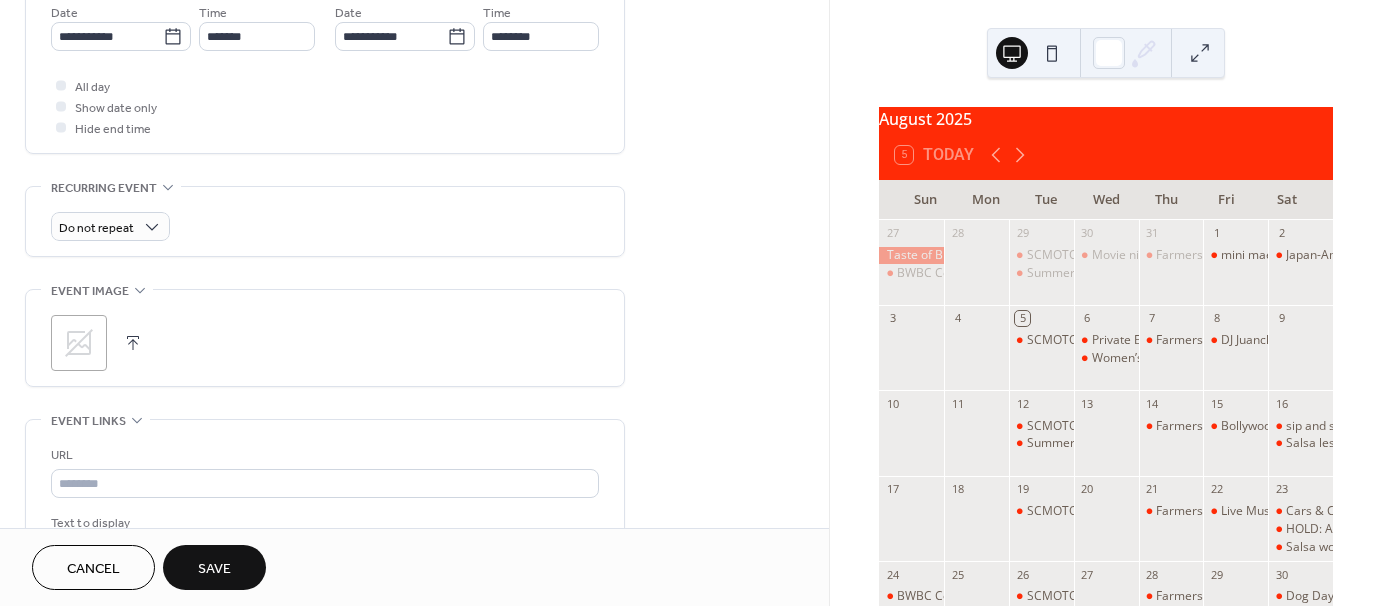 click on "Save" at bounding box center (214, 567) 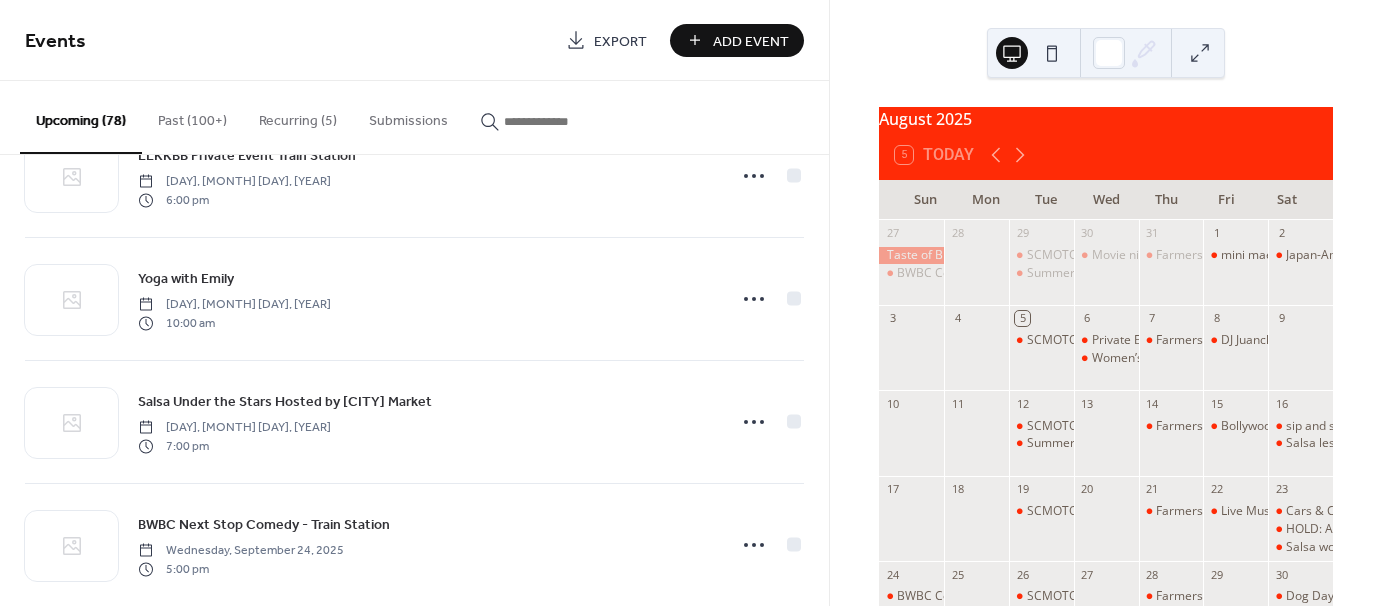 scroll, scrollTop: 3000, scrollLeft: 0, axis: vertical 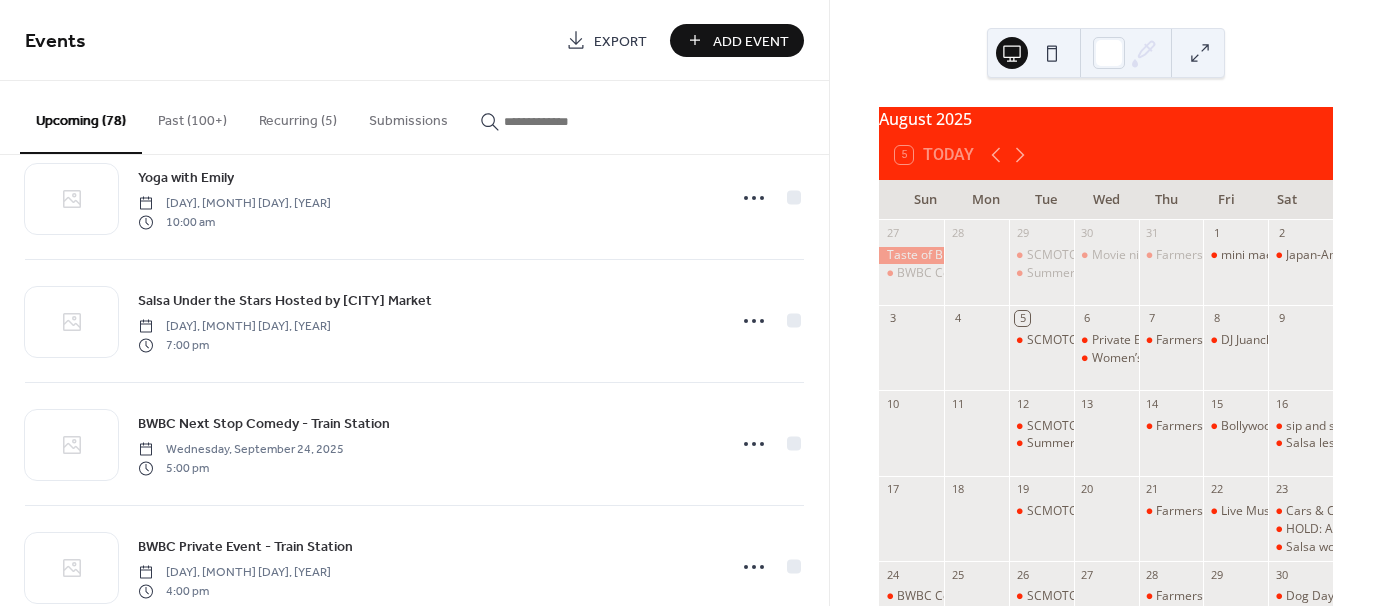 click on "Events Export Add Event" at bounding box center [414, 40] 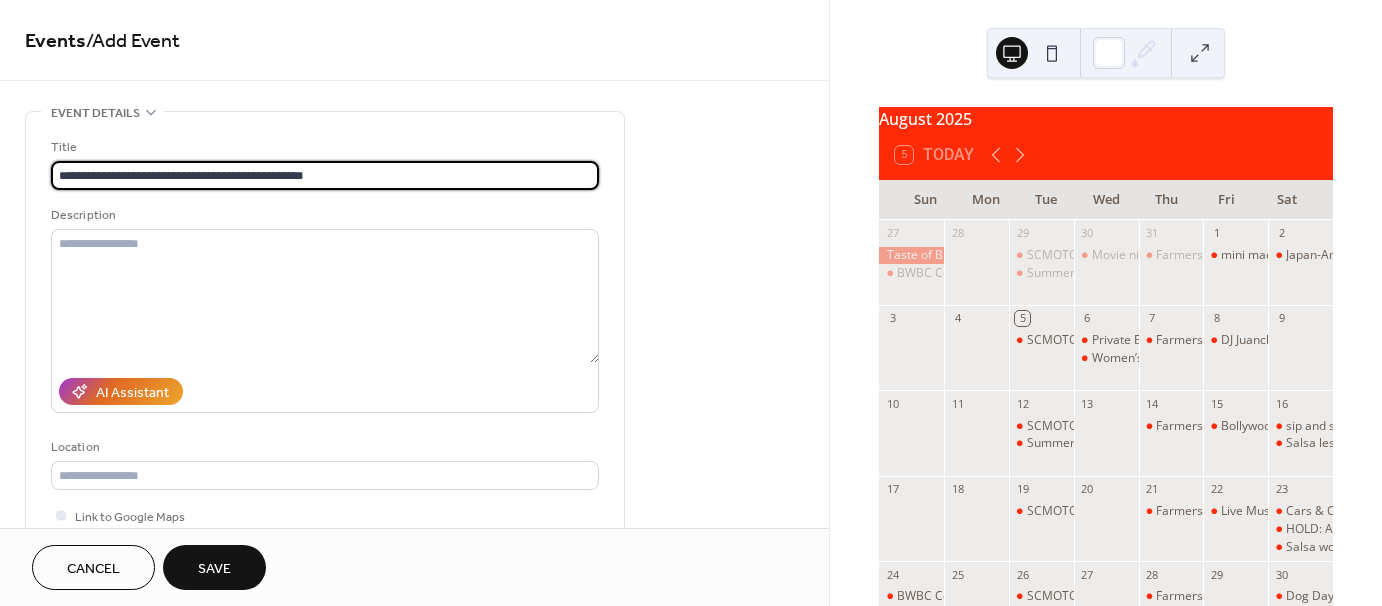 drag, startPoint x: 217, startPoint y: 177, endPoint x: 139, endPoint y: 177, distance: 78 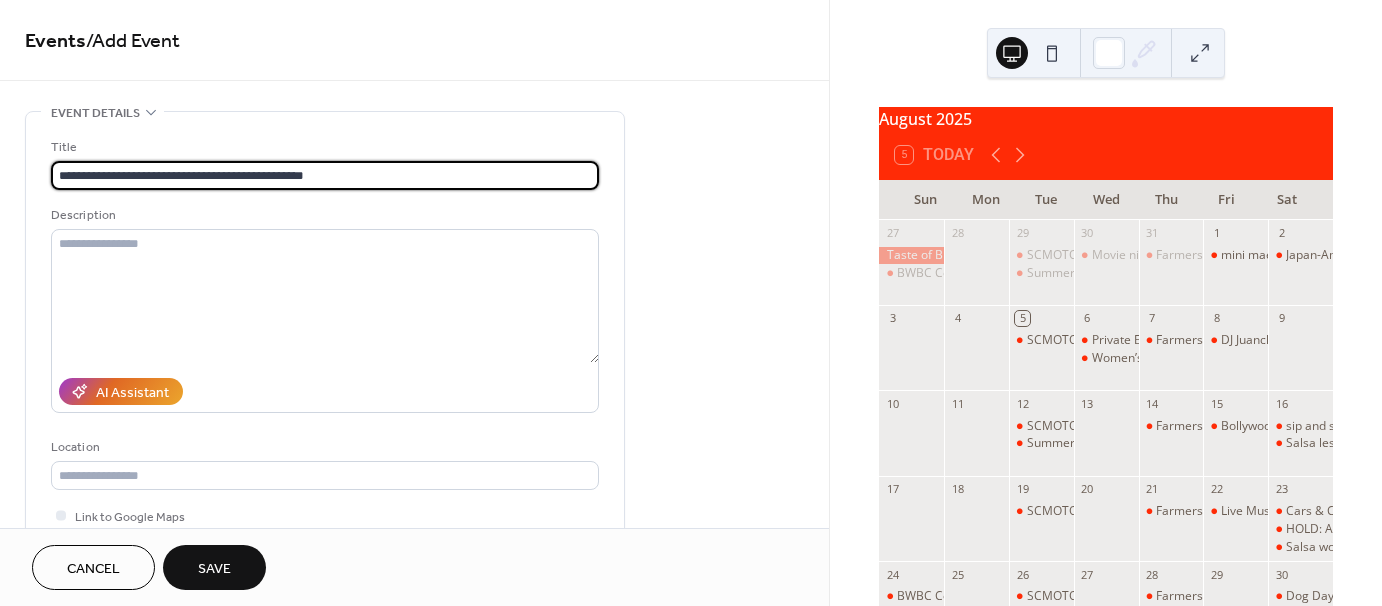click on "**********" at bounding box center (325, 175) 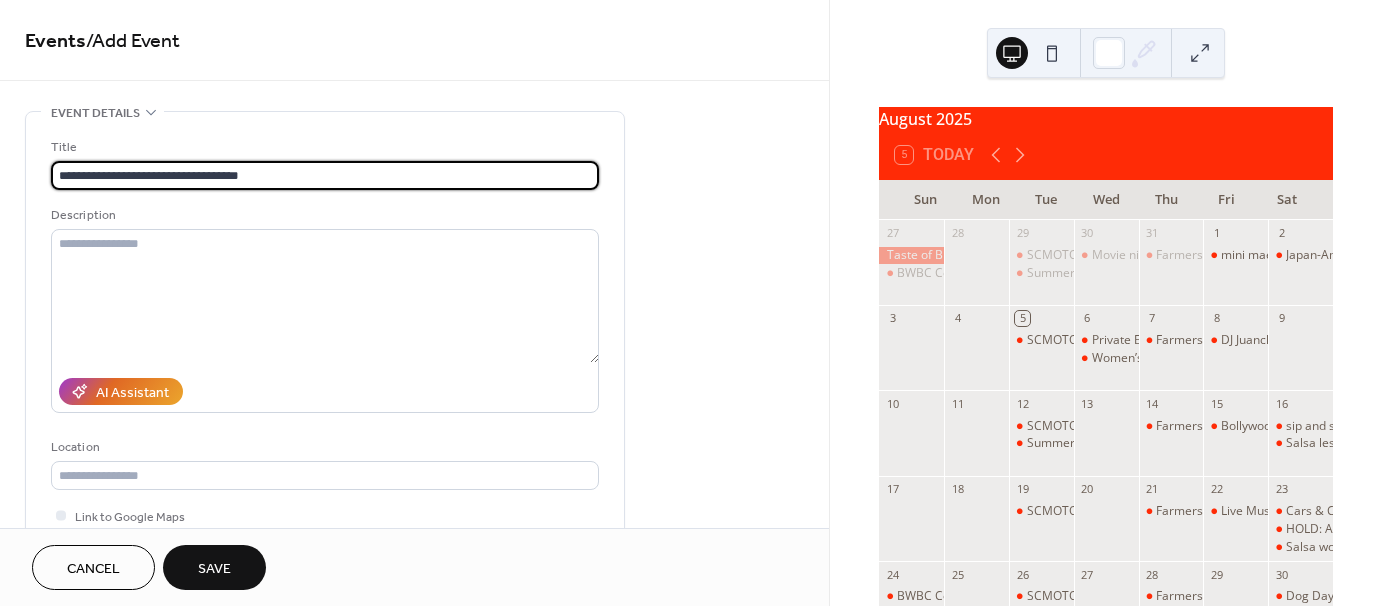 click on "**********" at bounding box center (325, 175) 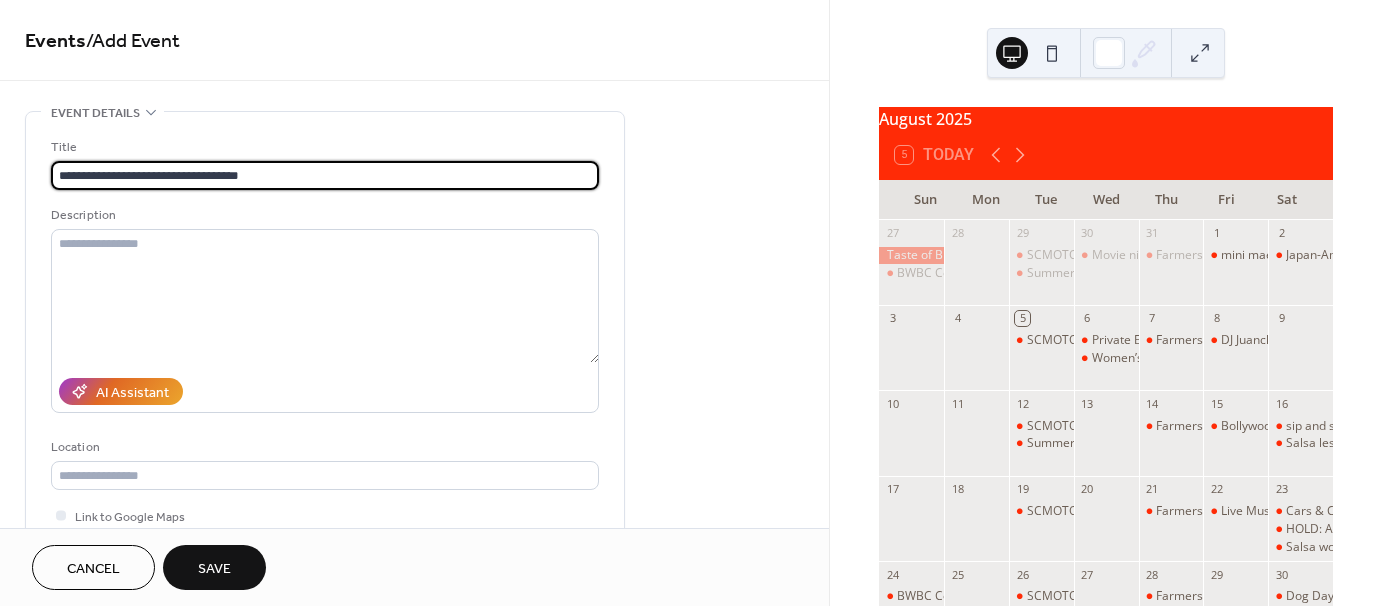 click on "**********" at bounding box center [325, 175] 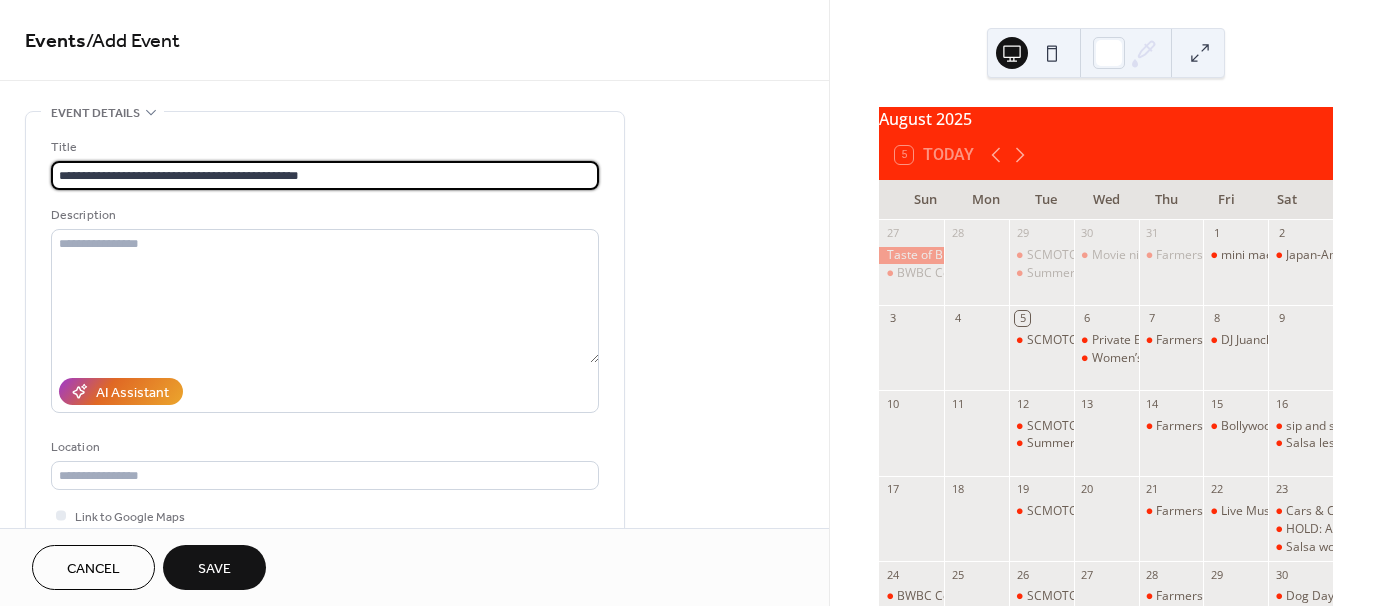 click on "**********" at bounding box center (325, 175) 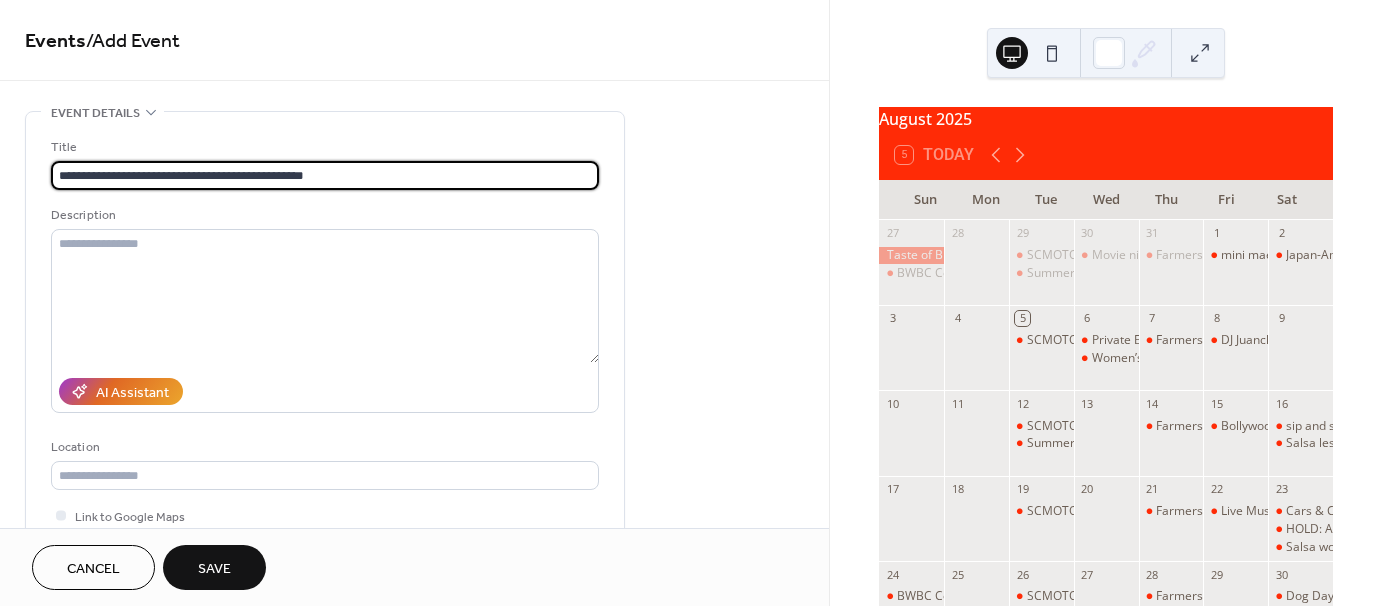 click on "**********" at bounding box center (325, 175) 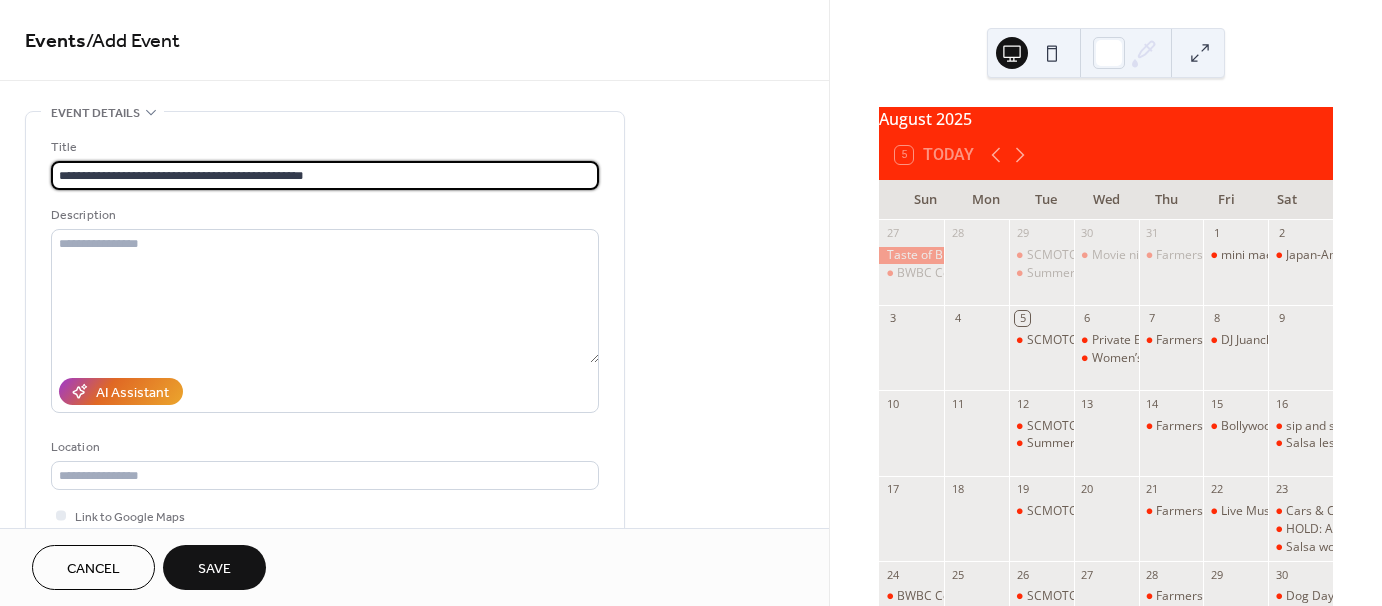 click on "**********" at bounding box center (325, 175) 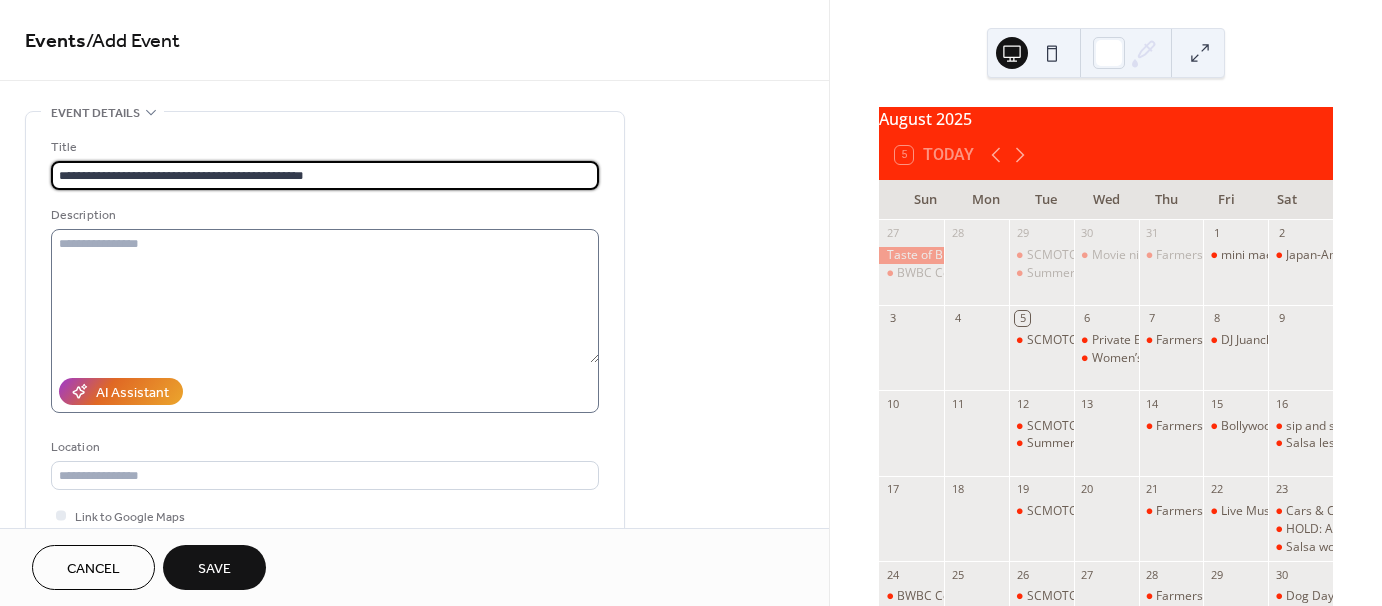 type on "**********" 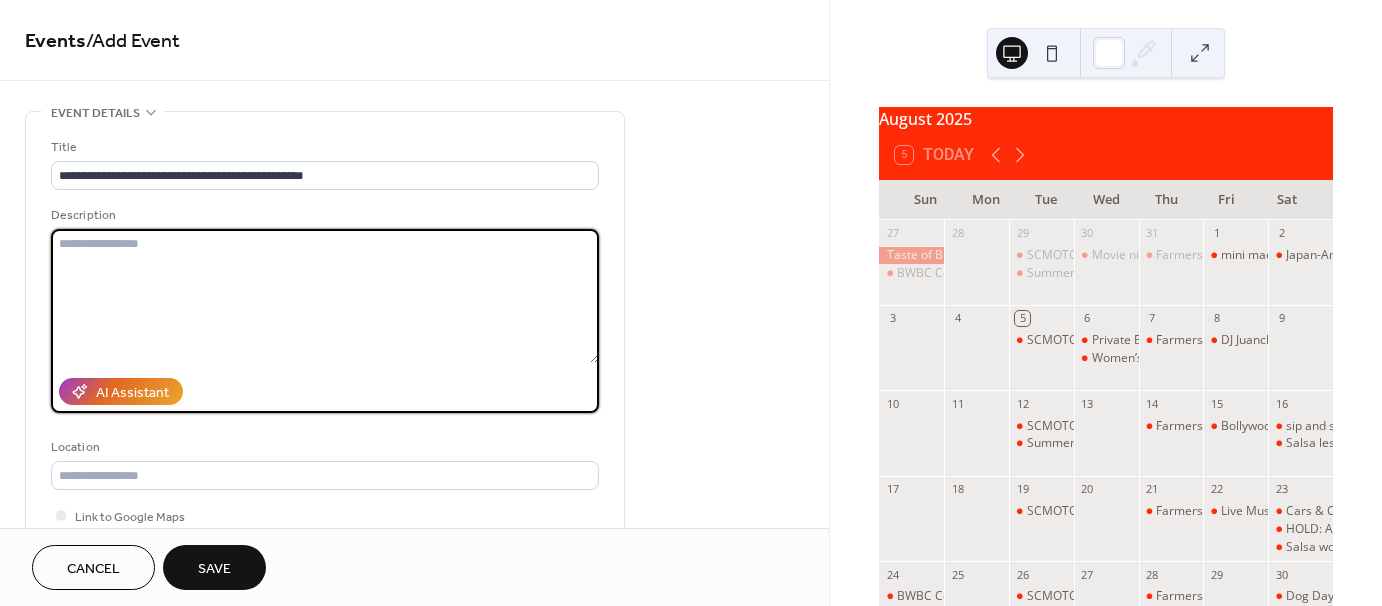 click at bounding box center (325, 296) 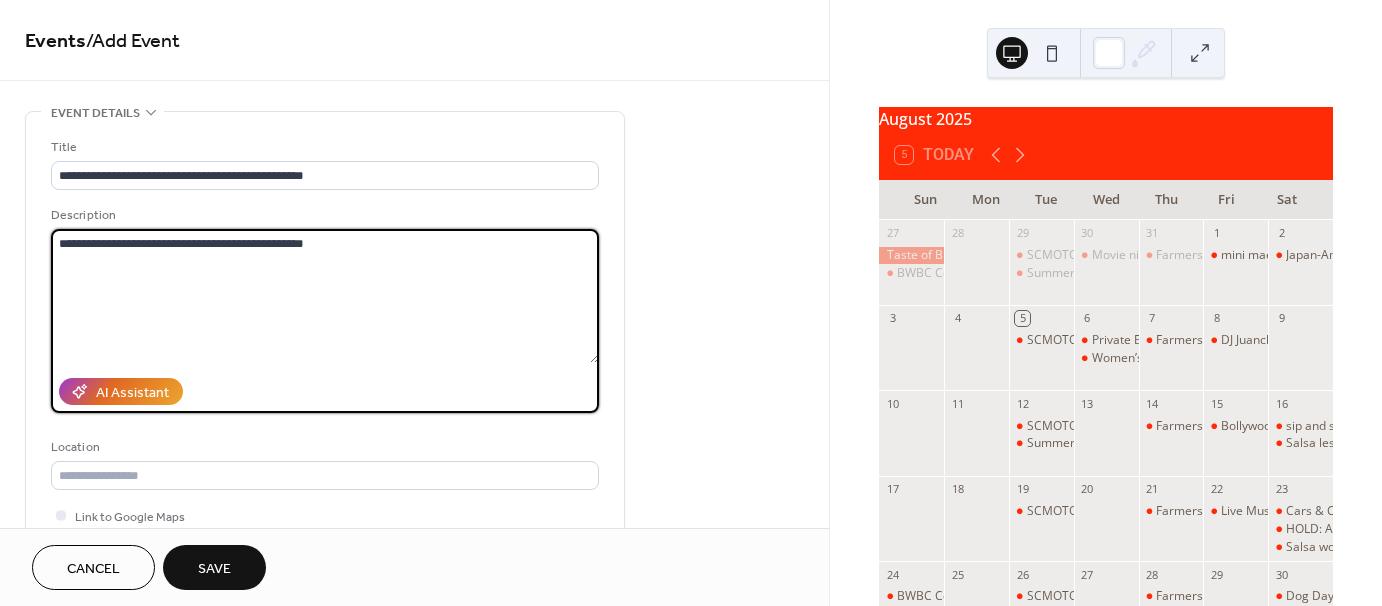 scroll, scrollTop: 52, scrollLeft: 0, axis: vertical 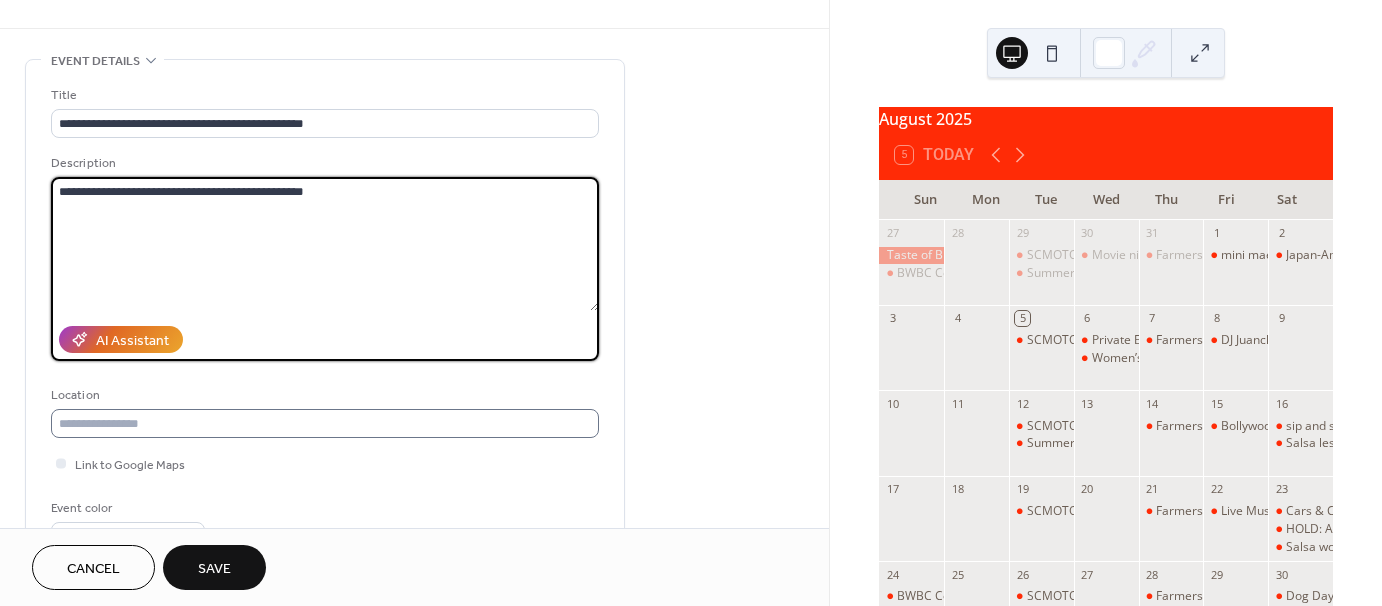 type on "**********" 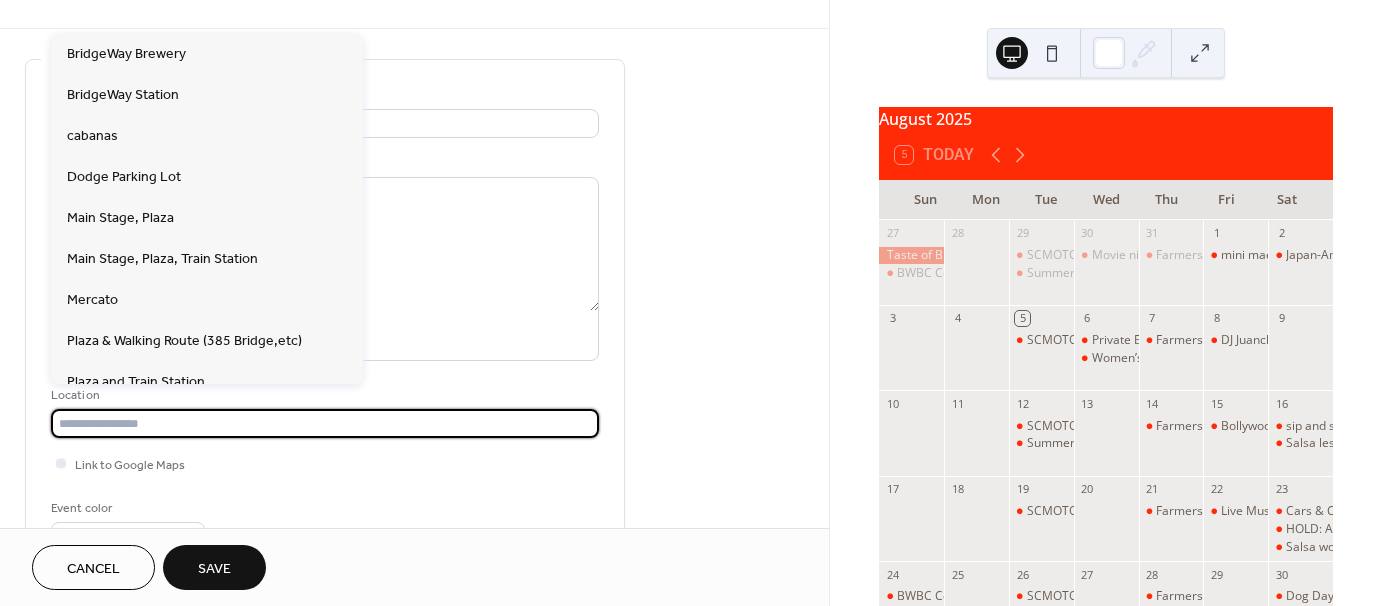 click at bounding box center [325, 423] 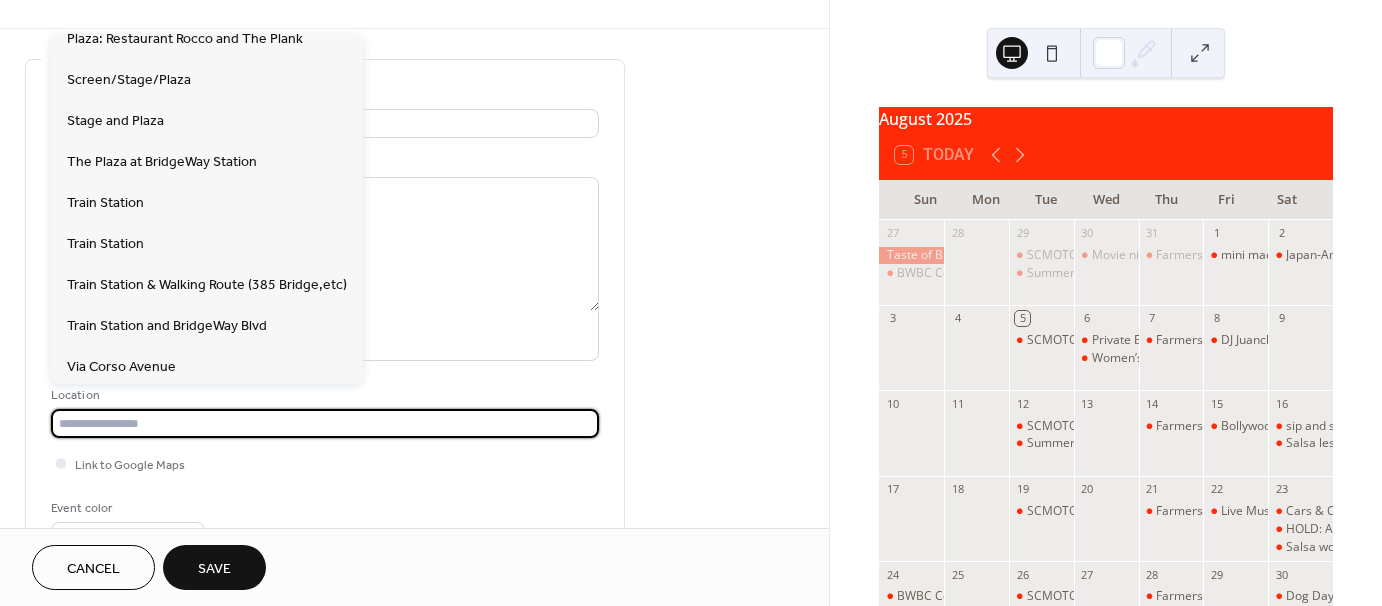 scroll, scrollTop: 388, scrollLeft: 0, axis: vertical 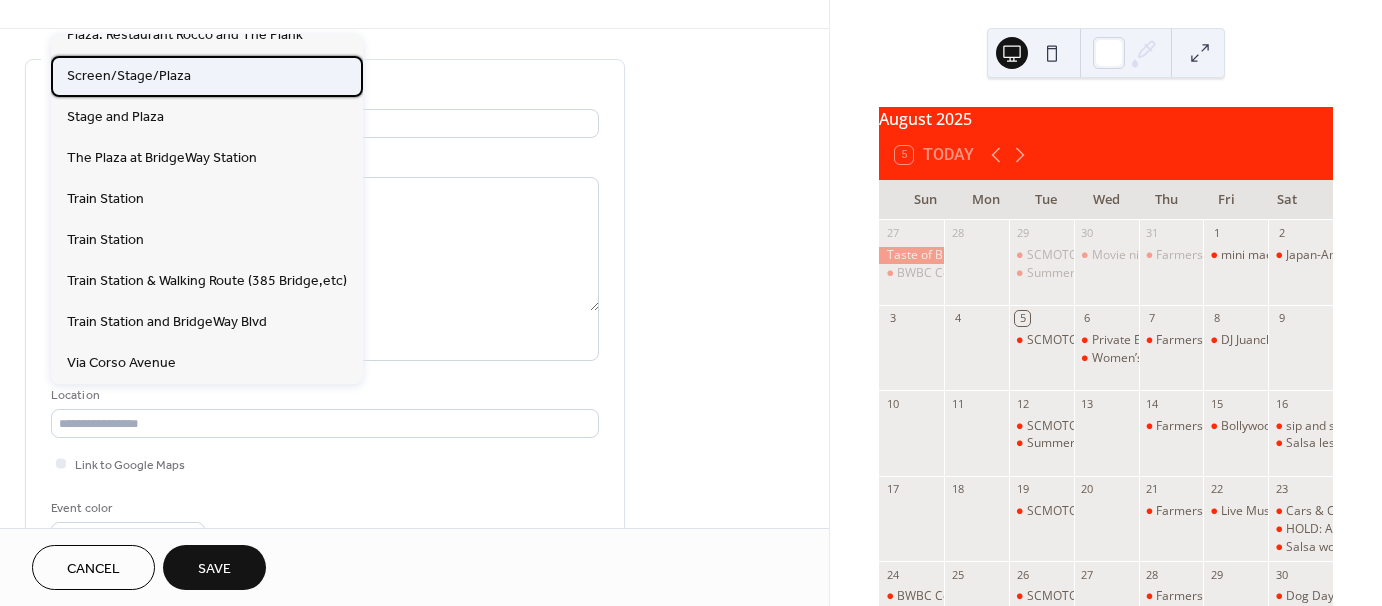 click on "Screen/Stage/Plaza" at bounding box center [129, 75] 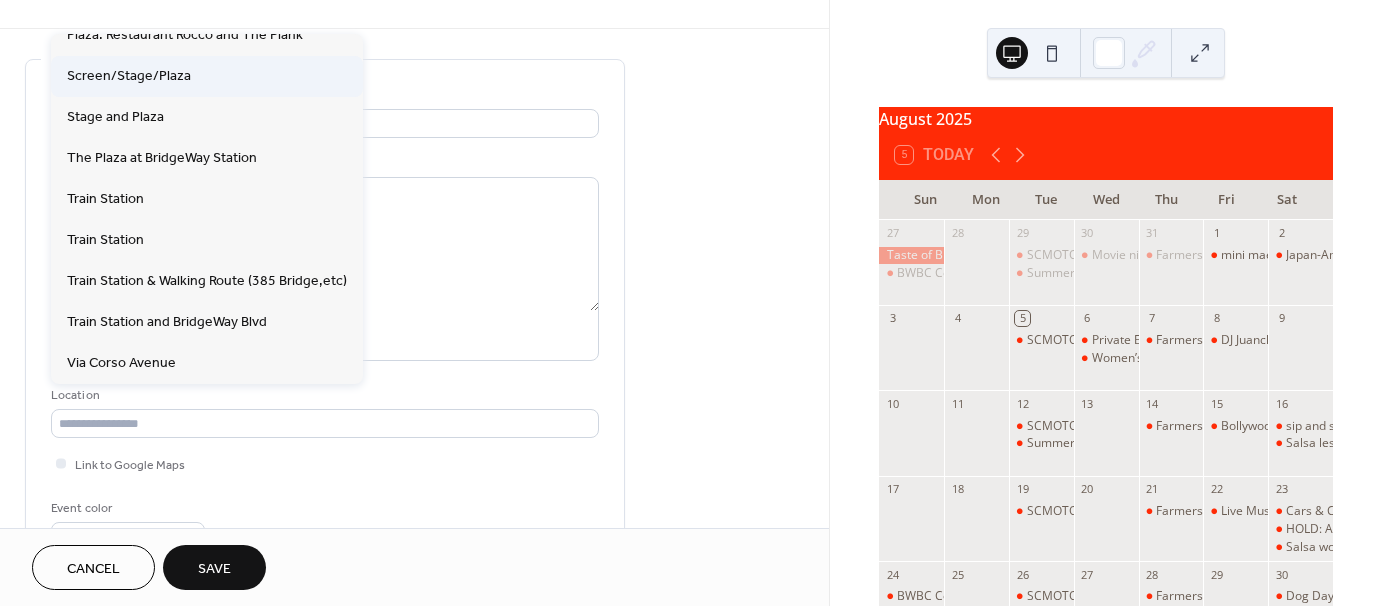 type on "**********" 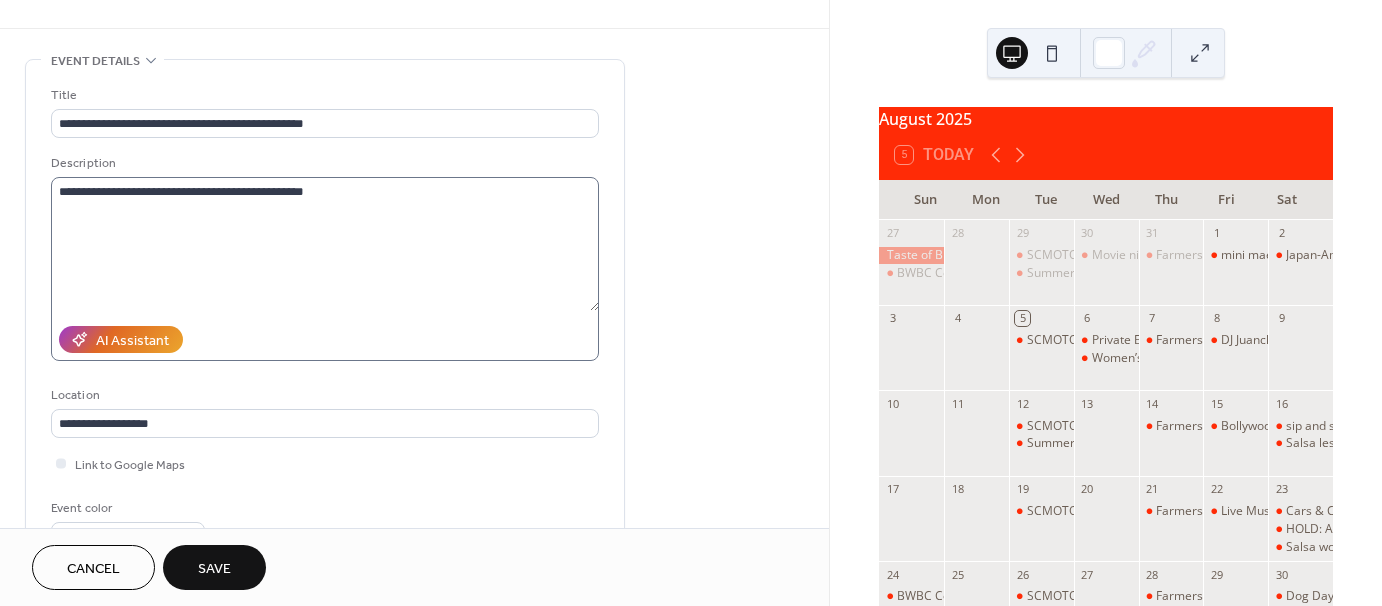 scroll, scrollTop: 448, scrollLeft: 0, axis: vertical 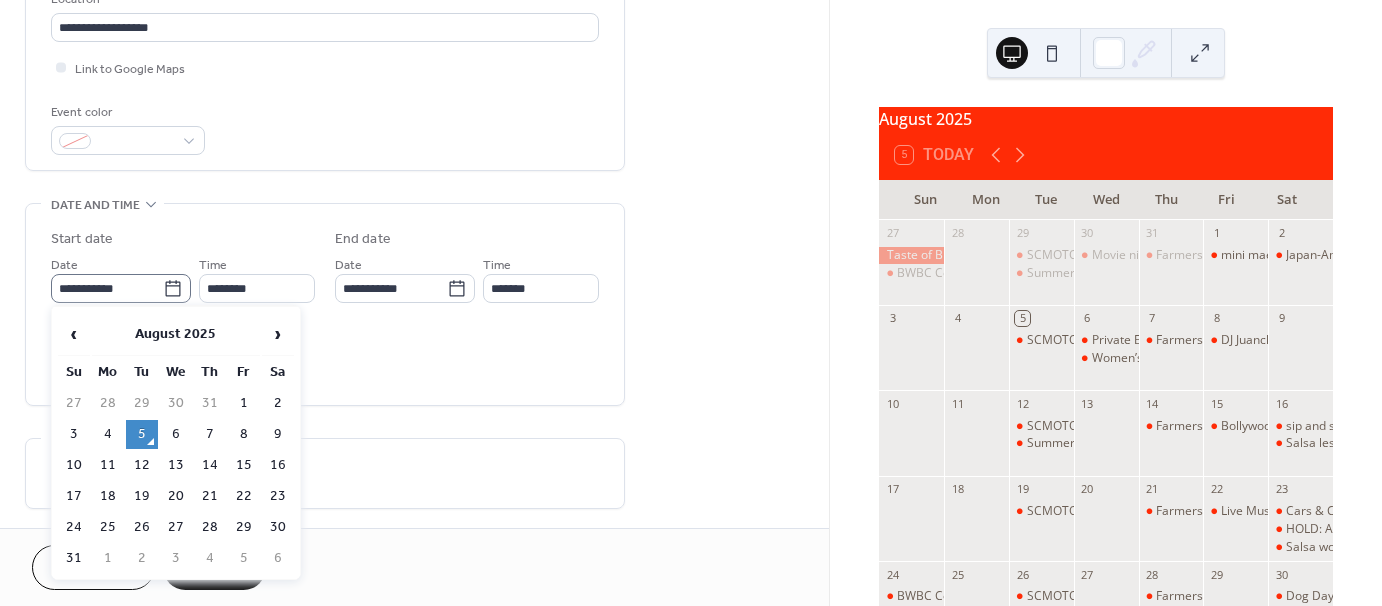 click 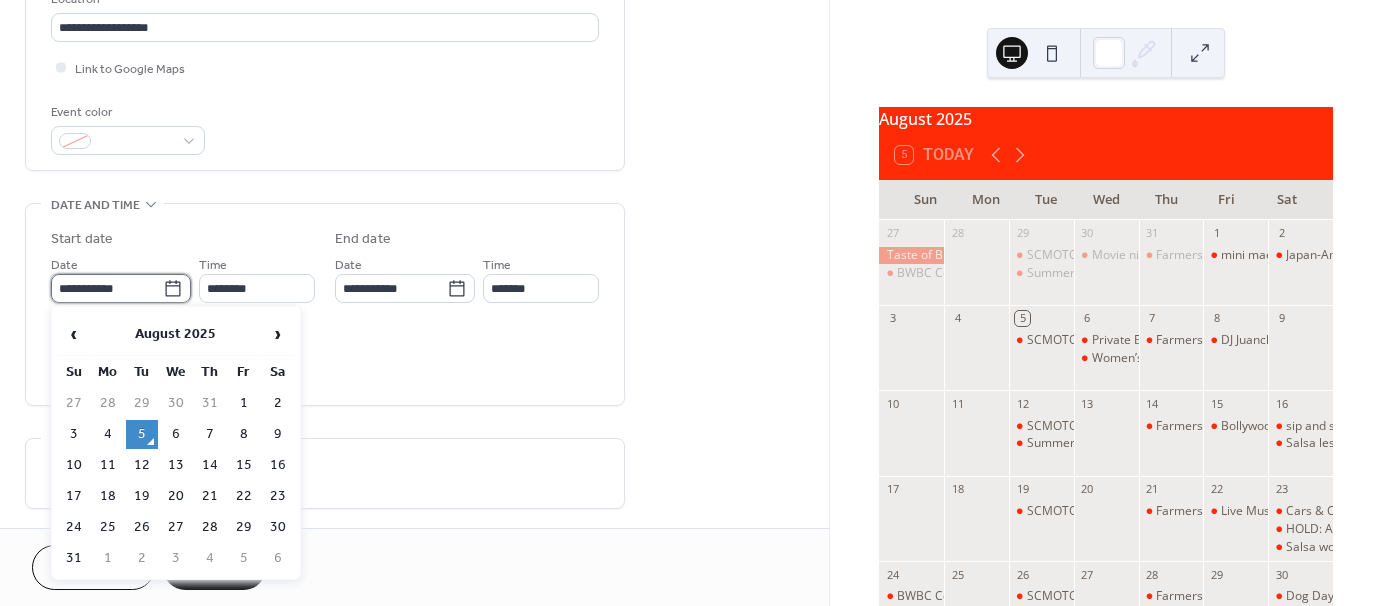 click on "**********" at bounding box center (107, 288) 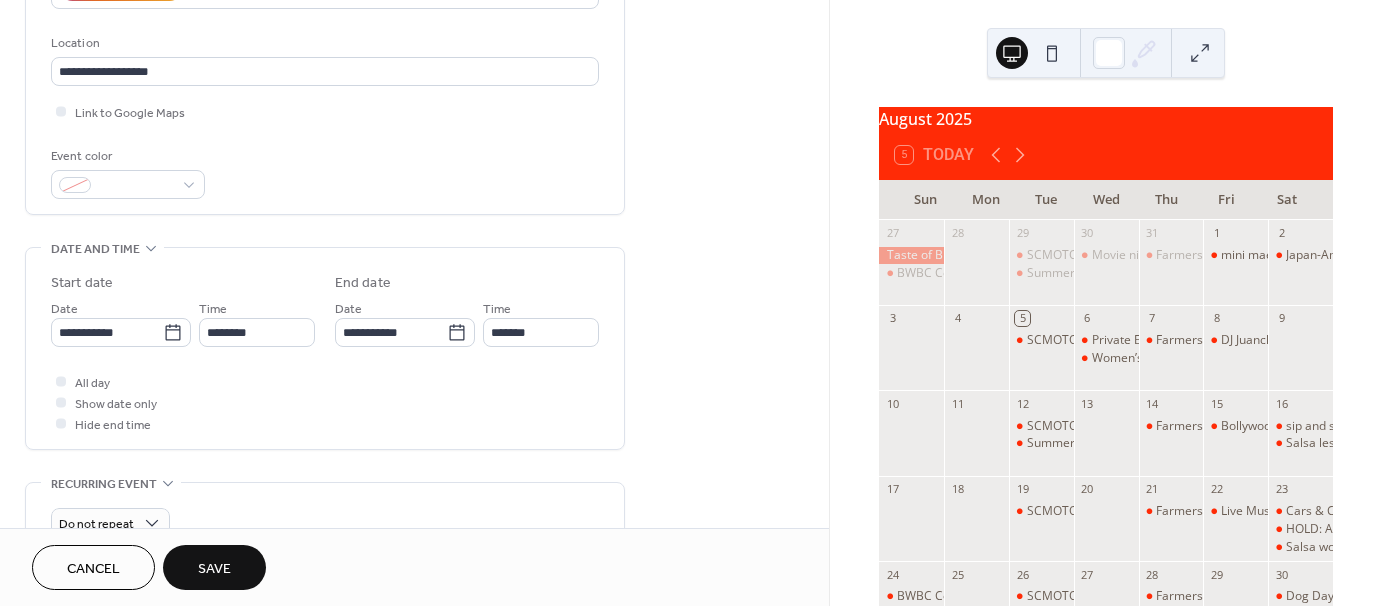 click on "Event color" at bounding box center (325, 172) 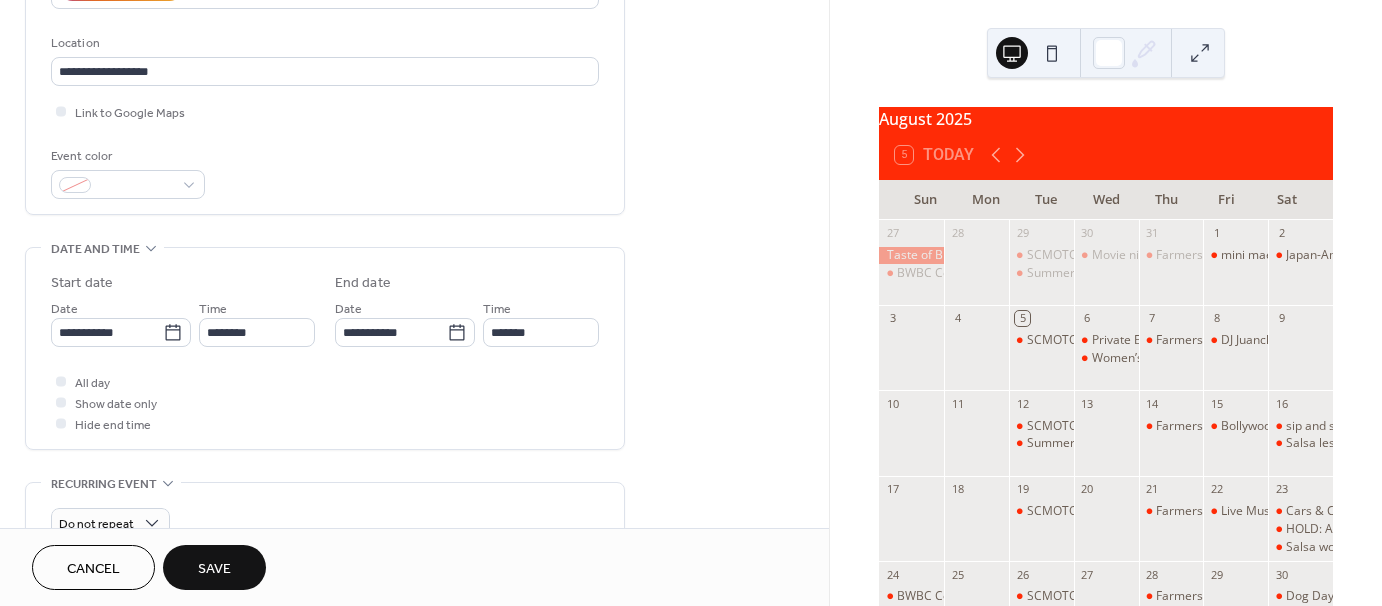 scroll, scrollTop: 563, scrollLeft: 0, axis: vertical 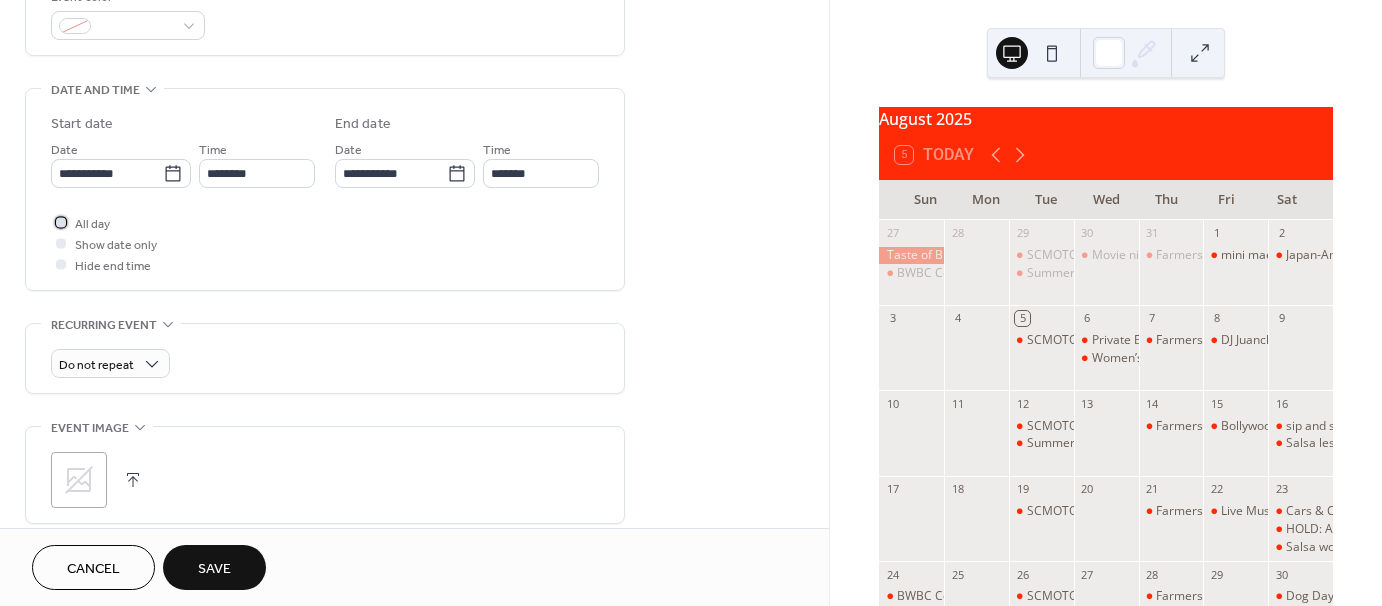 click on "All day" at bounding box center [92, 224] 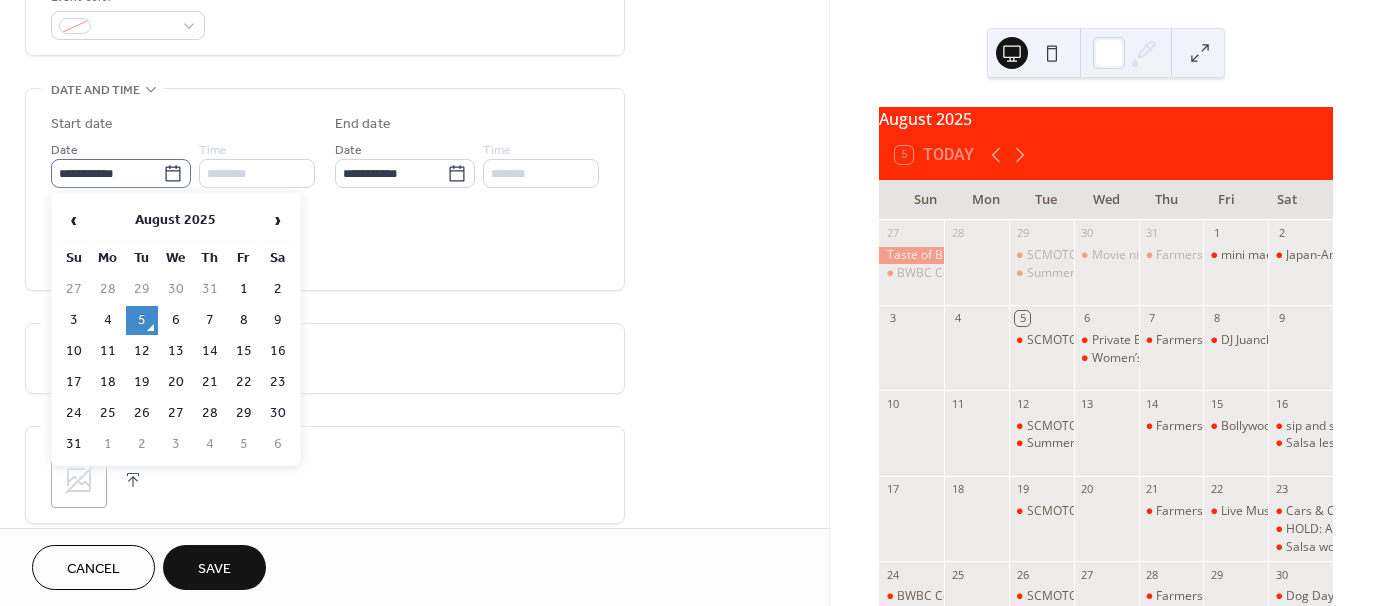 click 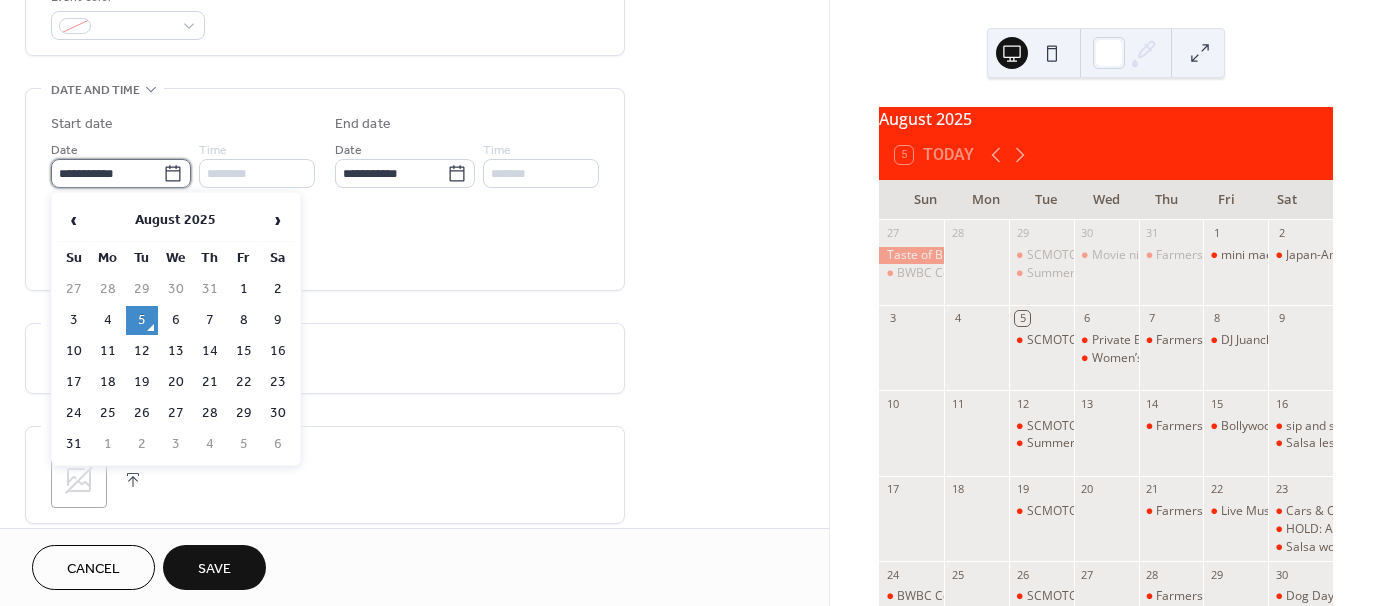 click on "**********" at bounding box center (107, 173) 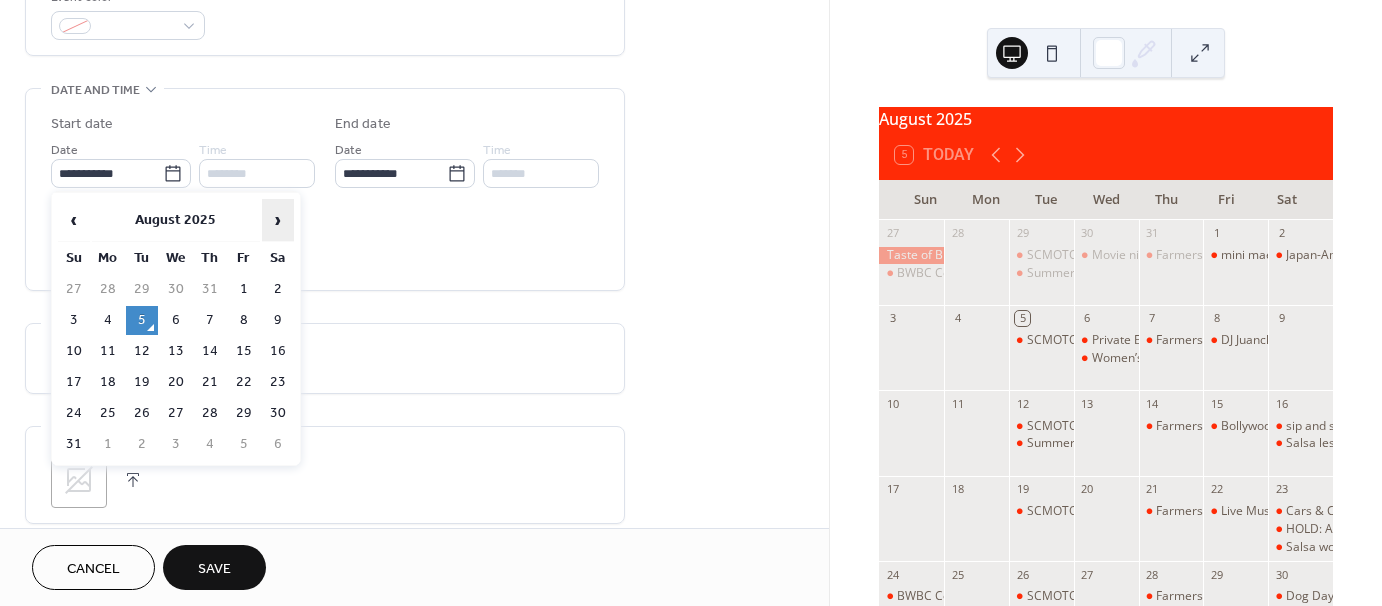 click on "›" at bounding box center (278, 220) 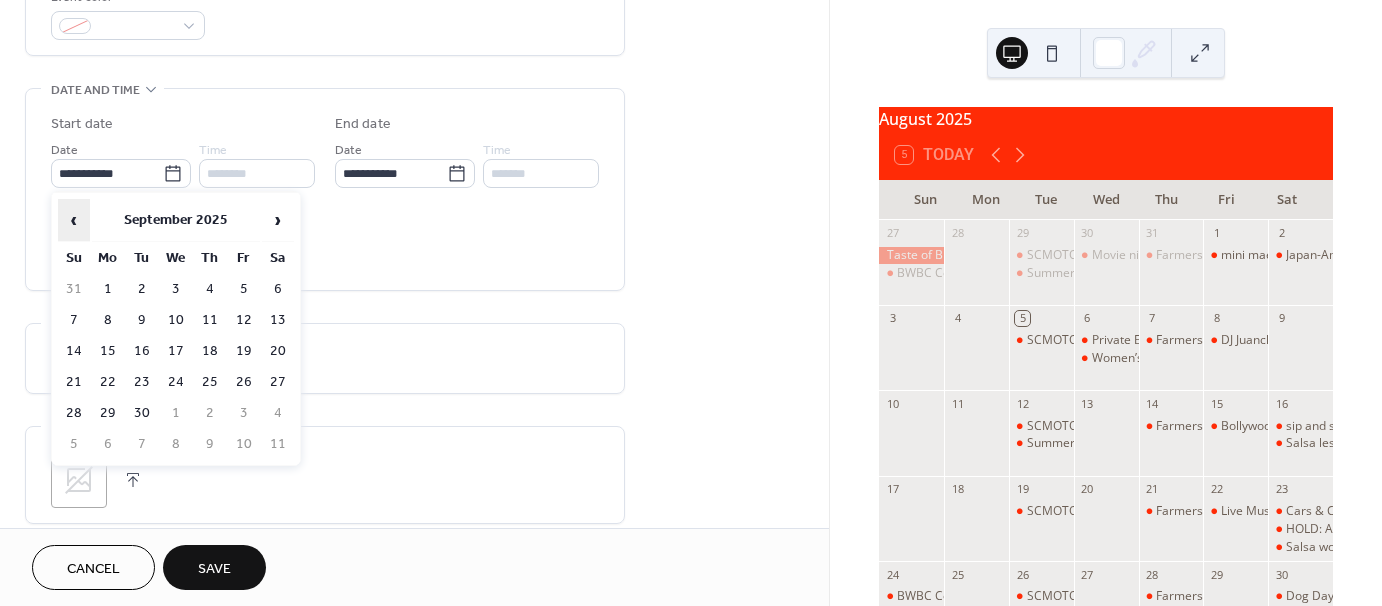 click on "‹" at bounding box center [74, 220] 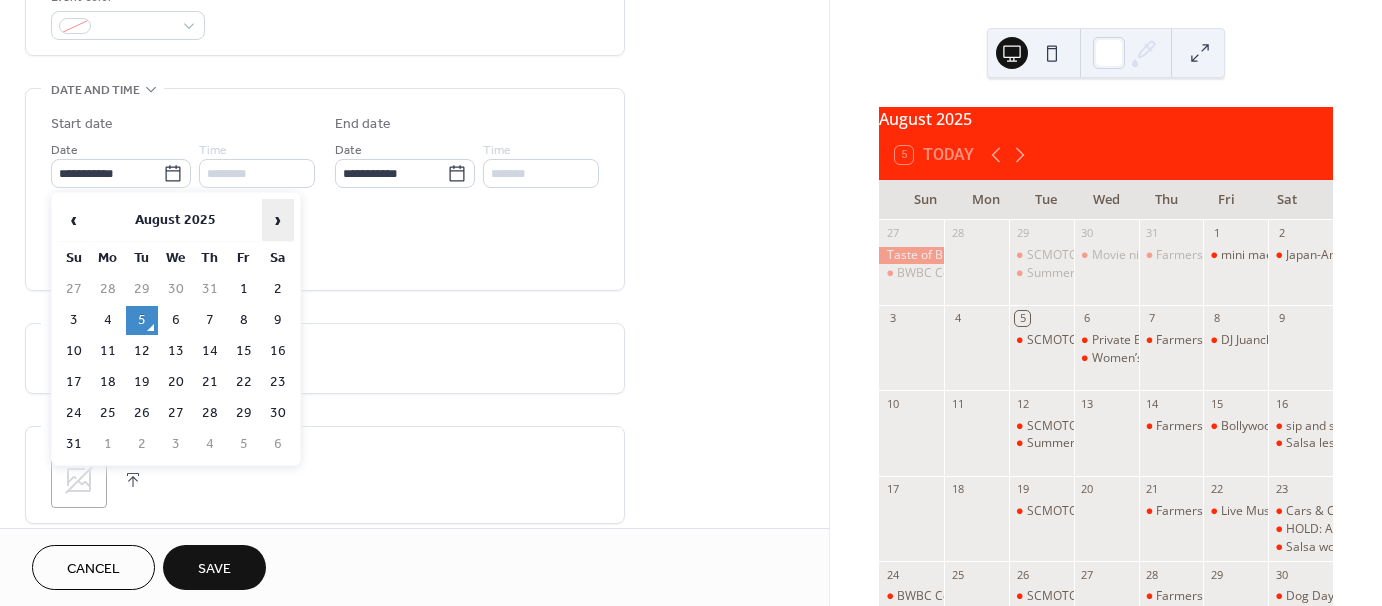 click on "›" at bounding box center (278, 220) 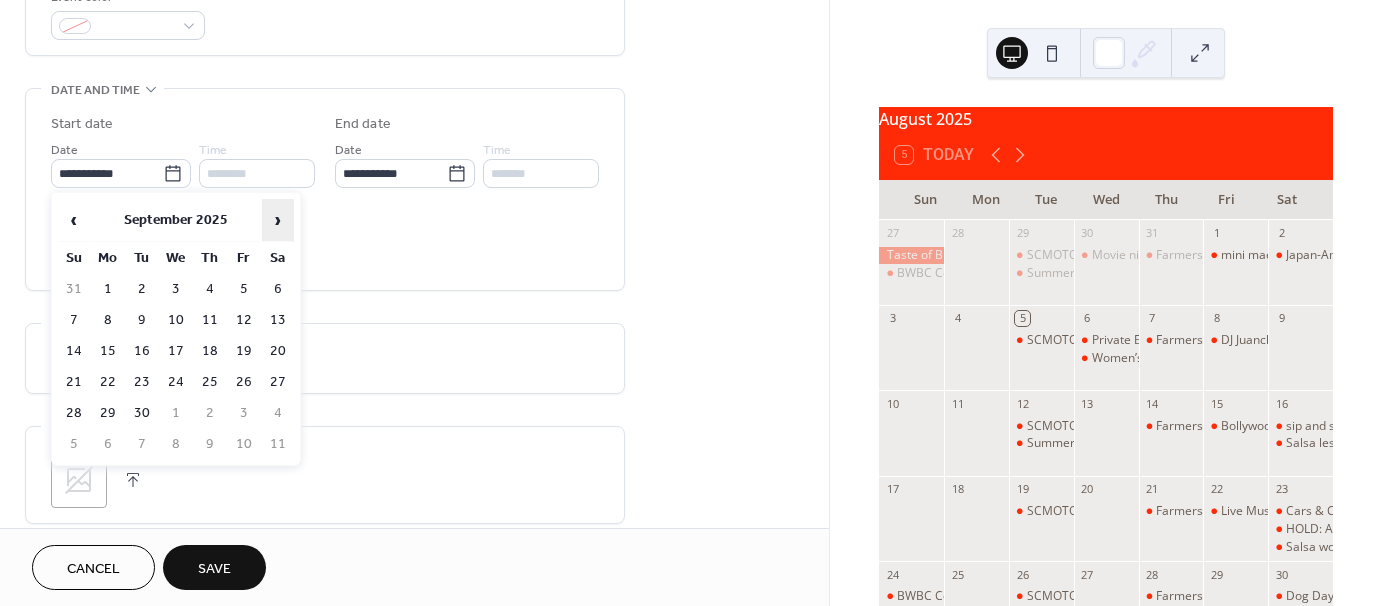 click on "›" at bounding box center [278, 220] 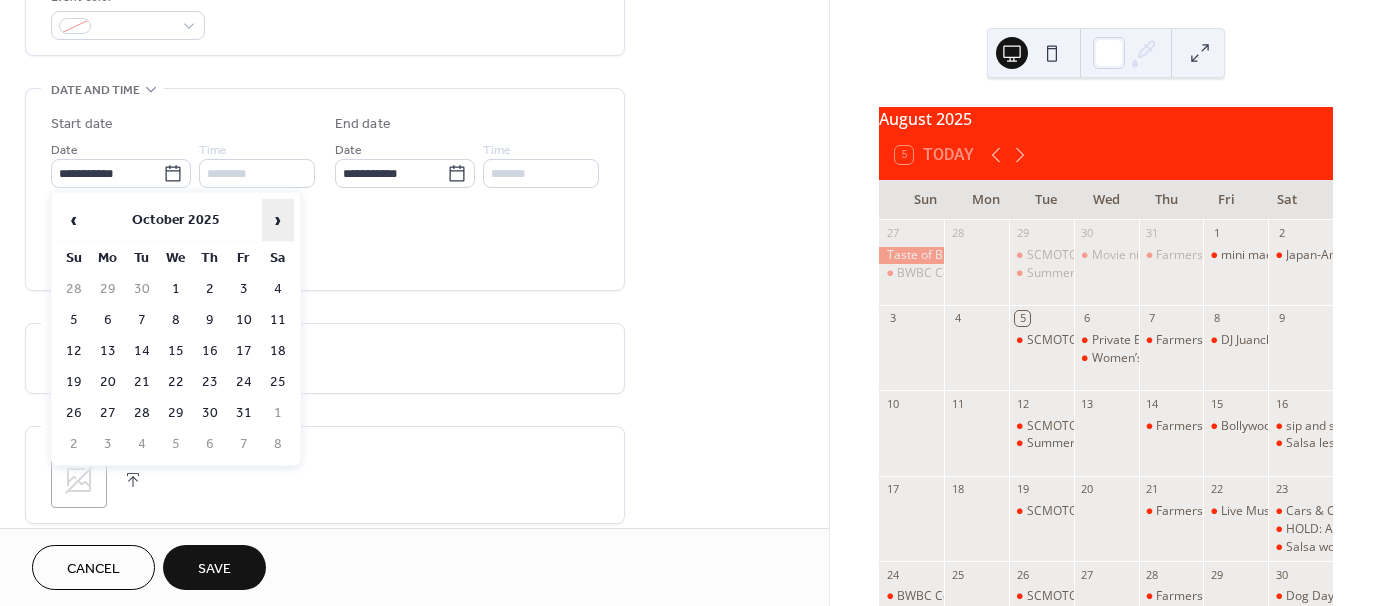 click on "›" at bounding box center [278, 220] 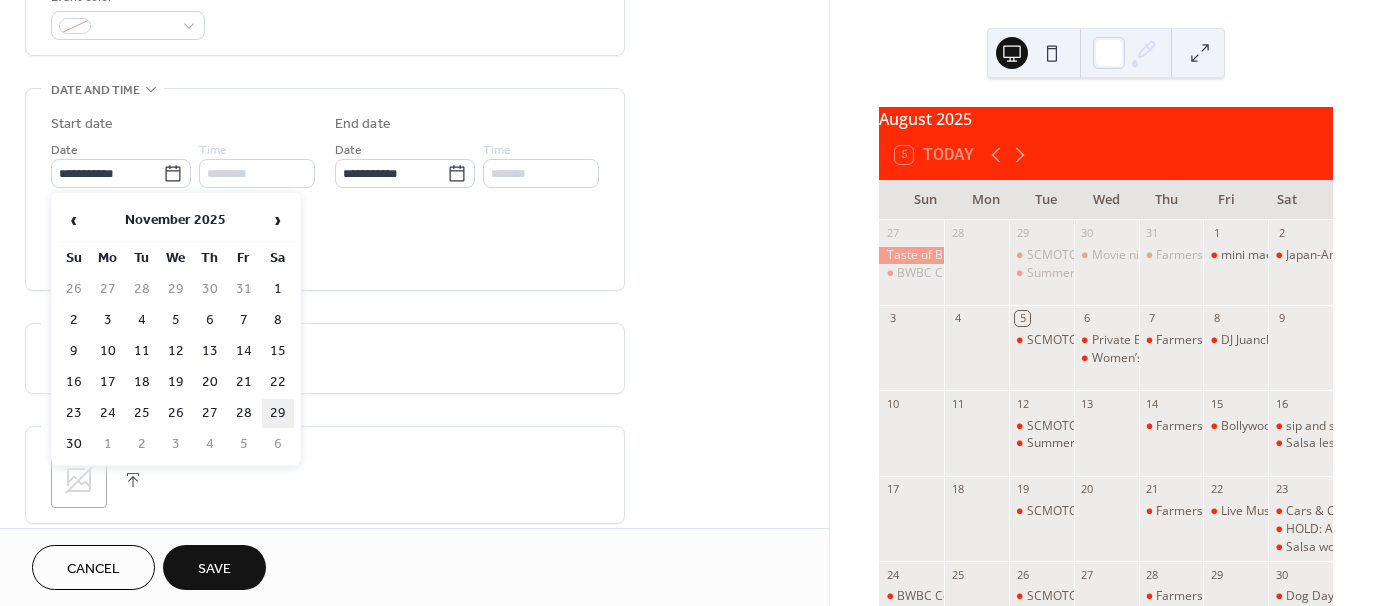 click on "29" at bounding box center [278, 413] 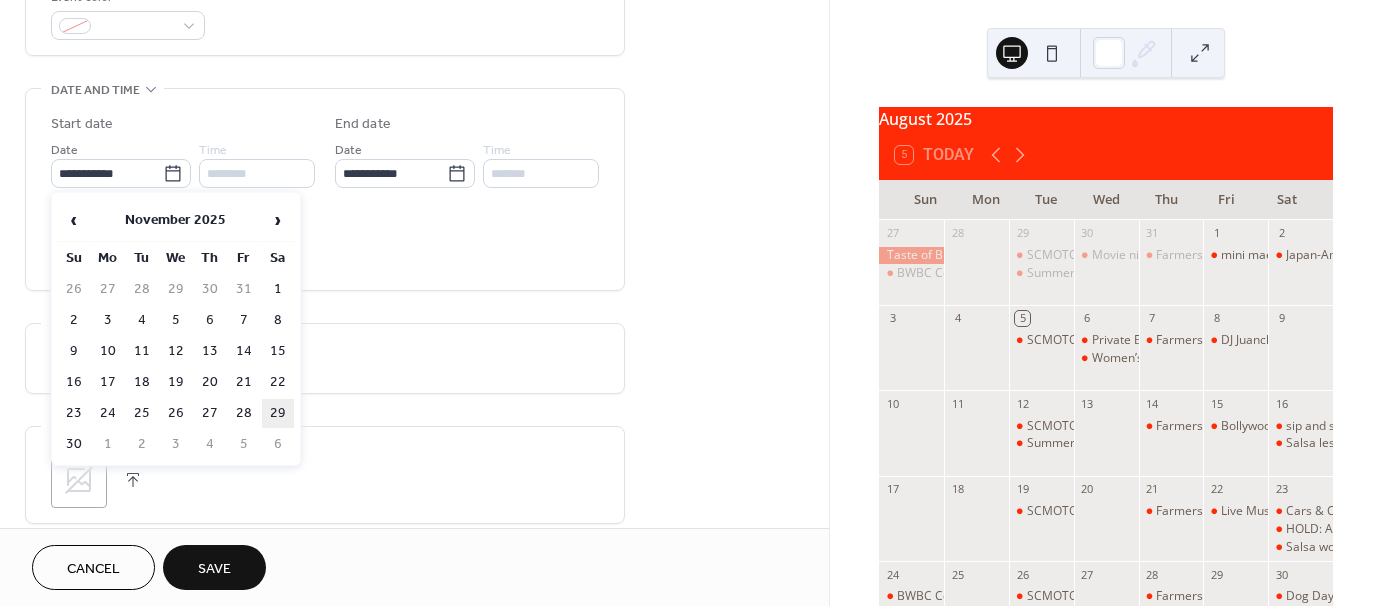 type on "**********" 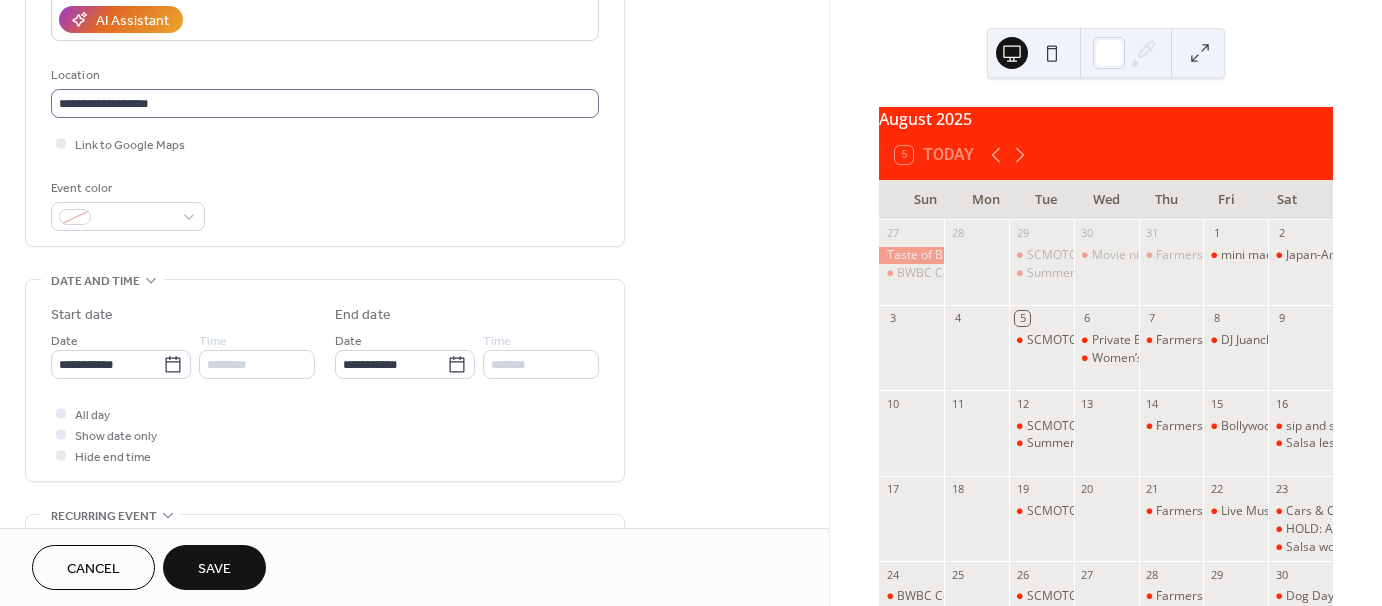 scroll, scrollTop: 368, scrollLeft: 0, axis: vertical 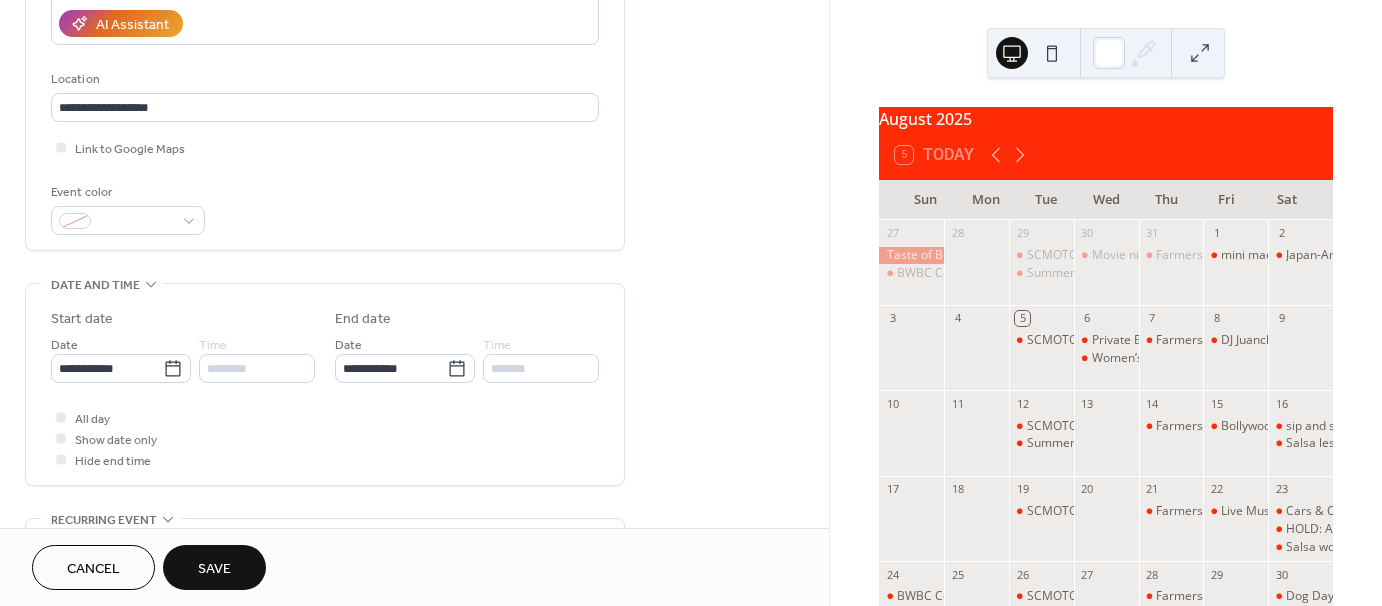 click on "********" at bounding box center (257, 368) 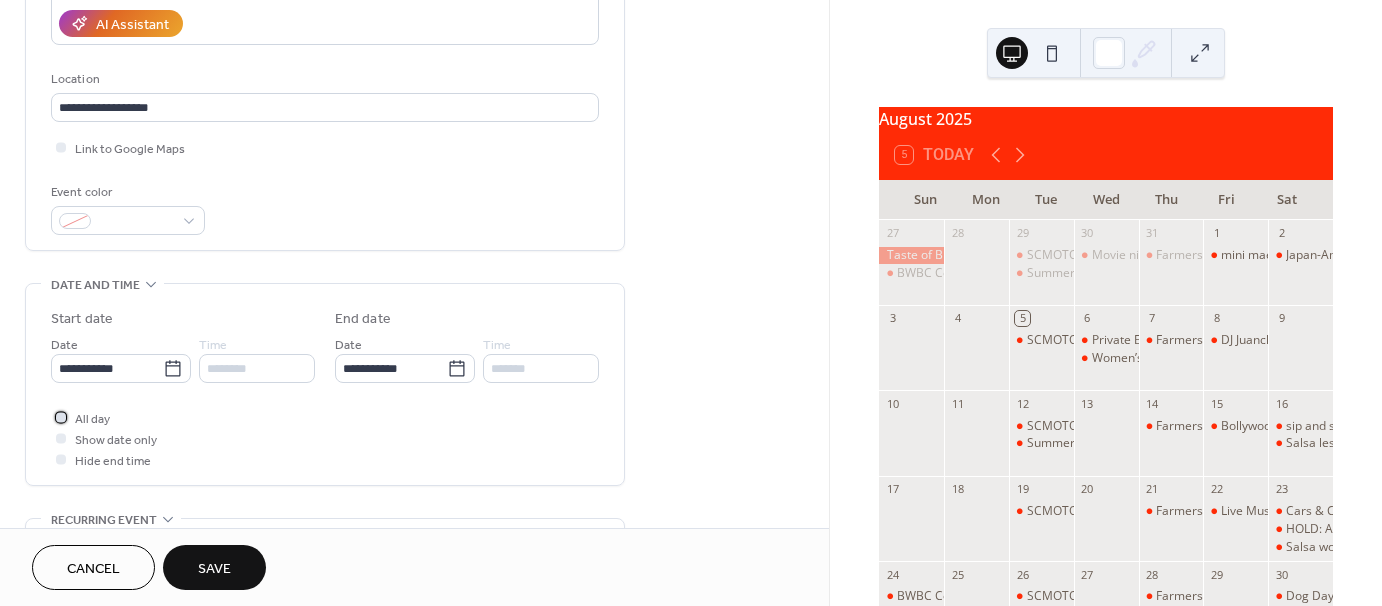 click on "All day" at bounding box center (92, 419) 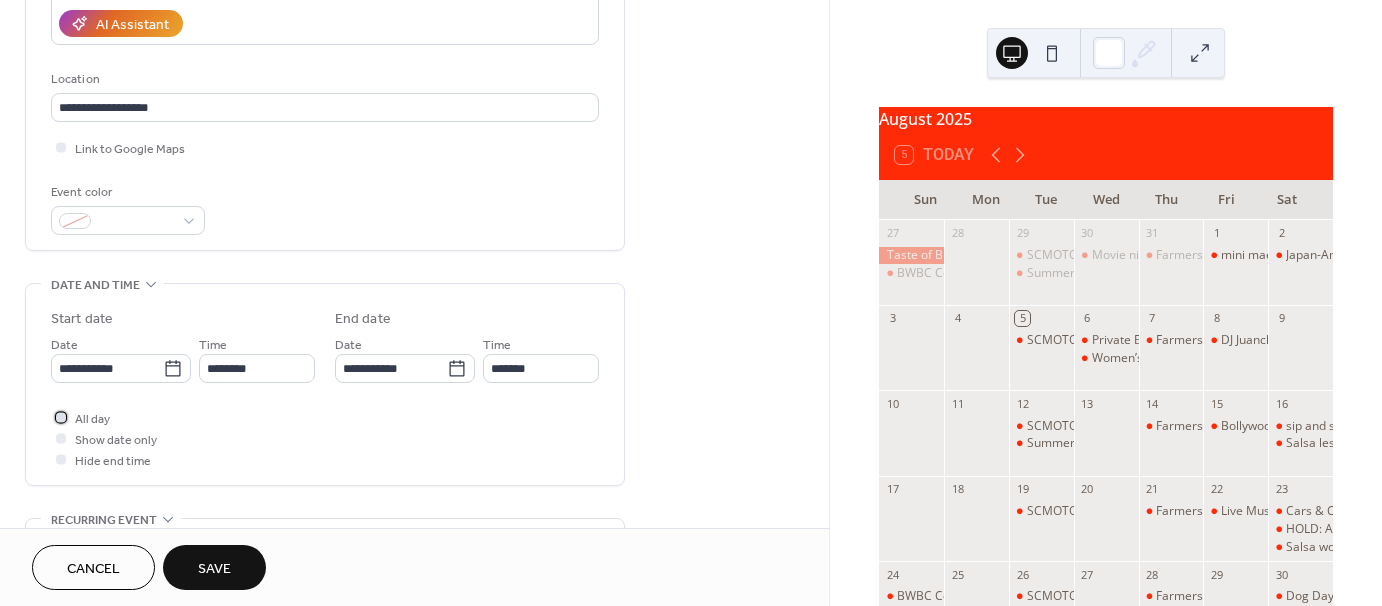 click on "All day" at bounding box center (92, 419) 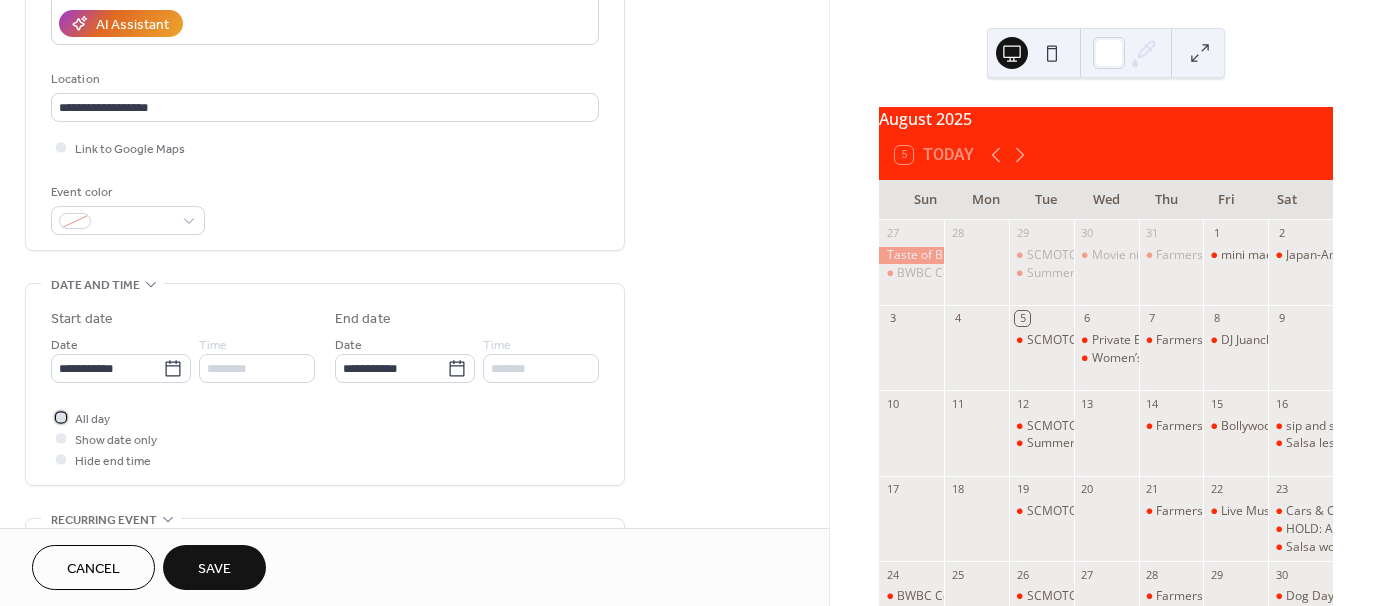 click on "All day" at bounding box center (92, 419) 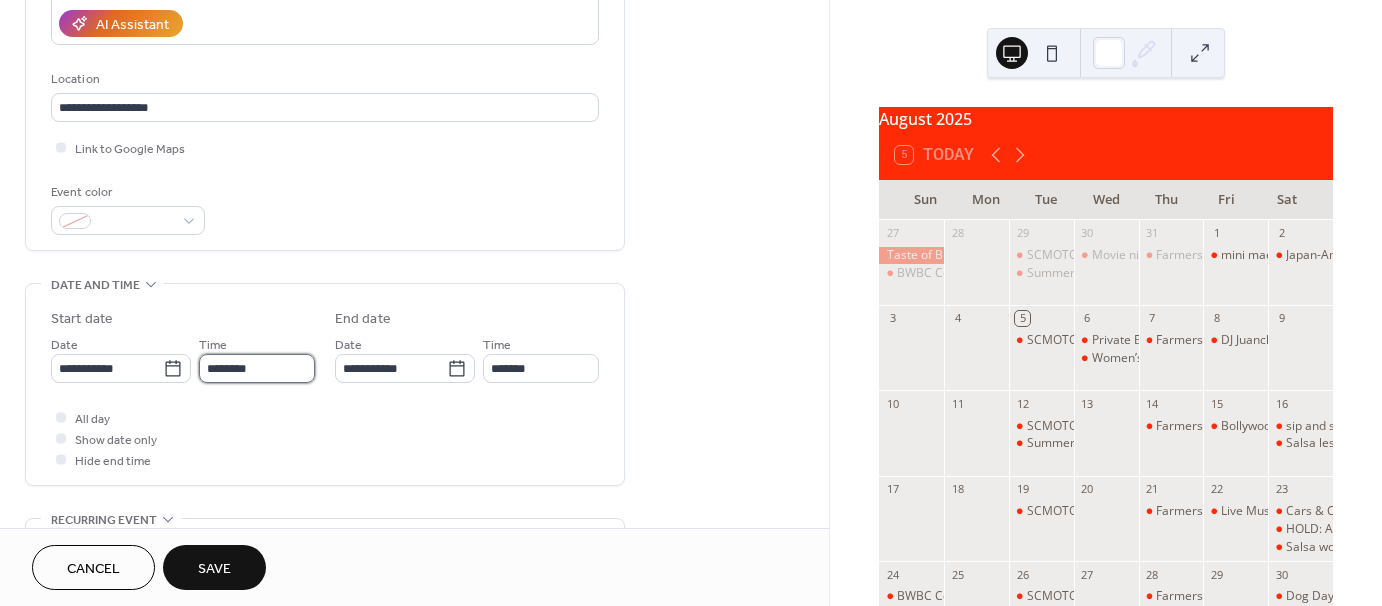 click on "********" at bounding box center (257, 368) 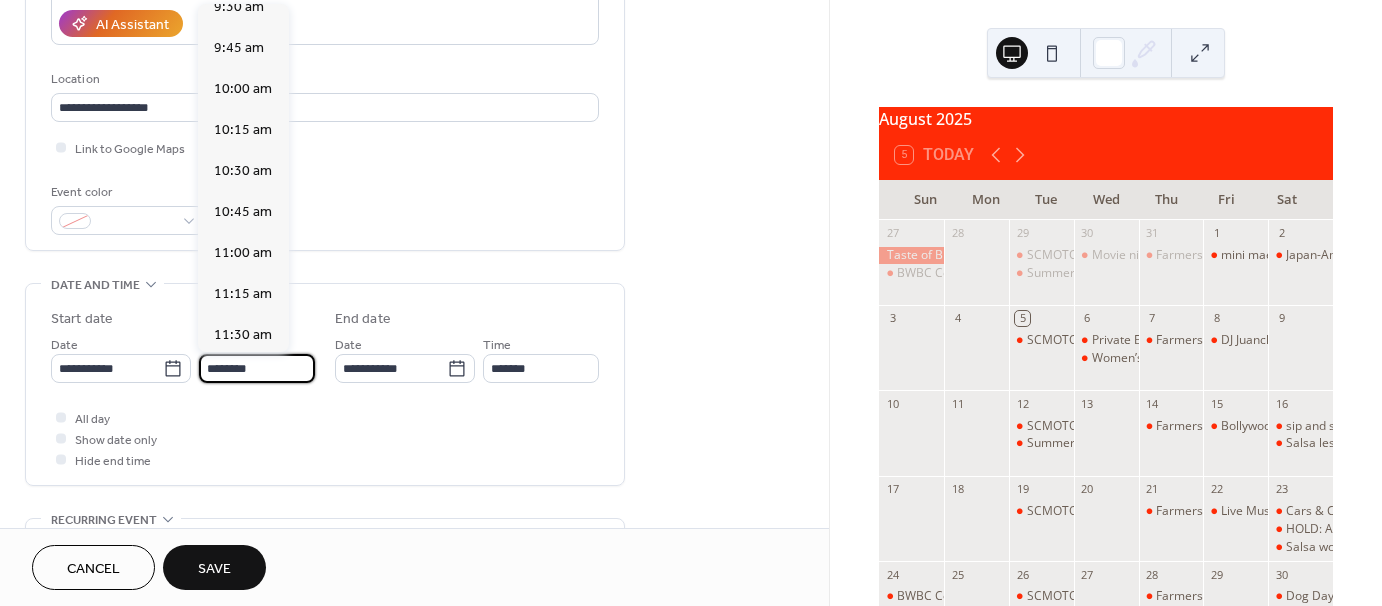 scroll, scrollTop: 1568, scrollLeft: 0, axis: vertical 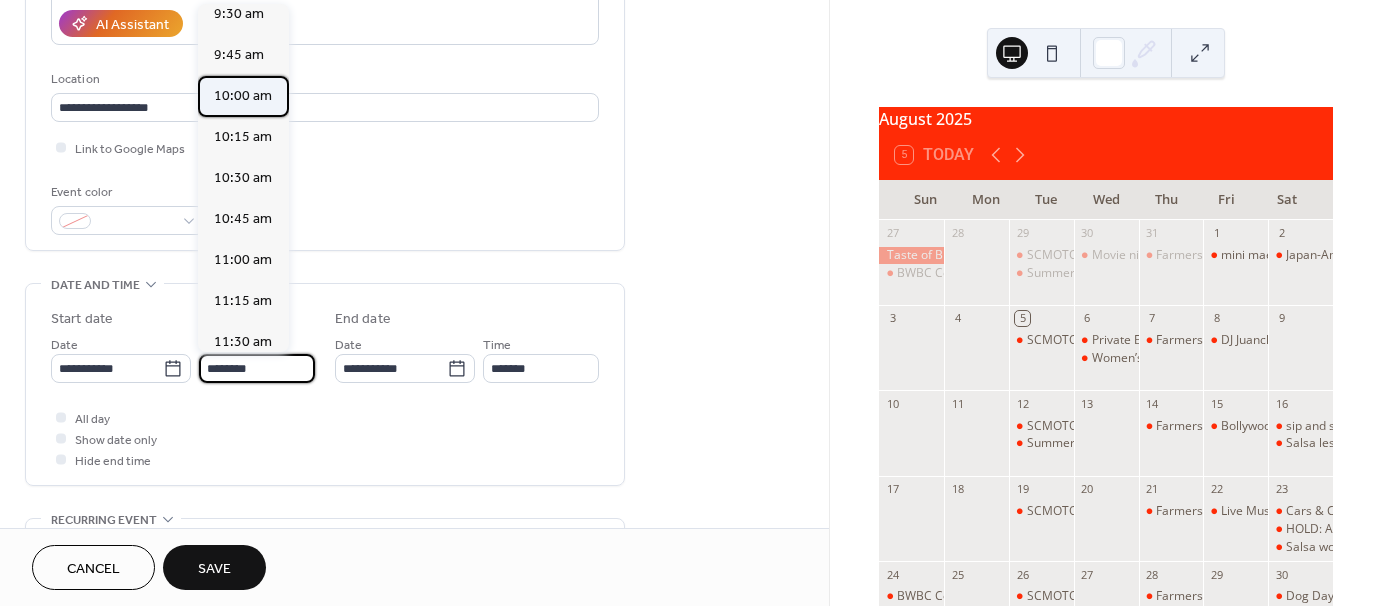 click on "10:00 am" at bounding box center (243, 96) 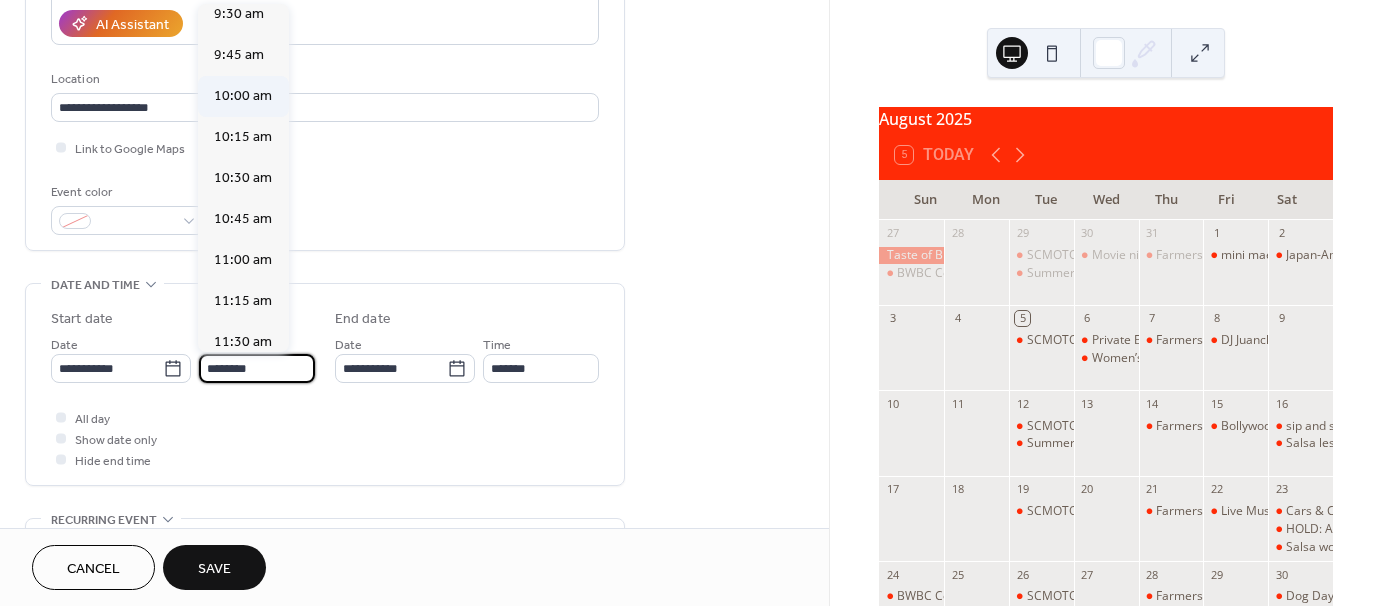 type on "********" 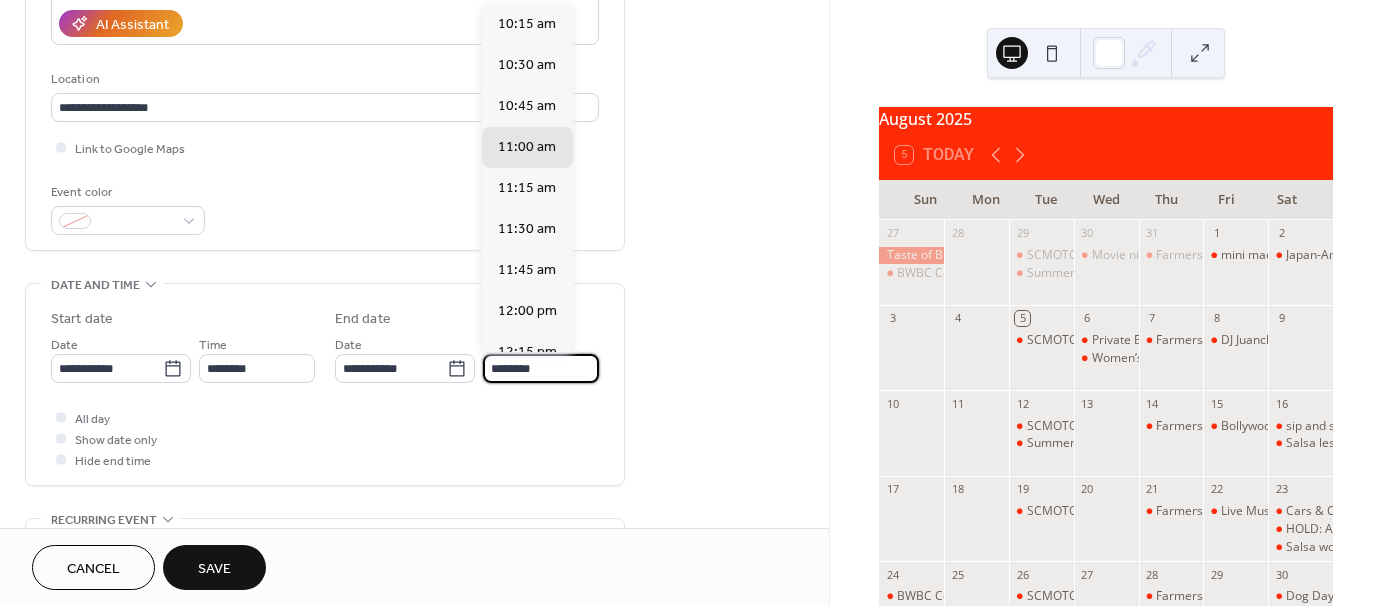 click on "********" at bounding box center [541, 368] 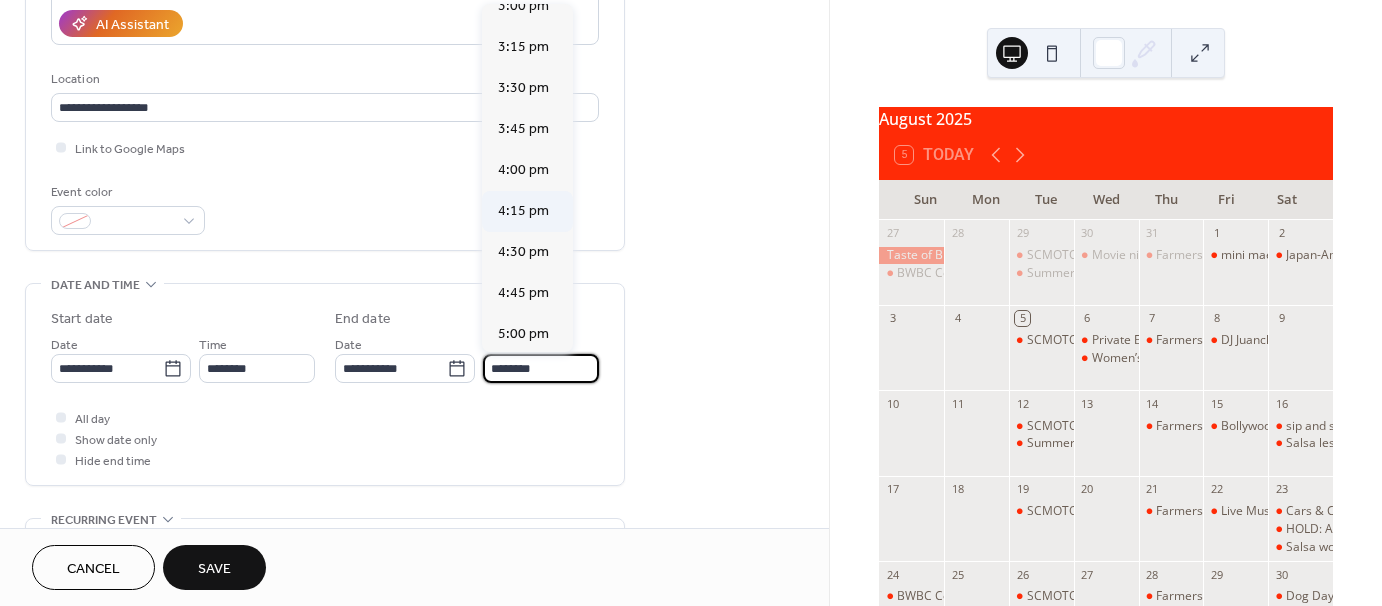 scroll, scrollTop: 800, scrollLeft: 0, axis: vertical 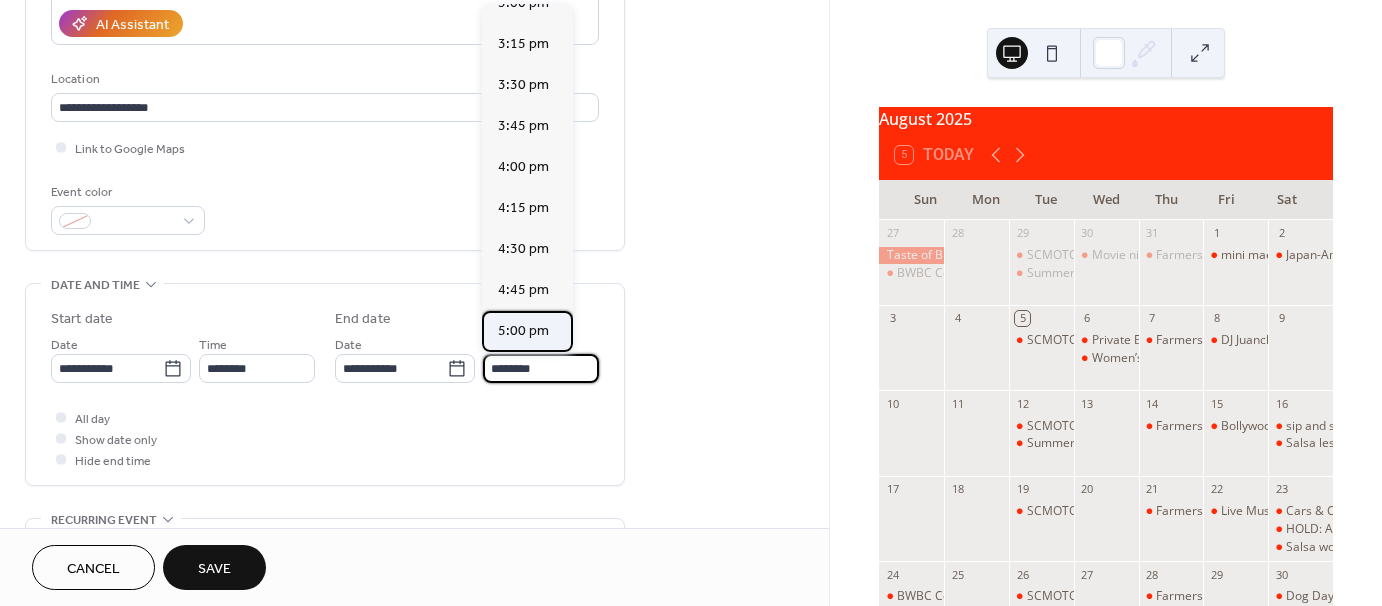 click on "5:00 pm" at bounding box center (523, 331) 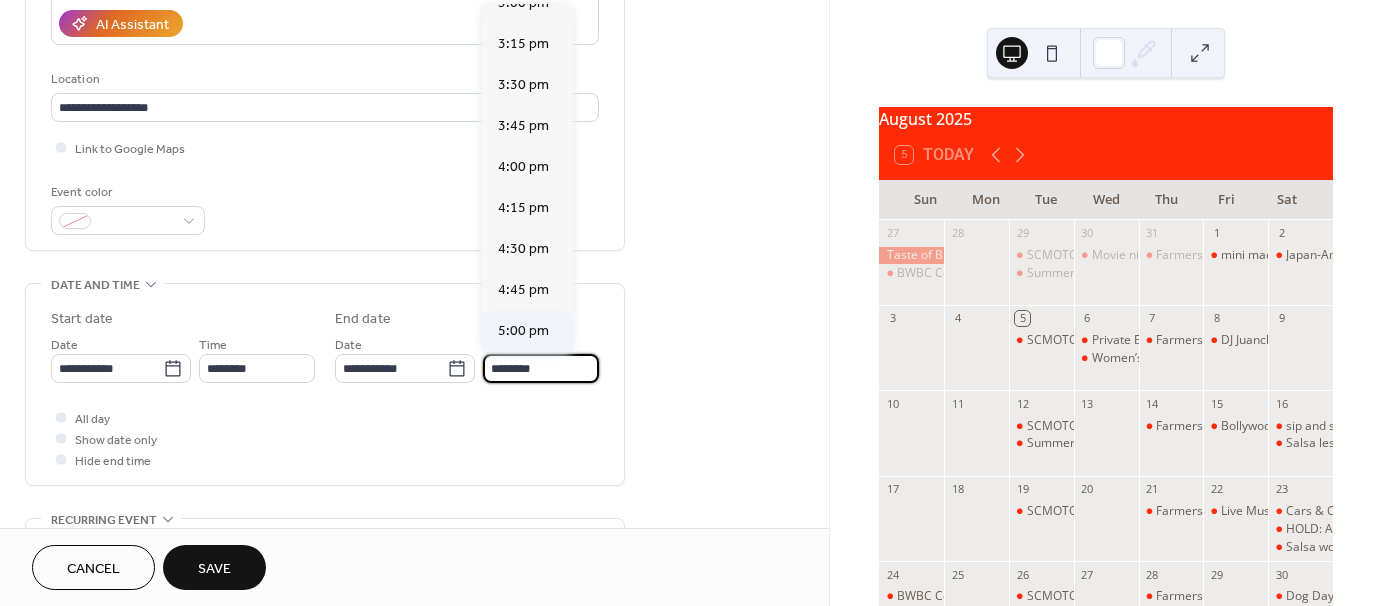 type on "*******" 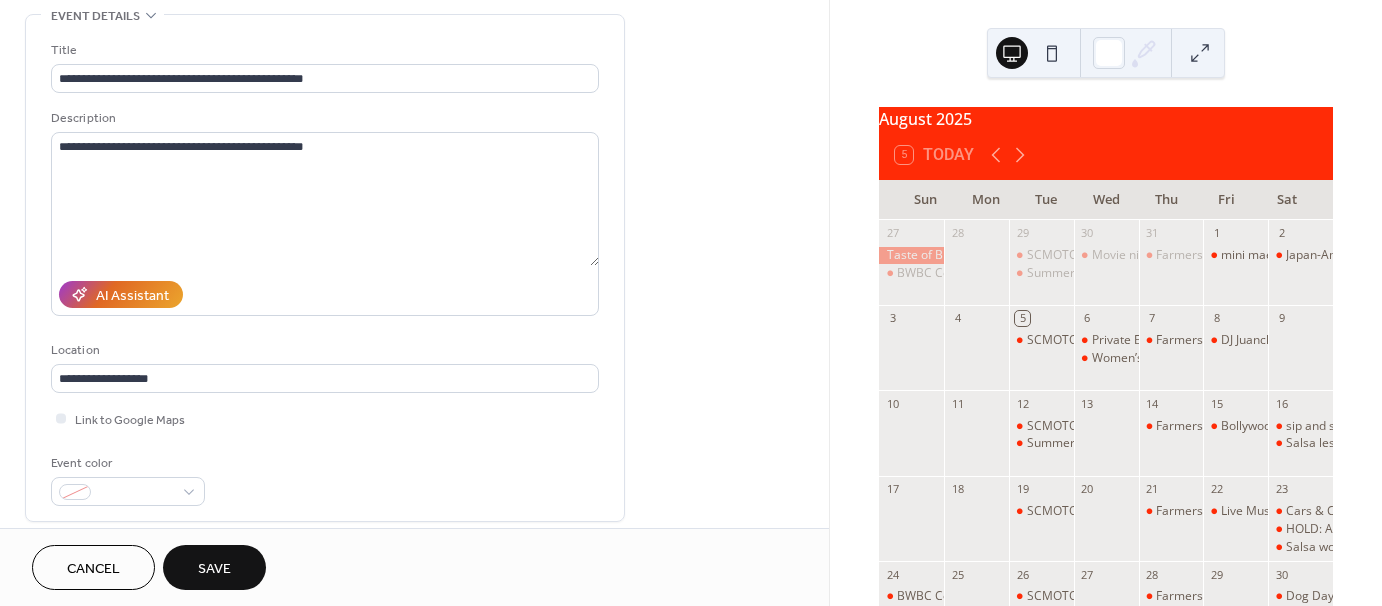 scroll, scrollTop: 100, scrollLeft: 0, axis: vertical 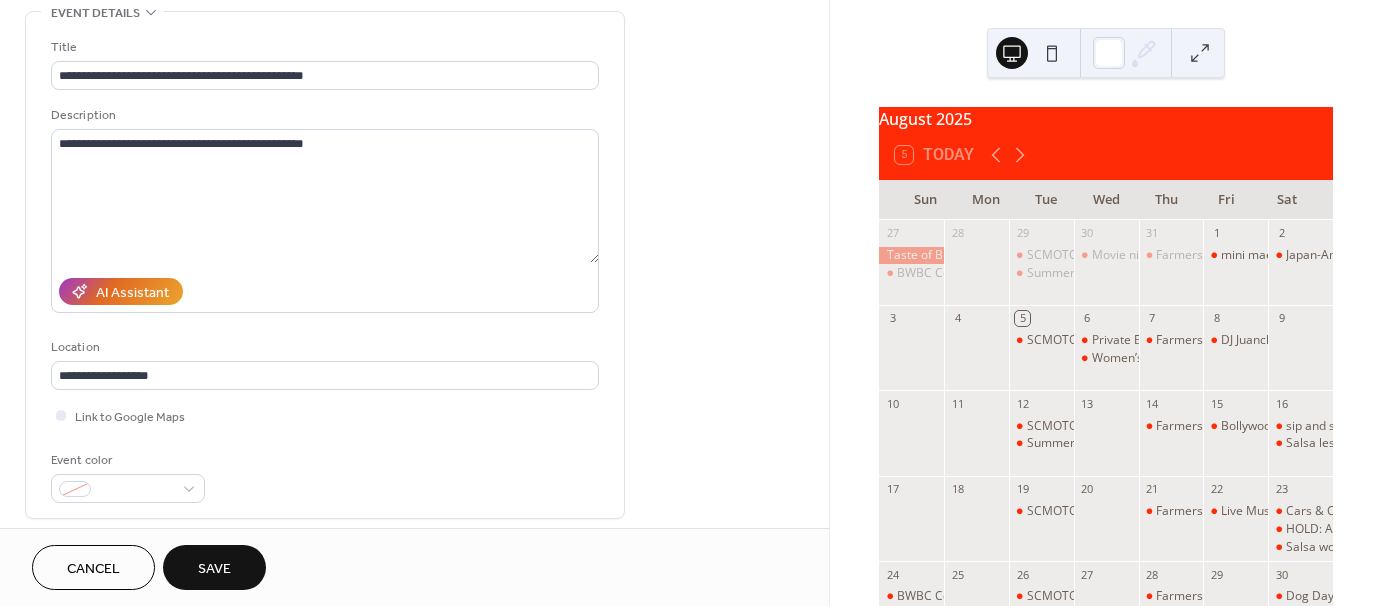 click on "Save" at bounding box center [214, 569] 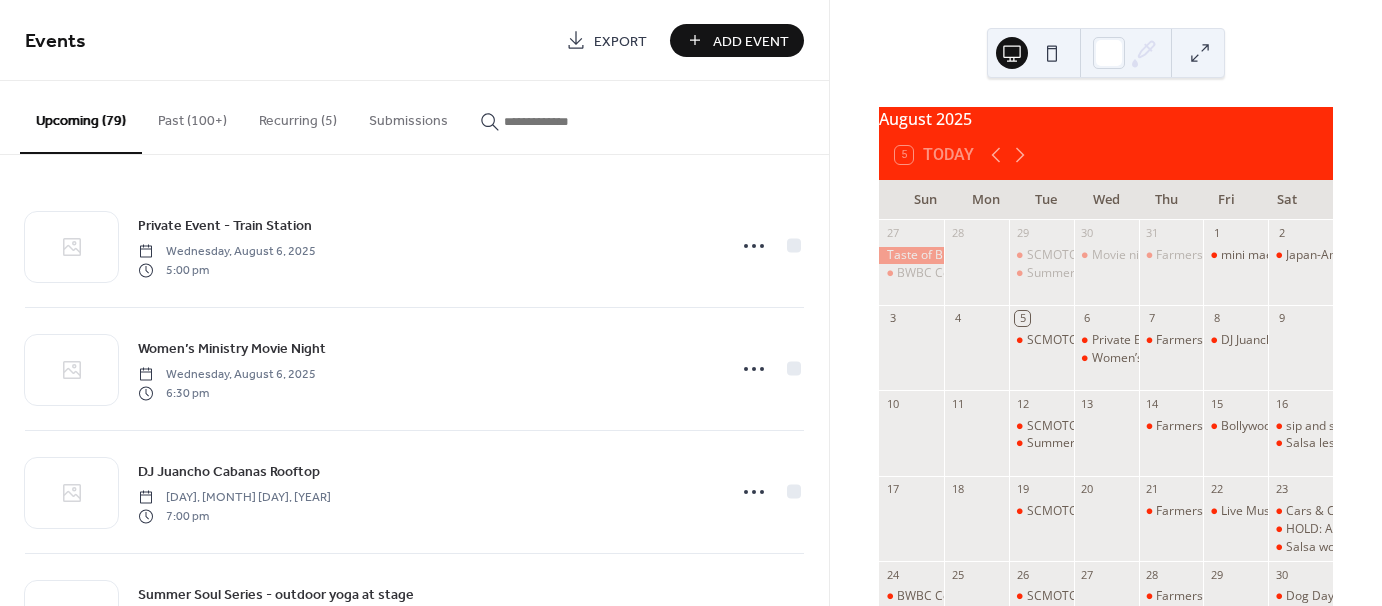click on "Add Event" at bounding box center [751, 41] 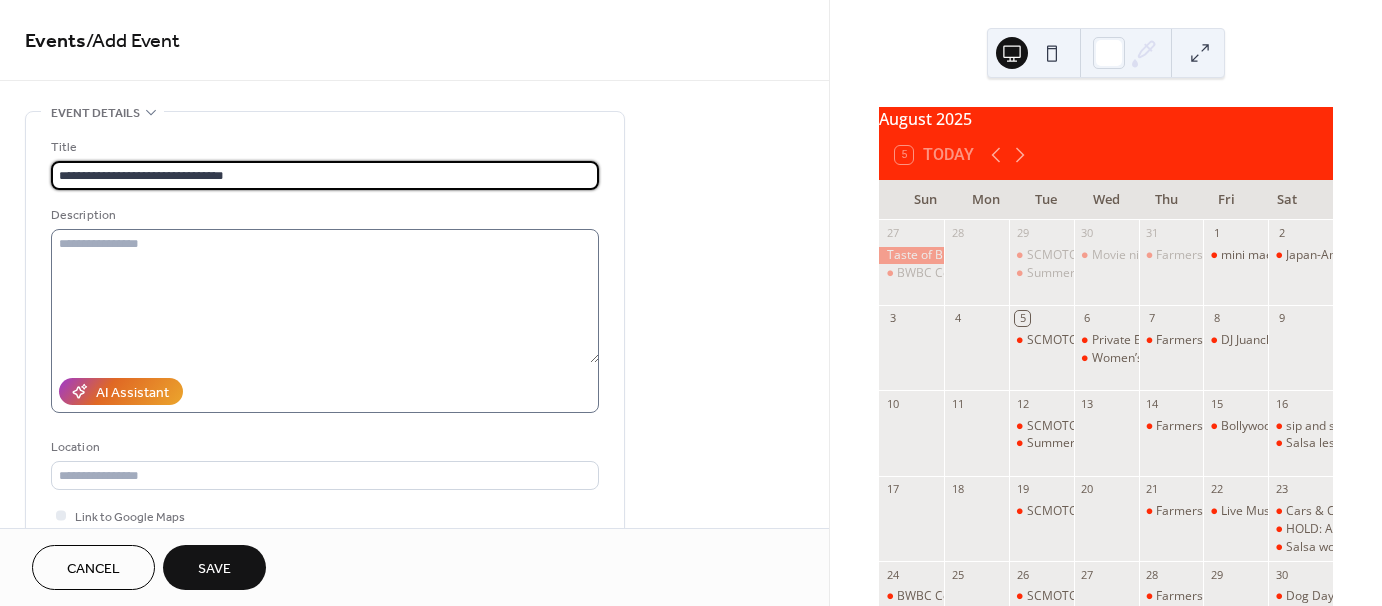 type on "**********" 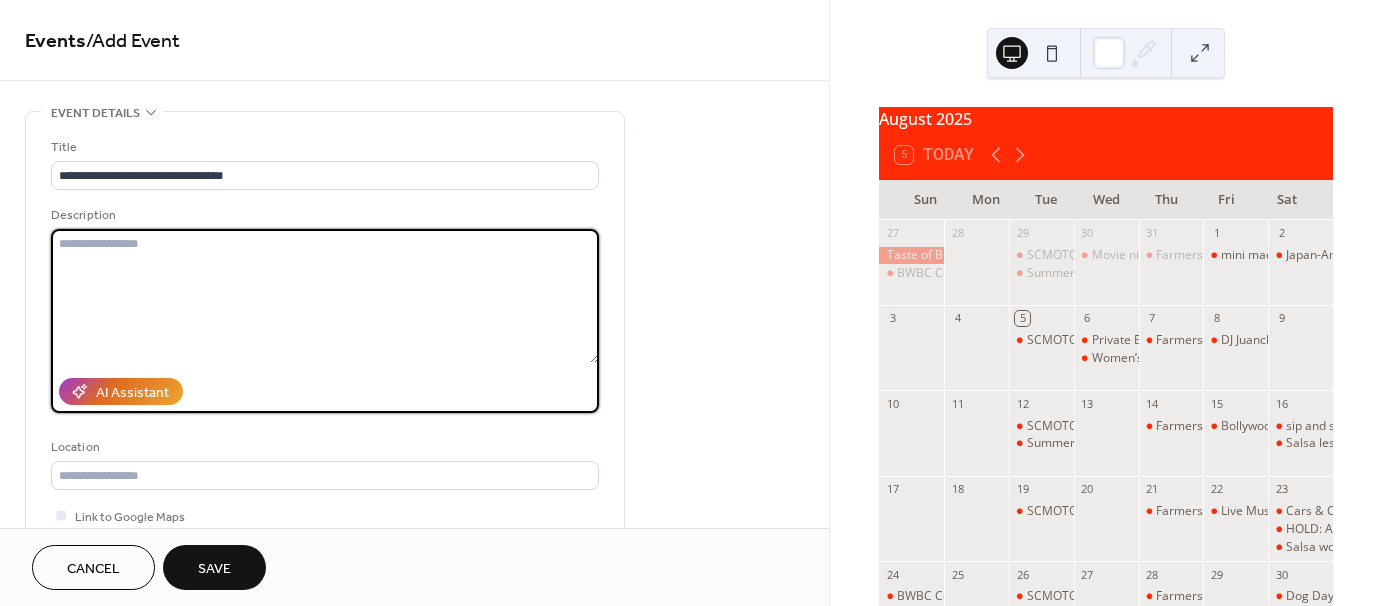 click at bounding box center (325, 296) 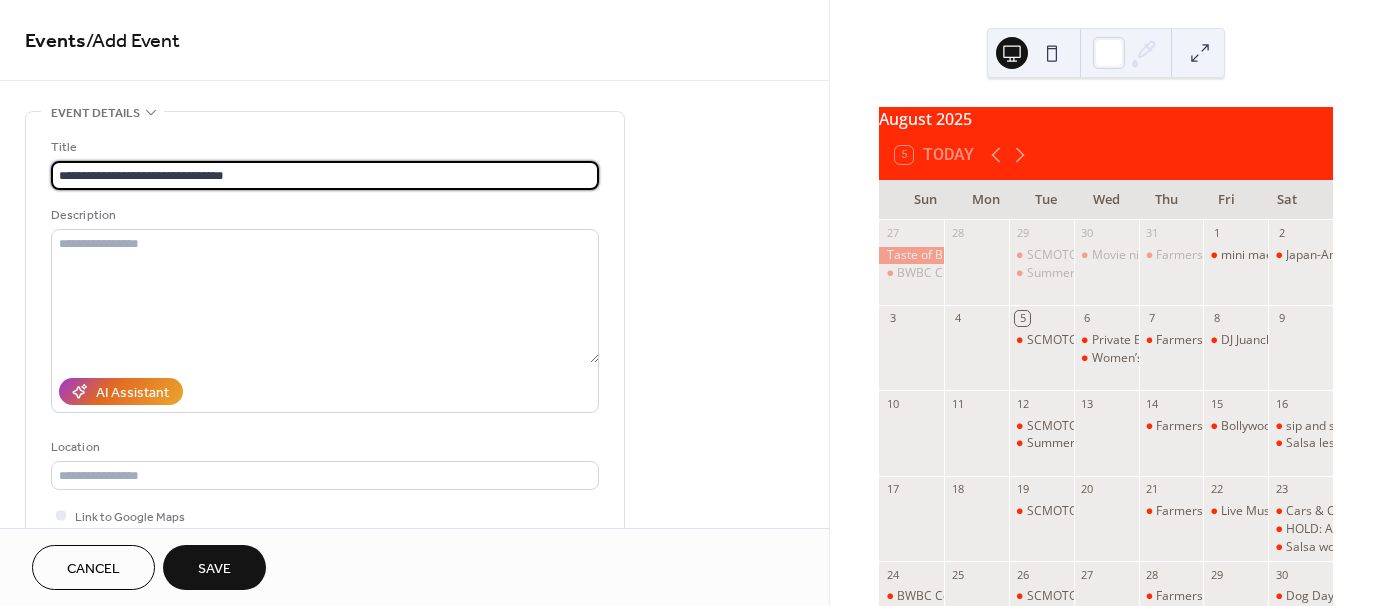 click on "**********" at bounding box center (325, 175) 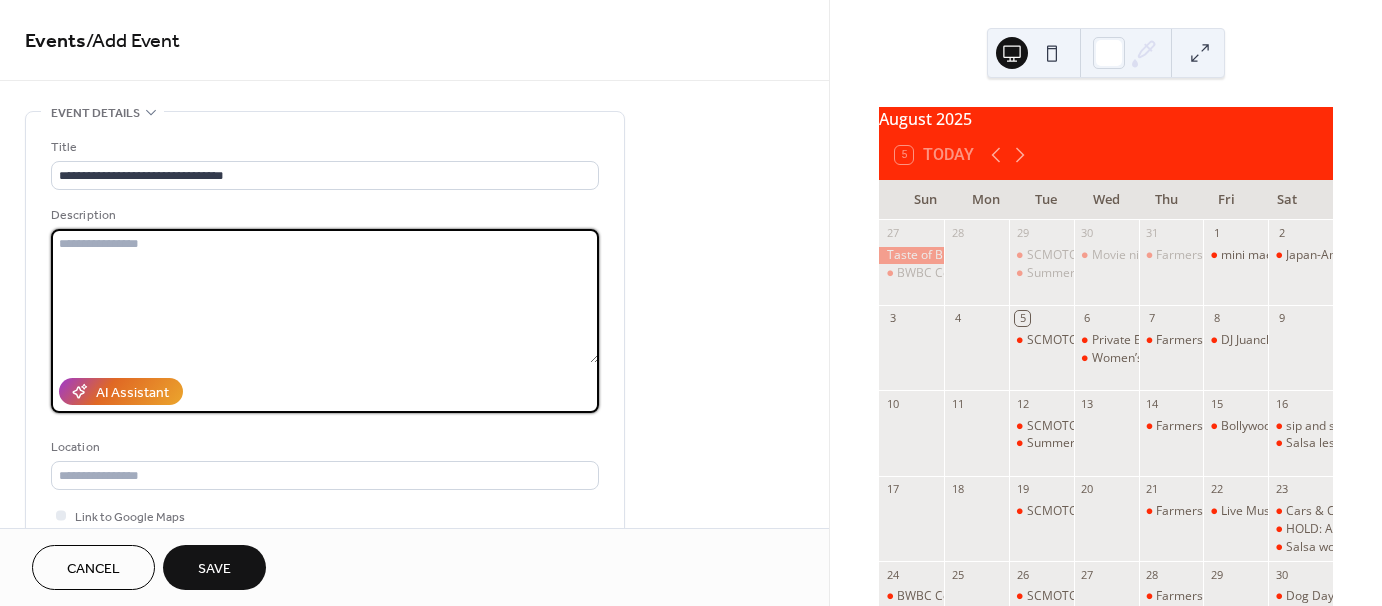 click at bounding box center (325, 296) 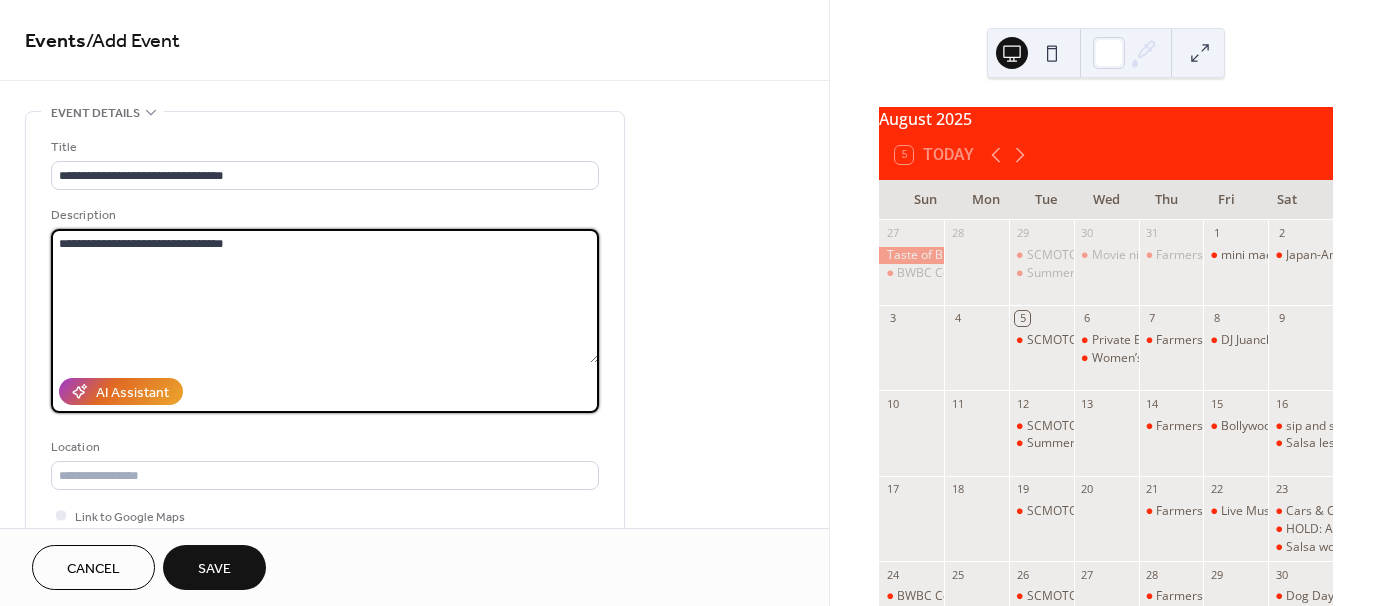 click on "**********" at bounding box center [325, 296] 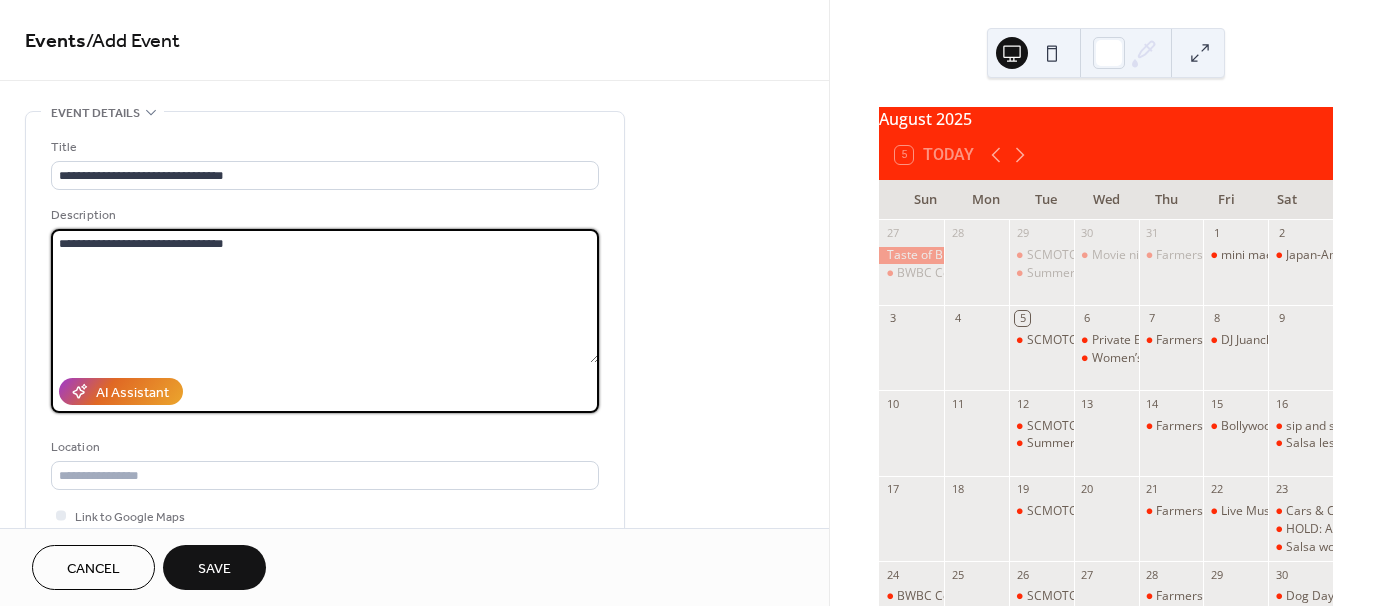 click on "**********" at bounding box center (325, 296) 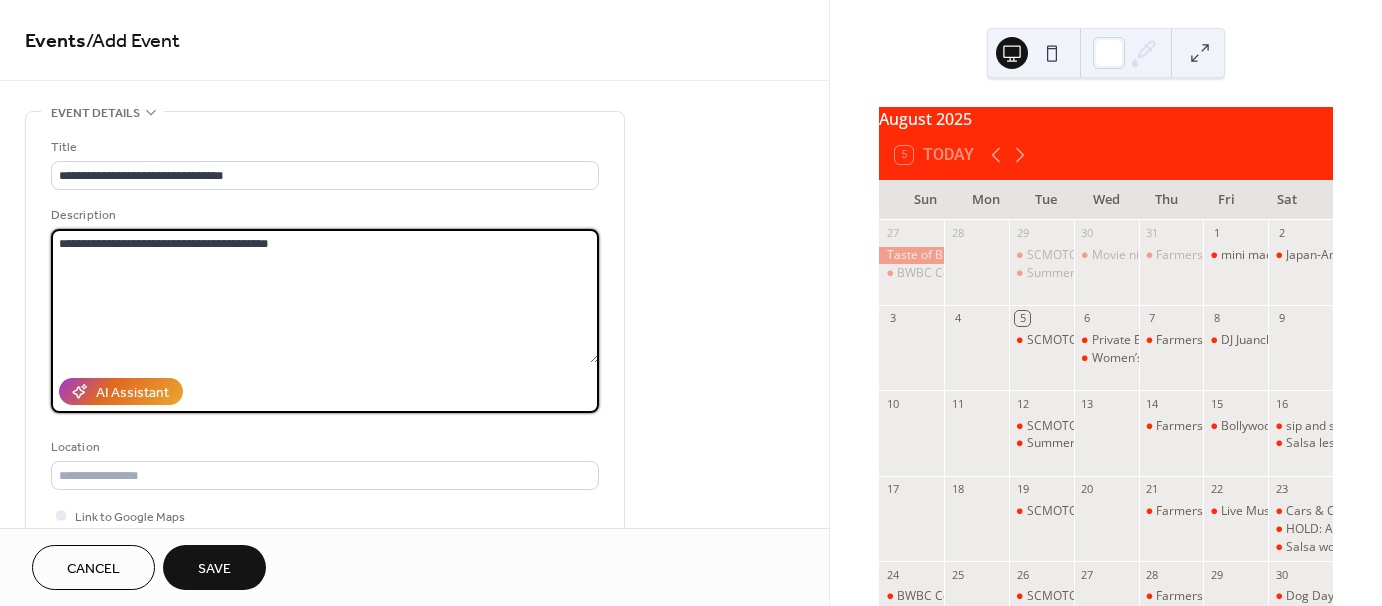 scroll, scrollTop: 114, scrollLeft: 0, axis: vertical 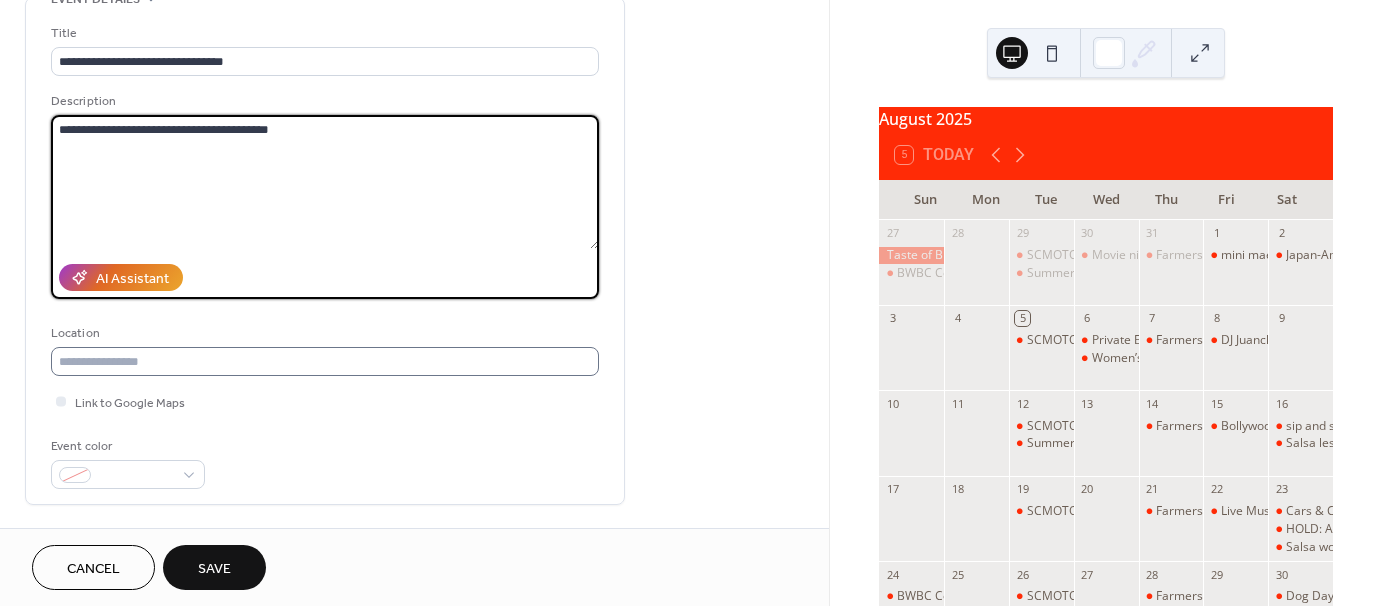 type on "**********" 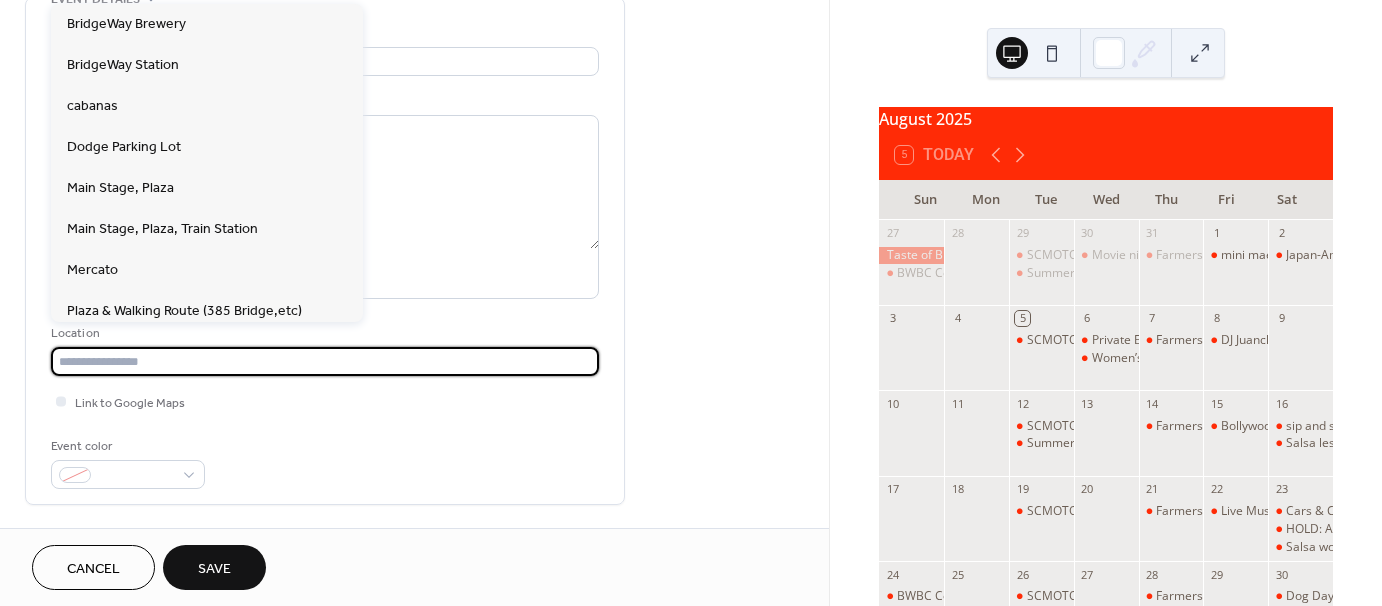 click at bounding box center [325, 361] 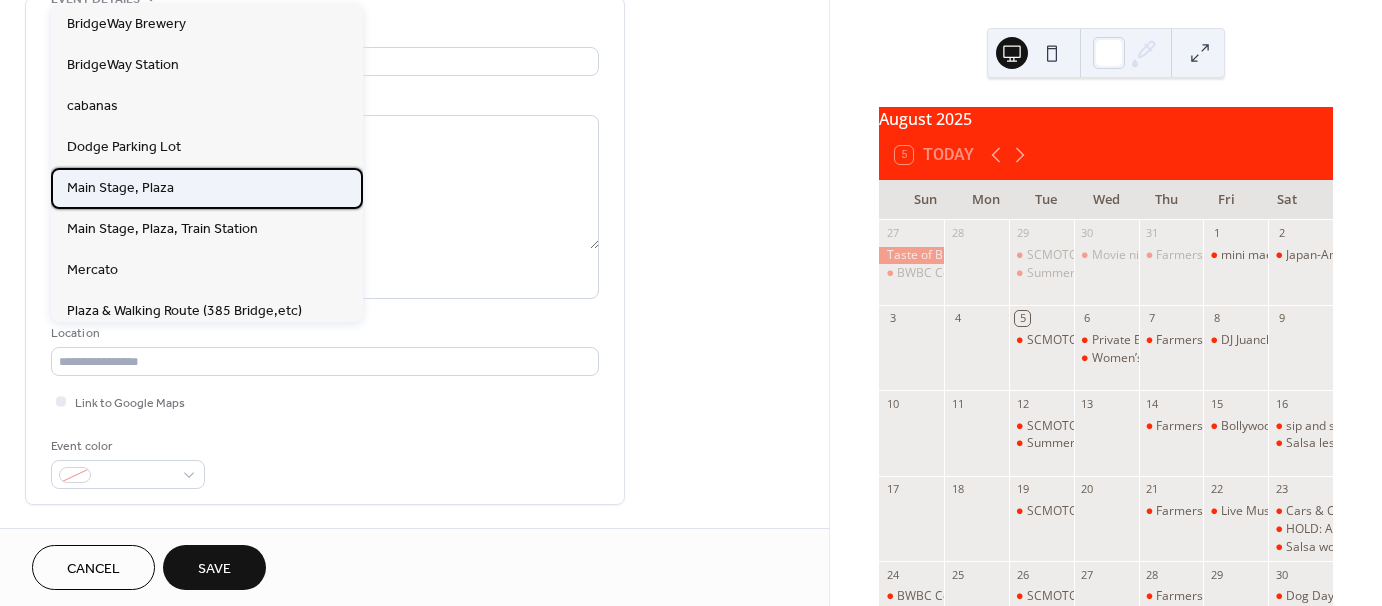 click on "Main Stage, Plaza" at bounding box center [207, 188] 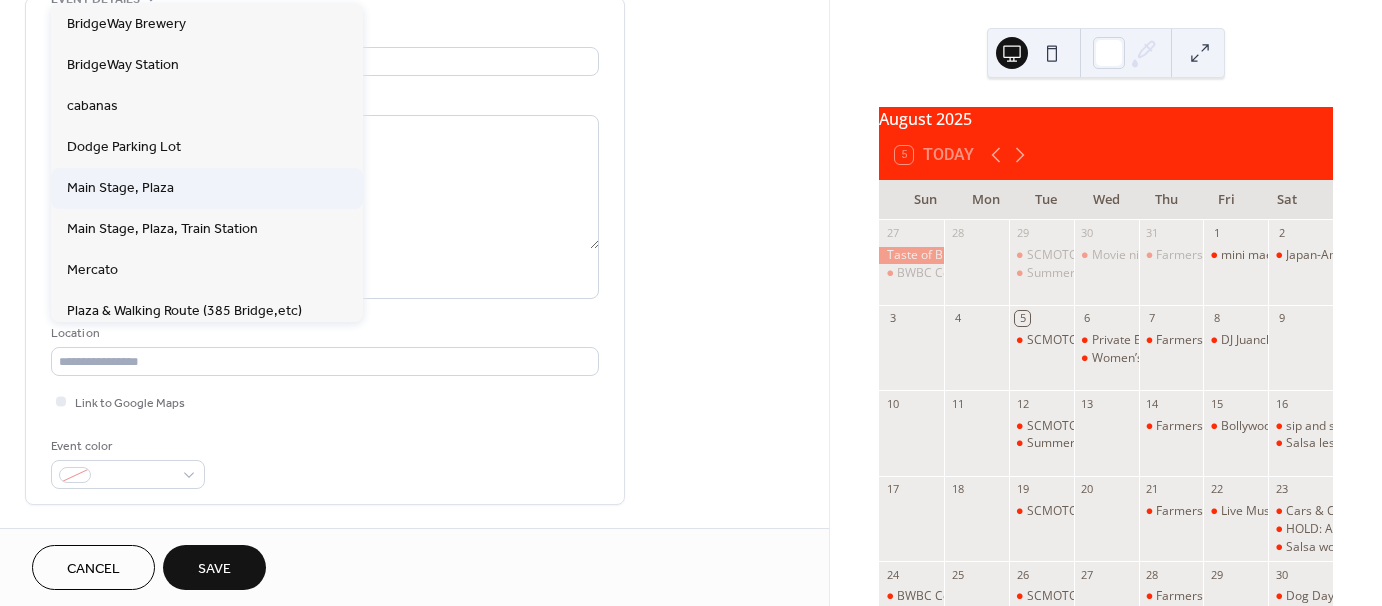 type on "**********" 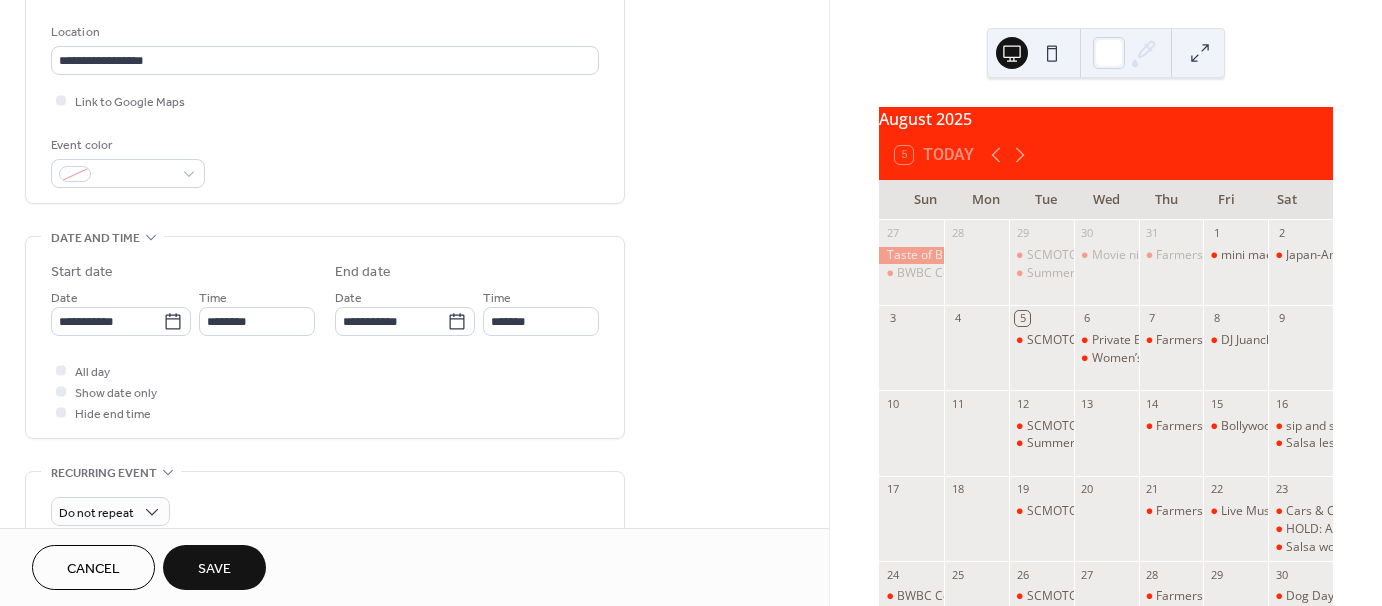 scroll, scrollTop: 414, scrollLeft: 0, axis: vertical 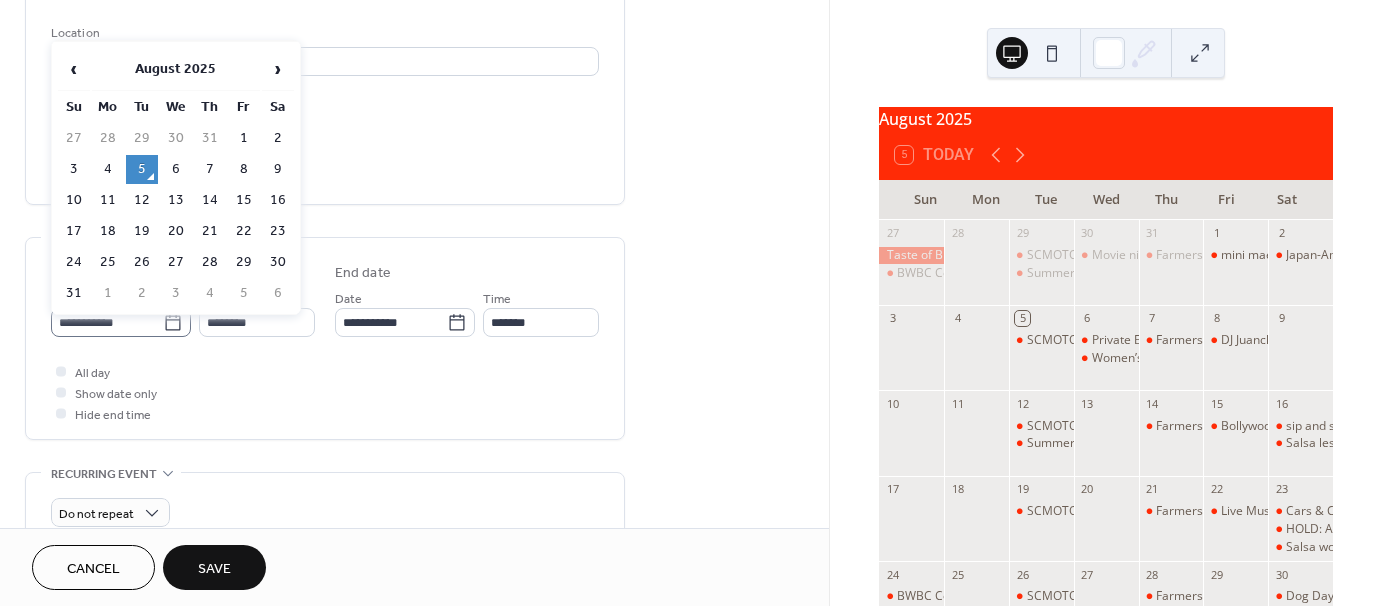 click 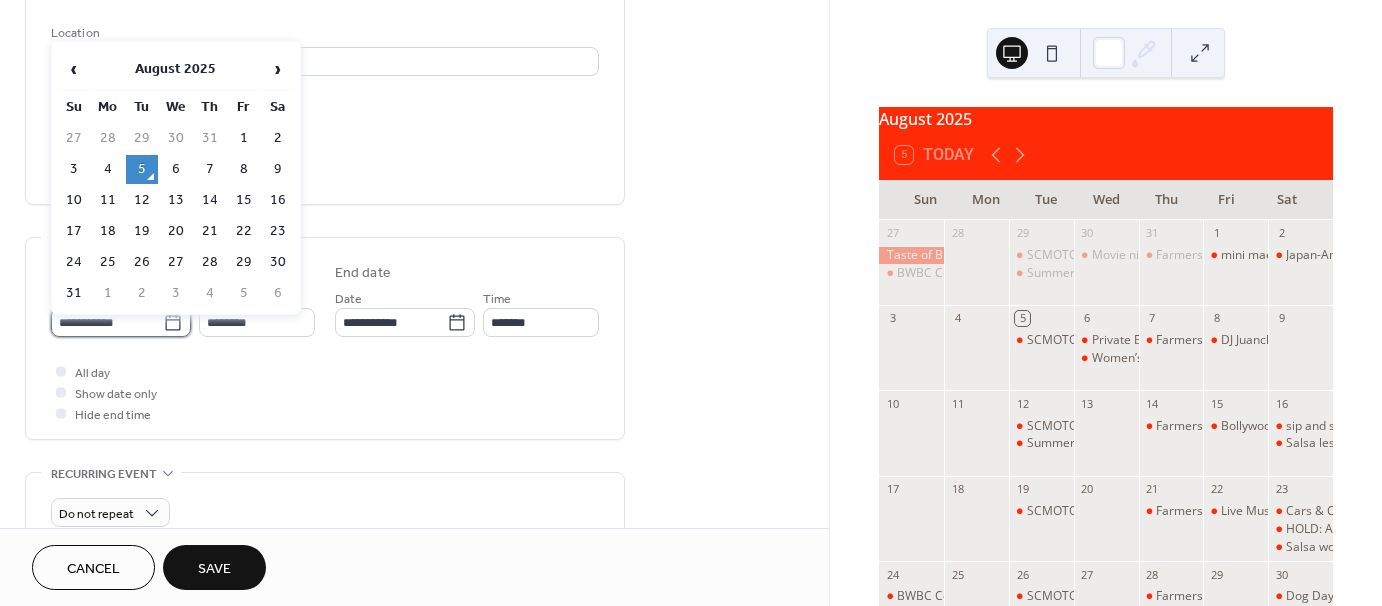 click on "**********" at bounding box center (107, 322) 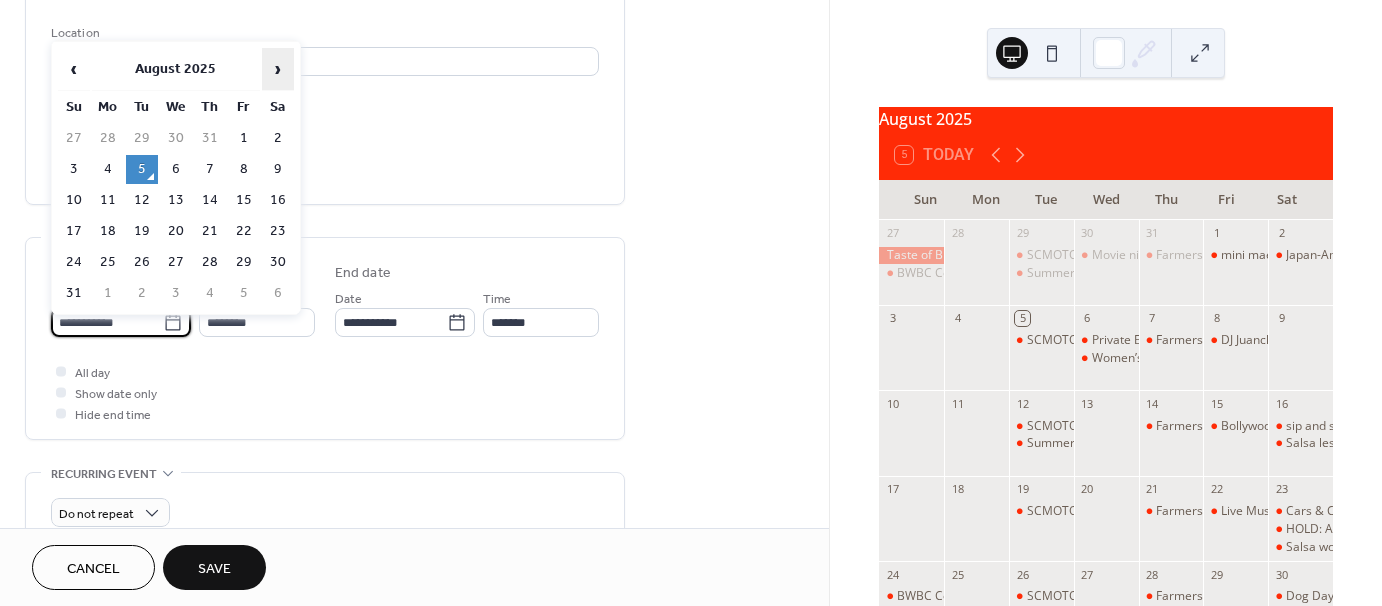 click on "›" at bounding box center [278, 69] 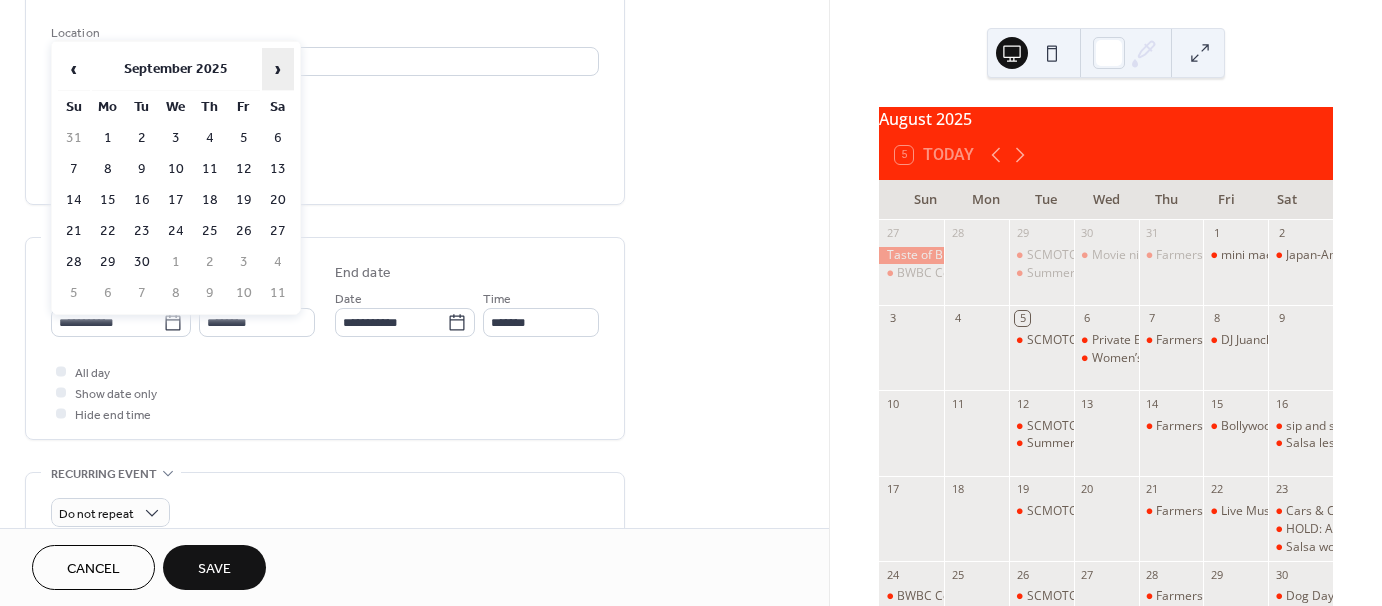 click on "›" at bounding box center (278, 69) 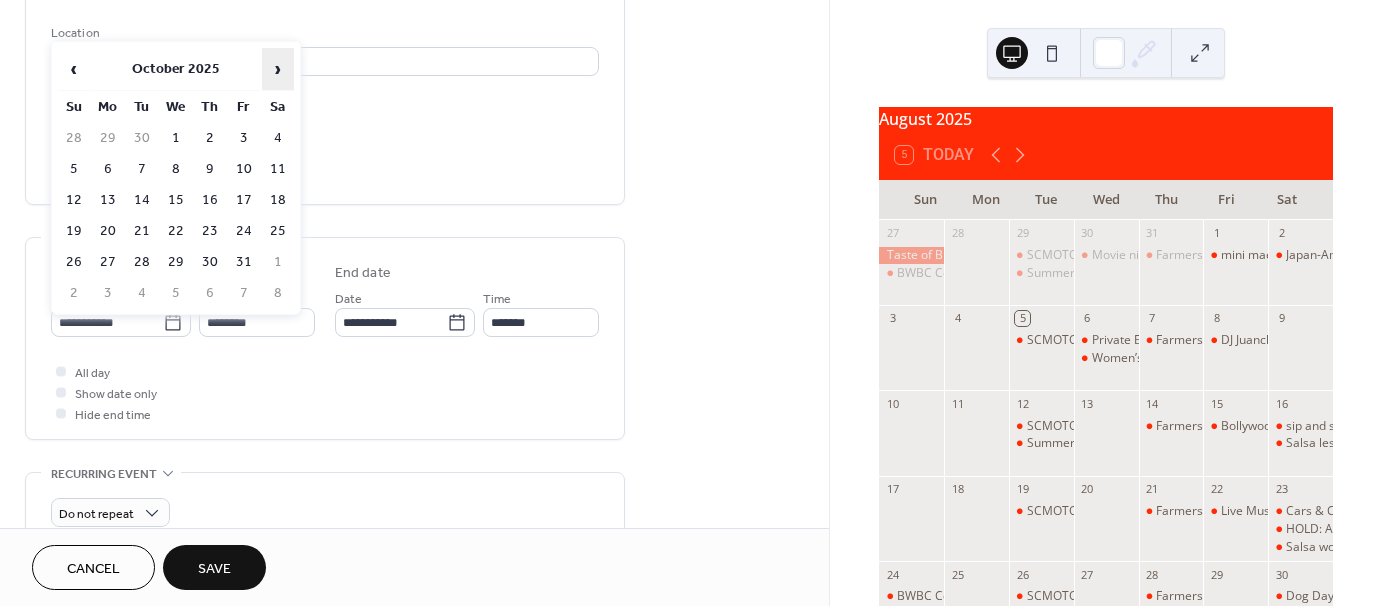 click on "›" at bounding box center (278, 69) 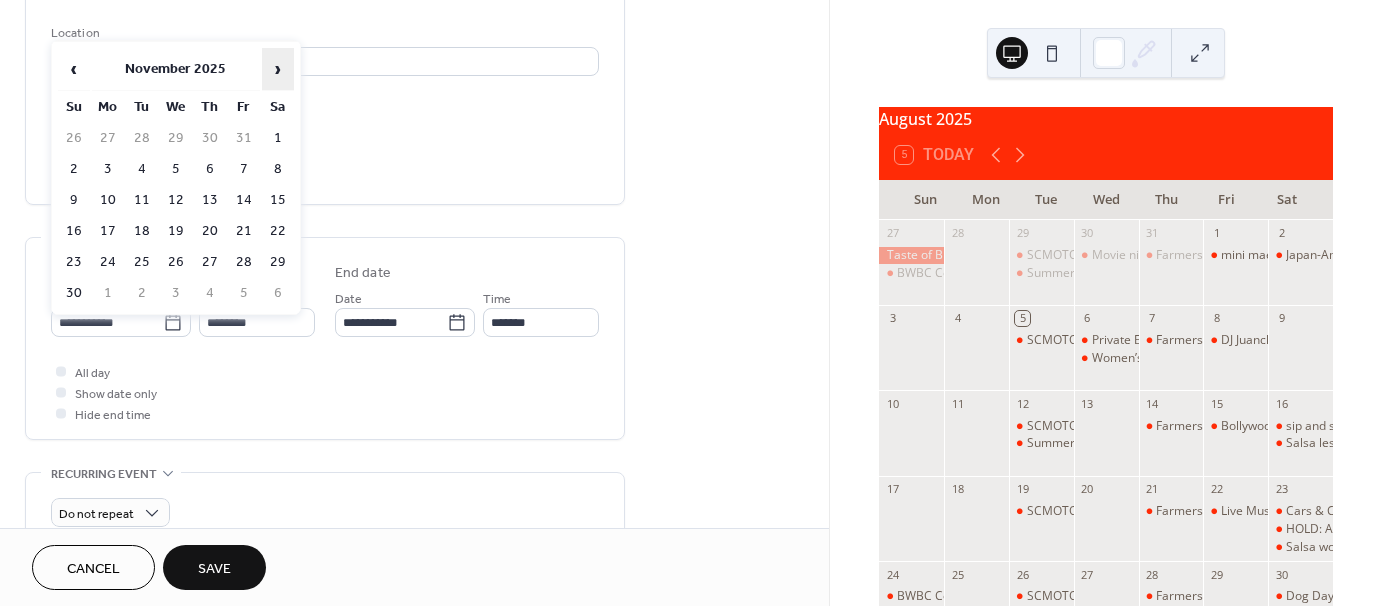 click on "›" at bounding box center [278, 69] 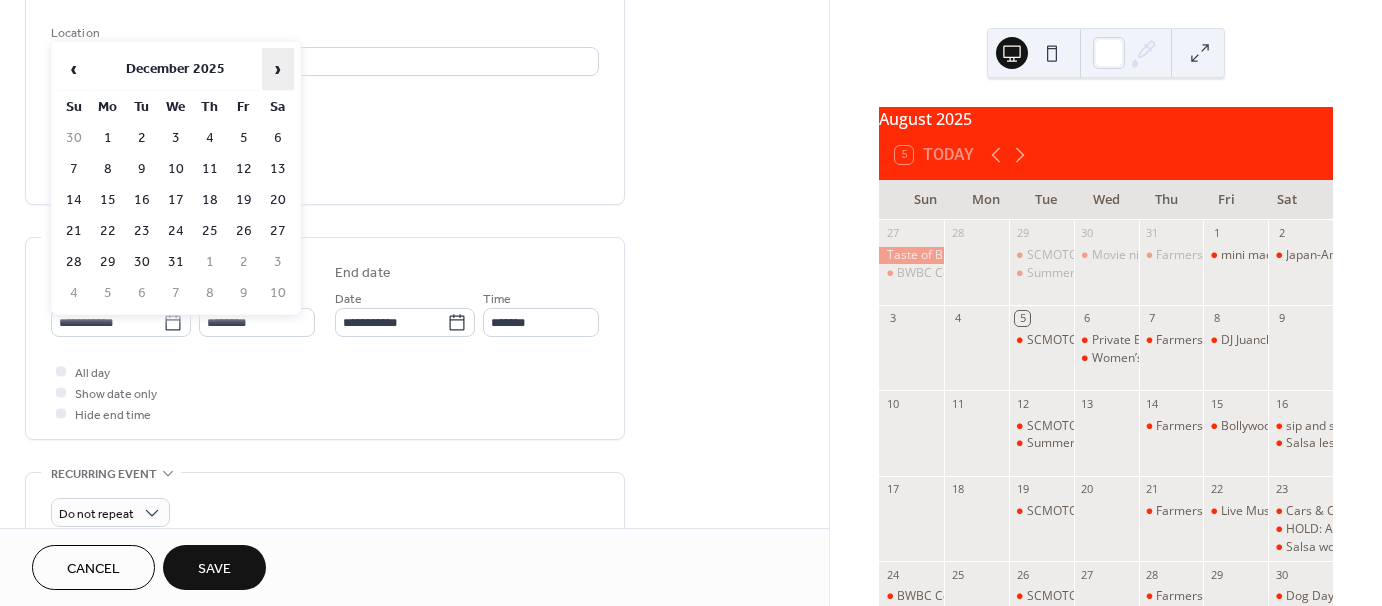 click on "›" at bounding box center (278, 69) 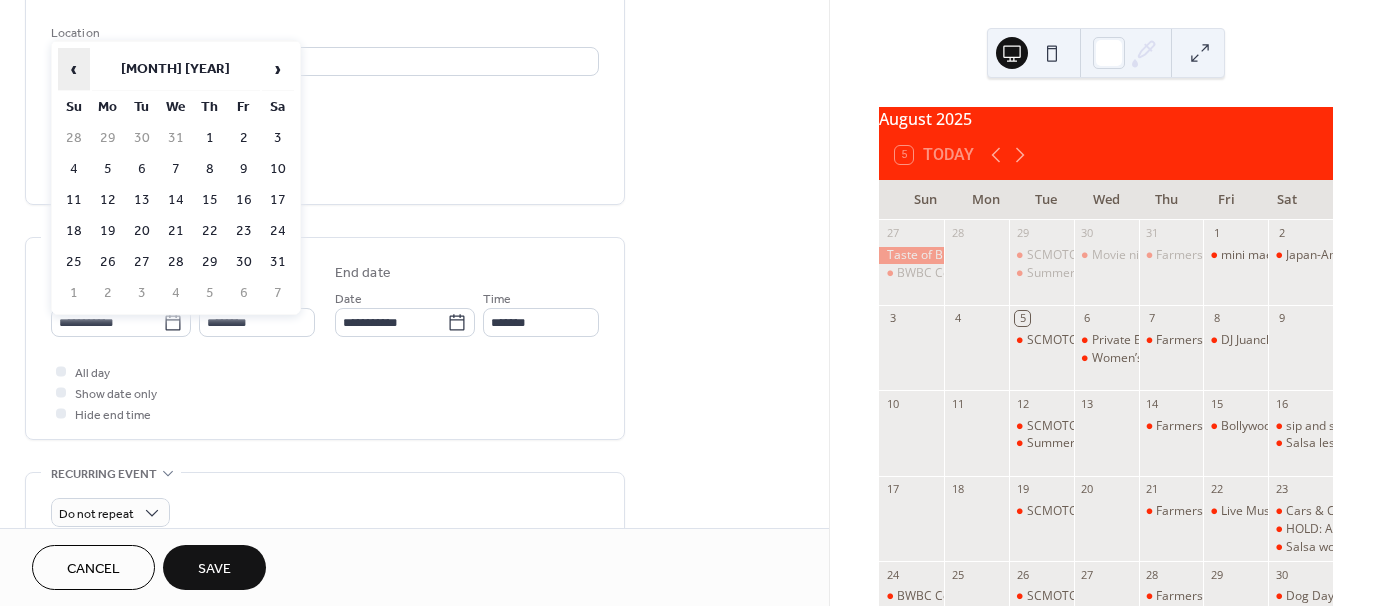click on "‹" at bounding box center [74, 69] 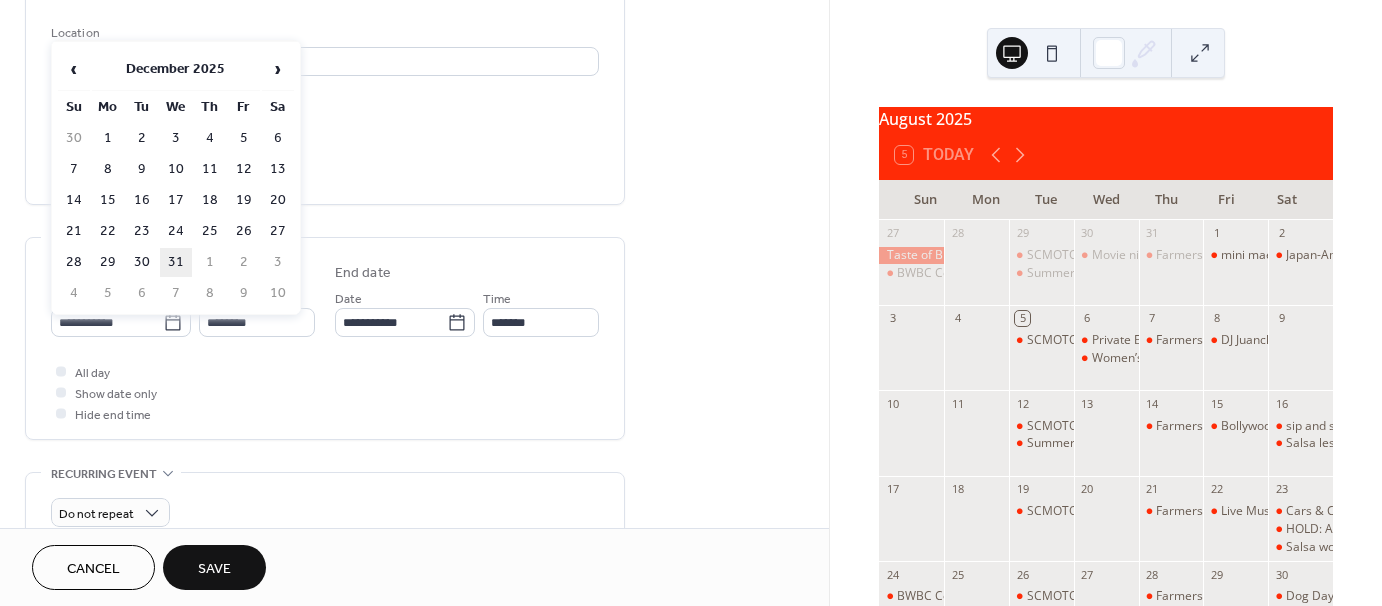 click on "31" at bounding box center (176, 262) 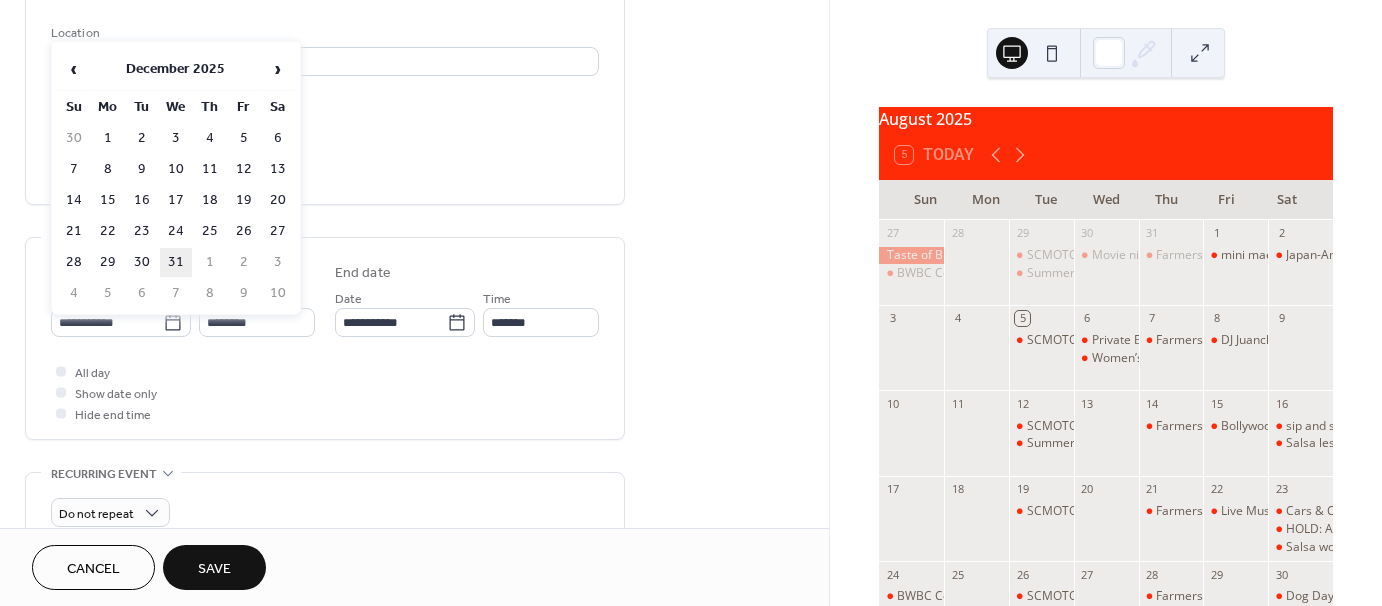 type on "**********" 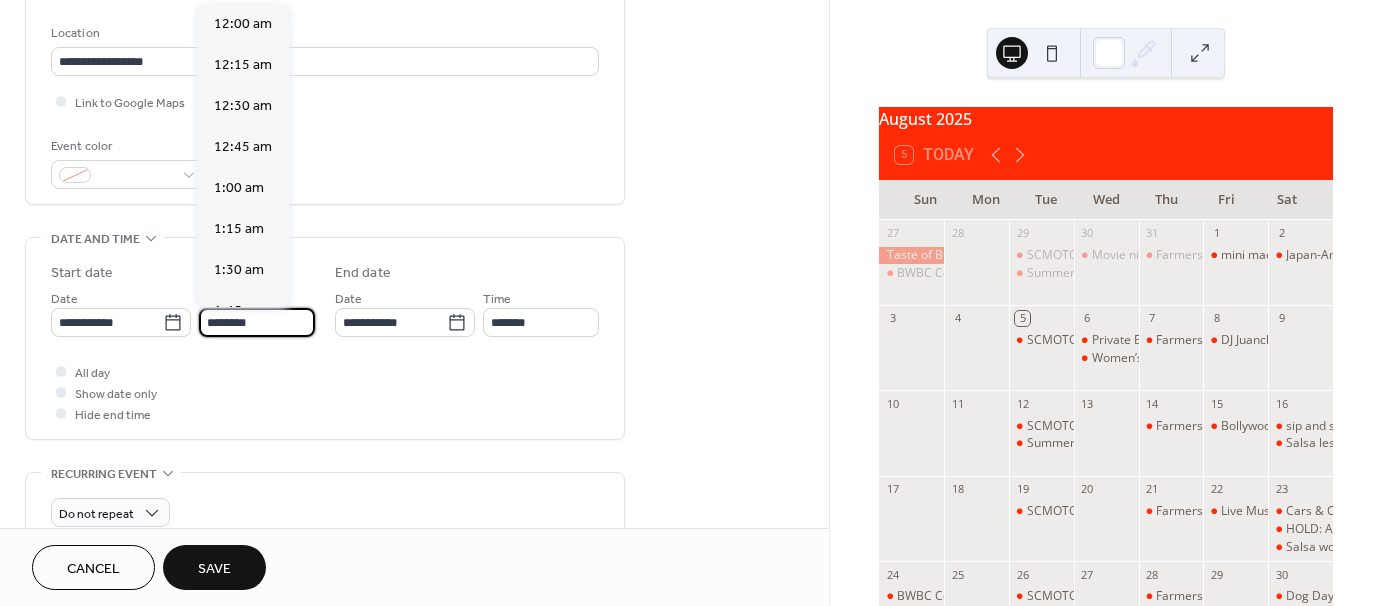 click on "********" at bounding box center (257, 322) 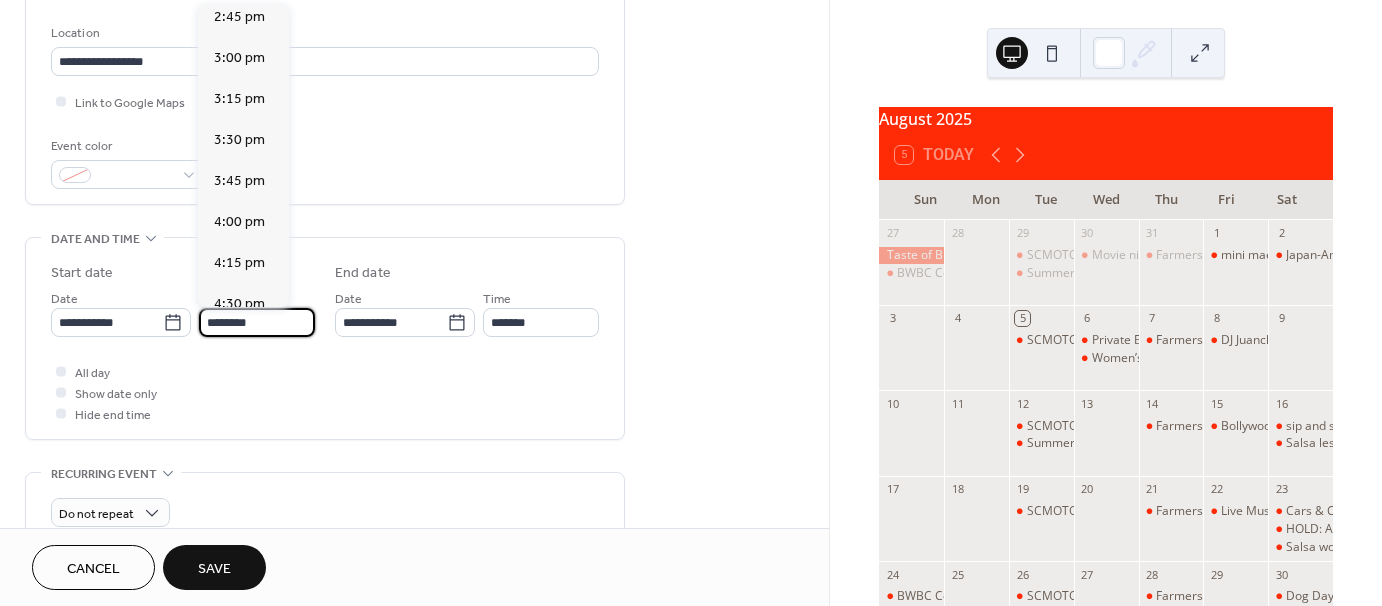 scroll, scrollTop: 2472, scrollLeft: 0, axis: vertical 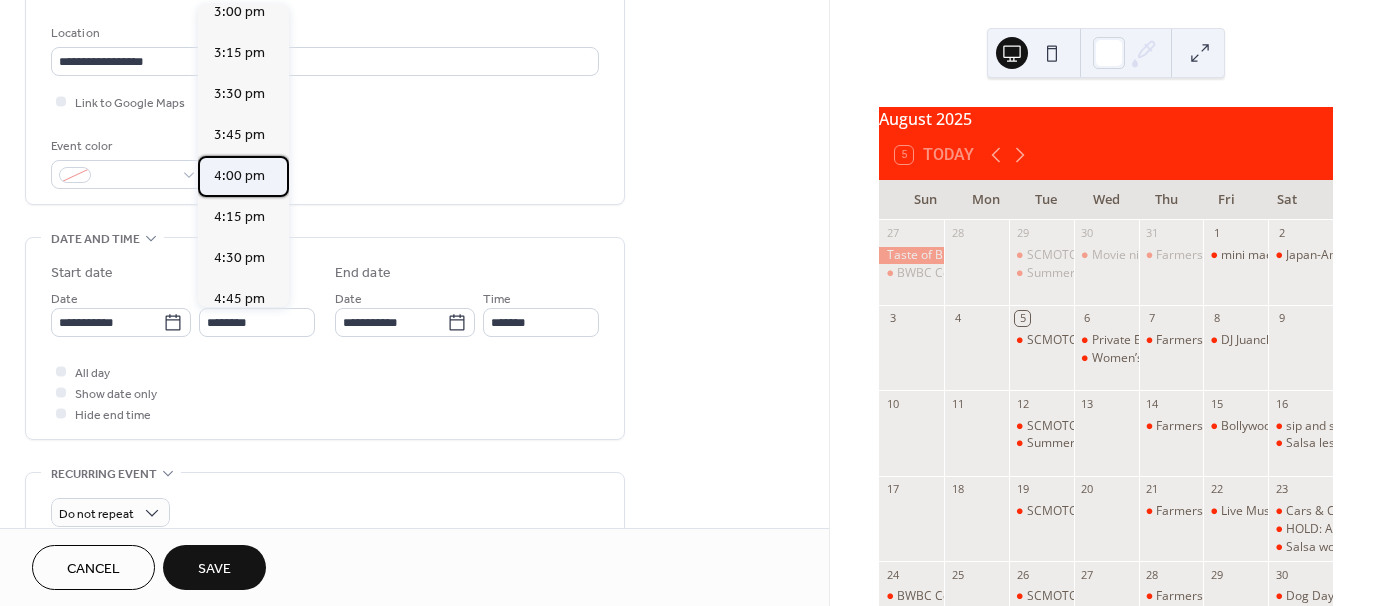click on "4:00 pm" at bounding box center [239, 176] 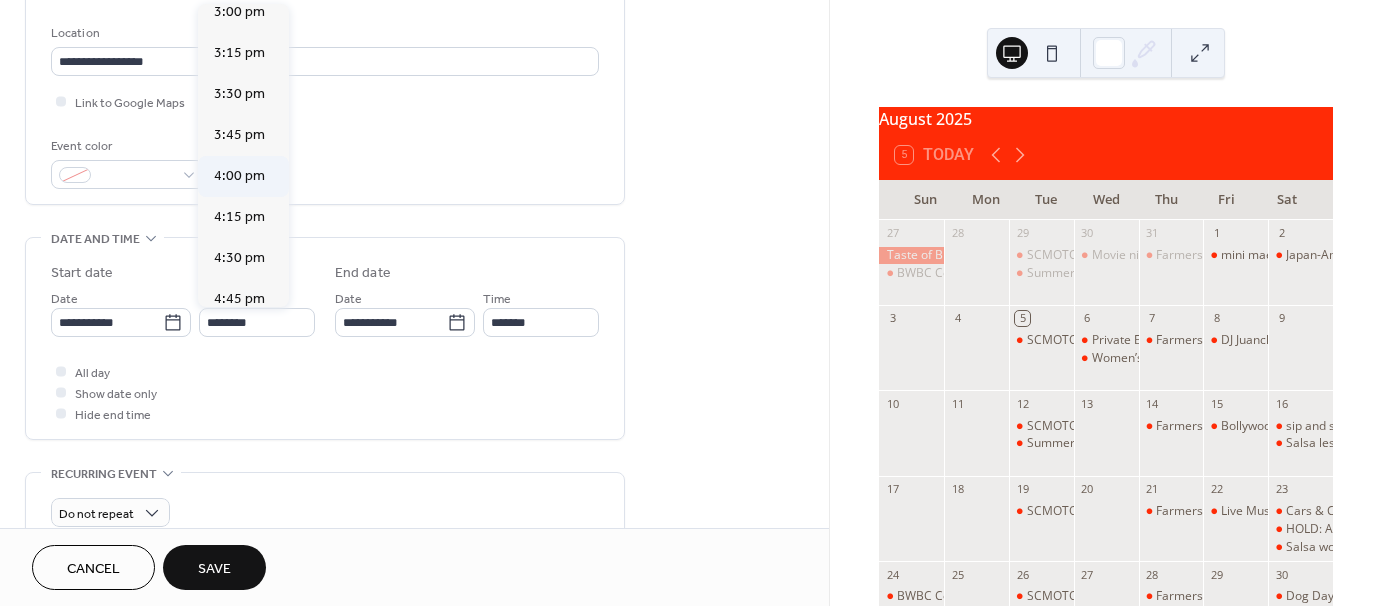 type on "*******" 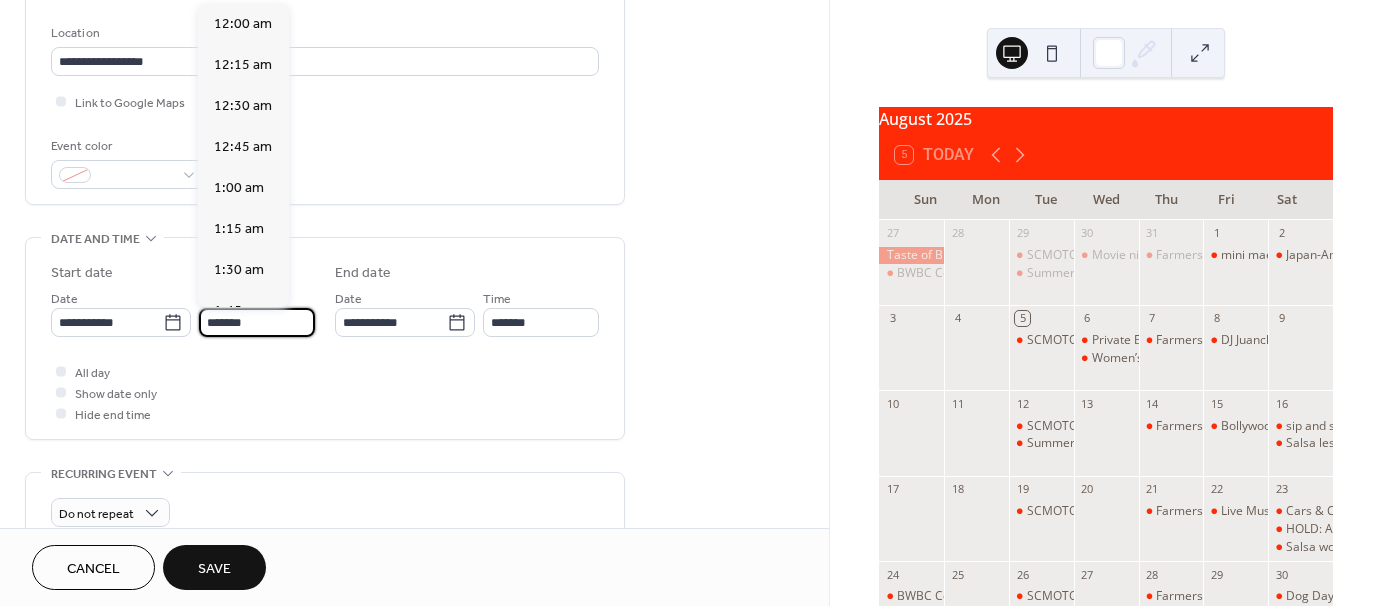 scroll, scrollTop: 2624, scrollLeft: 0, axis: vertical 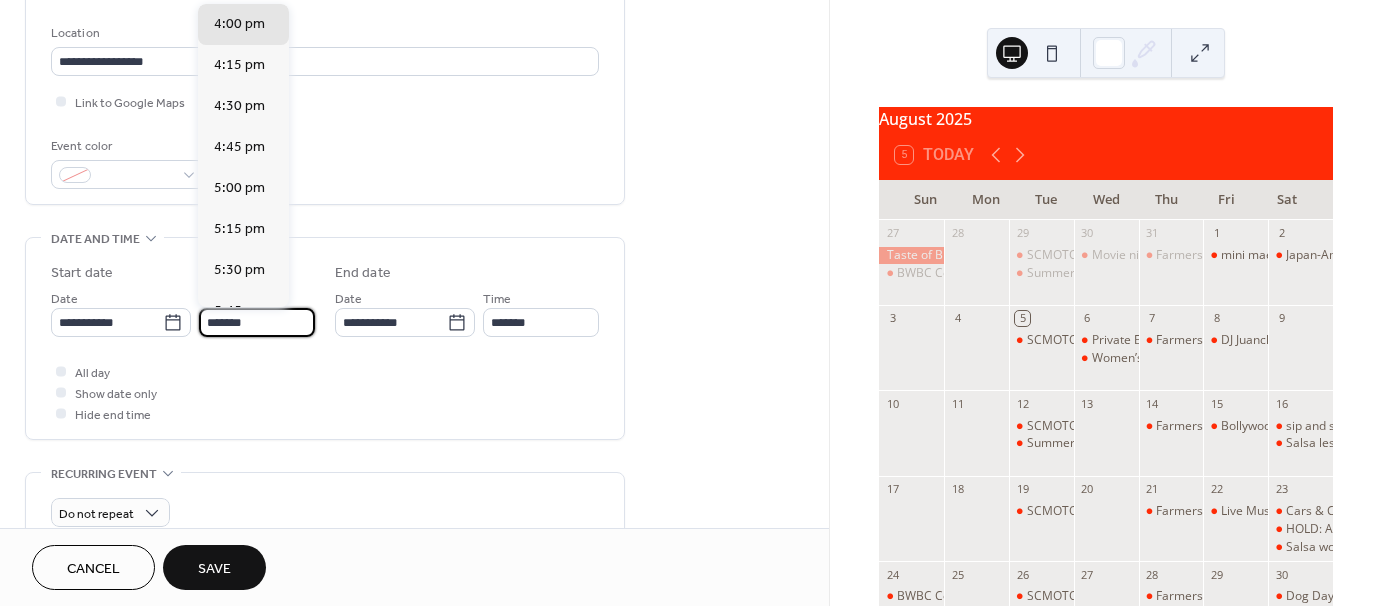 click on "*******" at bounding box center [257, 322] 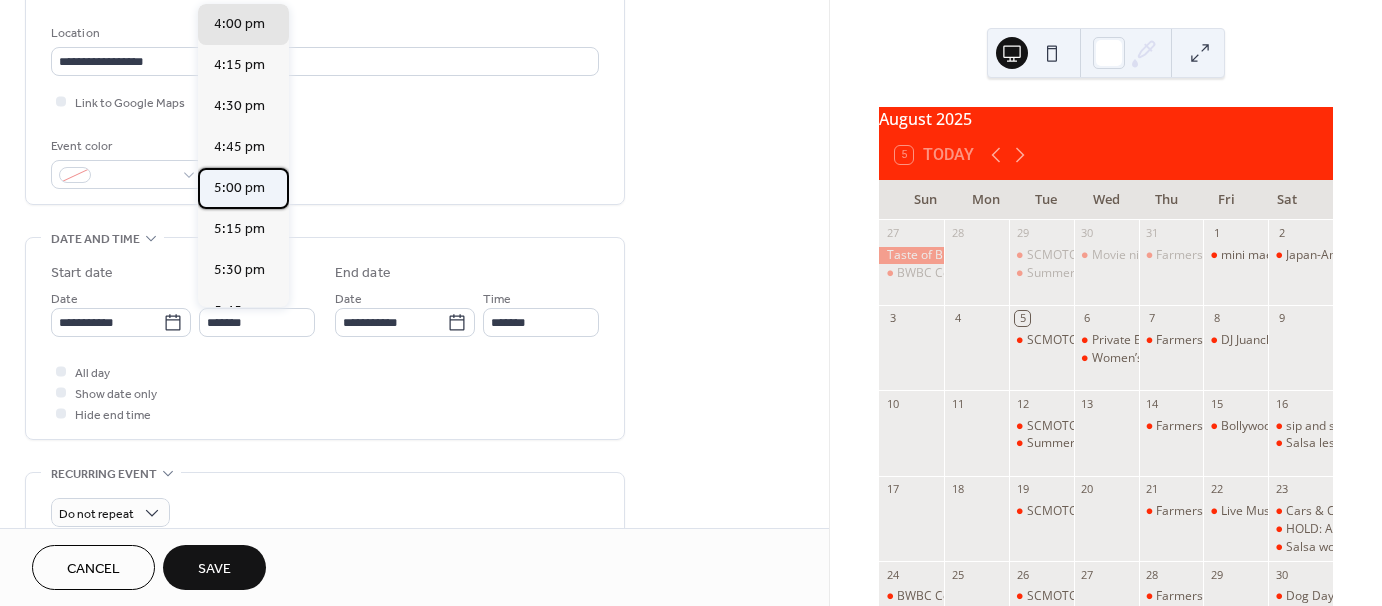 click on "5:00 pm" at bounding box center (243, 188) 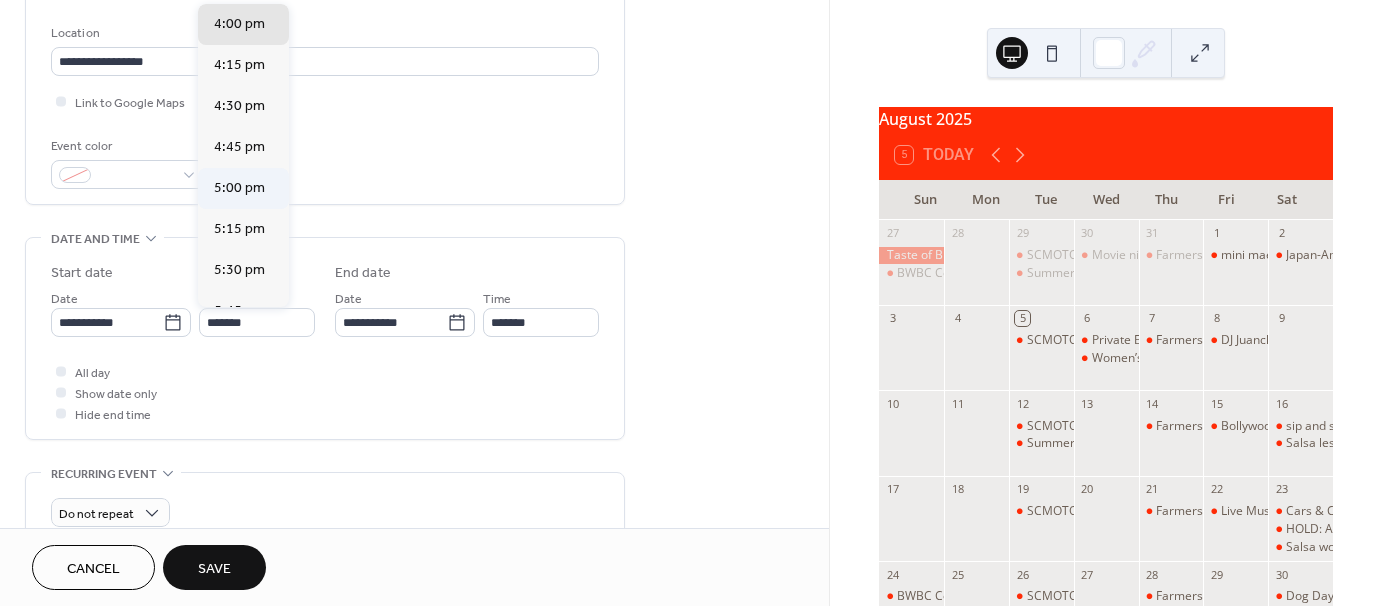 type on "*******" 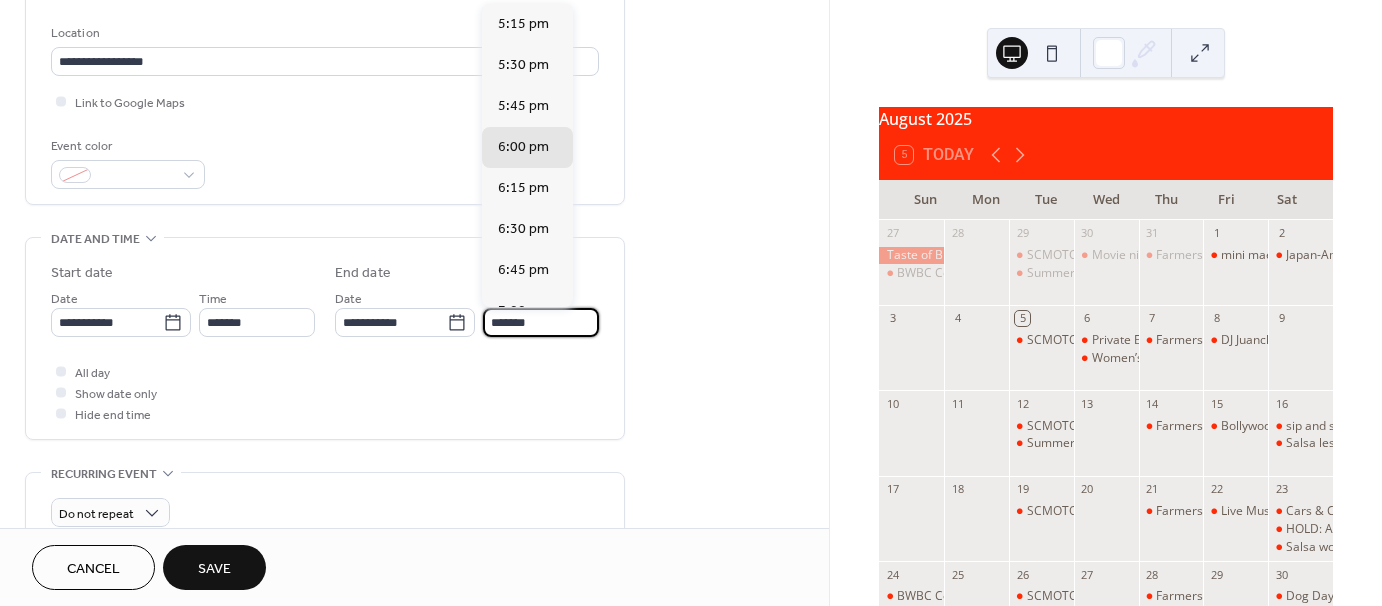 click on "*******" at bounding box center [541, 322] 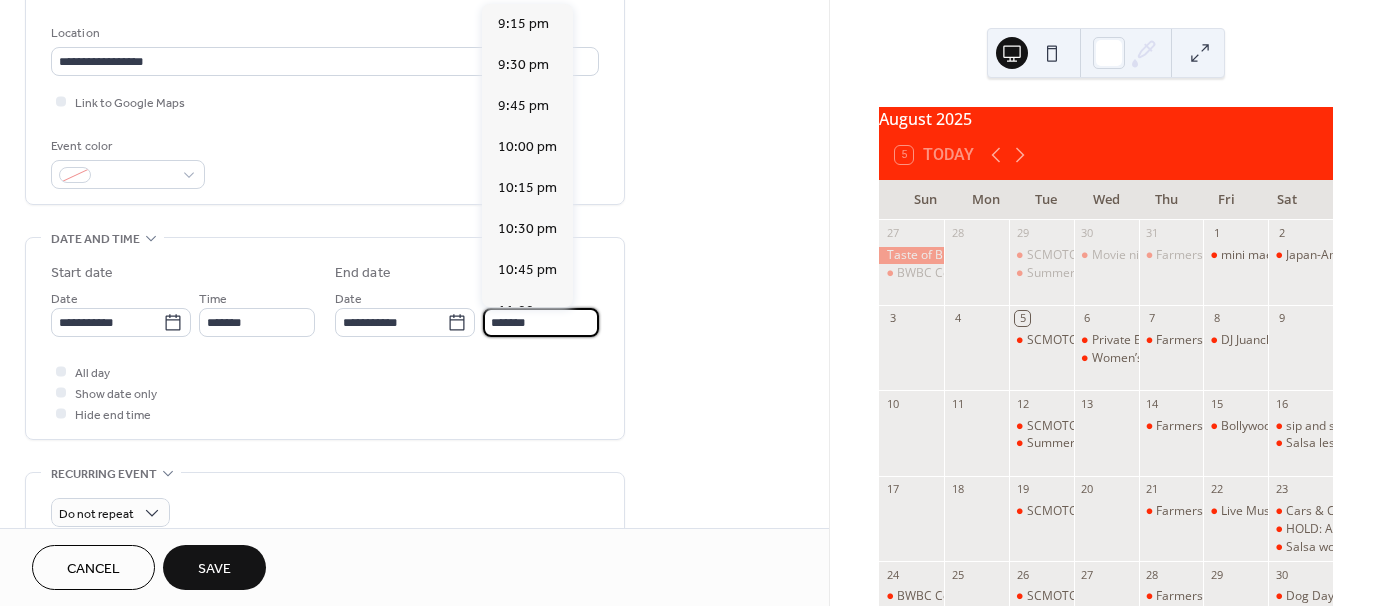scroll, scrollTop: 804, scrollLeft: 0, axis: vertical 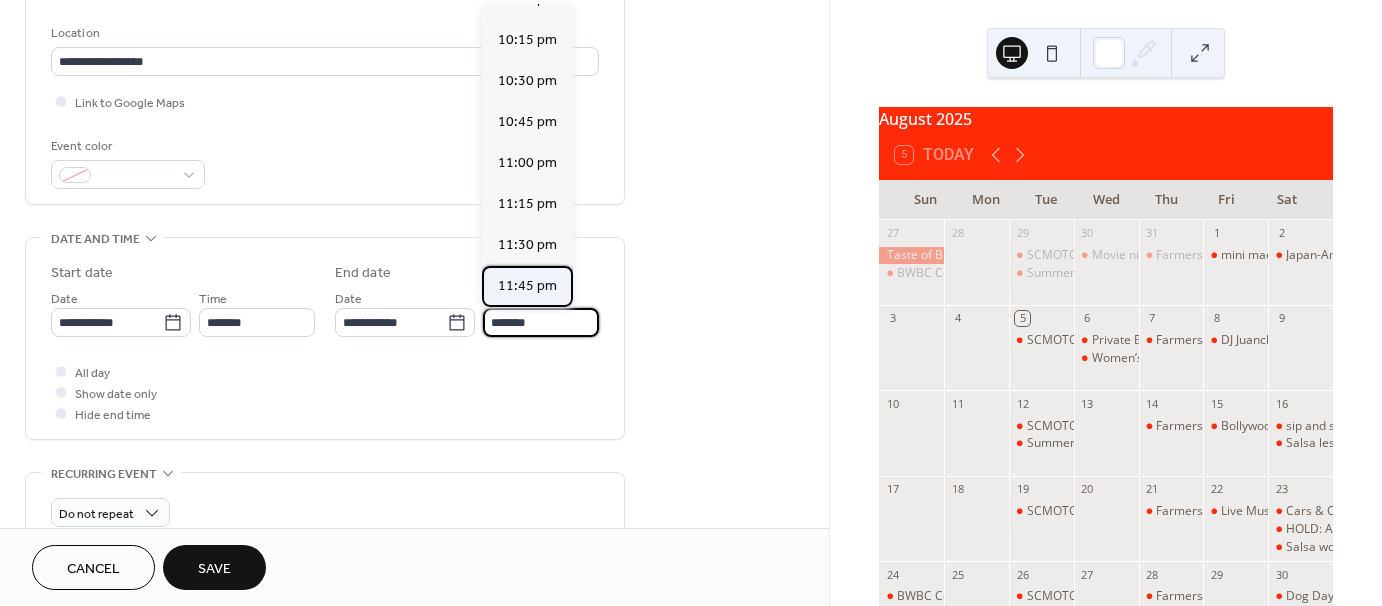 click on "11:45 pm" at bounding box center (527, 286) 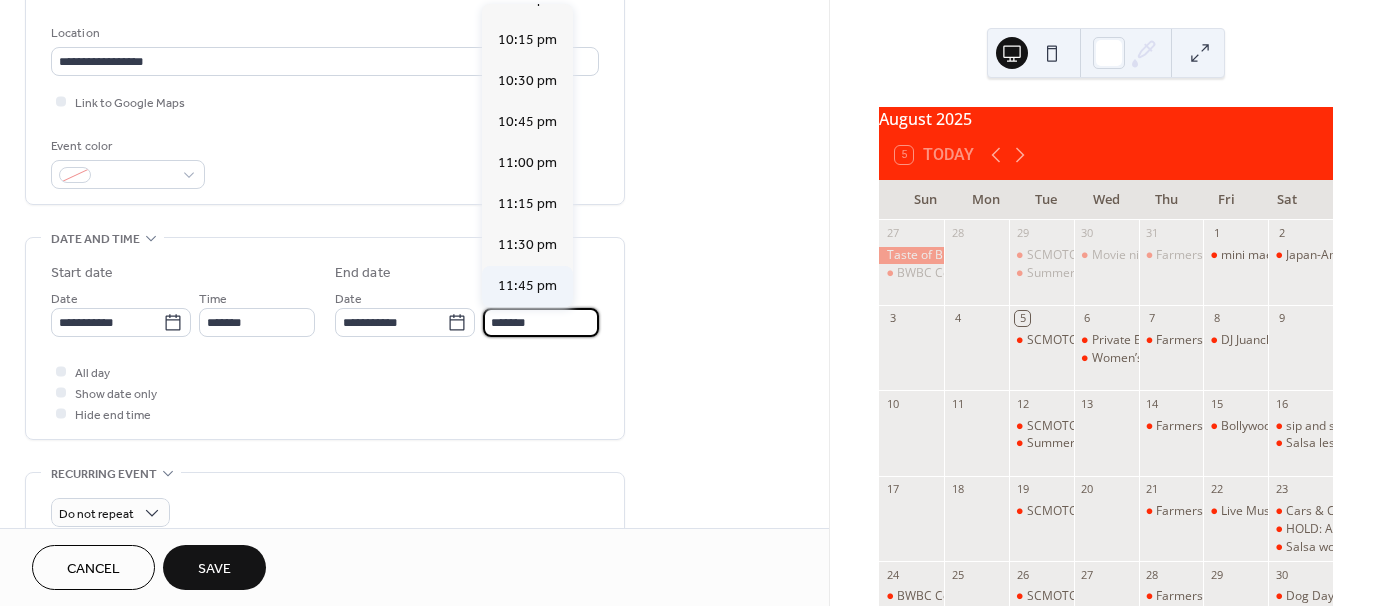 type on "********" 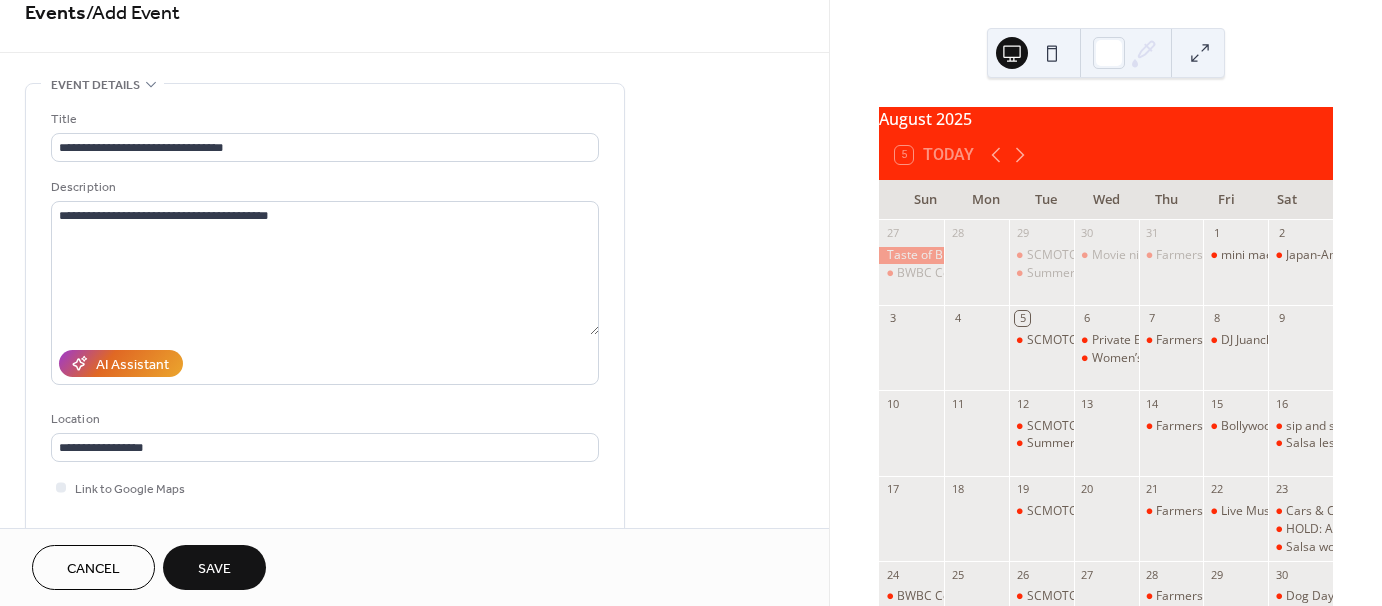 scroll, scrollTop: 0, scrollLeft: 0, axis: both 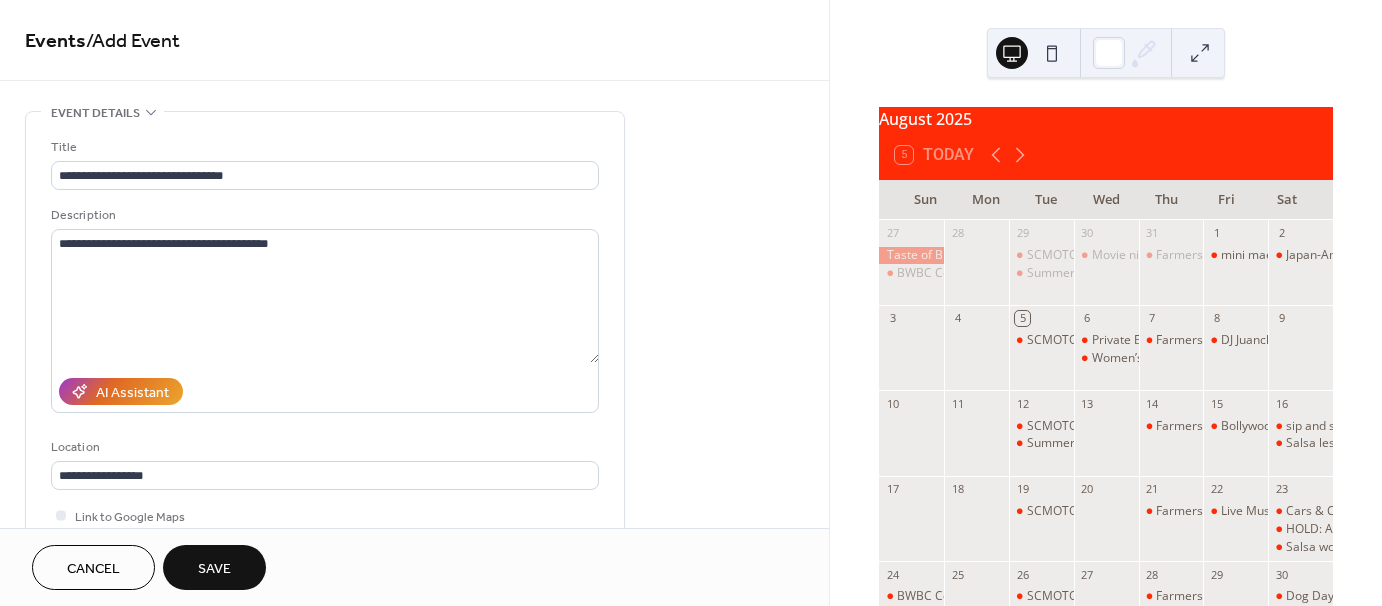 click on "Save" at bounding box center [214, 567] 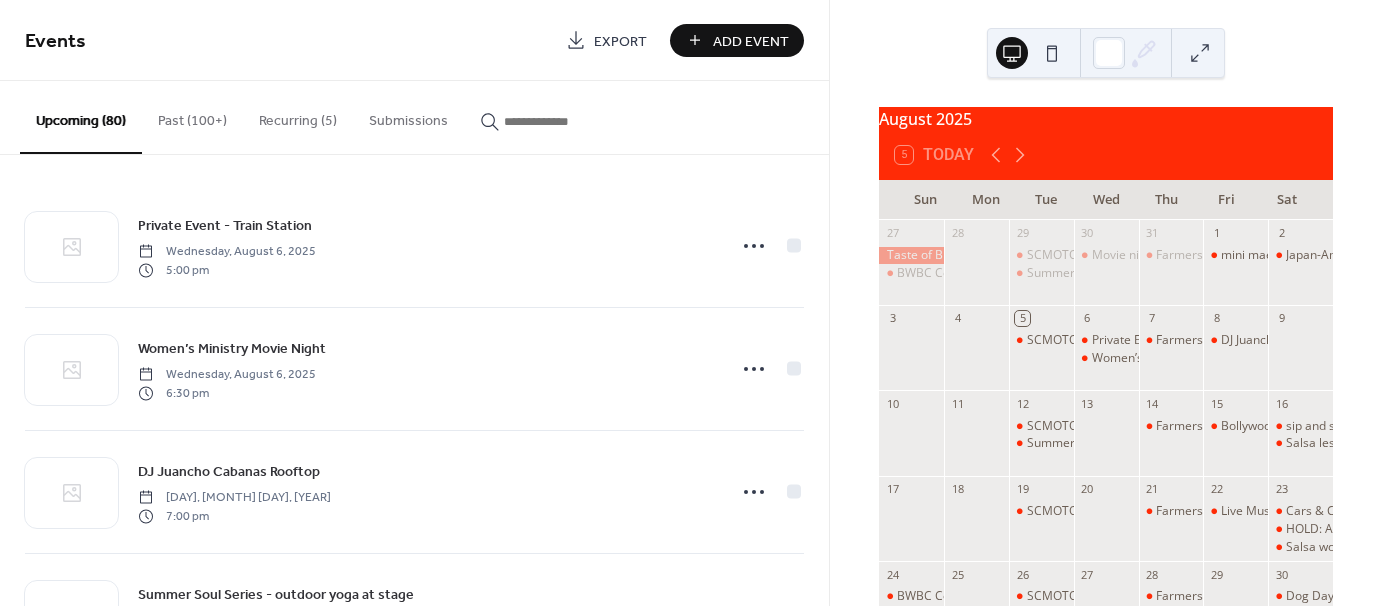 click on "Add Event" at bounding box center [751, 41] 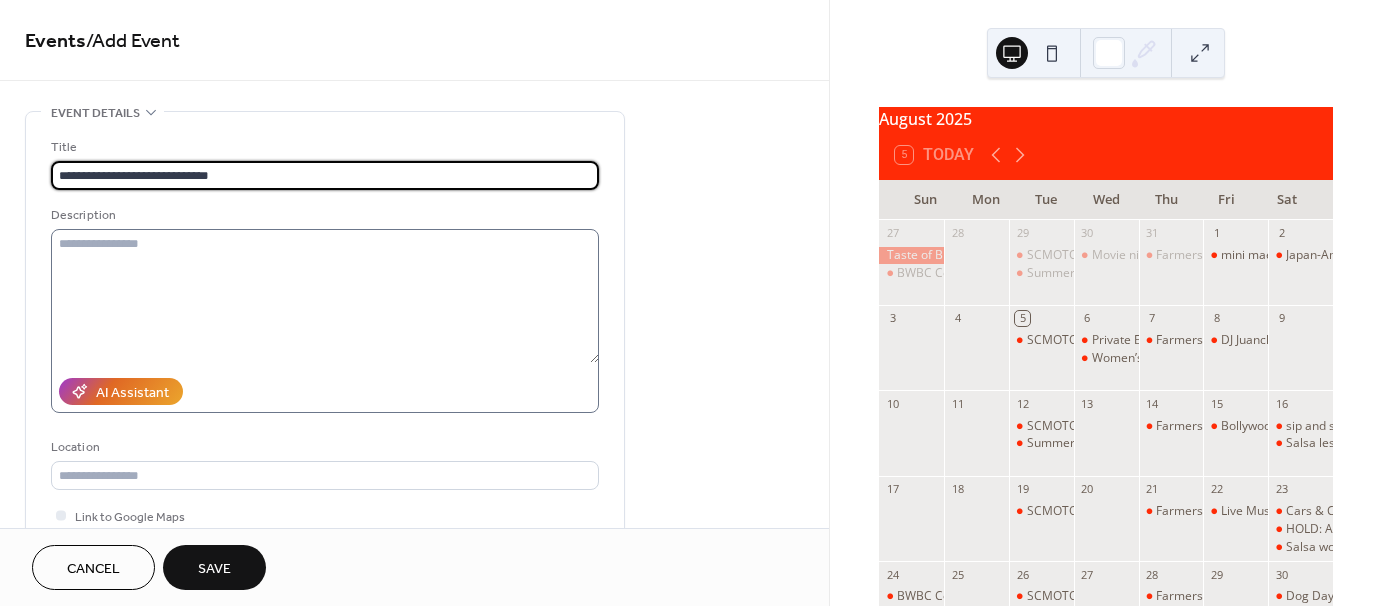 type on "**********" 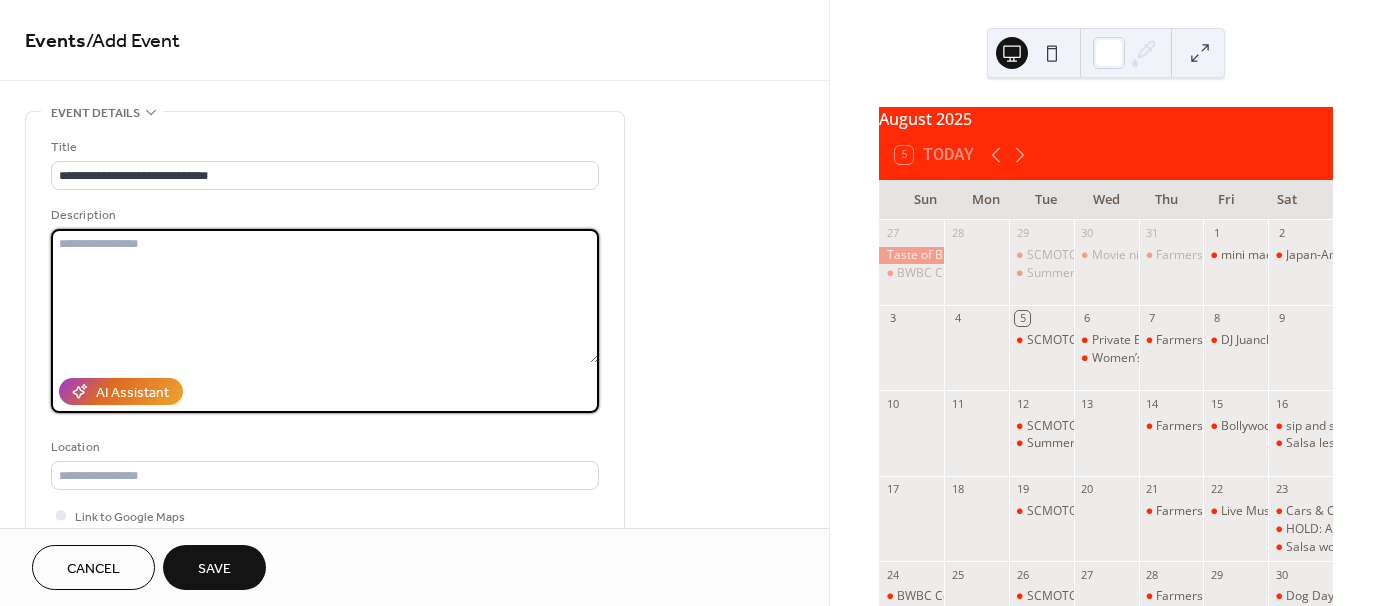click at bounding box center [325, 296] 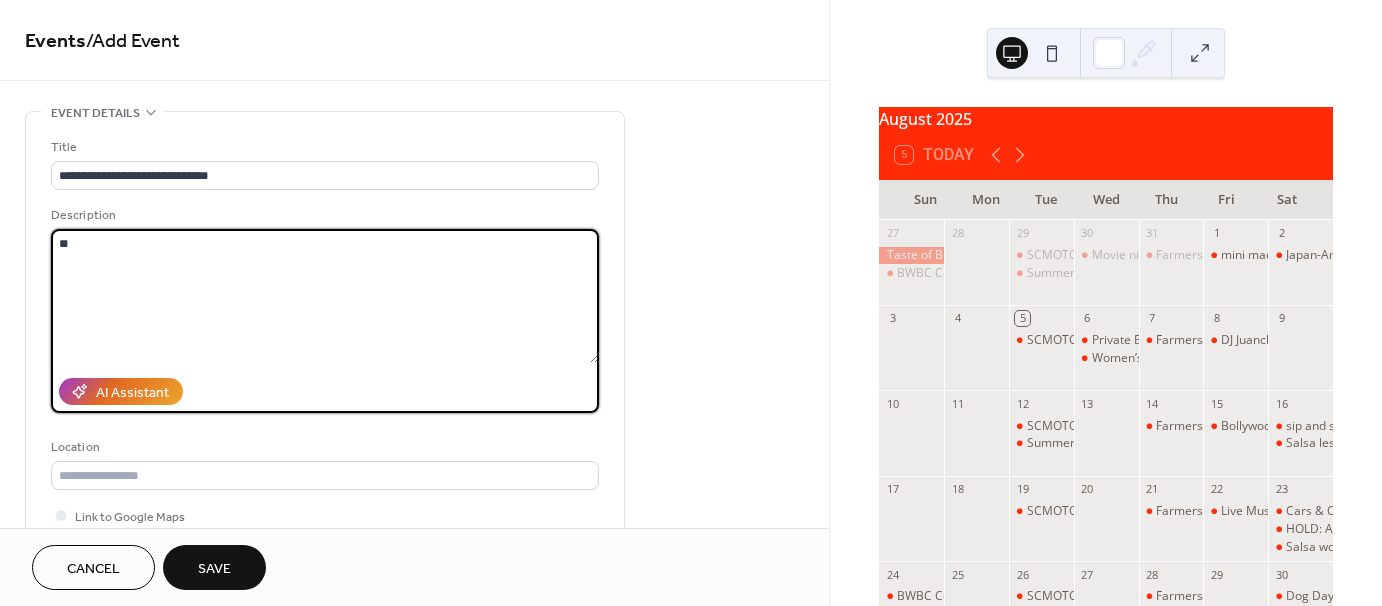 type on "*" 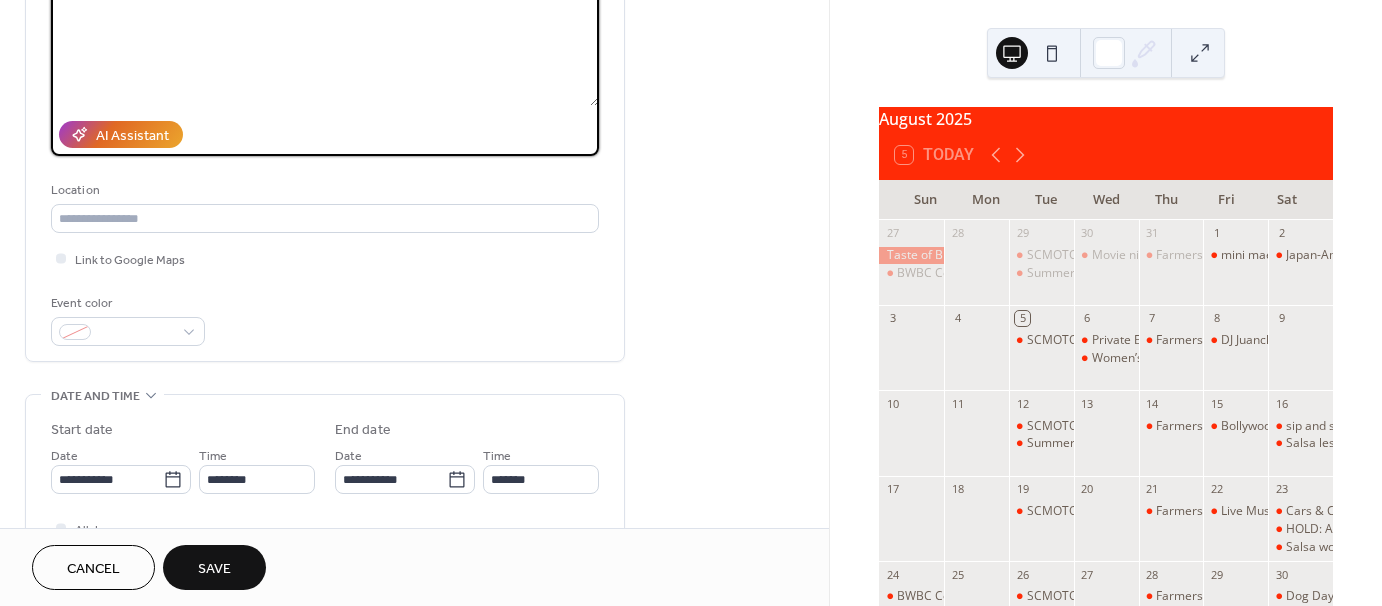 scroll, scrollTop: 300, scrollLeft: 0, axis: vertical 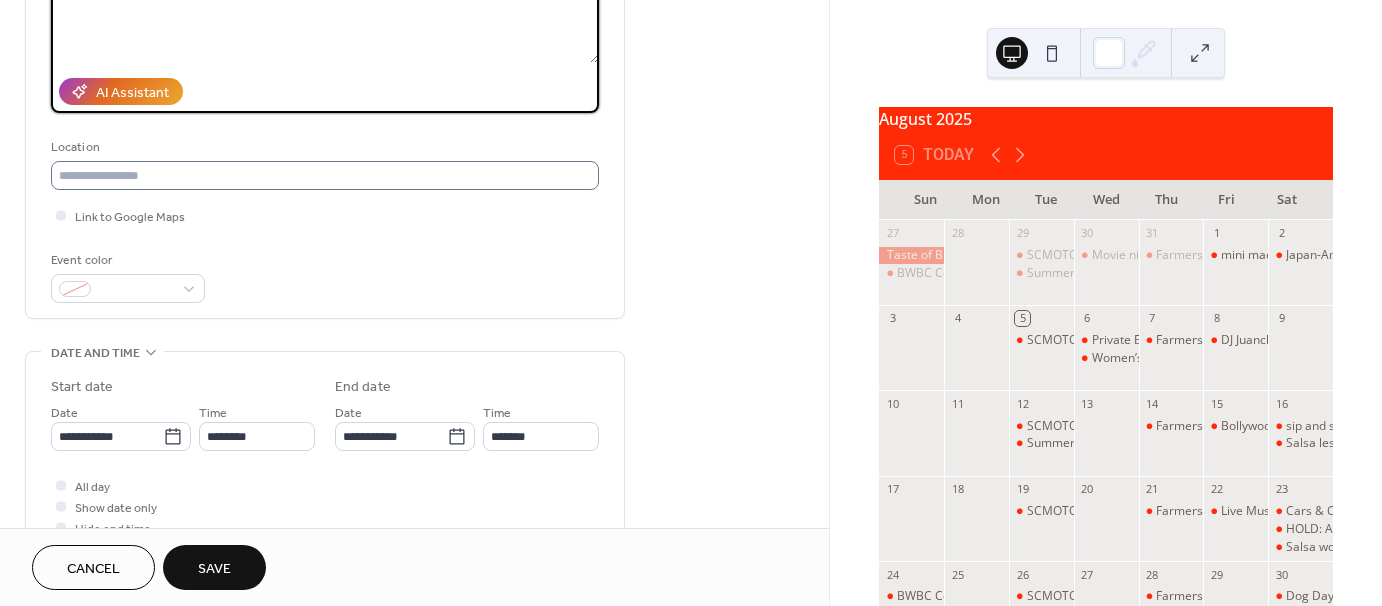 type on "**********" 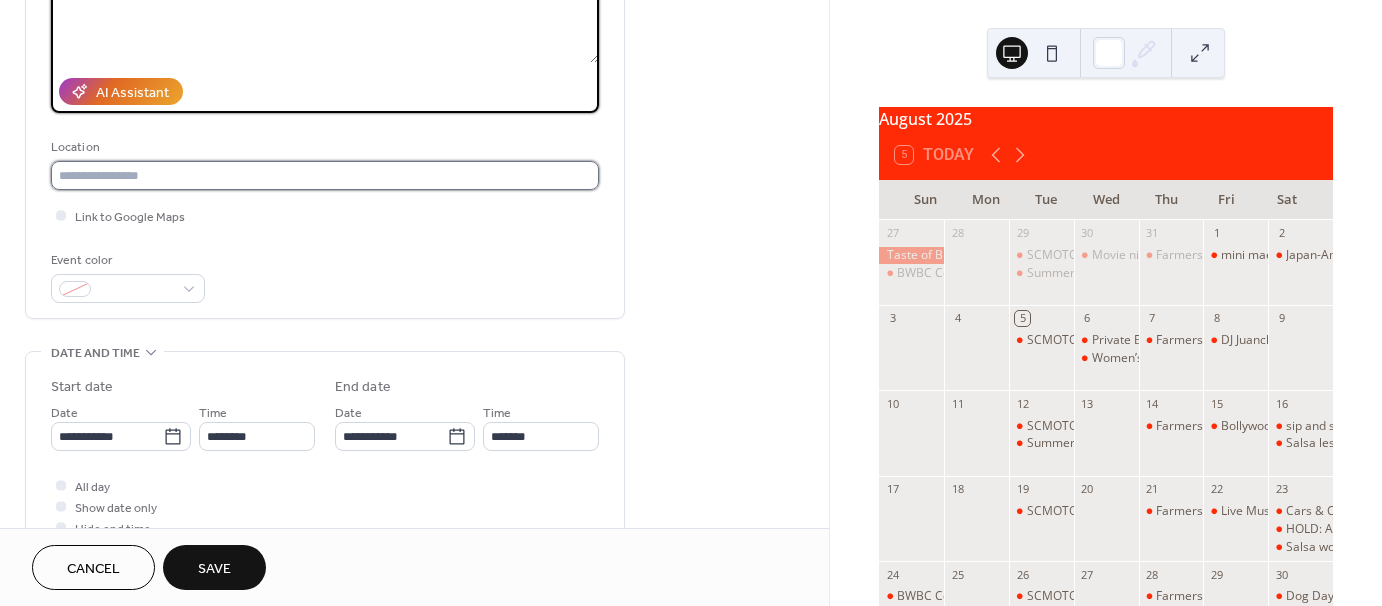 click at bounding box center [325, 175] 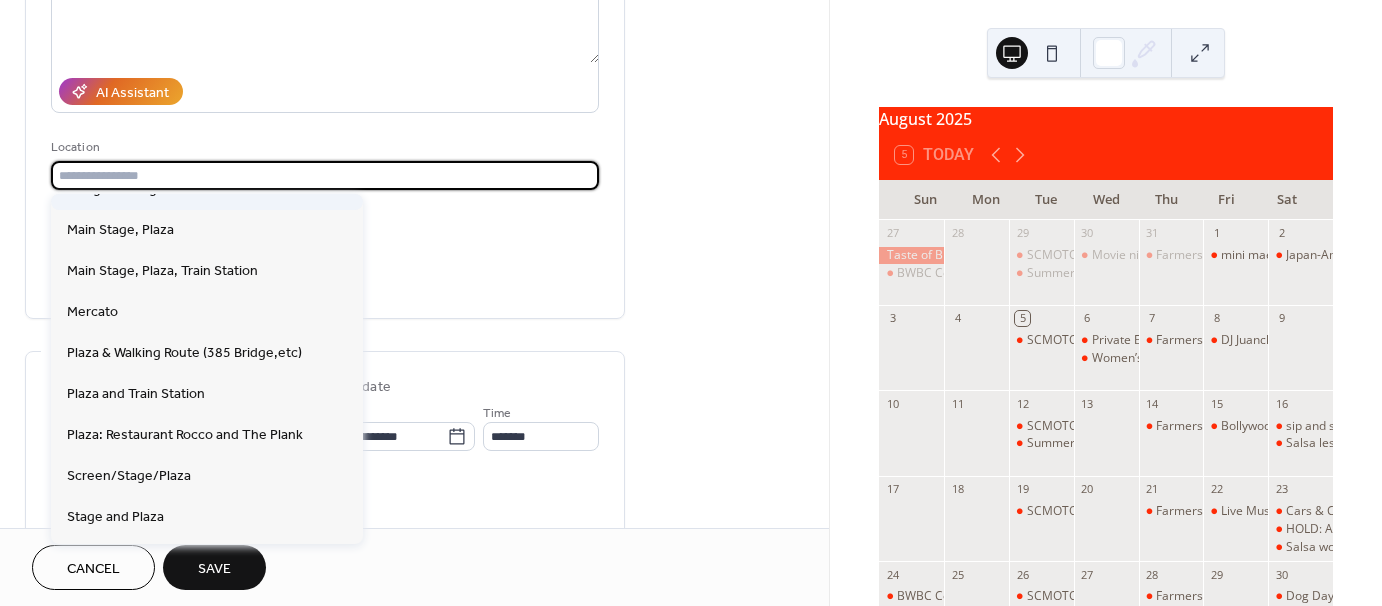 scroll, scrollTop: 200, scrollLeft: 0, axis: vertical 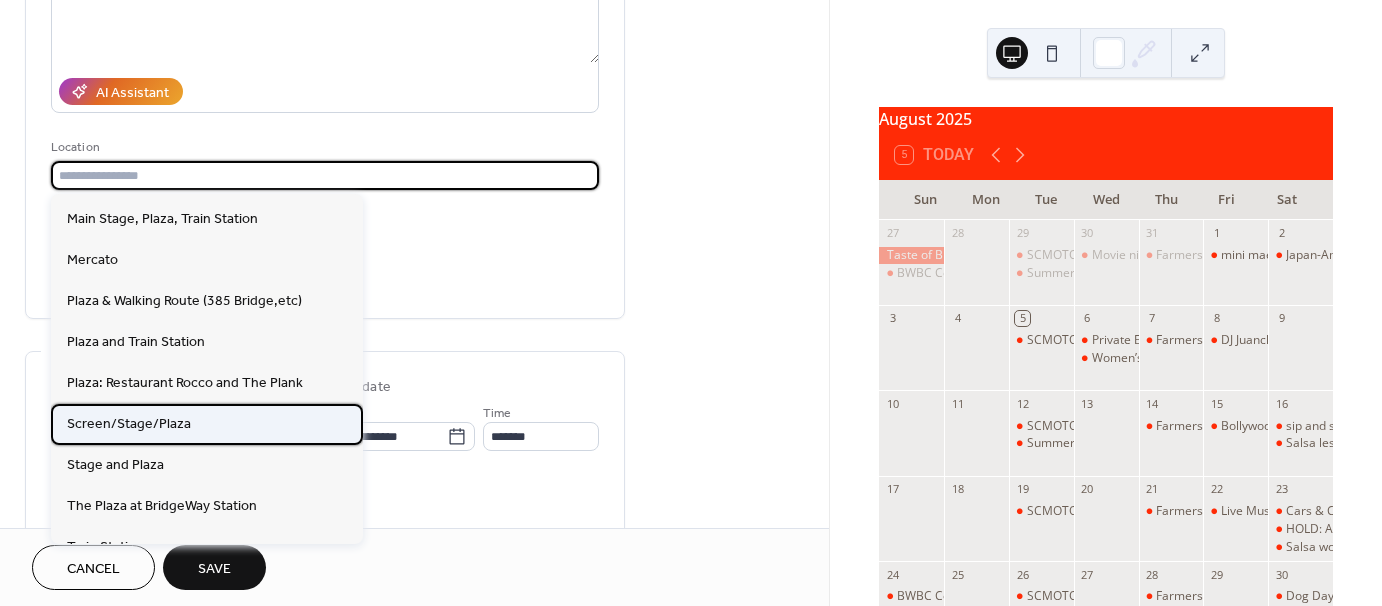 click on "Screen/Stage/Plaza" at bounding box center [129, 423] 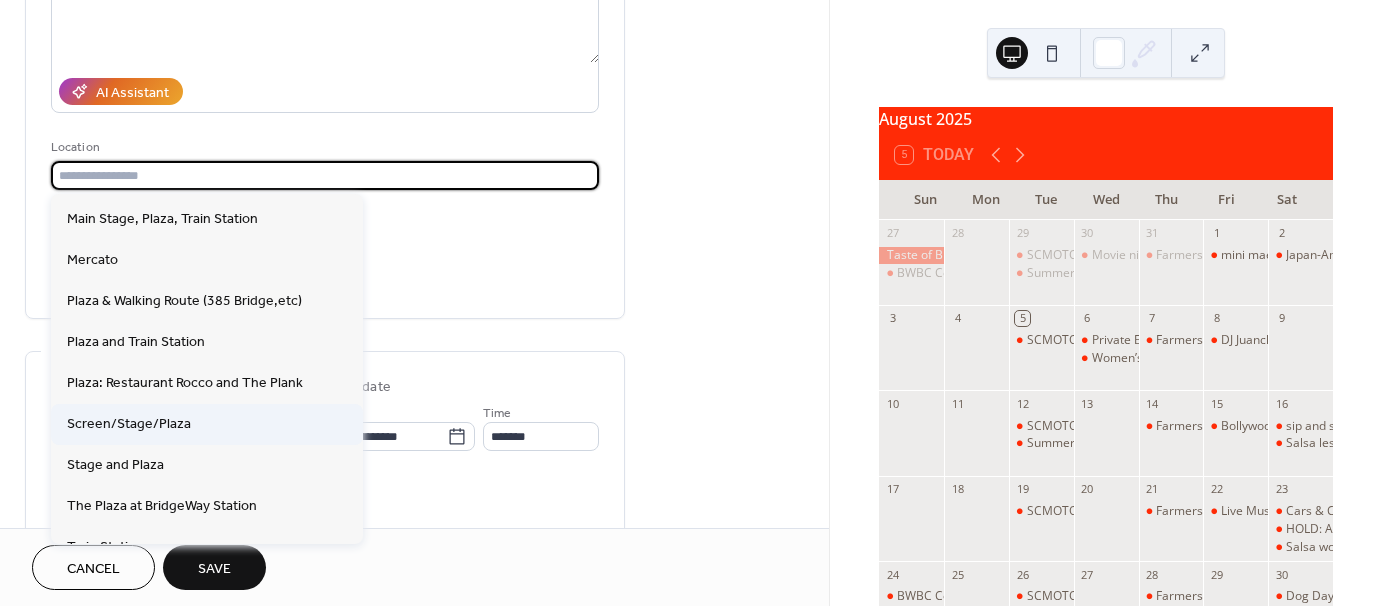 type on "**********" 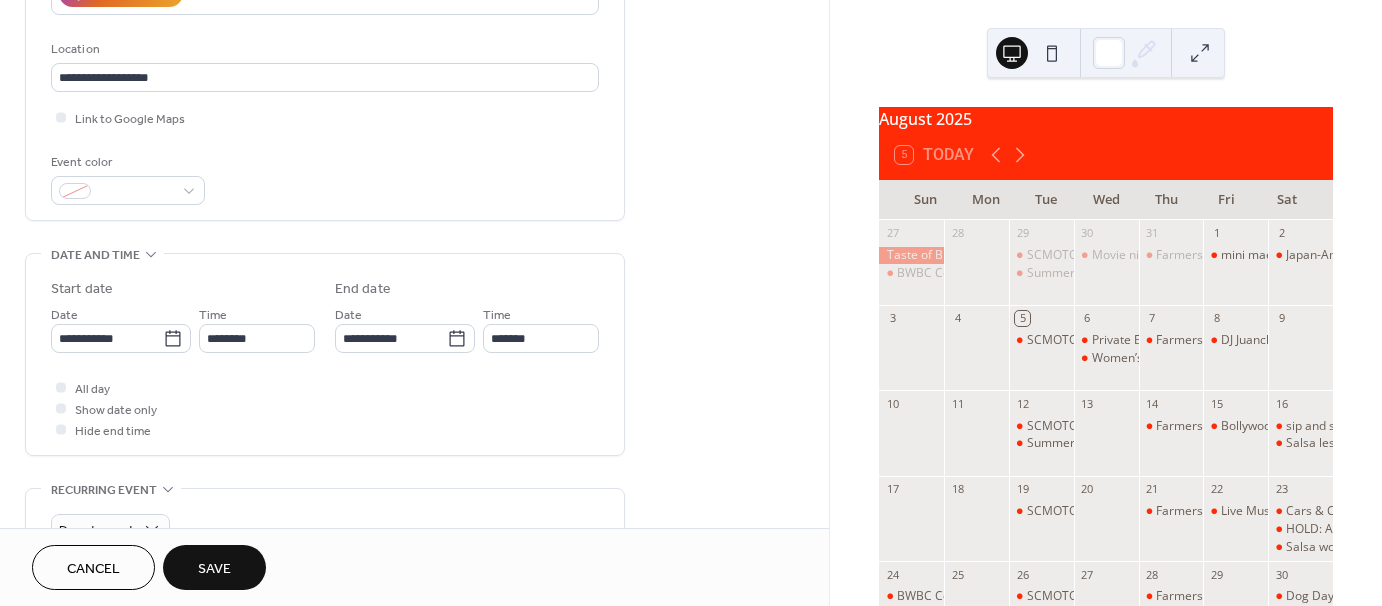 scroll, scrollTop: 400, scrollLeft: 0, axis: vertical 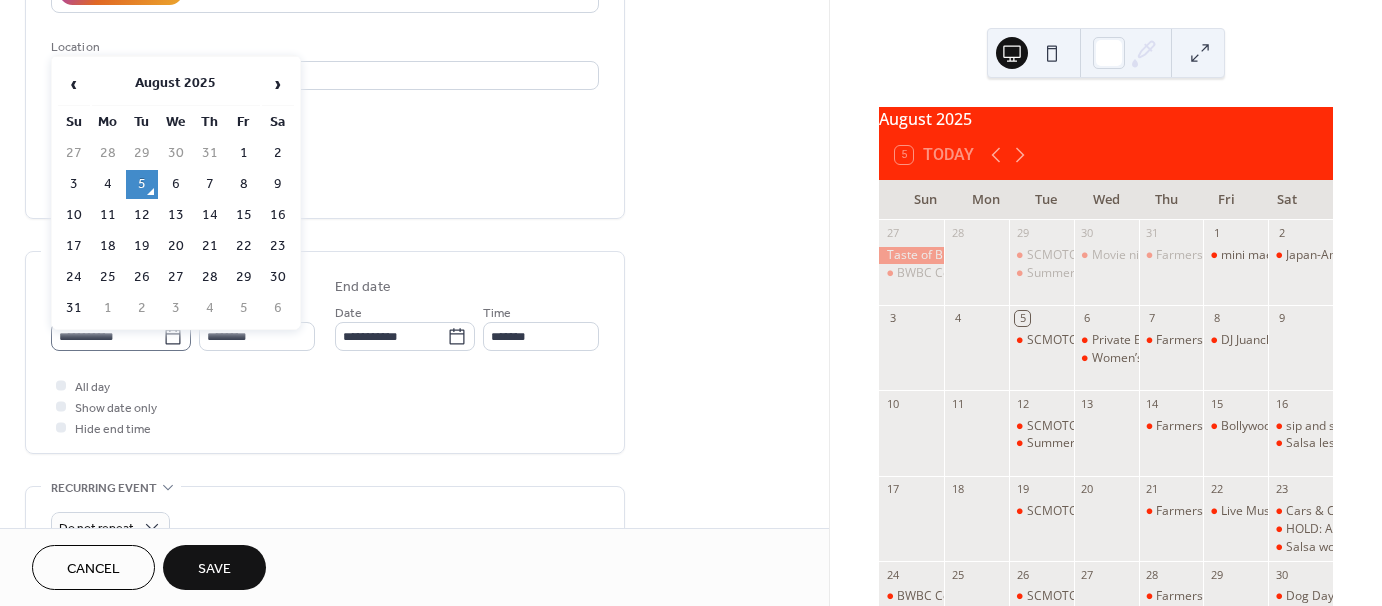 click 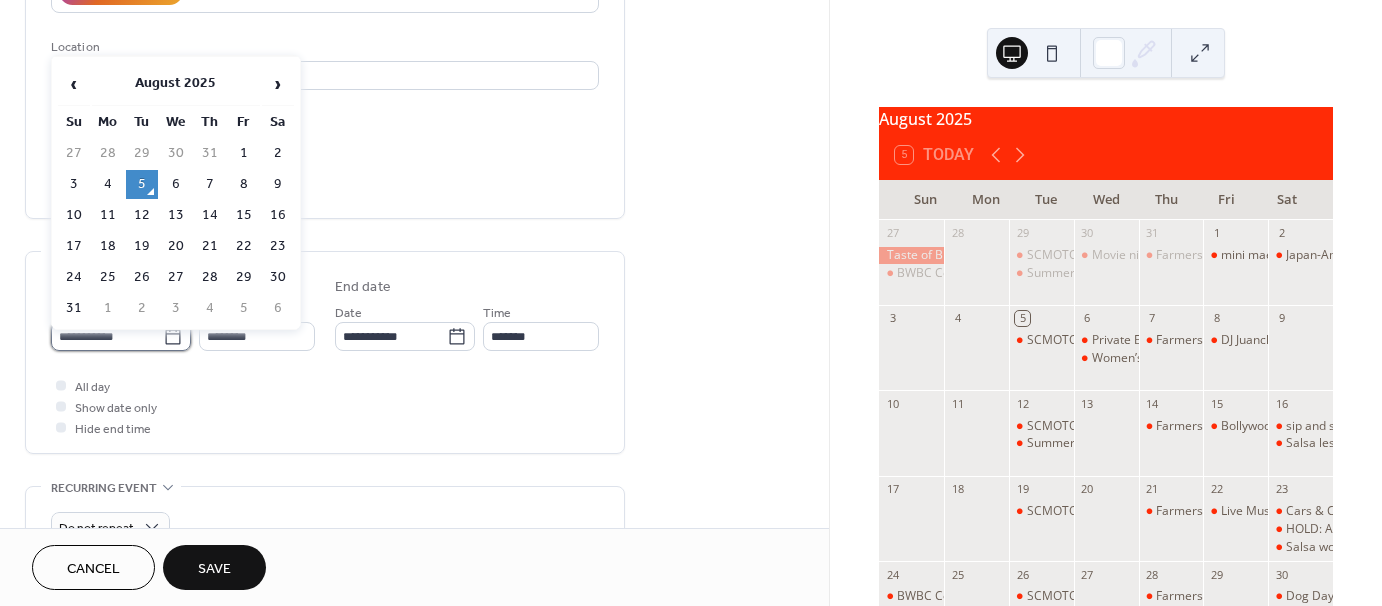 click on "**********" at bounding box center [107, 336] 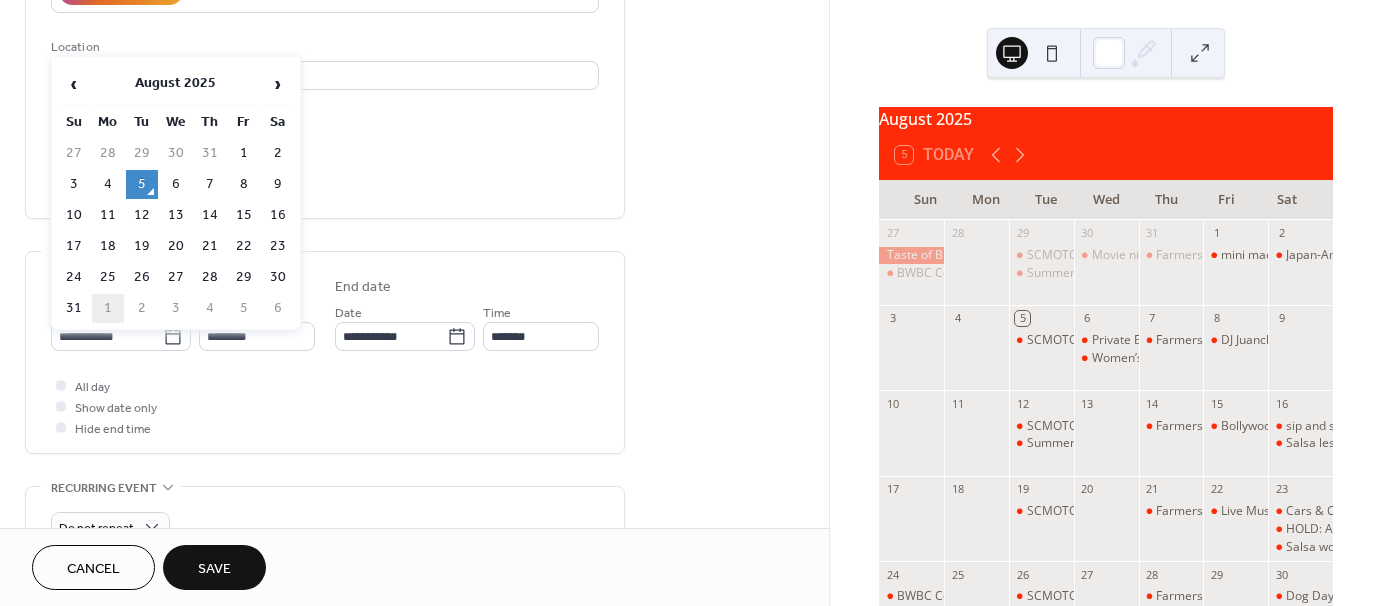 click on "1" at bounding box center (108, 308) 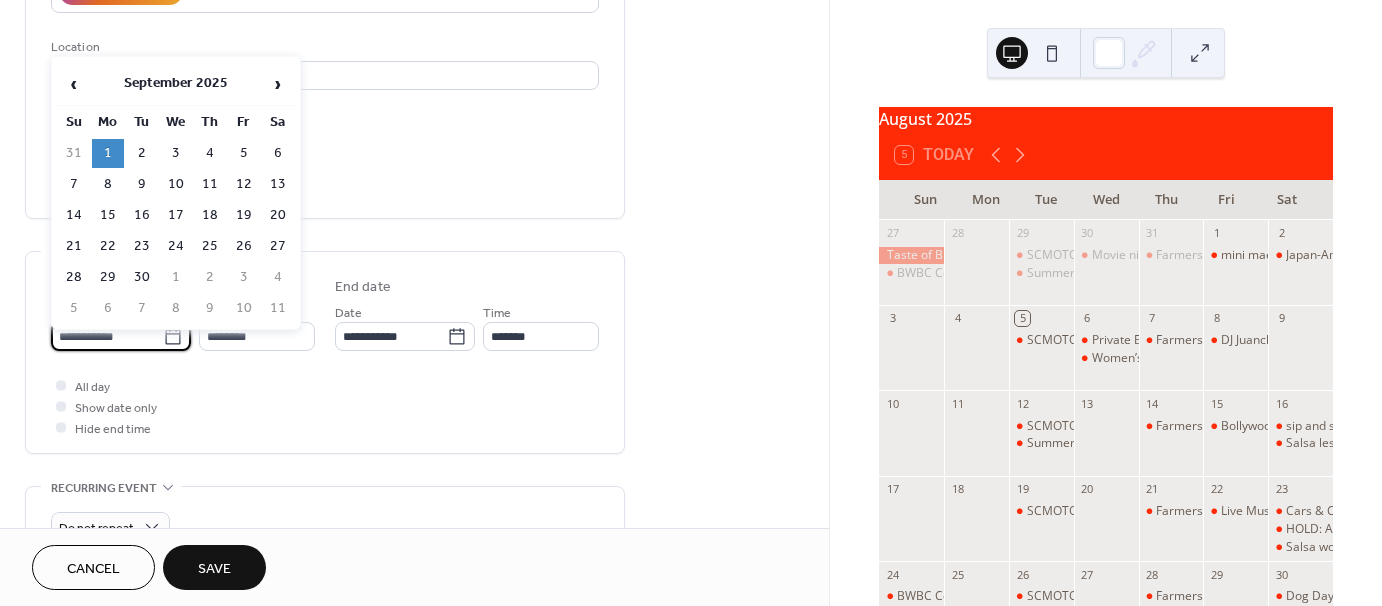 click on "**********" at bounding box center [107, 336] 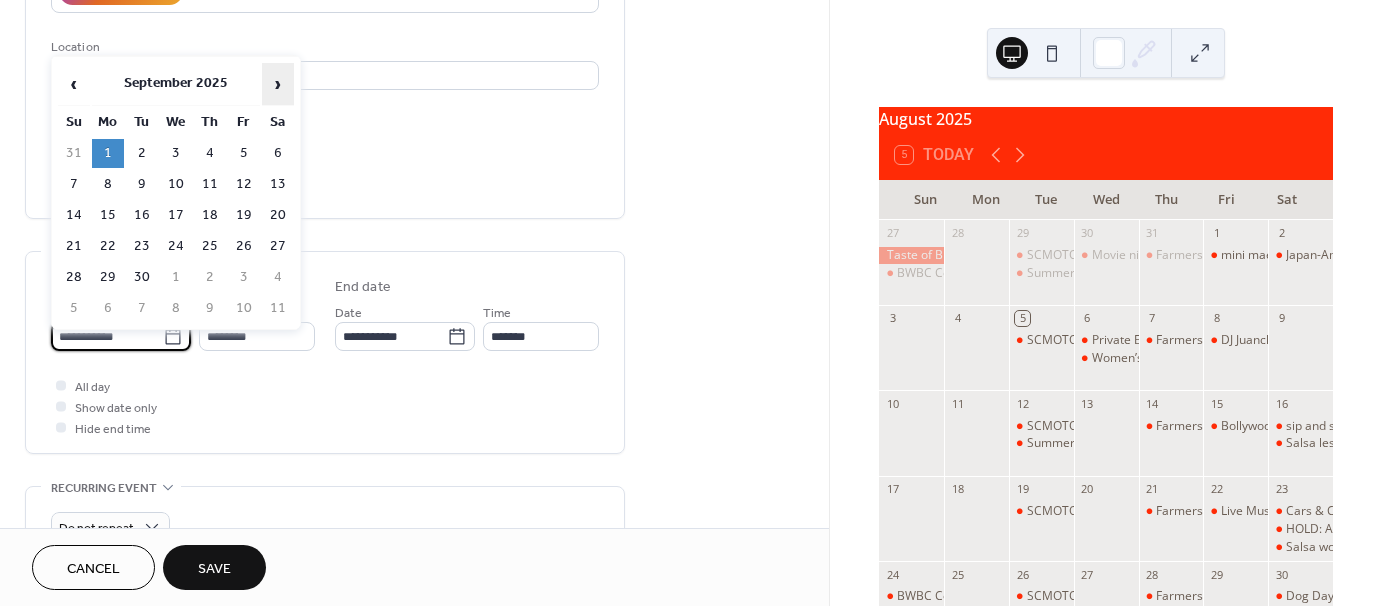 click on "›" at bounding box center [278, 84] 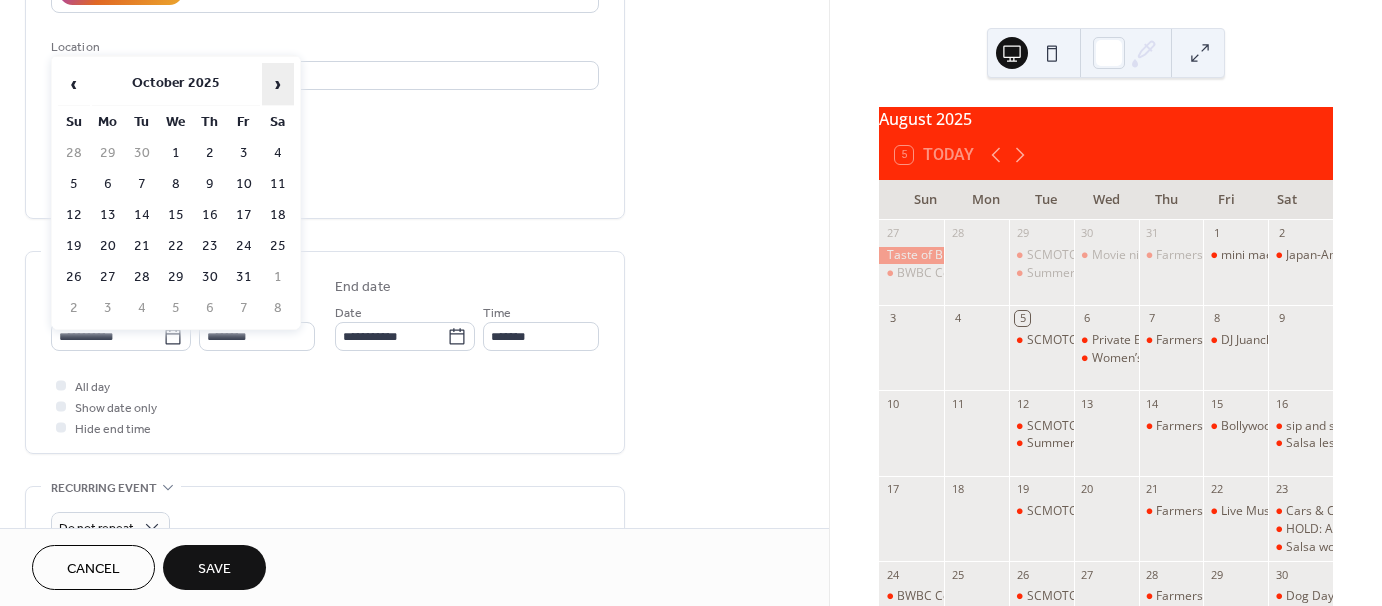 click on "›" at bounding box center [278, 84] 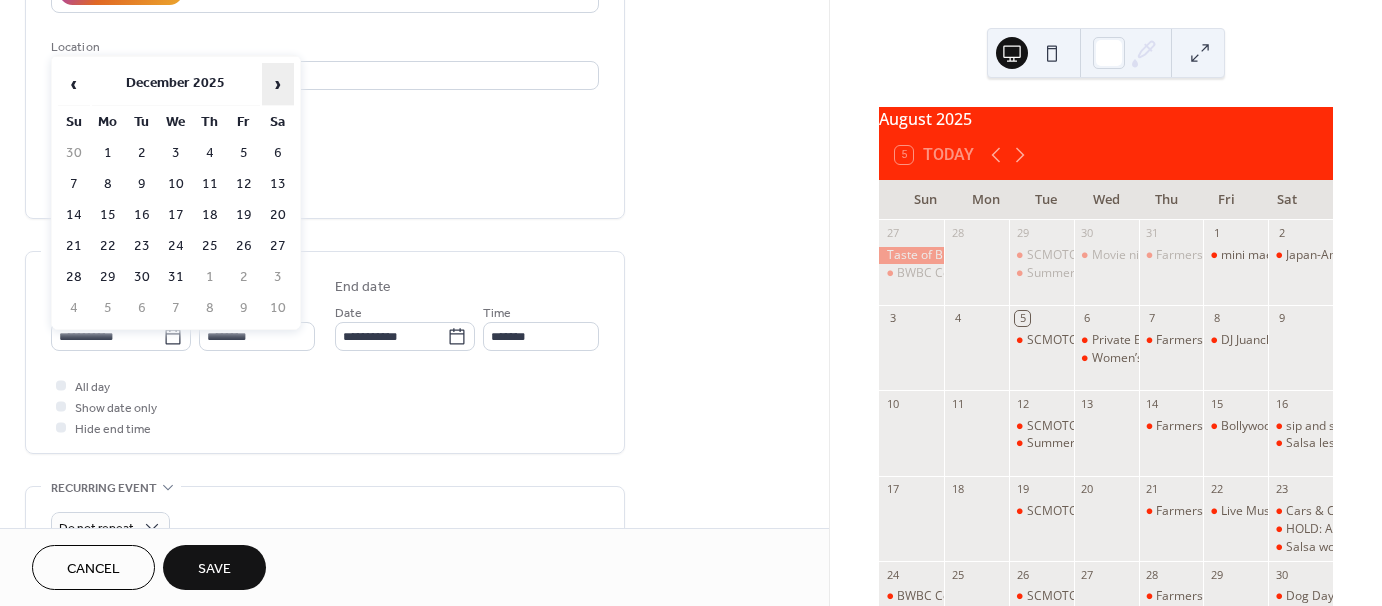 click on "›" at bounding box center [278, 84] 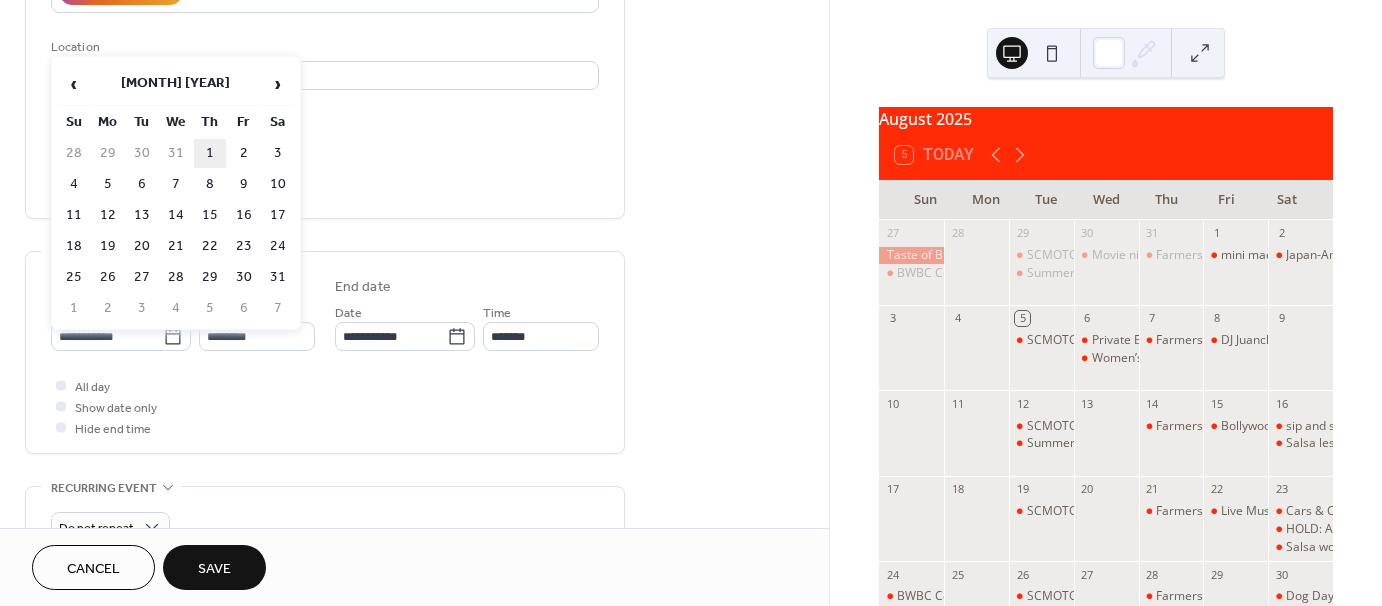 click on "1" at bounding box center (210, 153) 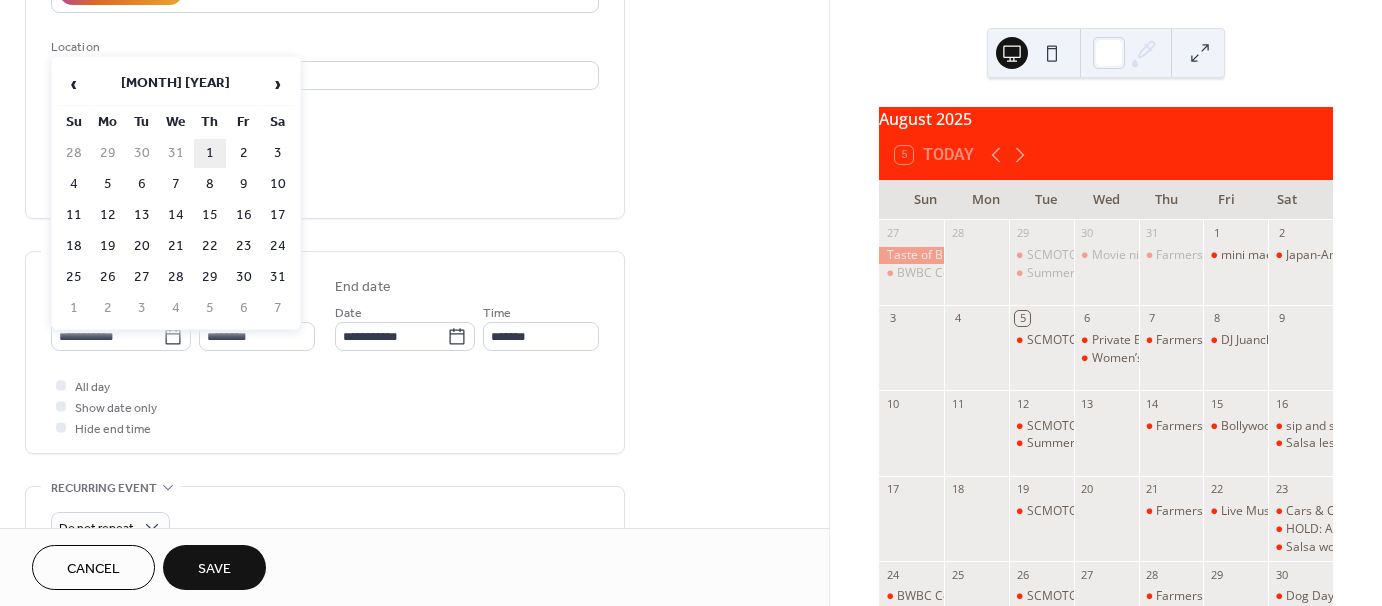 type on "**********" 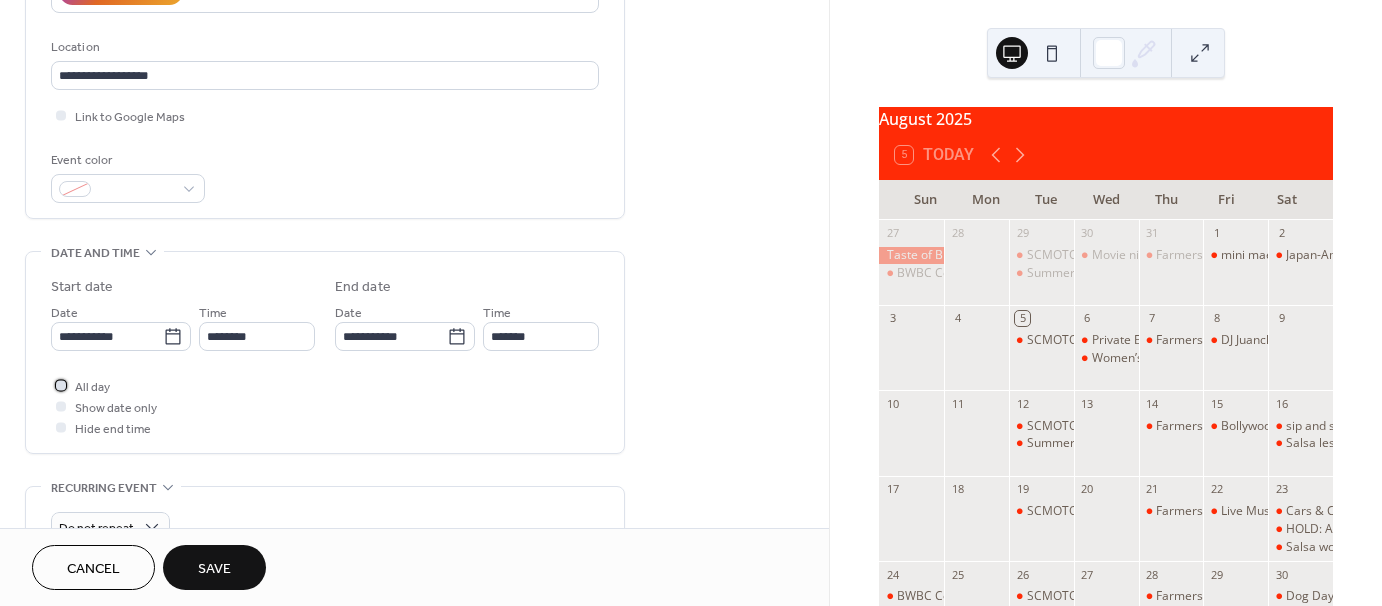 click on "All day" at bounding box center (92, 387) 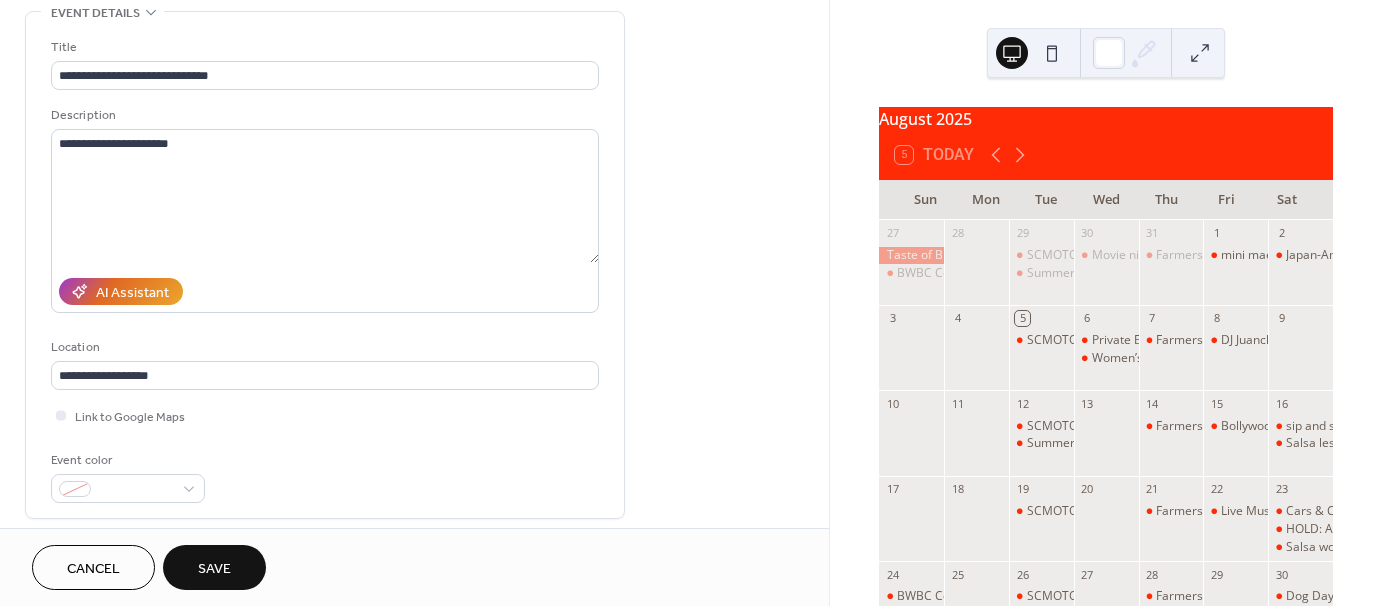 scroll, scrollTop: 100, scrollLeft: 0, axis: vertical 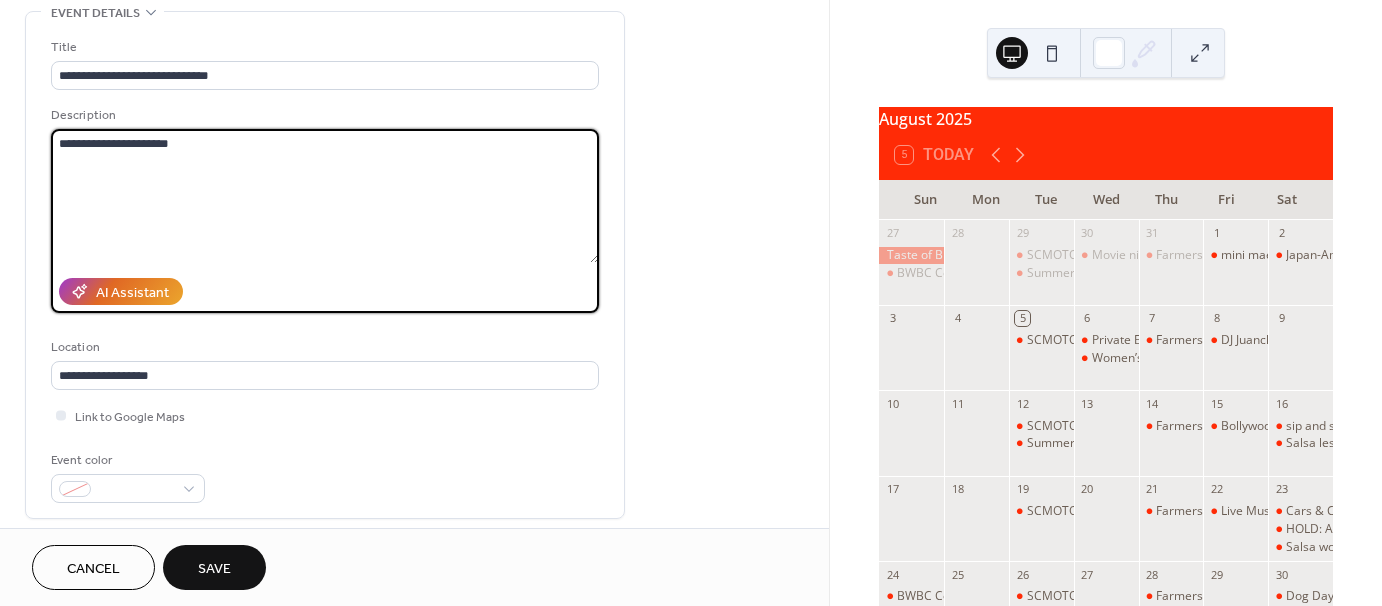 drag, startPoint x: 375, startPoint y: 187, endPoint x: 325, endPoint y: 134, distance: 72.862885 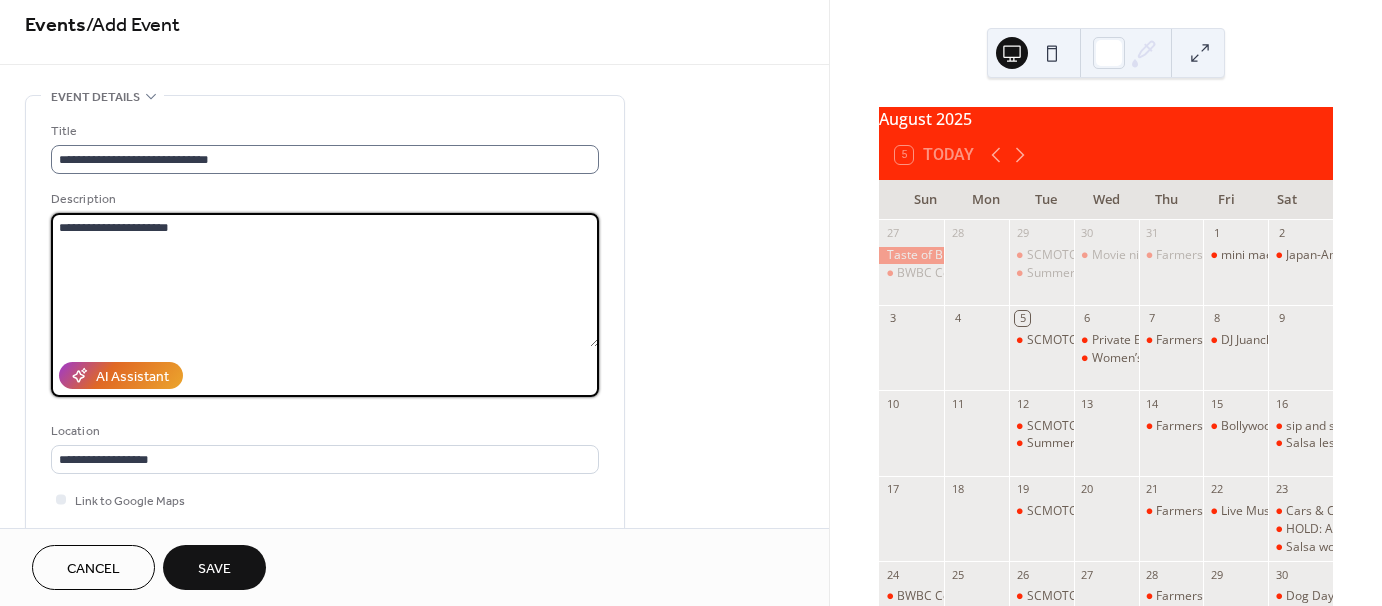 scroll, scrollTop: 0, scrollLeft: 0, axis: both 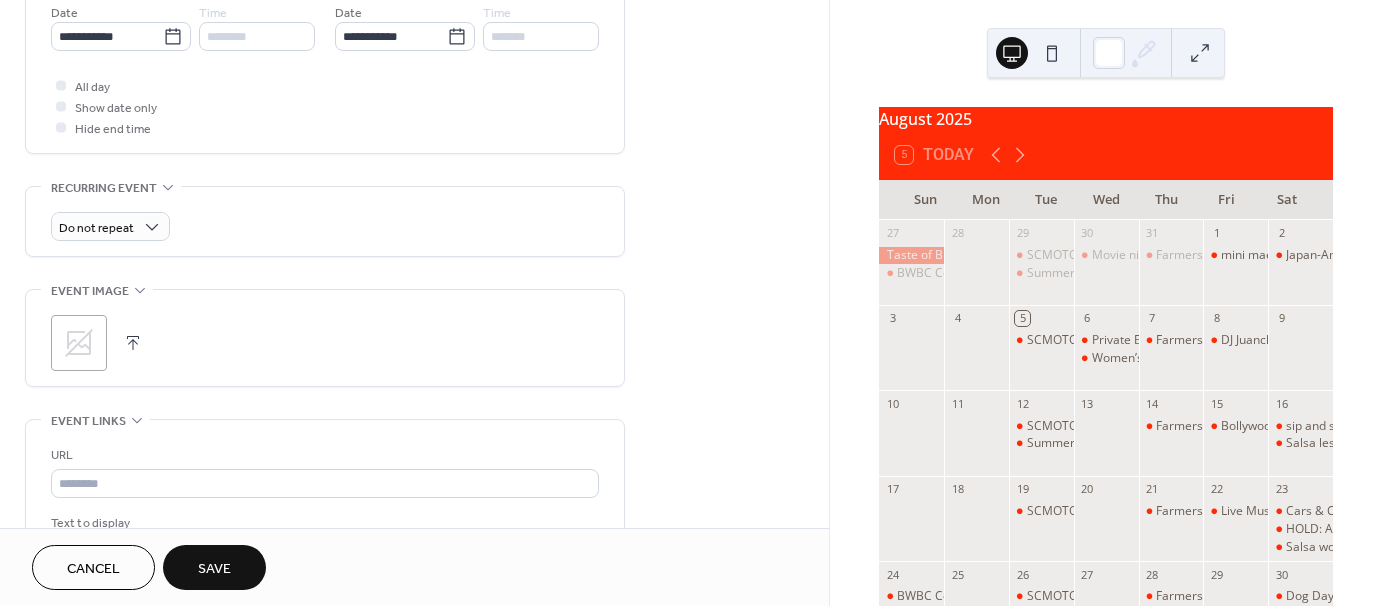 click on "**********" at bounding box center [414, 98] 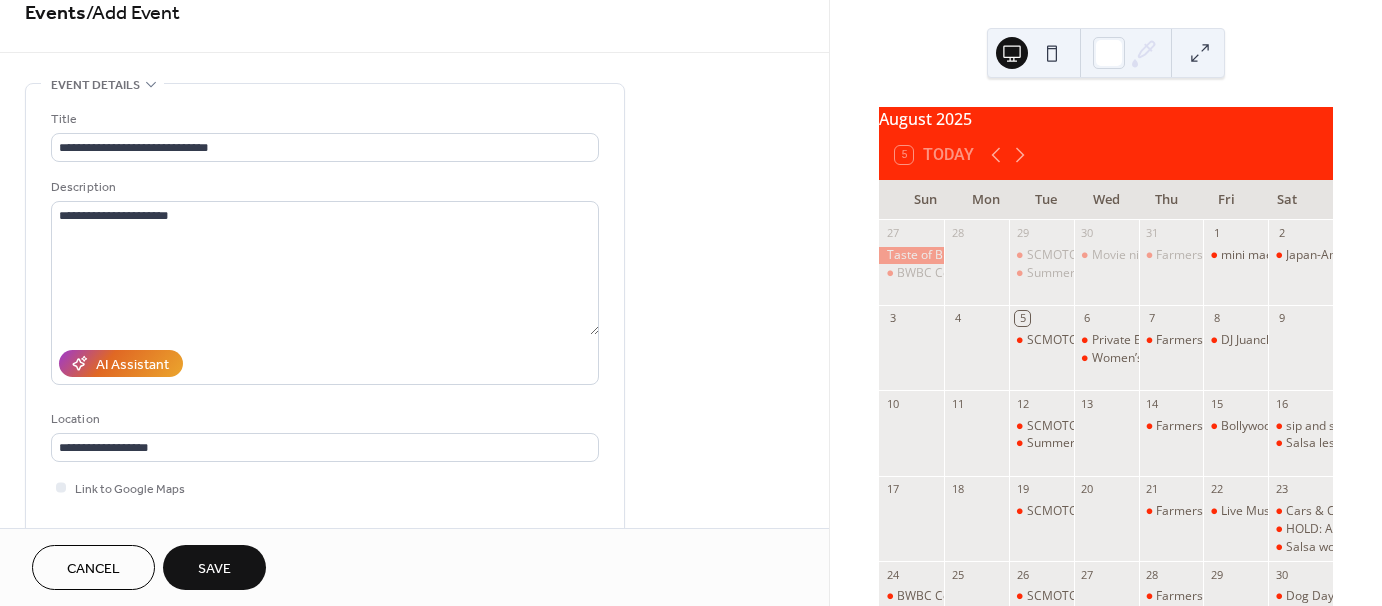 scroll, scrollTop: 0, scrollLeft: 0, axis: both 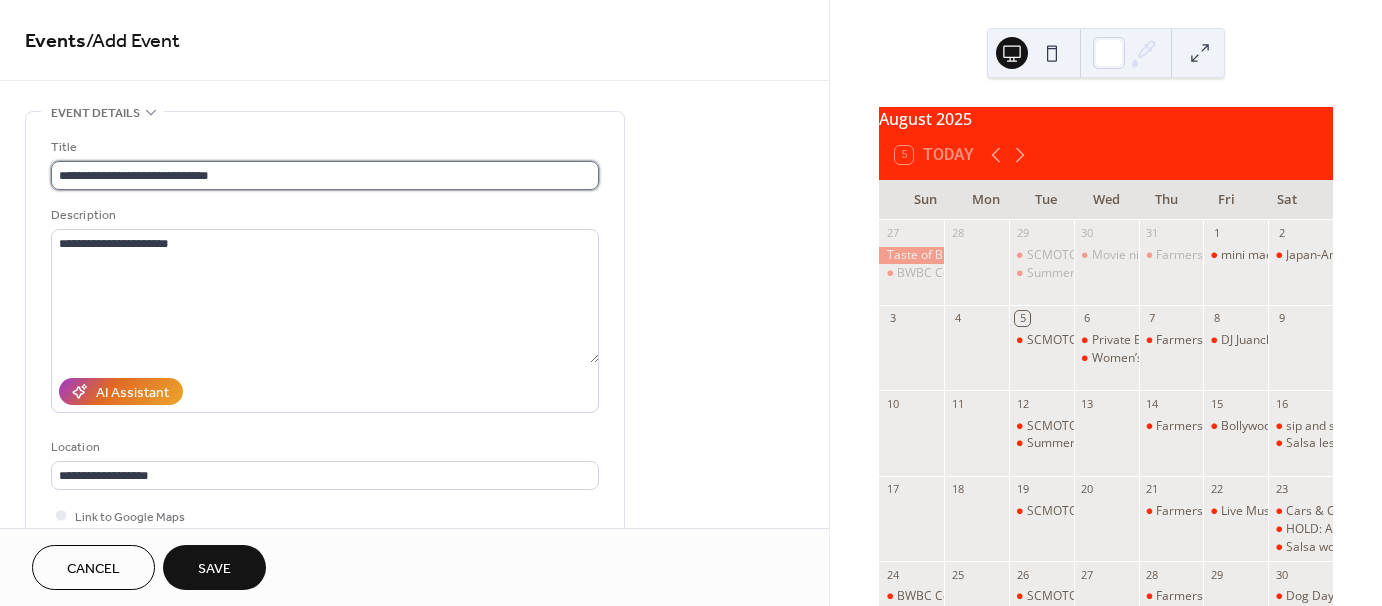 click on "**********" at bounding box center (325, 175) 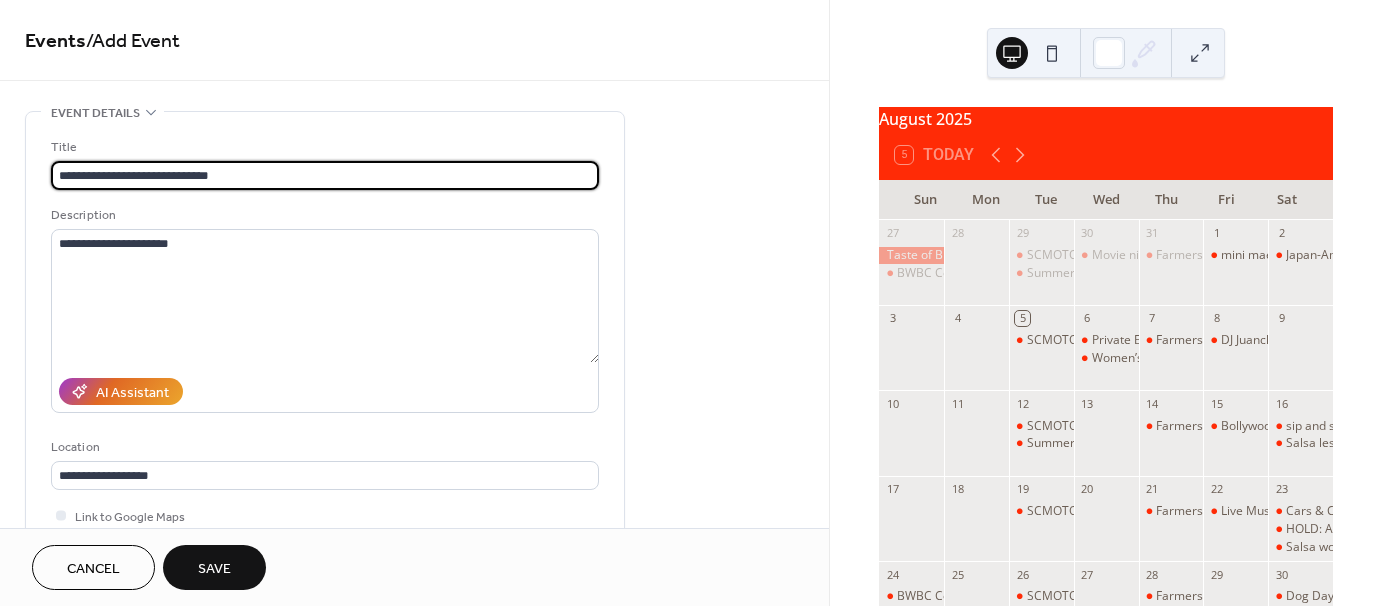 click on "**********" at bounding box center (325, 175) 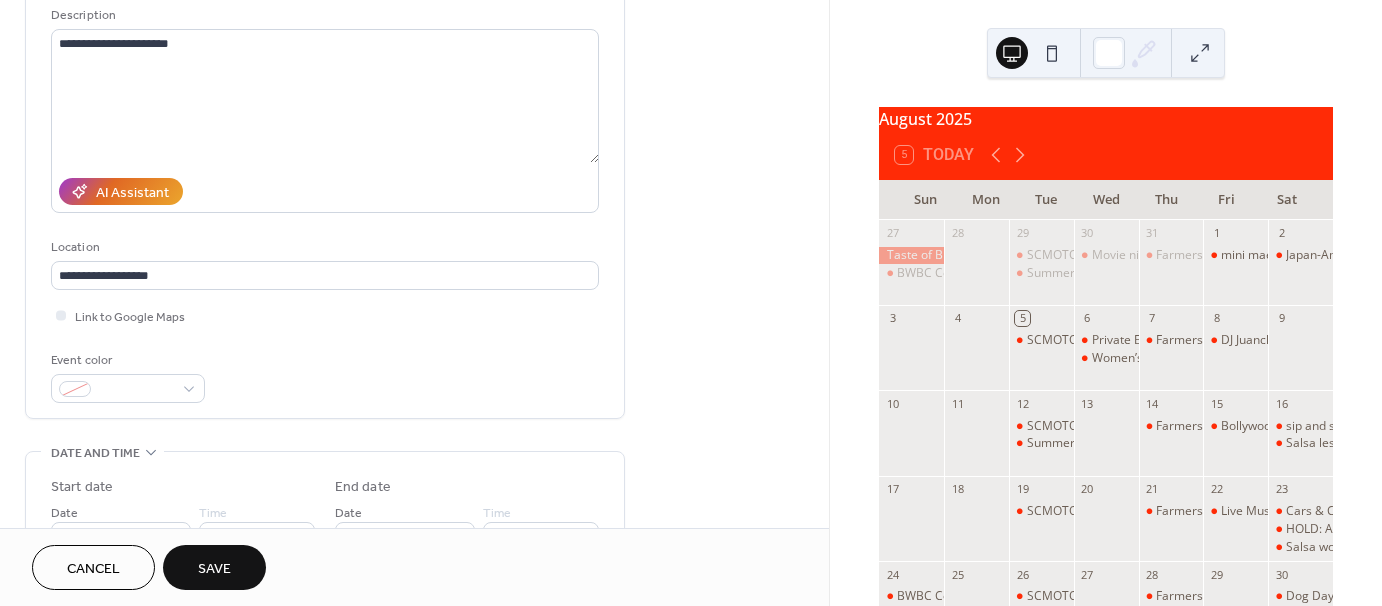 scroll, scrollTop: 200, scrollLeft: 0, axis: vertical 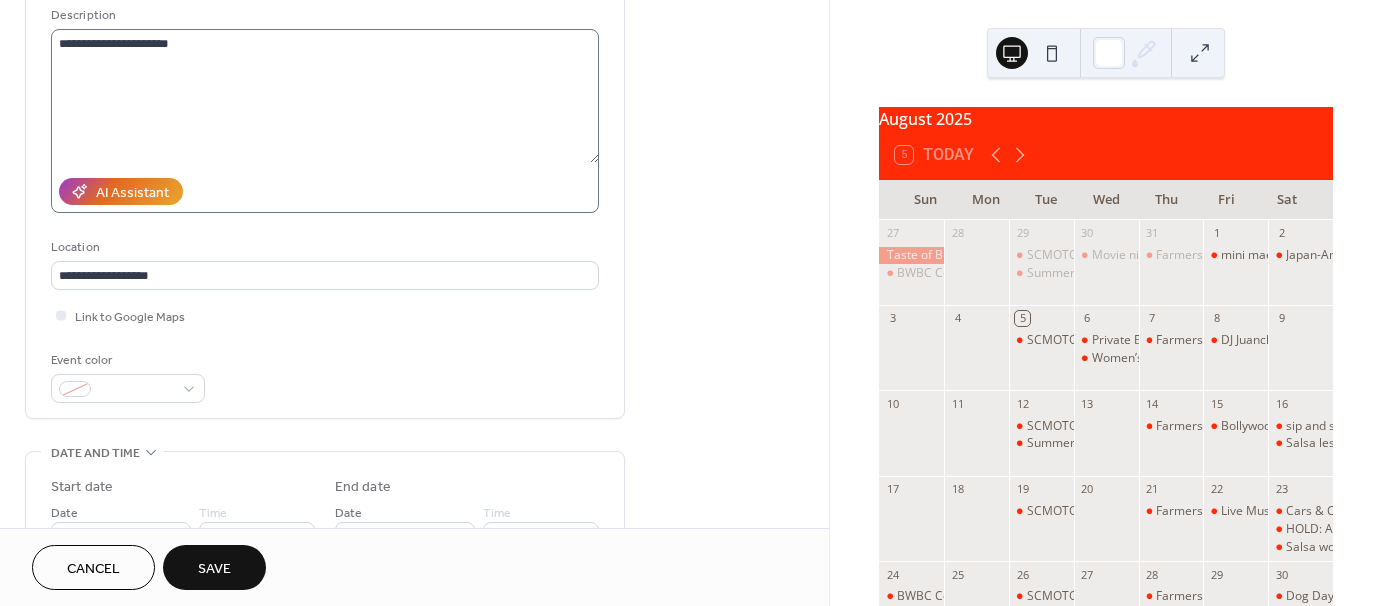 type on "**********" 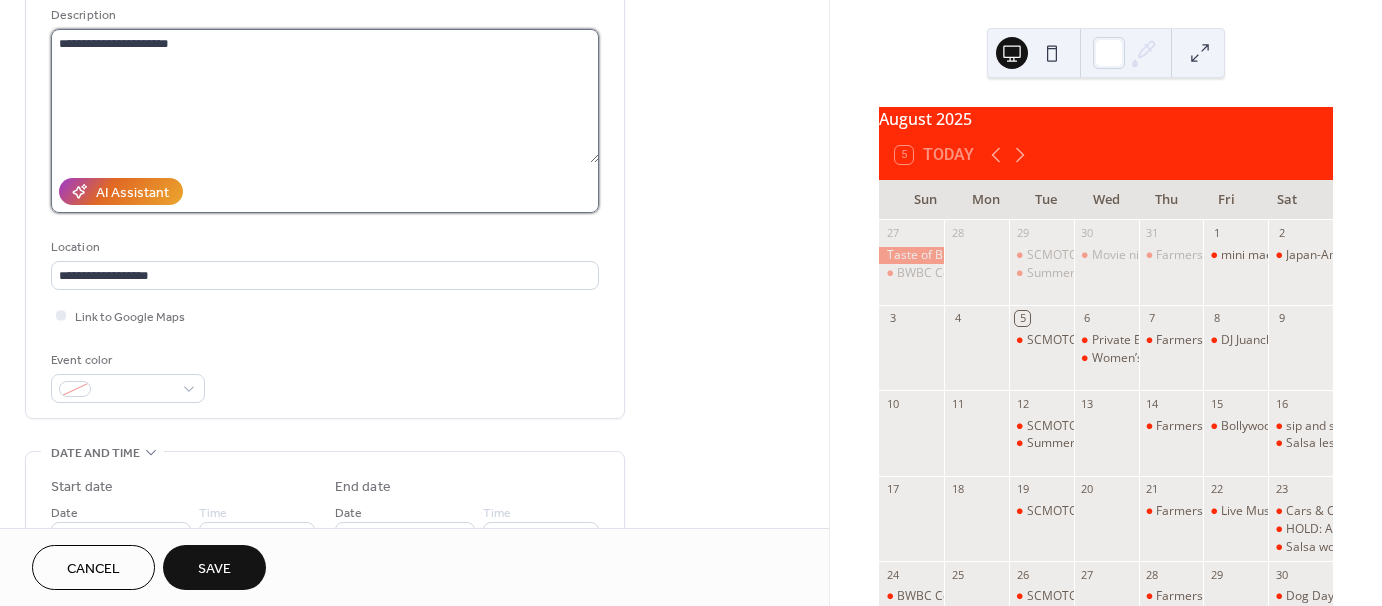 click on "**********" at bounding box center (325, 96) 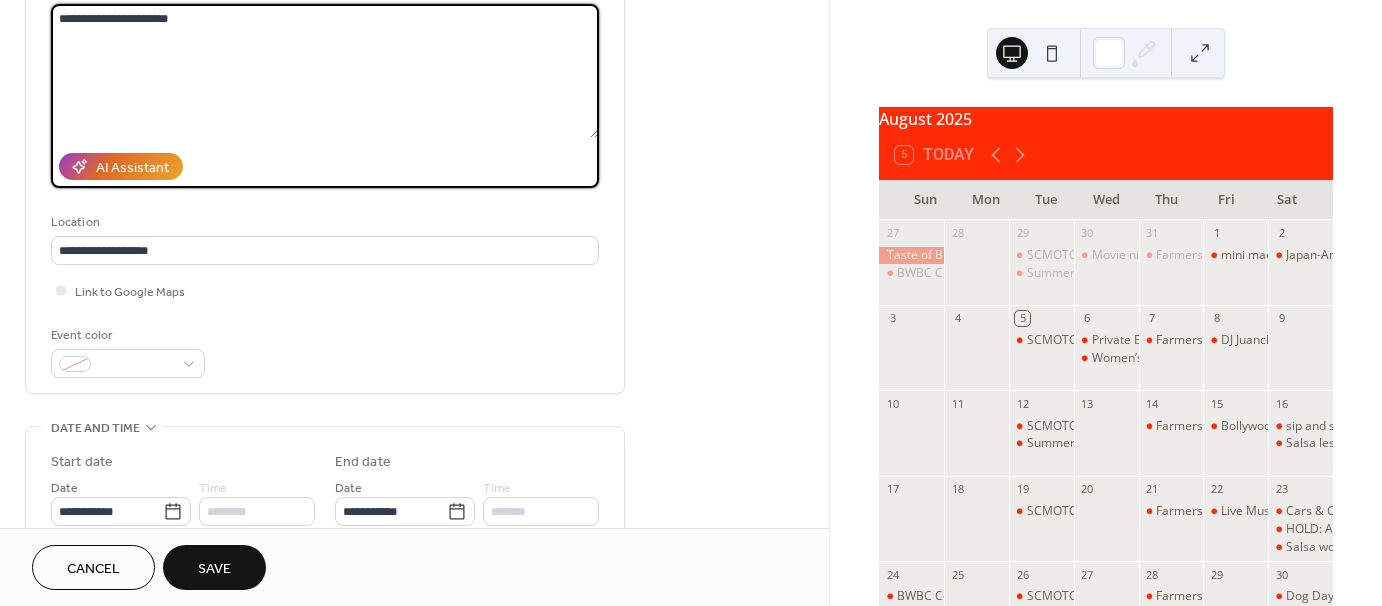 scroll, scrollTop: 400, scrollLeft: 0, axis: vertical 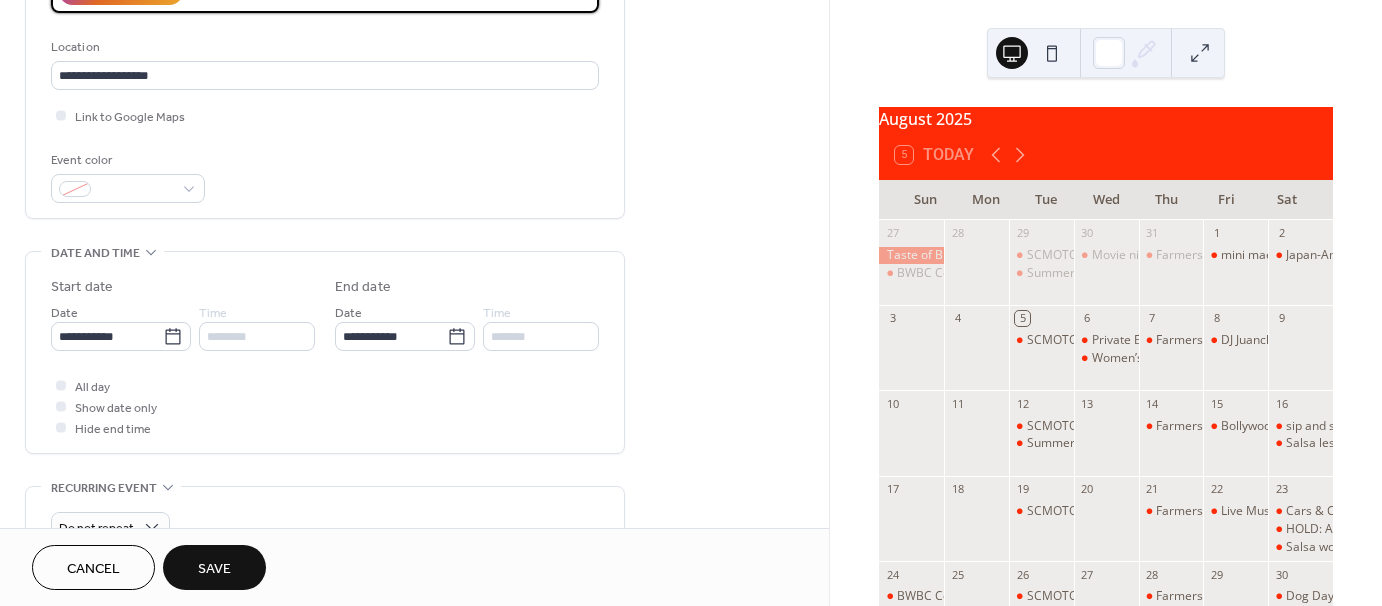 click on "********" at bounding box center (257, 336) 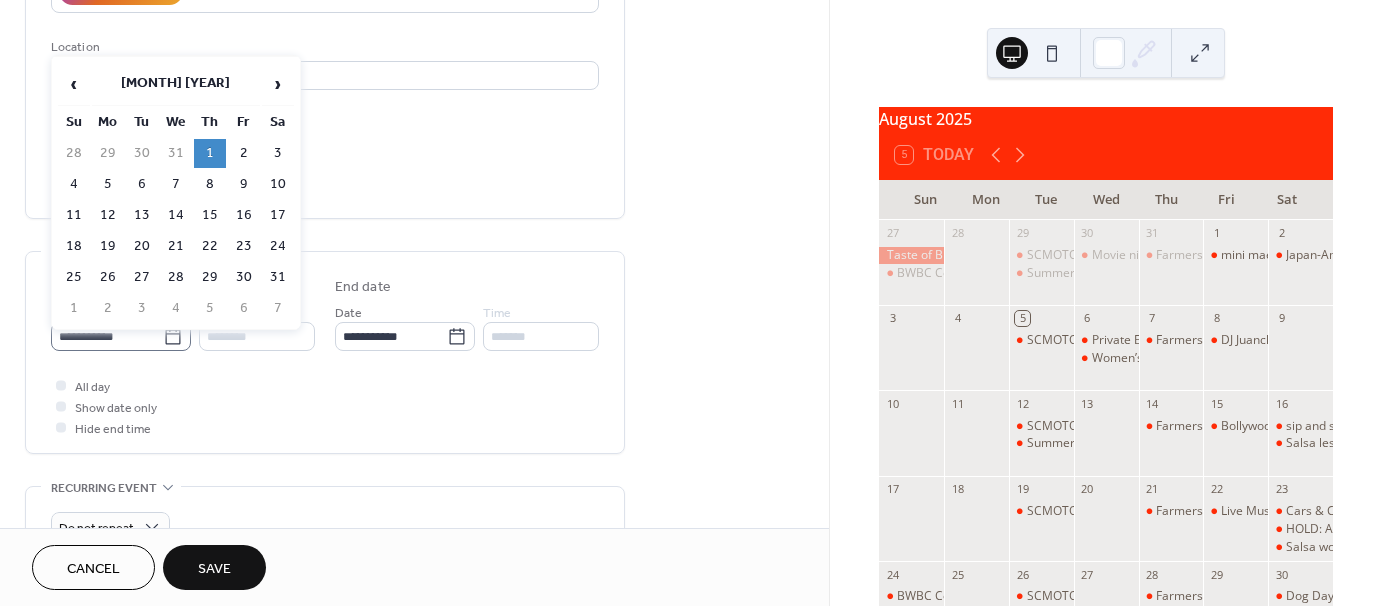 click 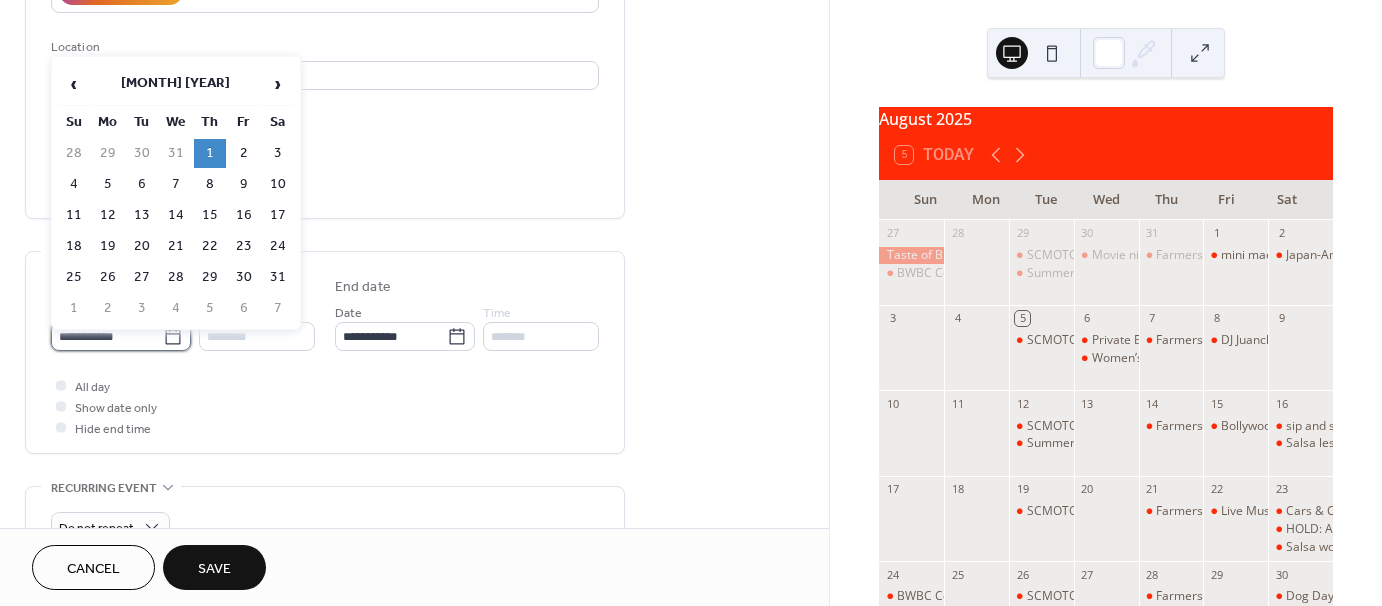 click on "**********" at bounding box center [107, 336] 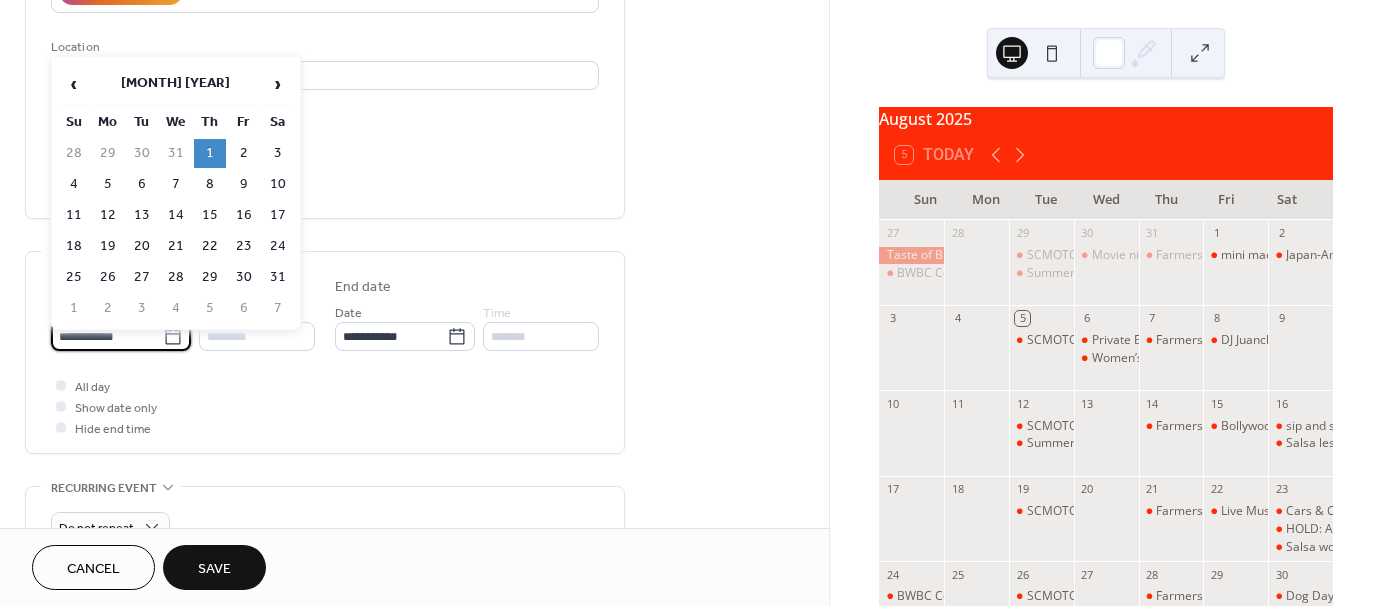 click on "**********" at bounding box center (325, 352) 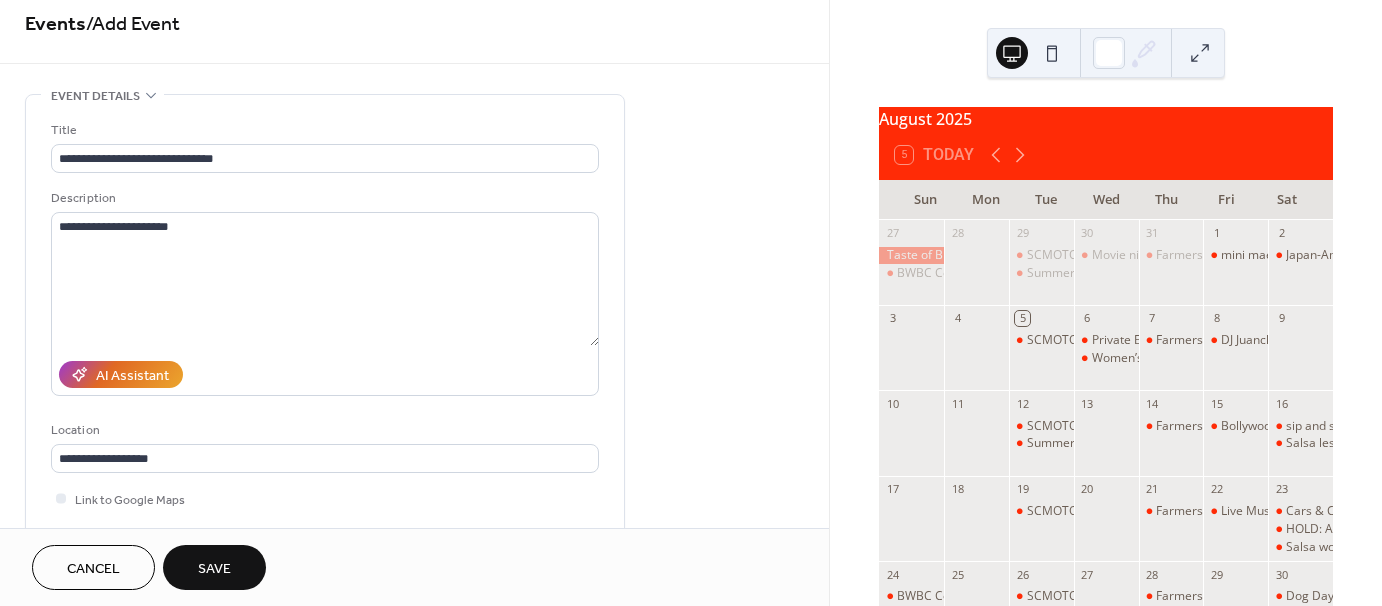 scroll, scrollTop: 0, scrollLeft: 0, axis: both 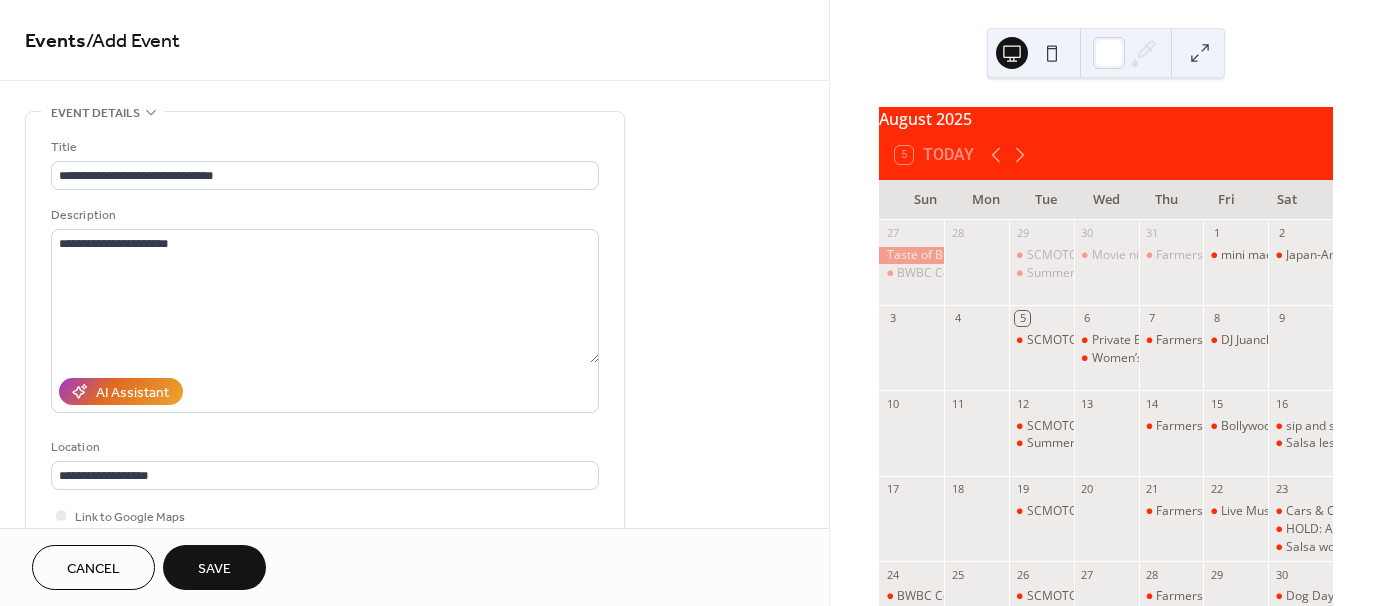 click on "**********" at bounding box center [325, 309] 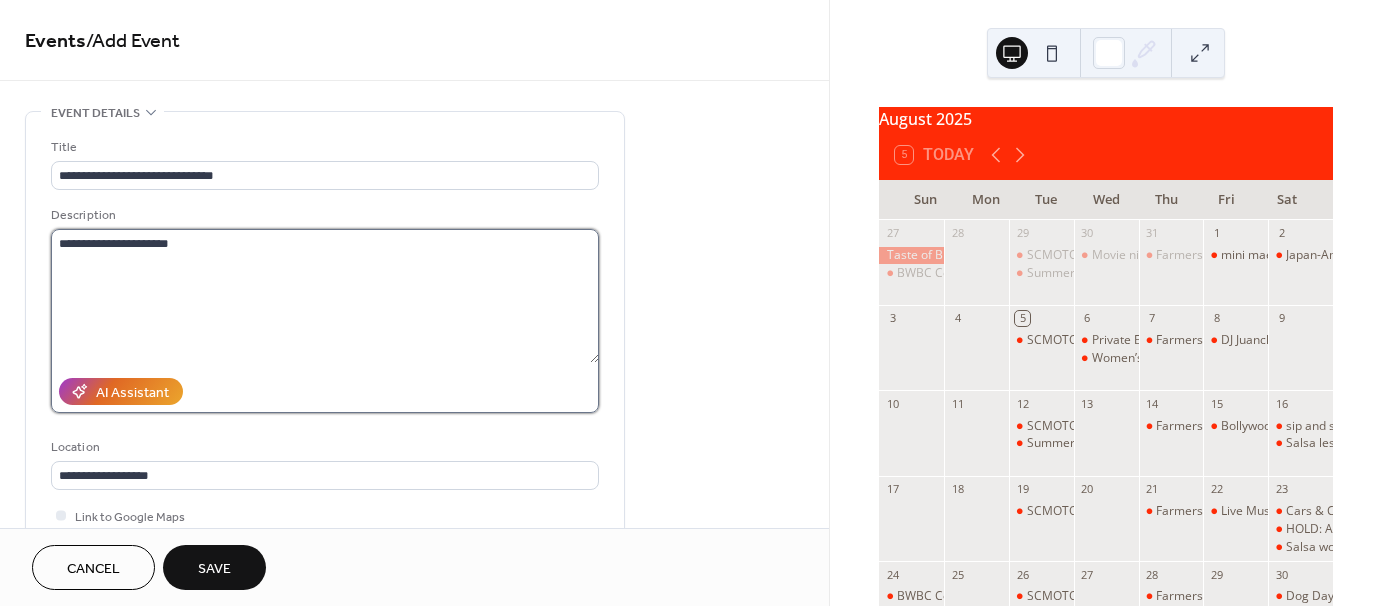 click on "**********" at bounding box center (325, 296) 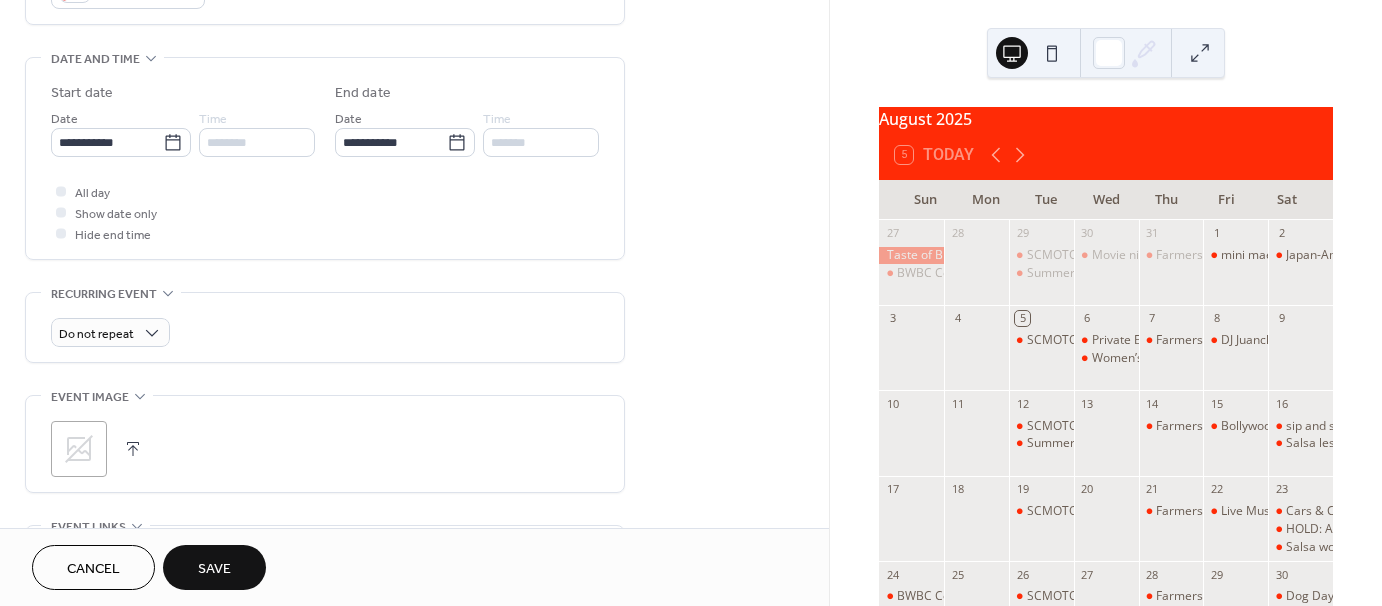 scroll, scrollTop: 600, scrollLeft: 0, axis: vertical 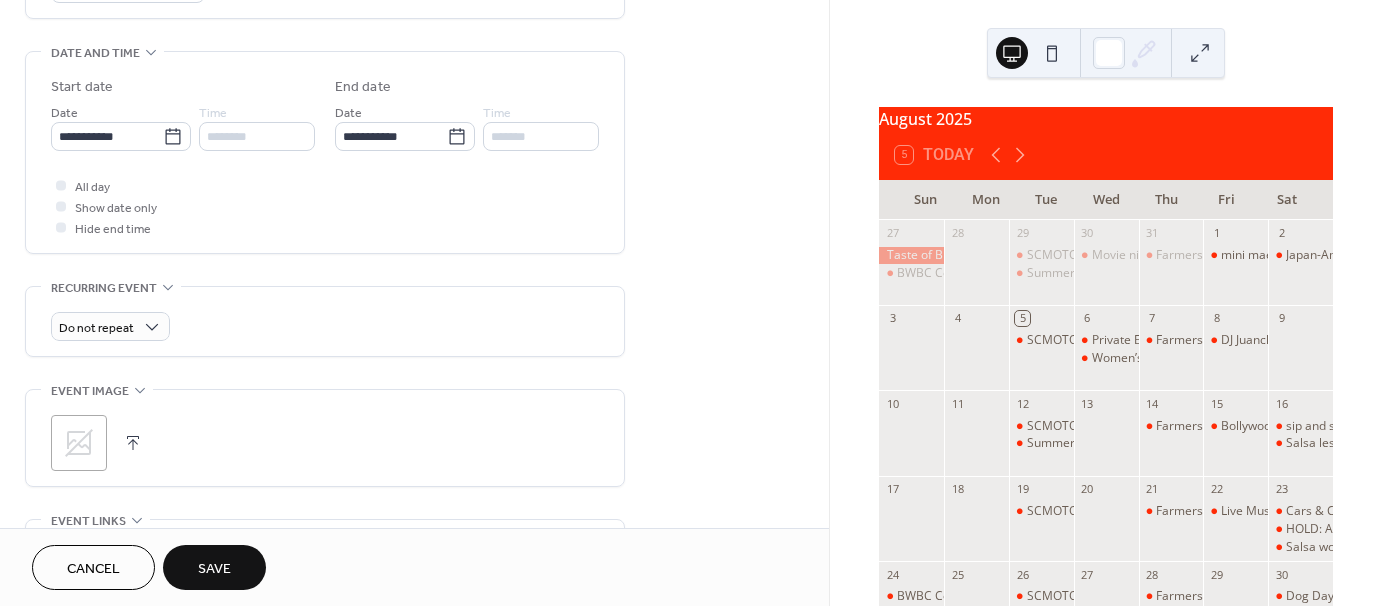 click on "Save" at bounding box center [214, 569] 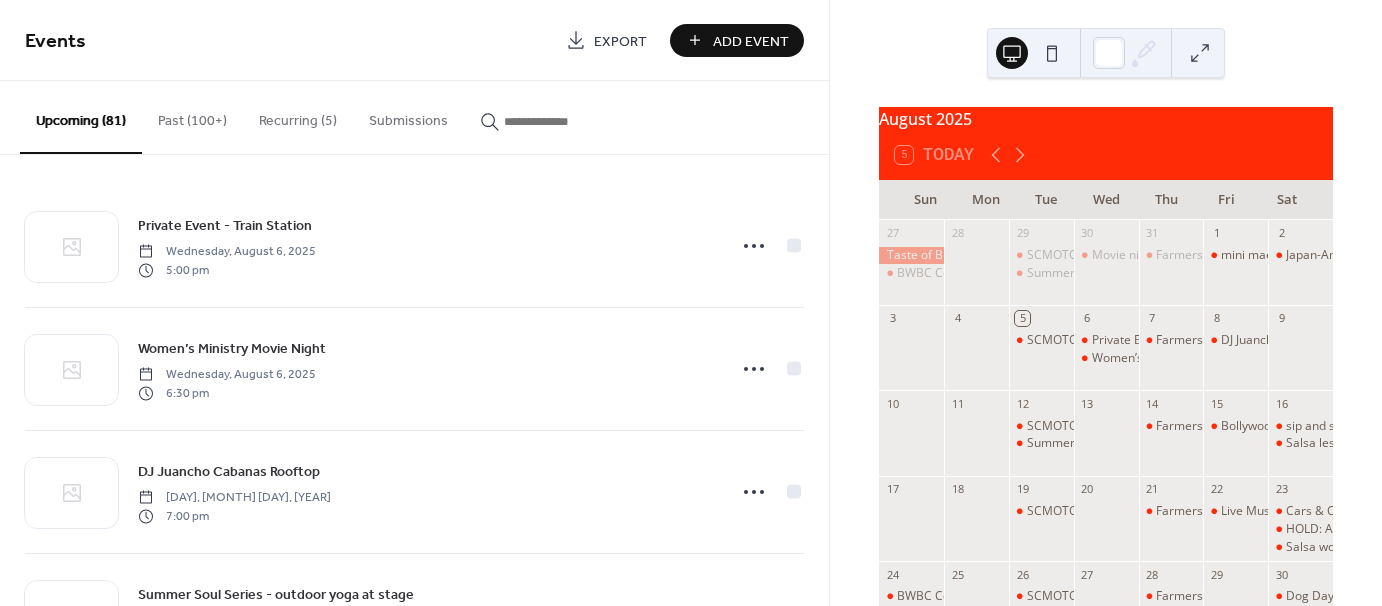 click on "Add Event" at bounding box center (751, 41) 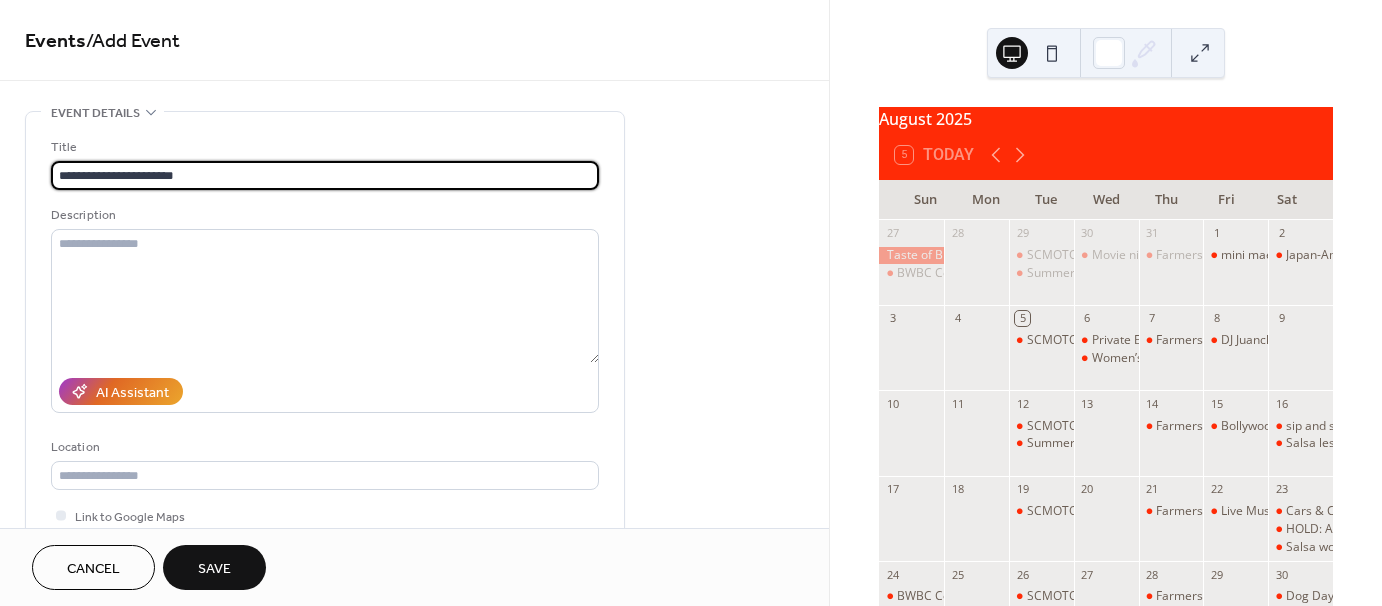 type on "**********" 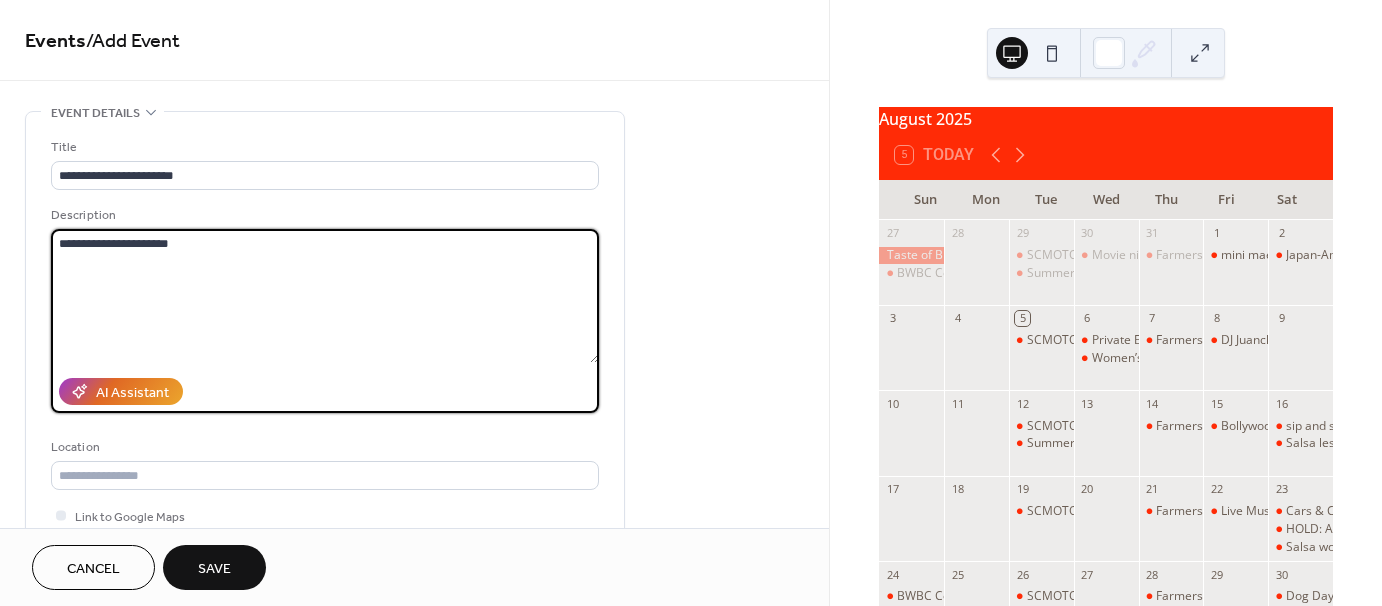 type on "**********" 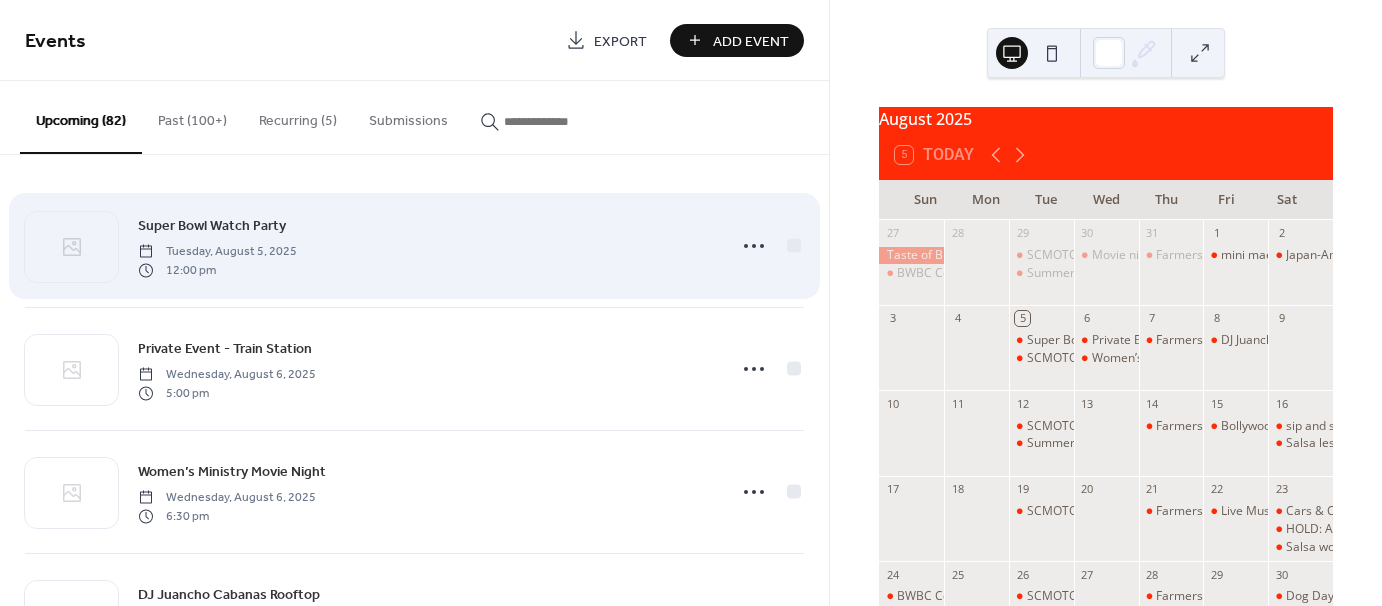 click on "Super Bowl  Watch Party" at bounding box center (212, 226) 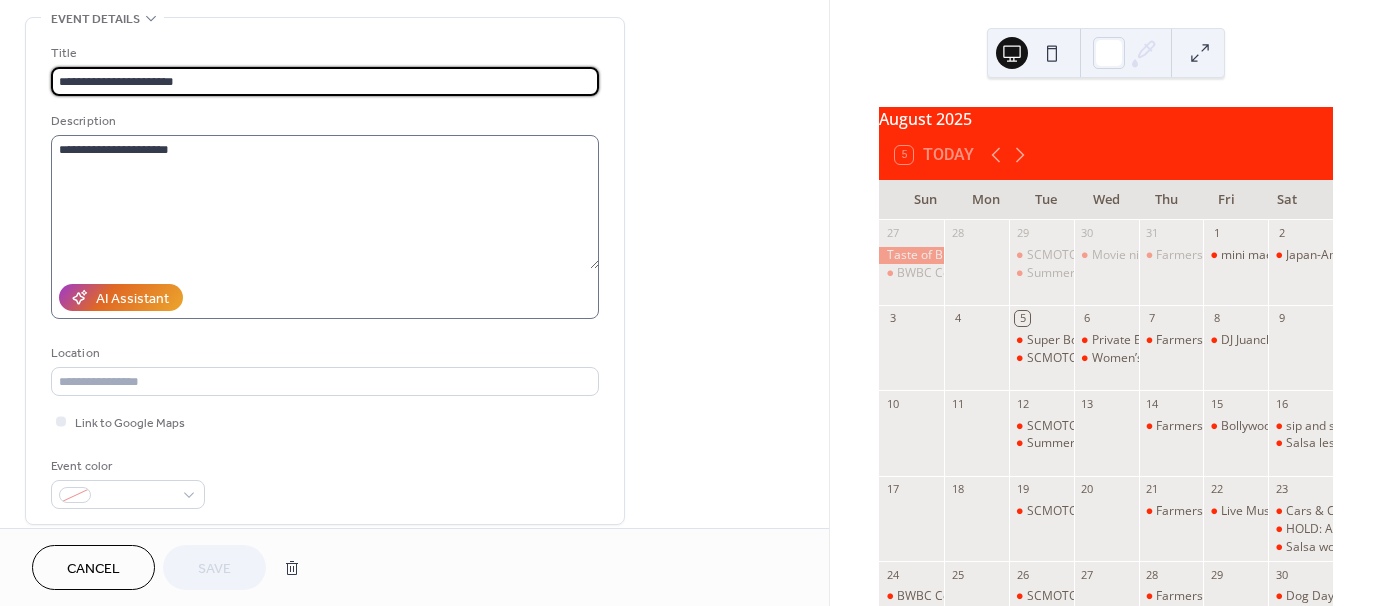 scroll, scrollTop: 400, scrollLeft: 0, axis: vertical 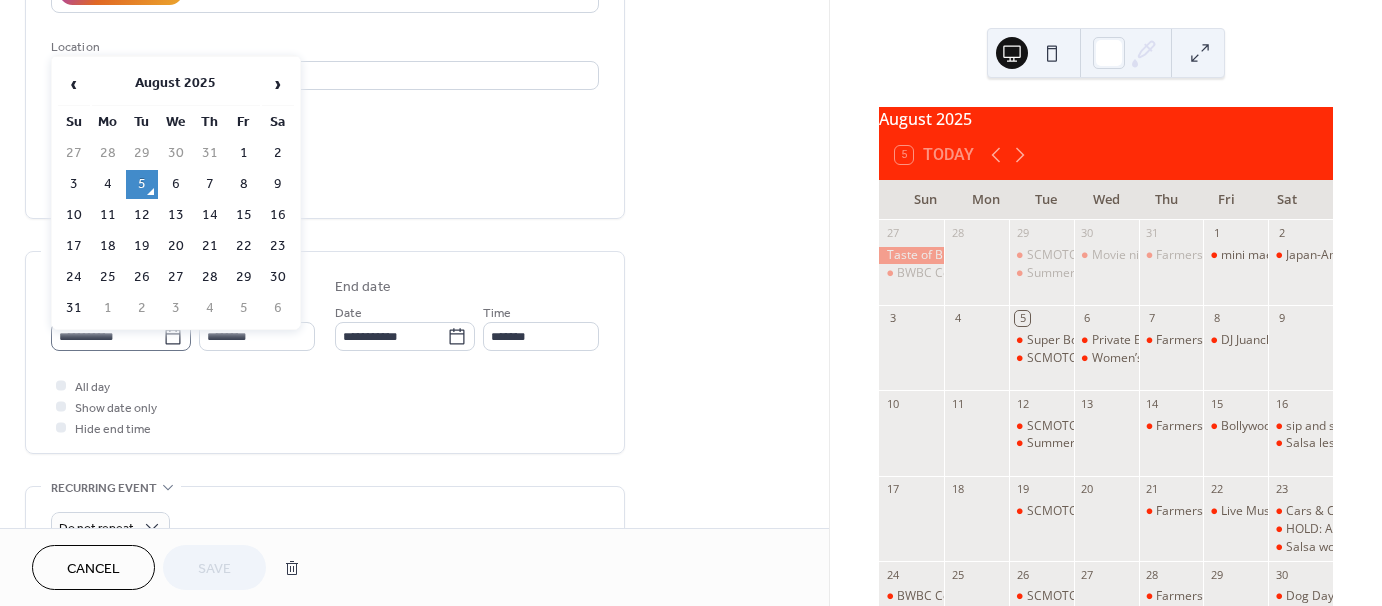 click 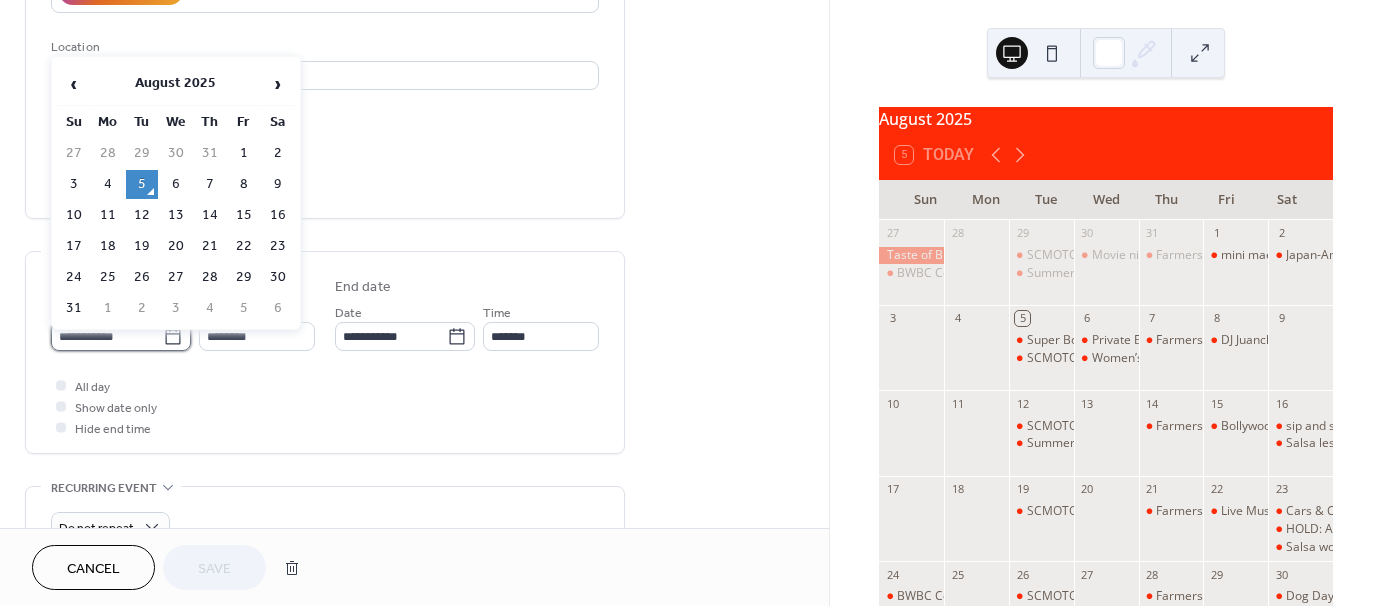 click on "**********" at bounding box center (107, 336) 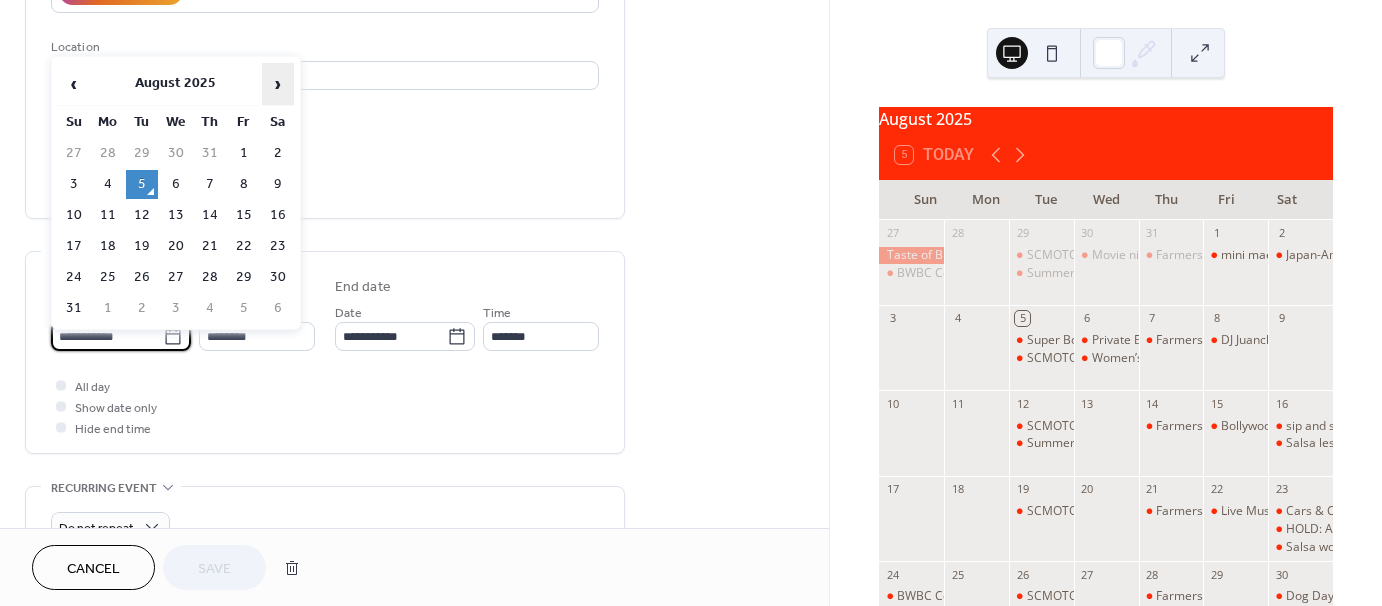 click on "›" at bounding box center (278, 84) 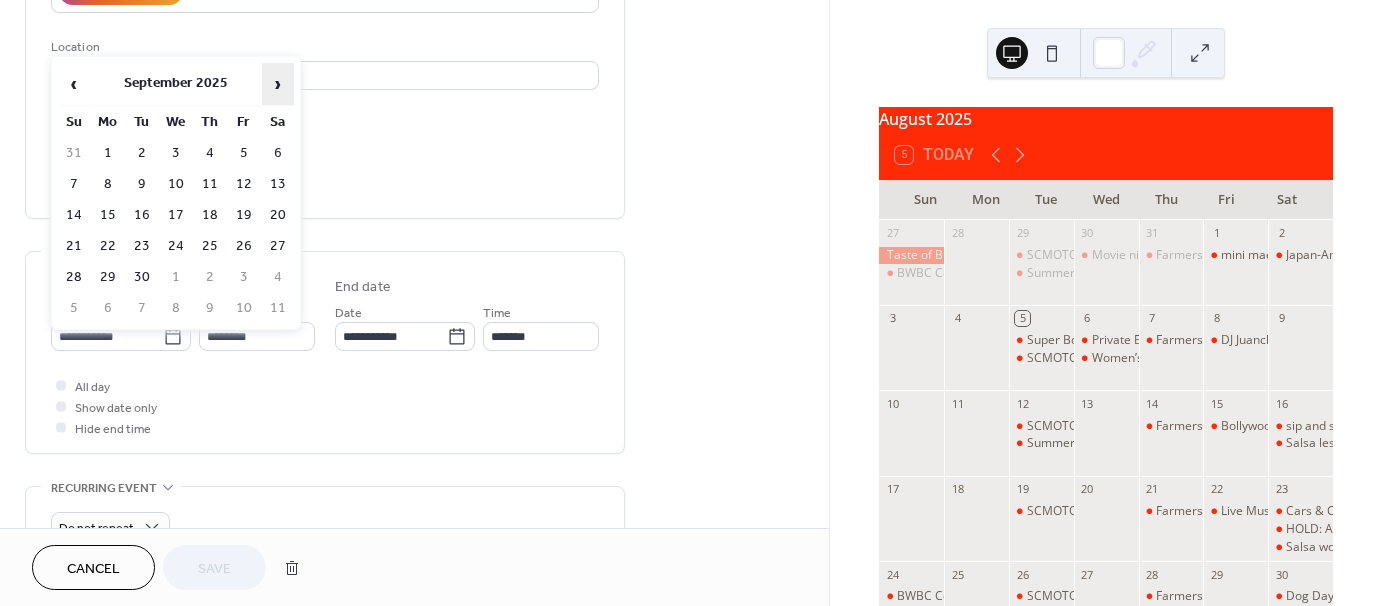 click on "›" at bounding box center (278, 84) 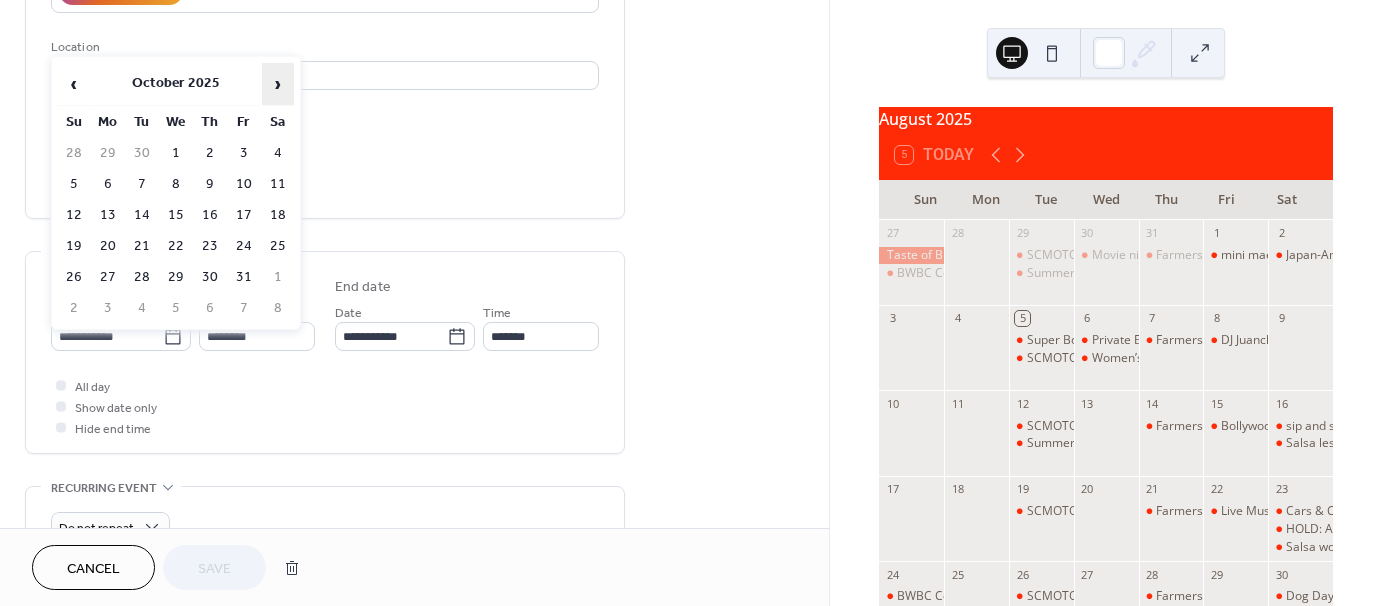 click on "›" at bounding box center [278, 84] 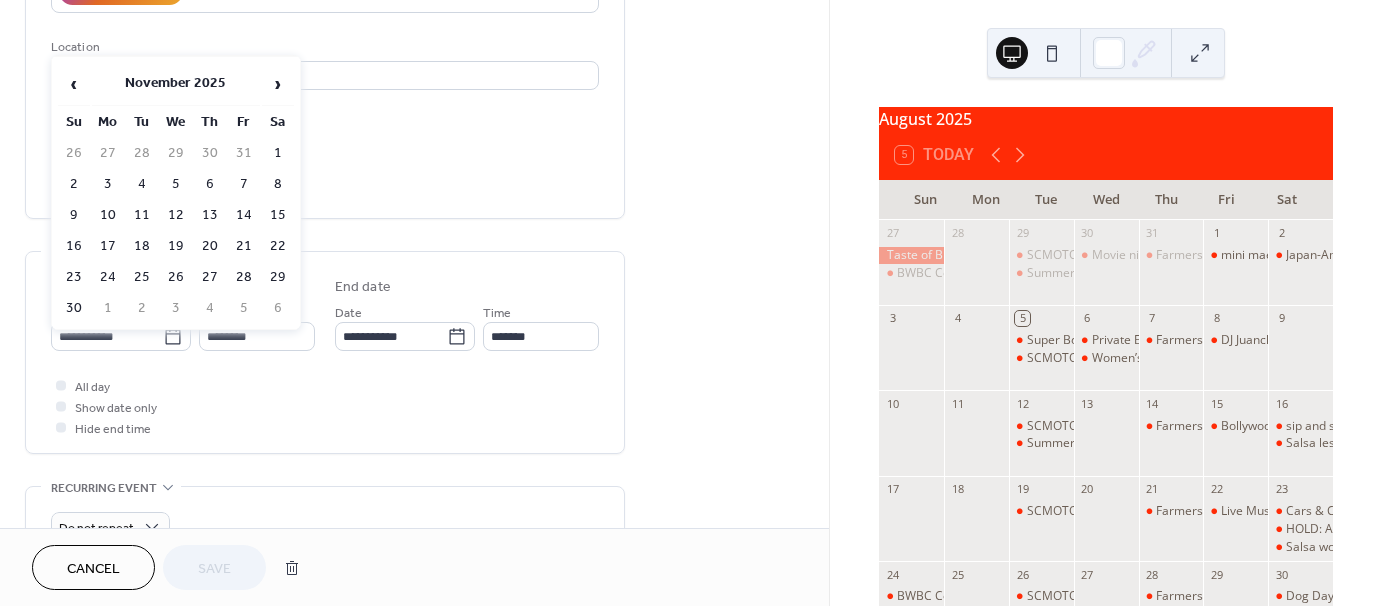 scroll, scrollTop: 1, scrollLeft: 0, axis: vertical 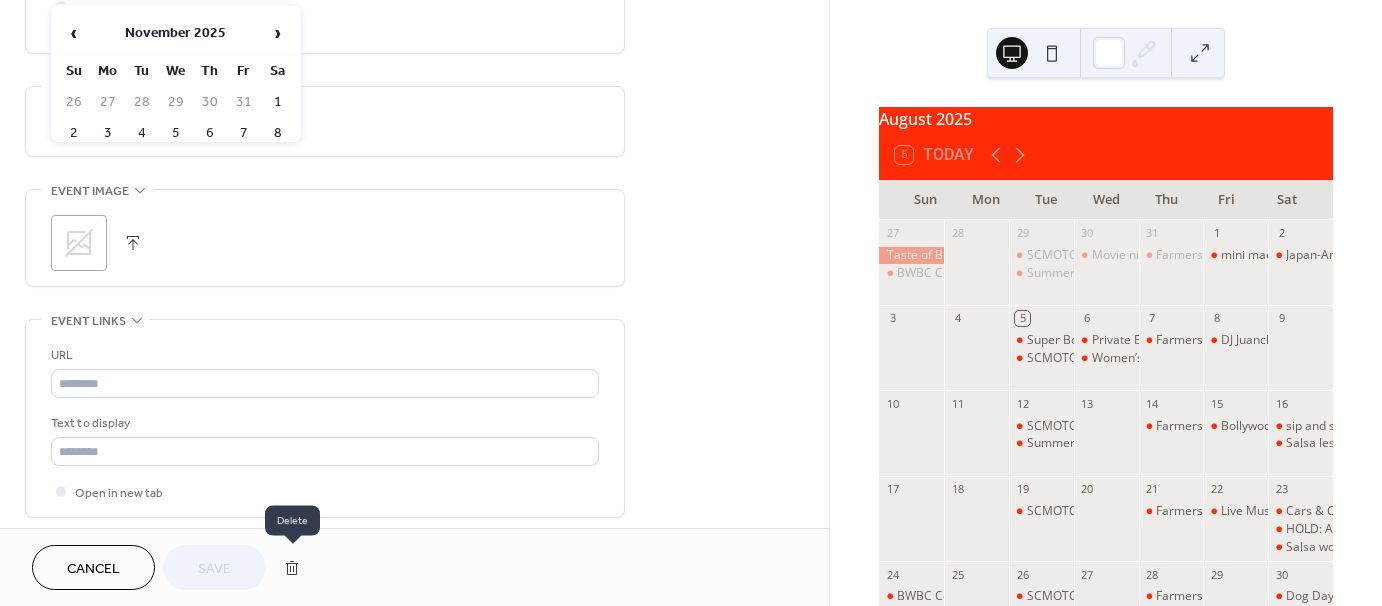 click at bounding box center [292, 568] 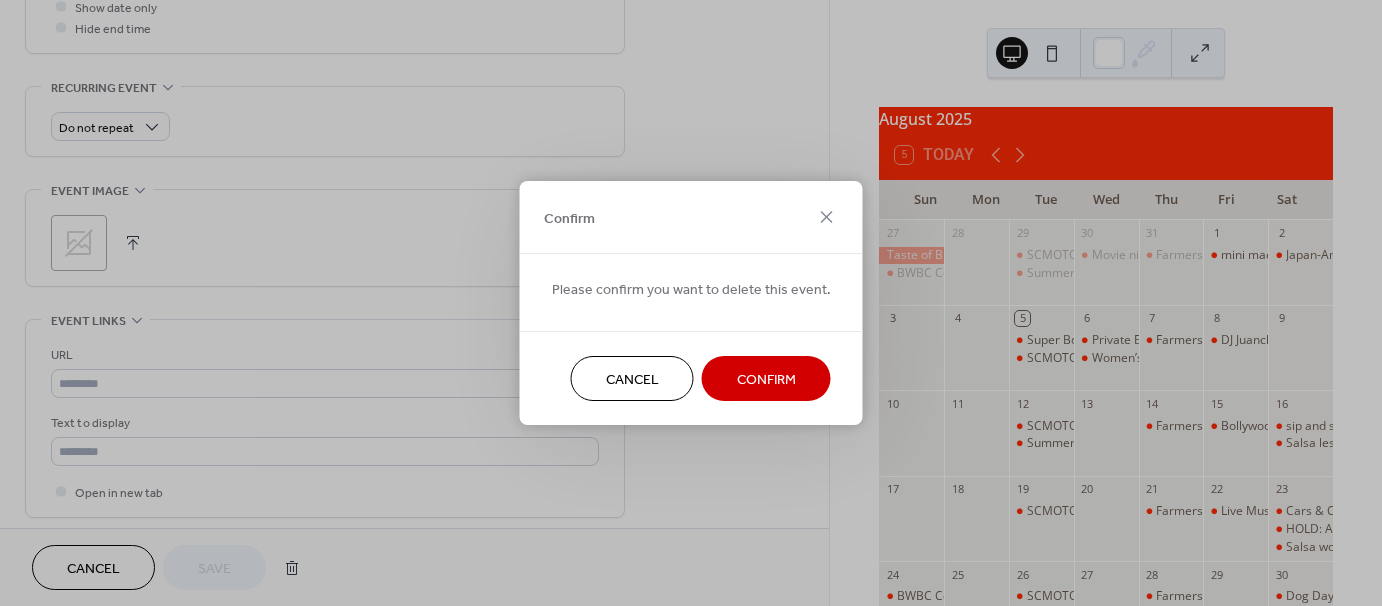 click on "Confirm" at bounding box center [766, 380] 